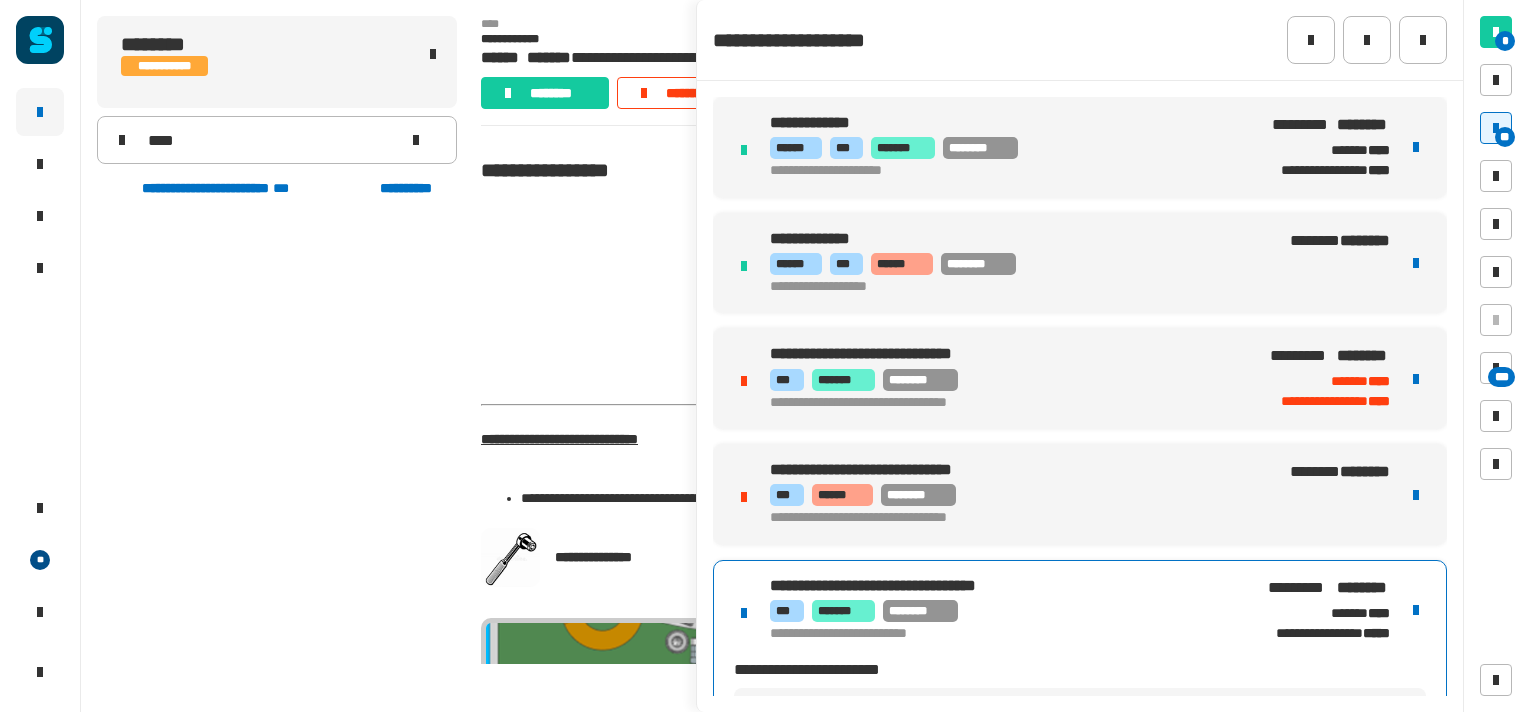 scroll, scrollTop: 0, scrollLeft: 0, axis: both 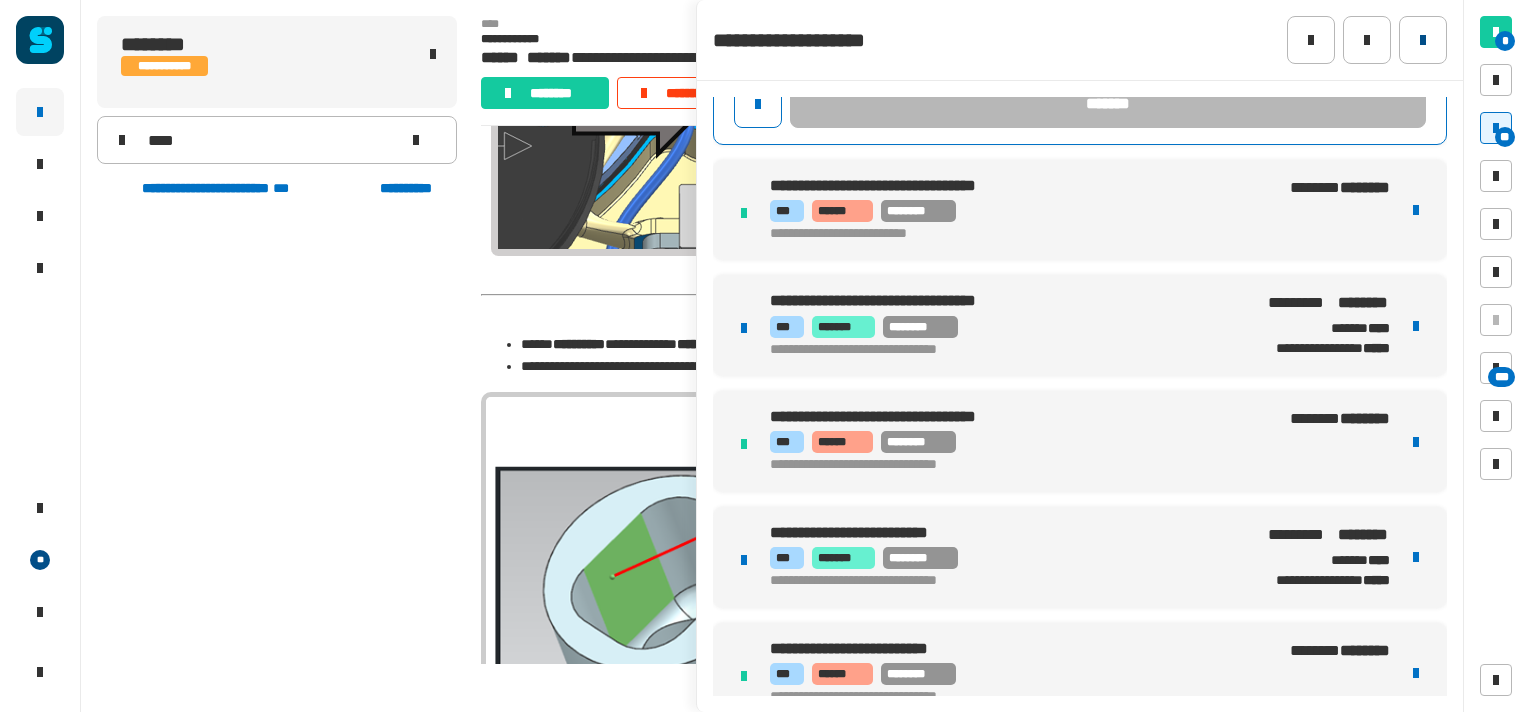 click 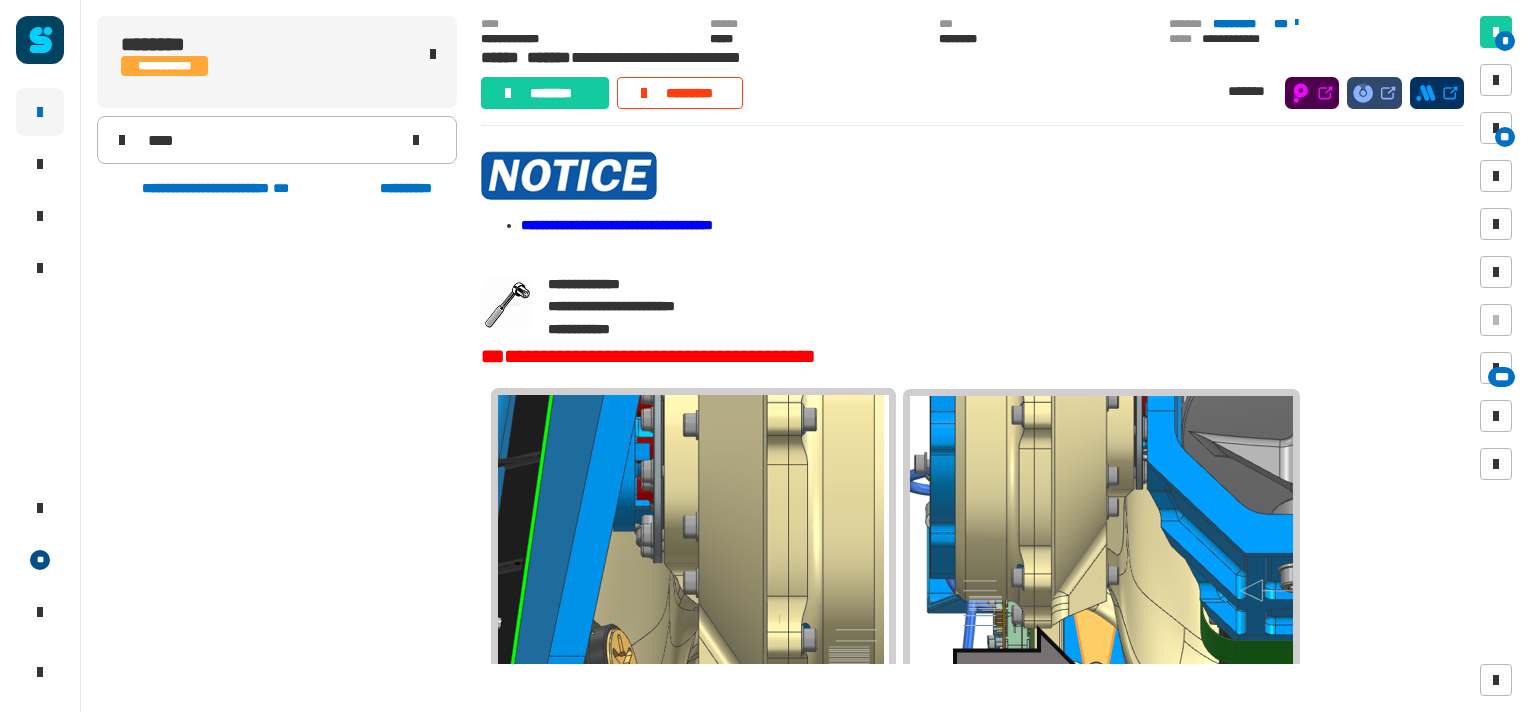 scroll, scrollTop: 8556, scrollLeft: 0, axis: vertical 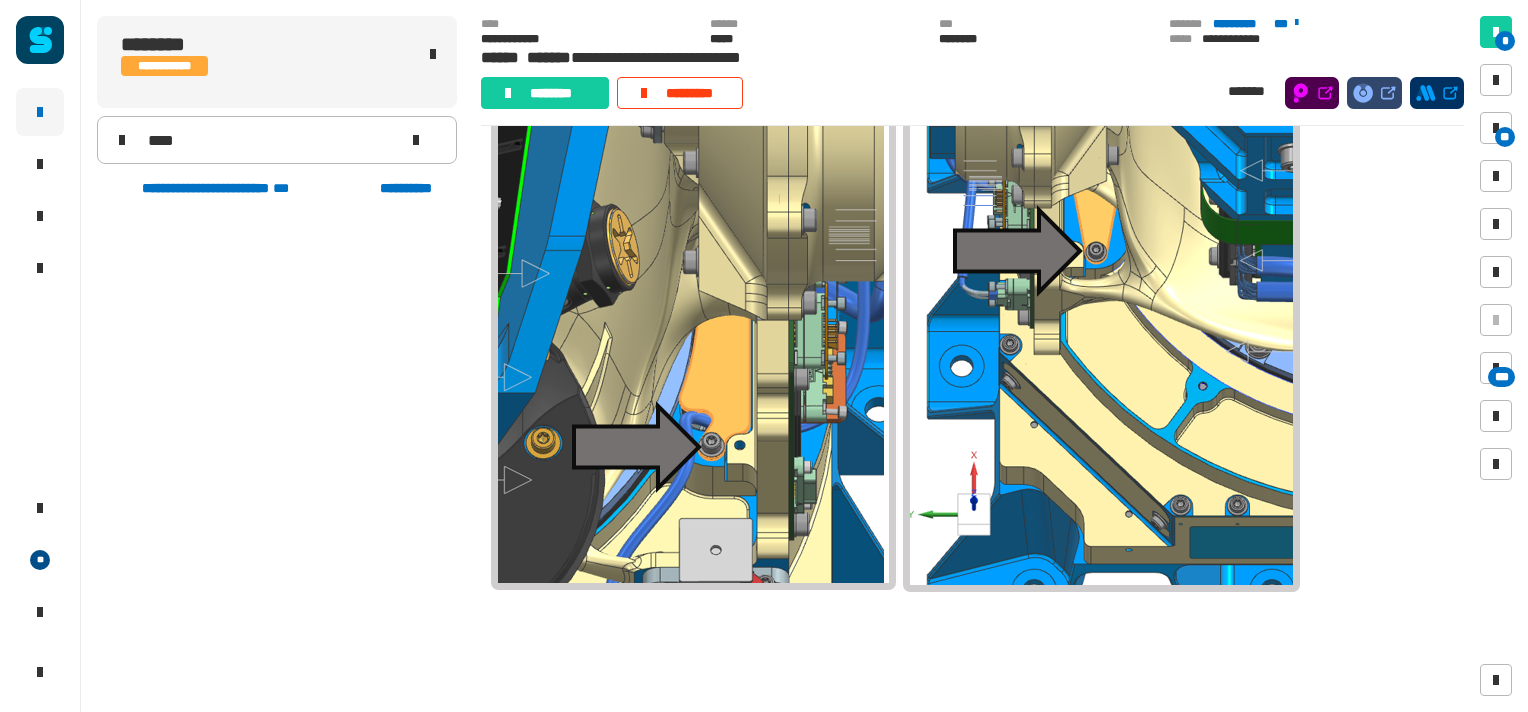 click 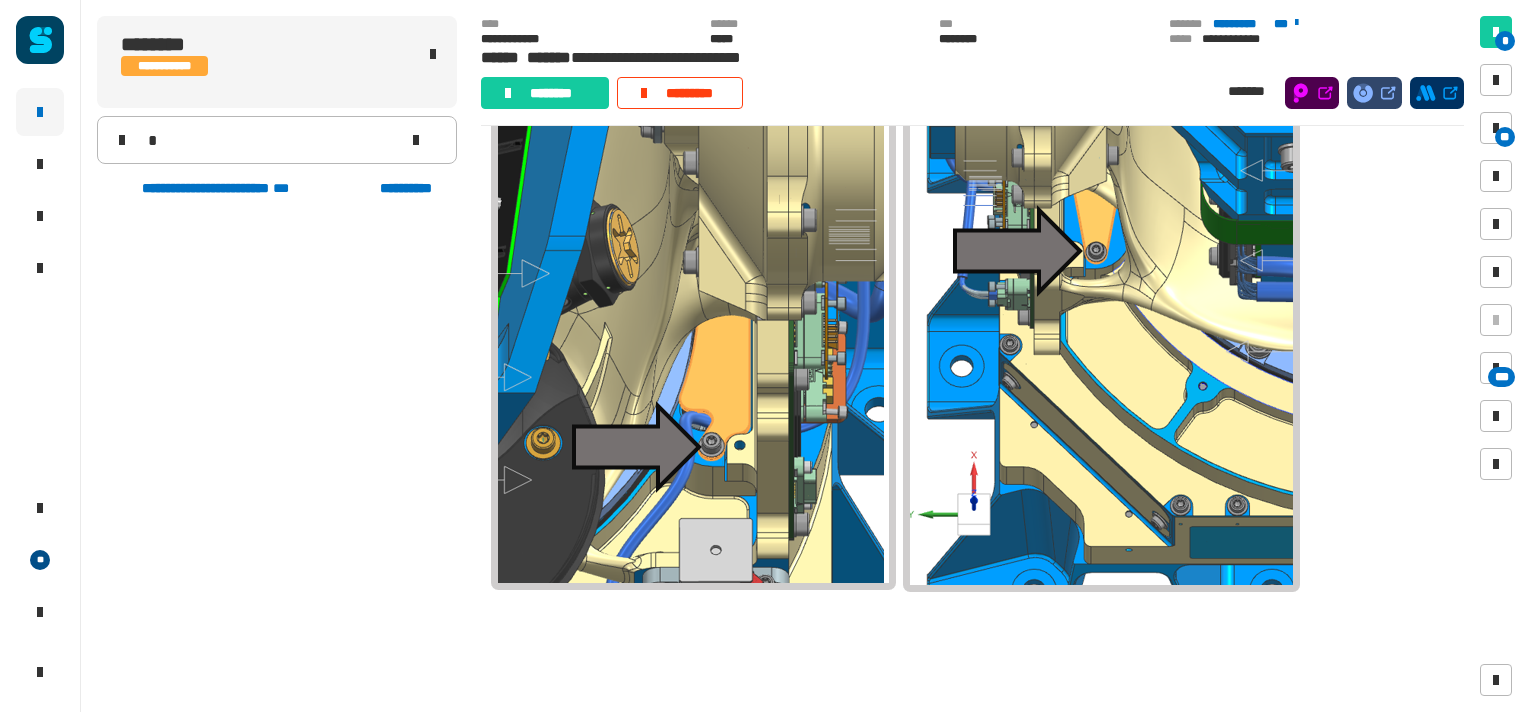 type 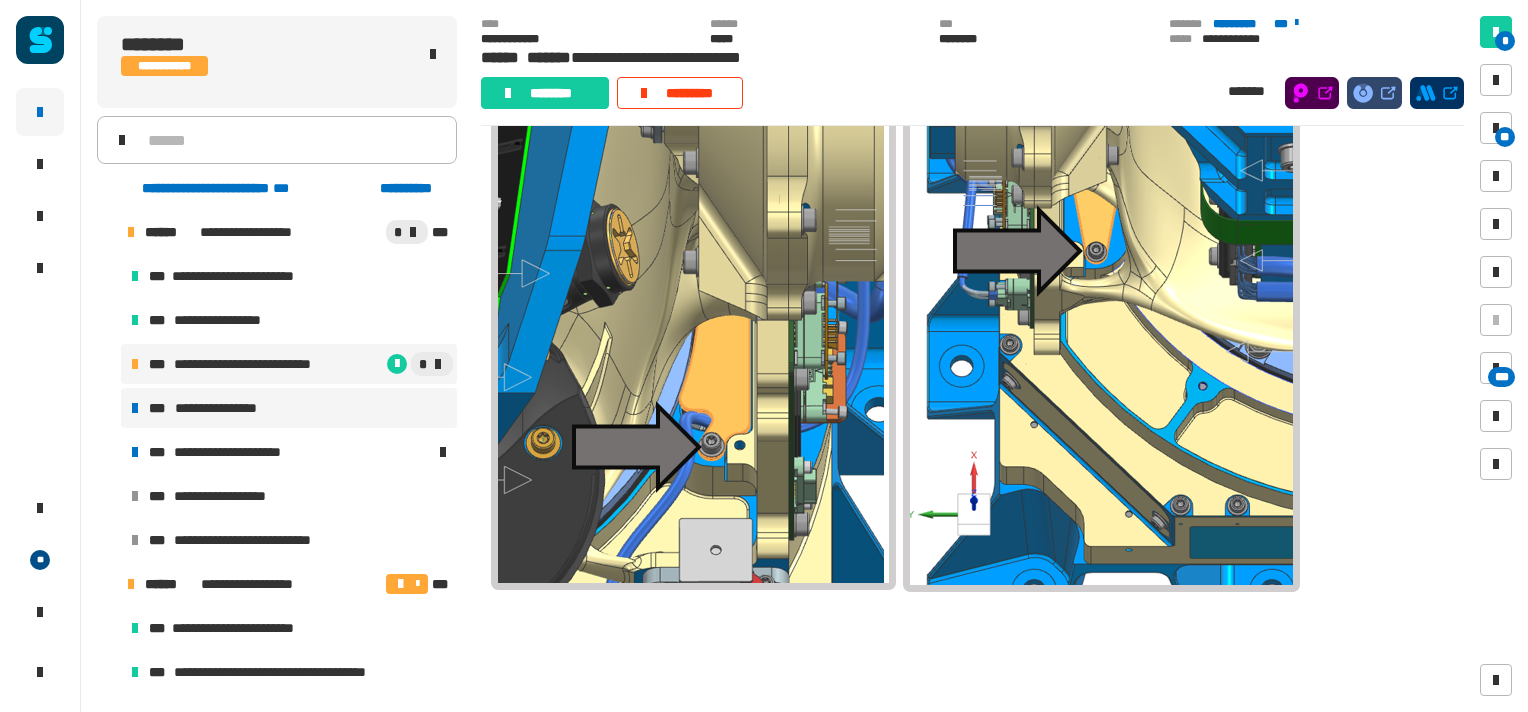 click on "**********" at bounding box center (289, 408) 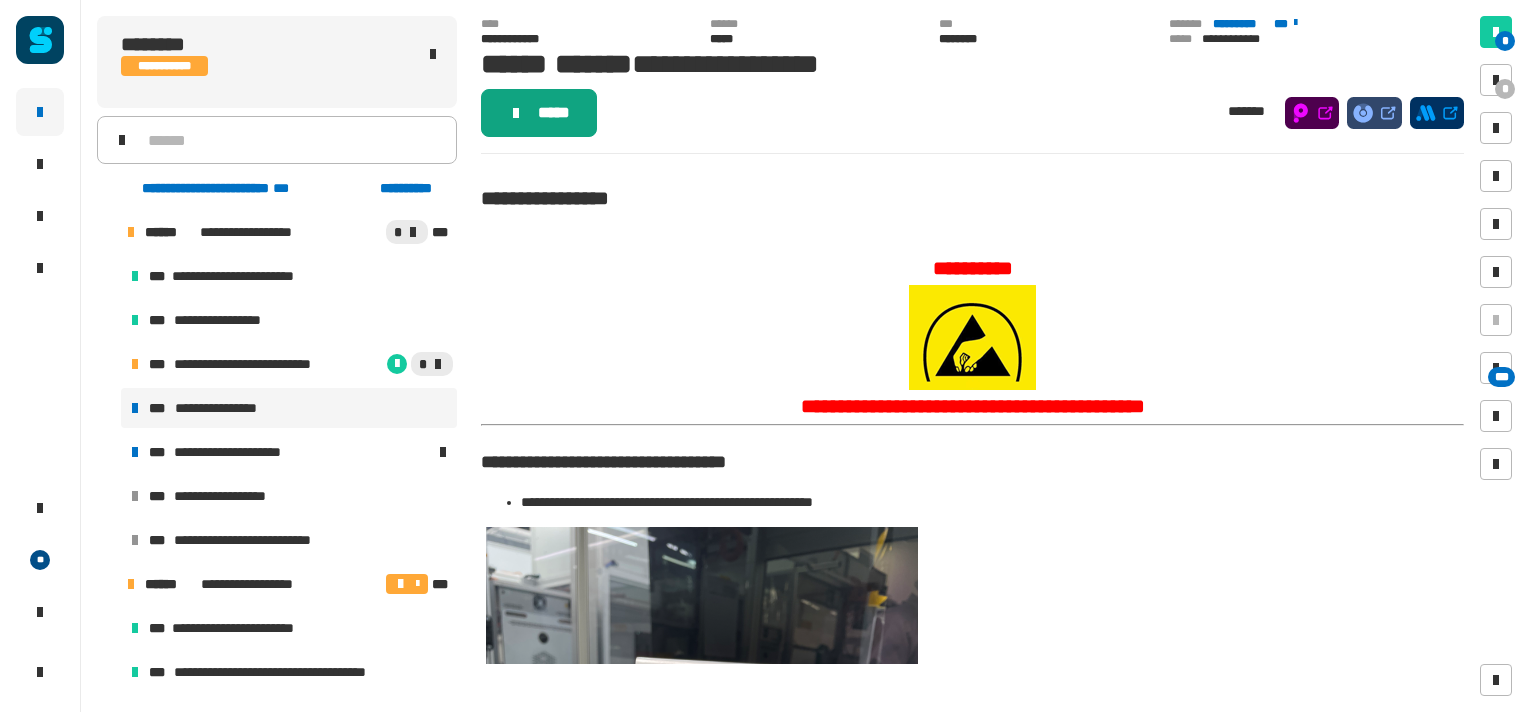 click on "*****" 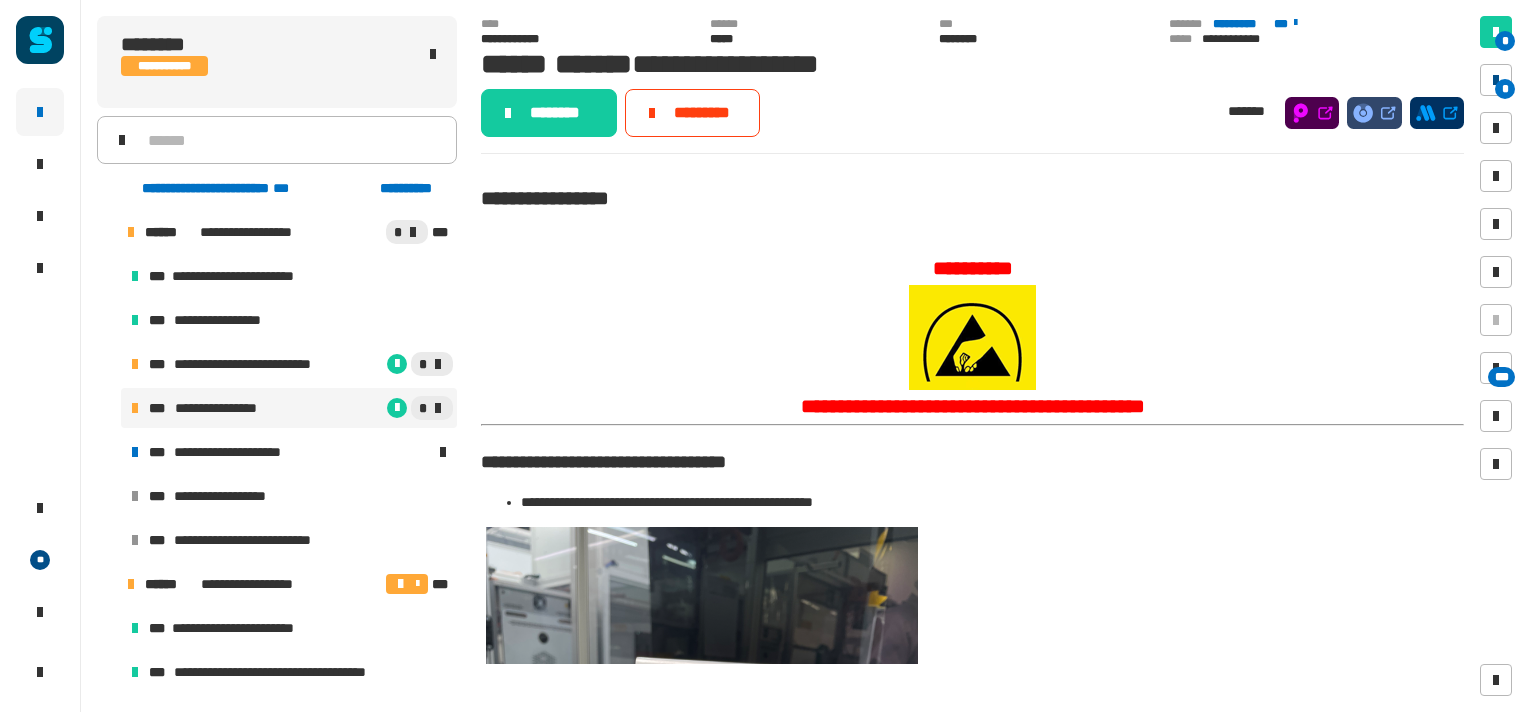 click at bounding box center (1496, 80) 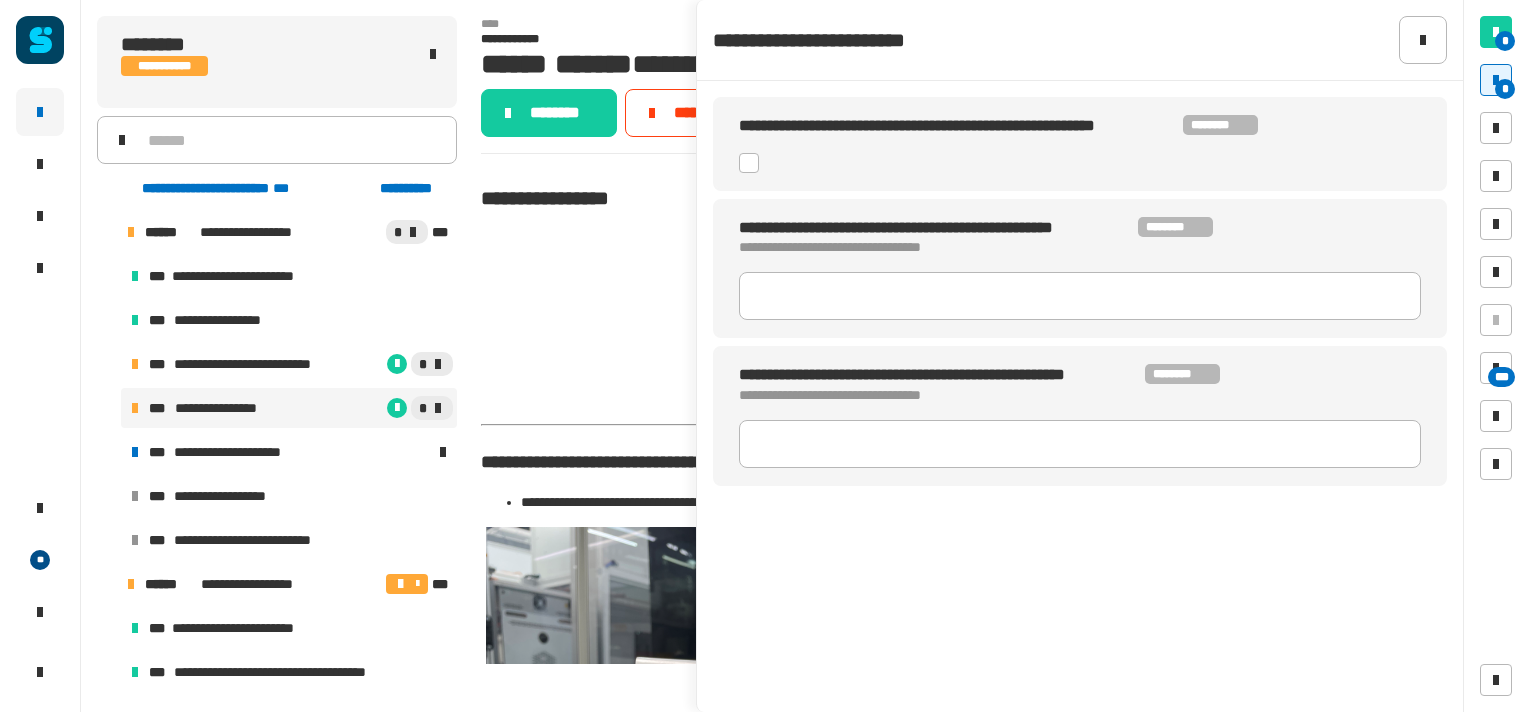 click 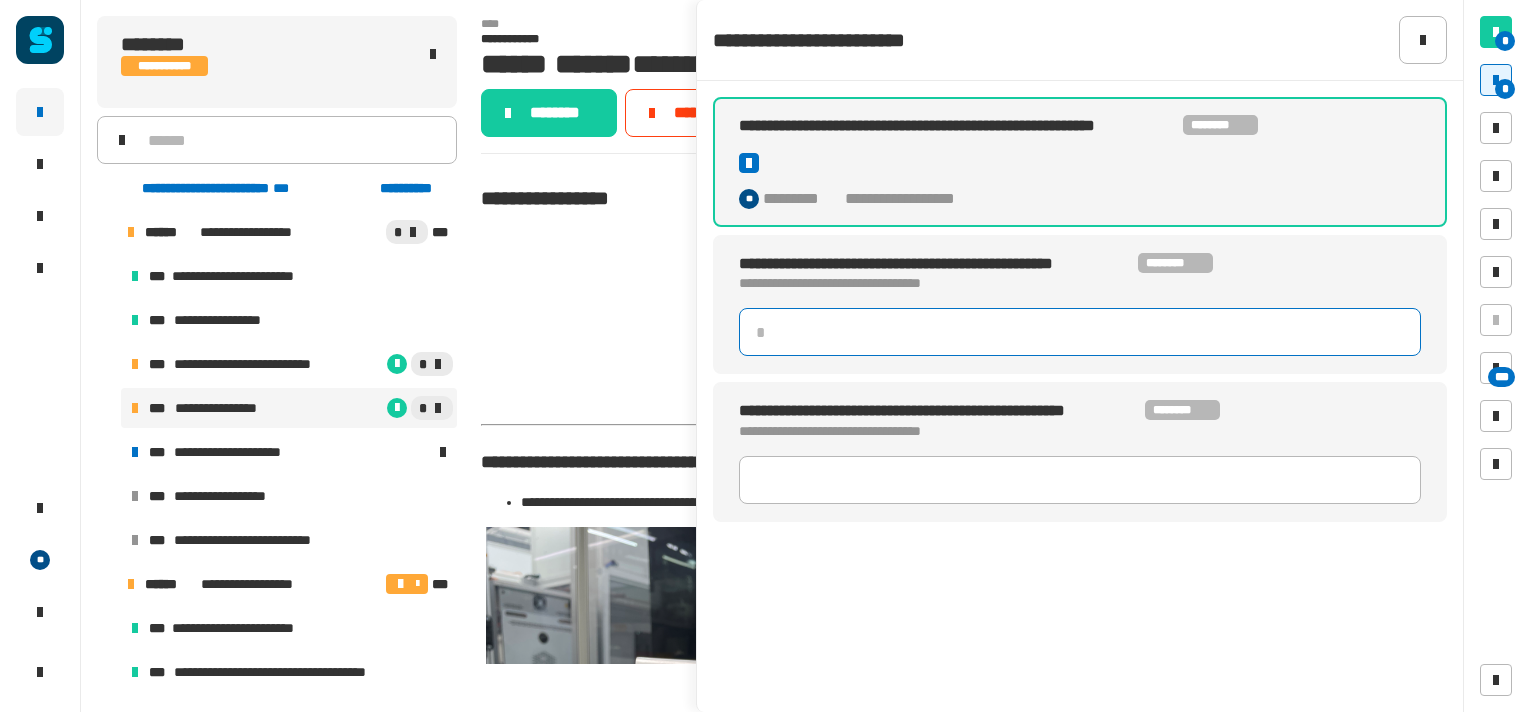 click 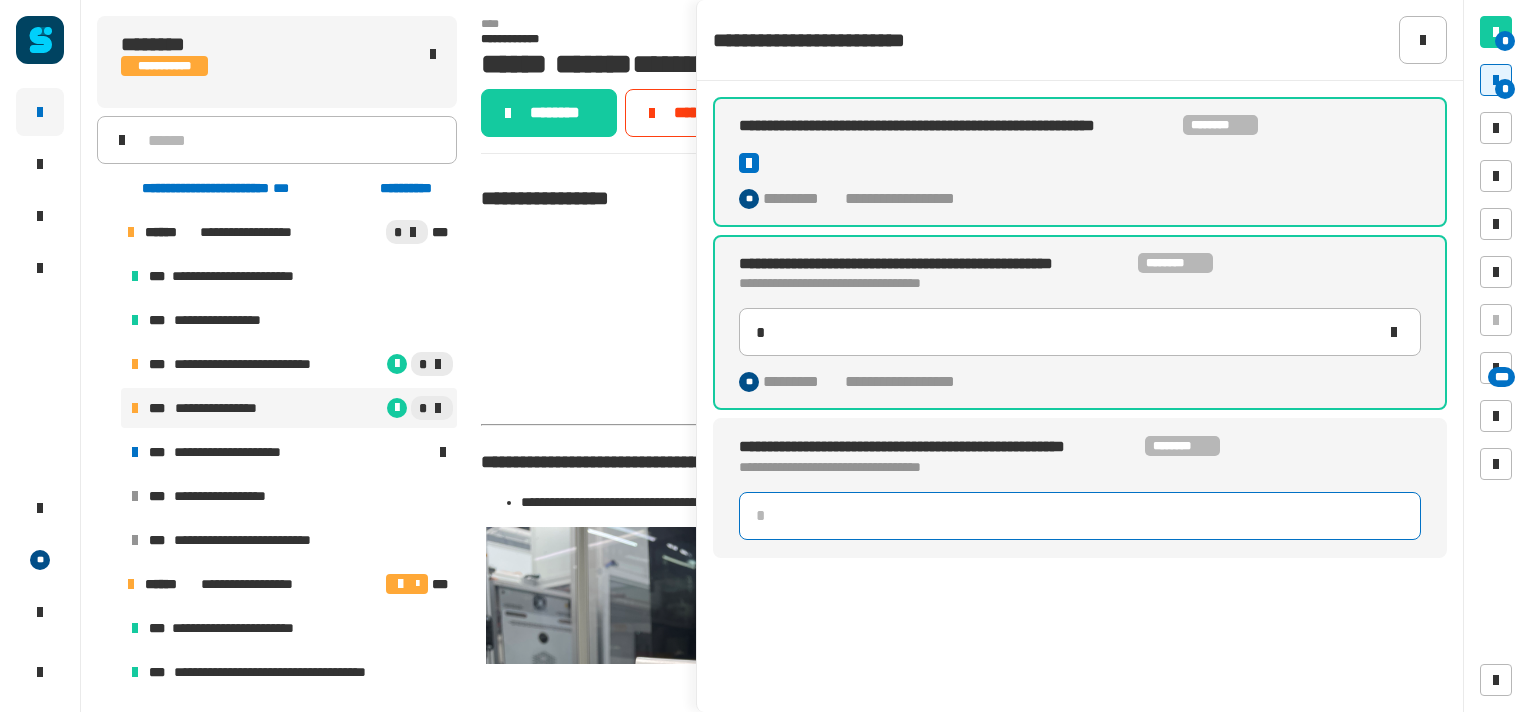 click 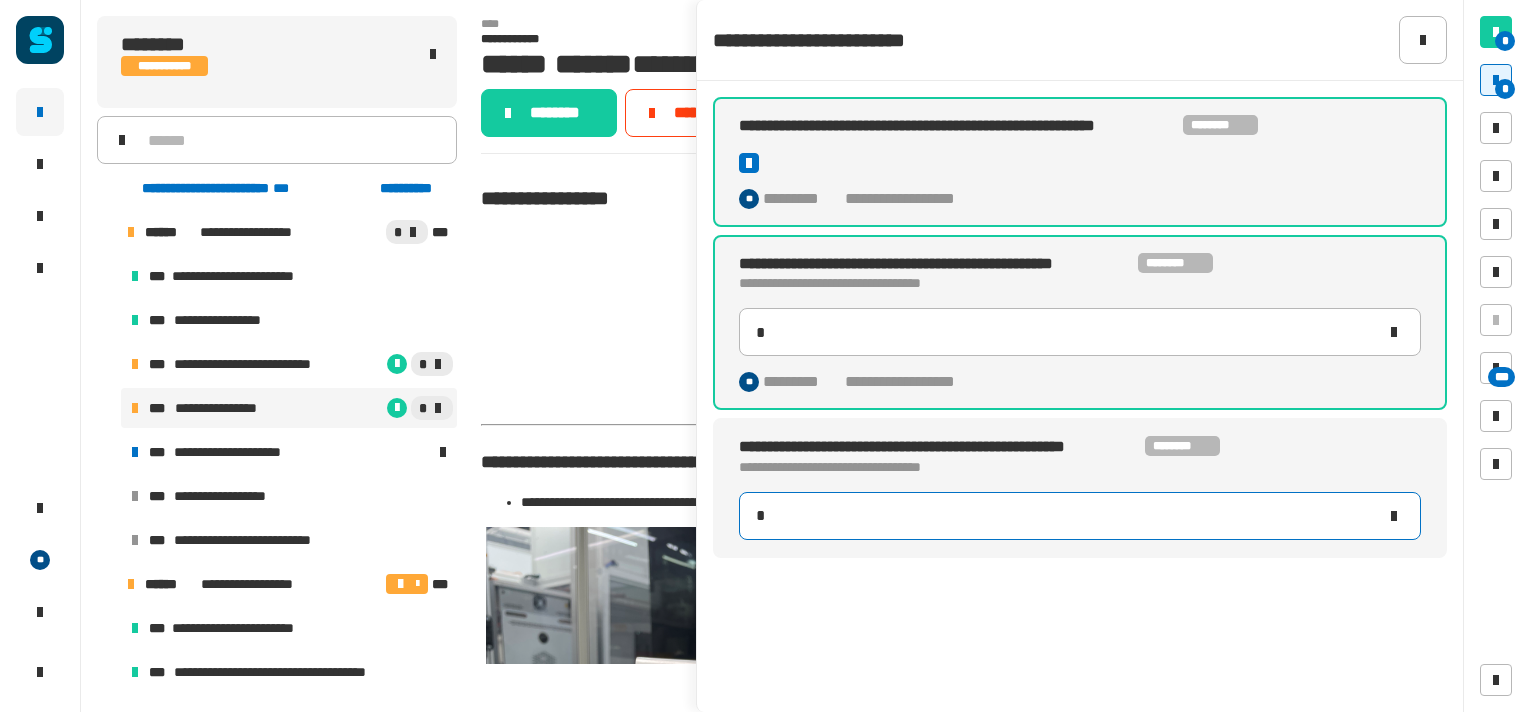 type on "*" 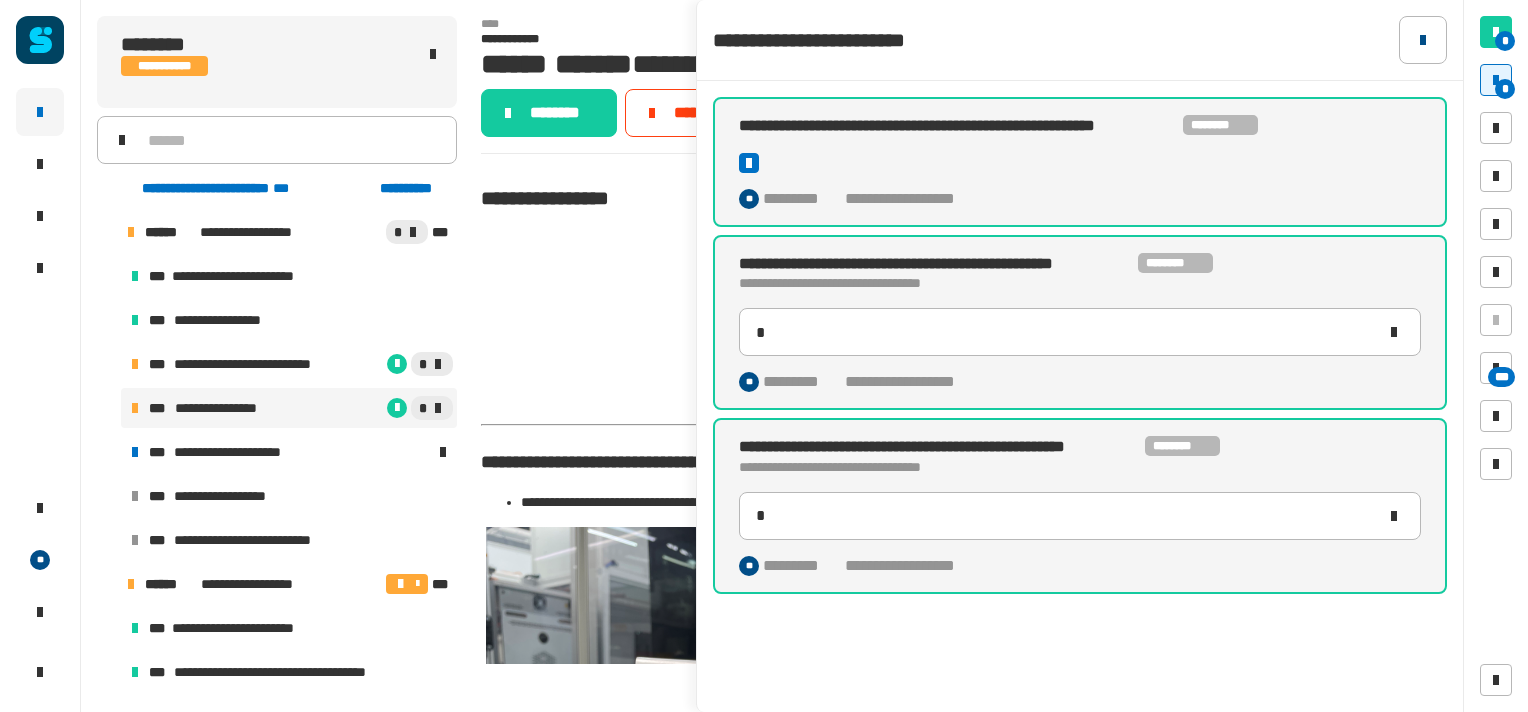 click 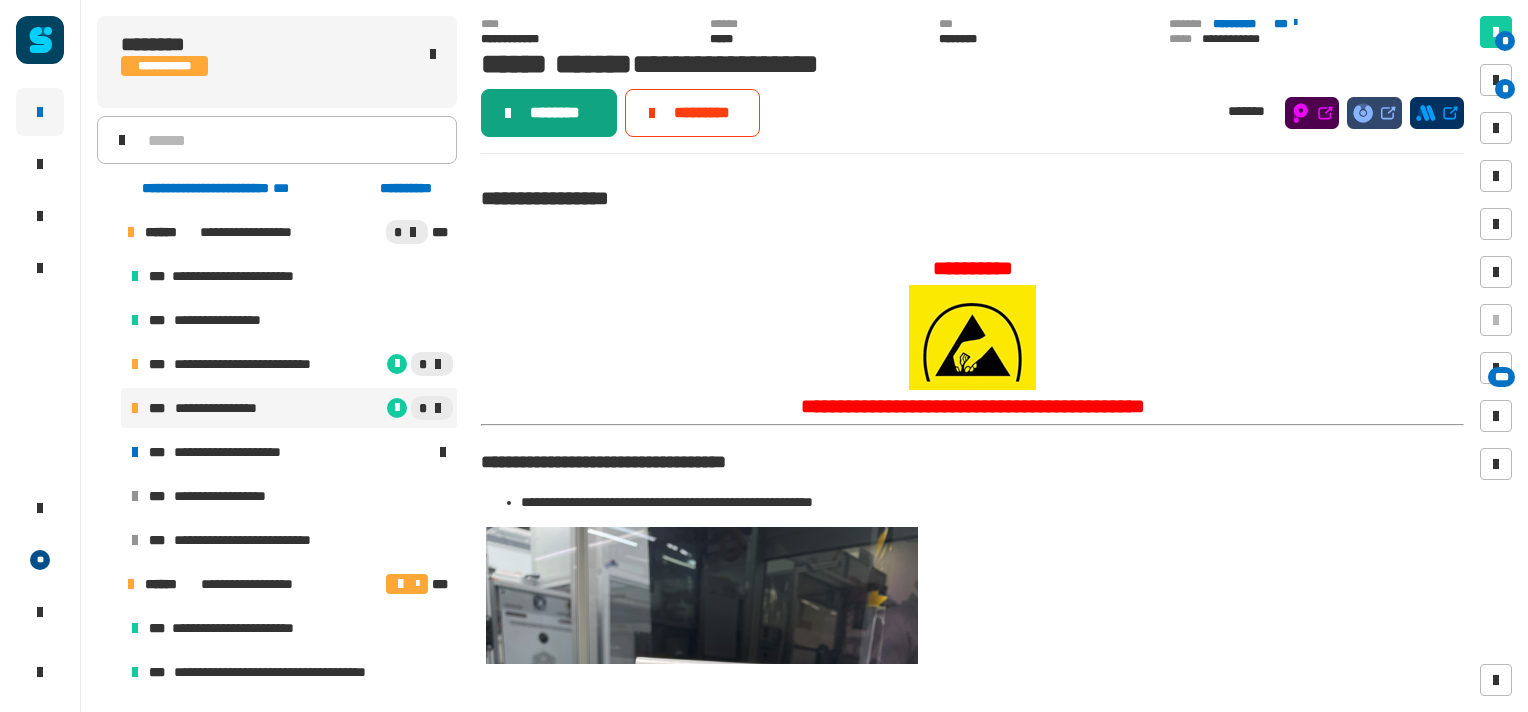 click on "********" 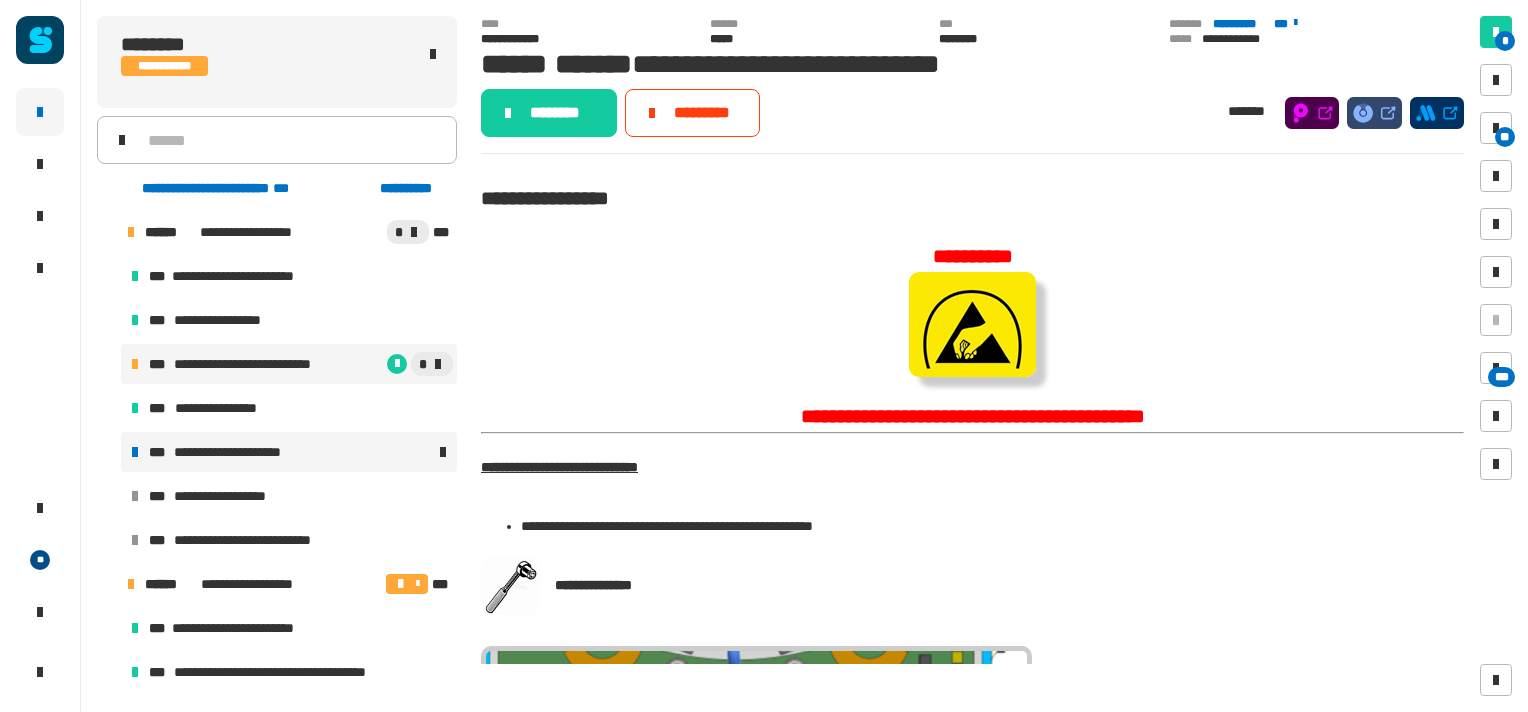 click on "**********" at bounding box center [247, 452] 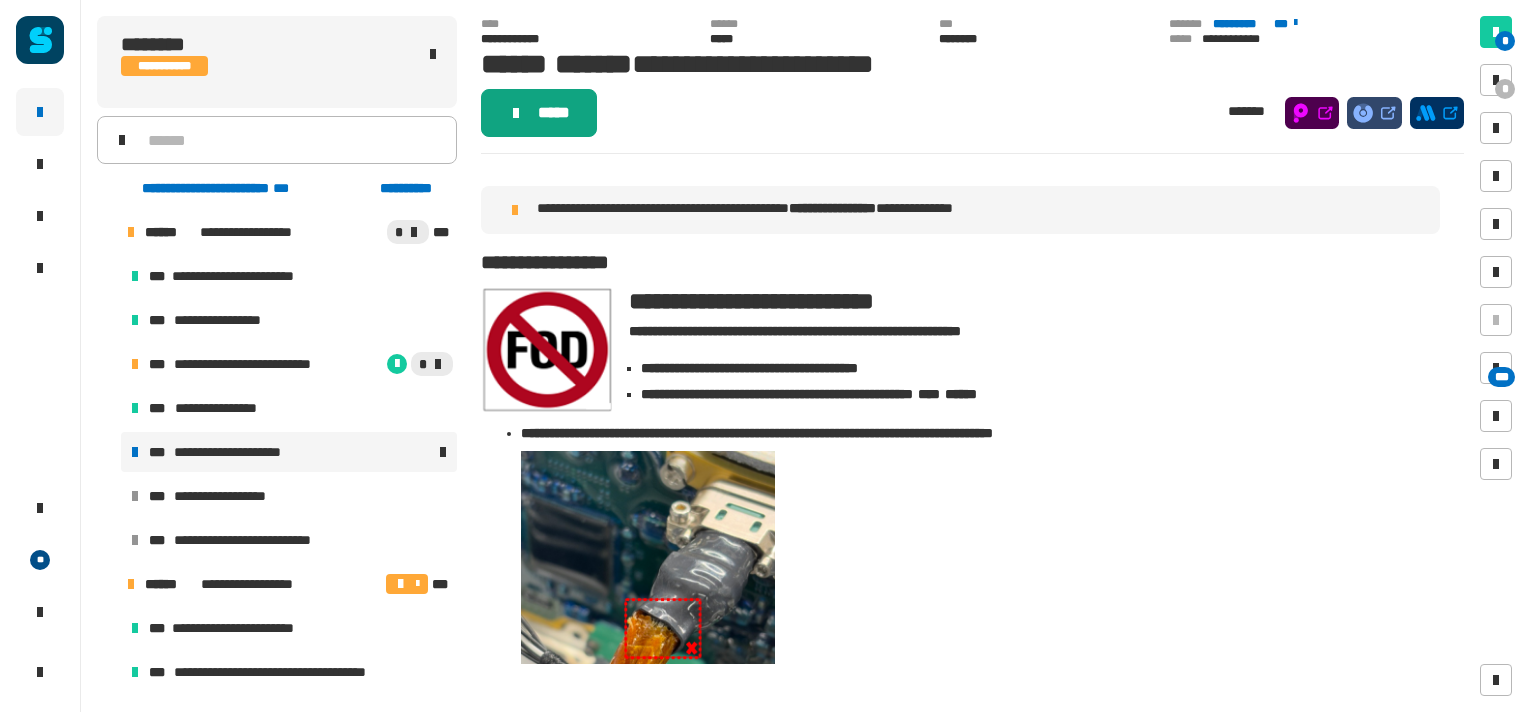 click on "*****" 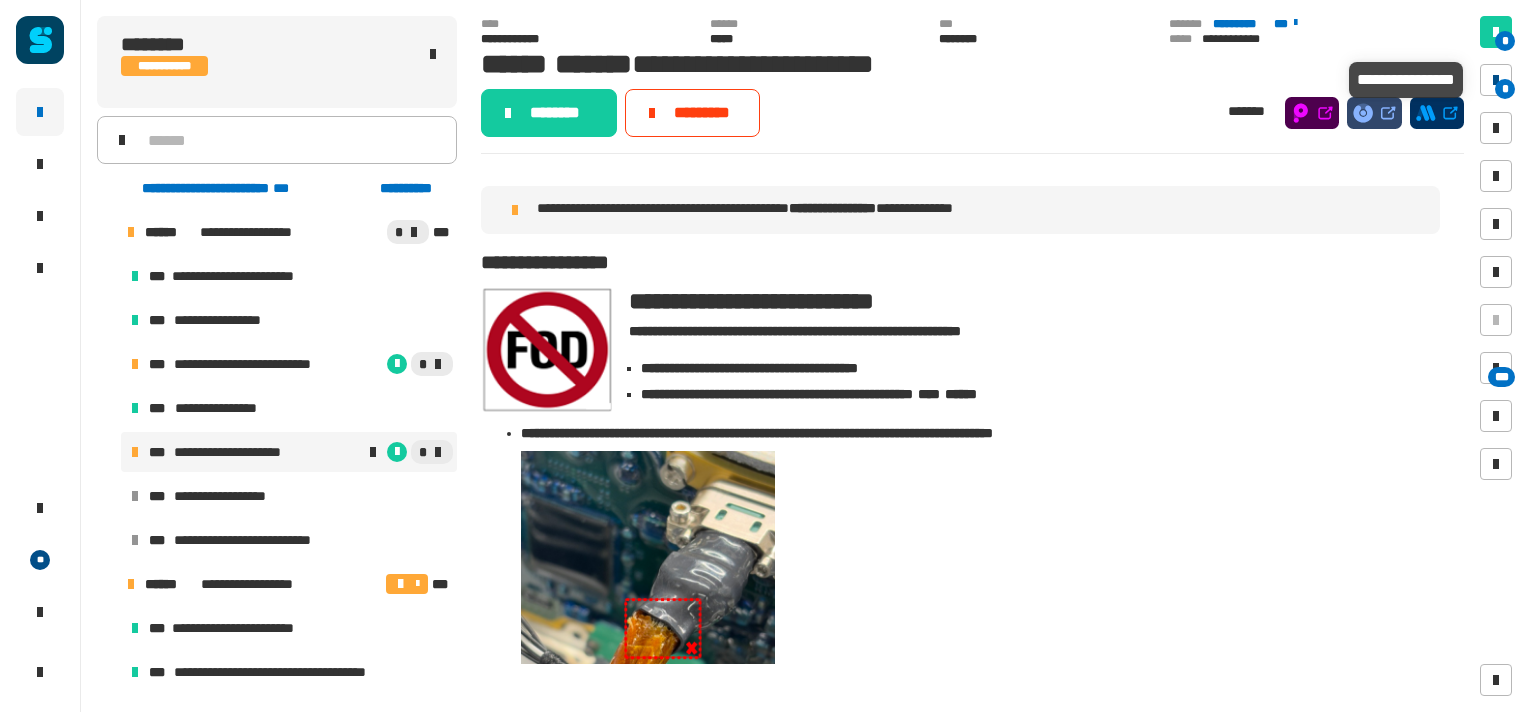 click at bounding box center [1496, 80] 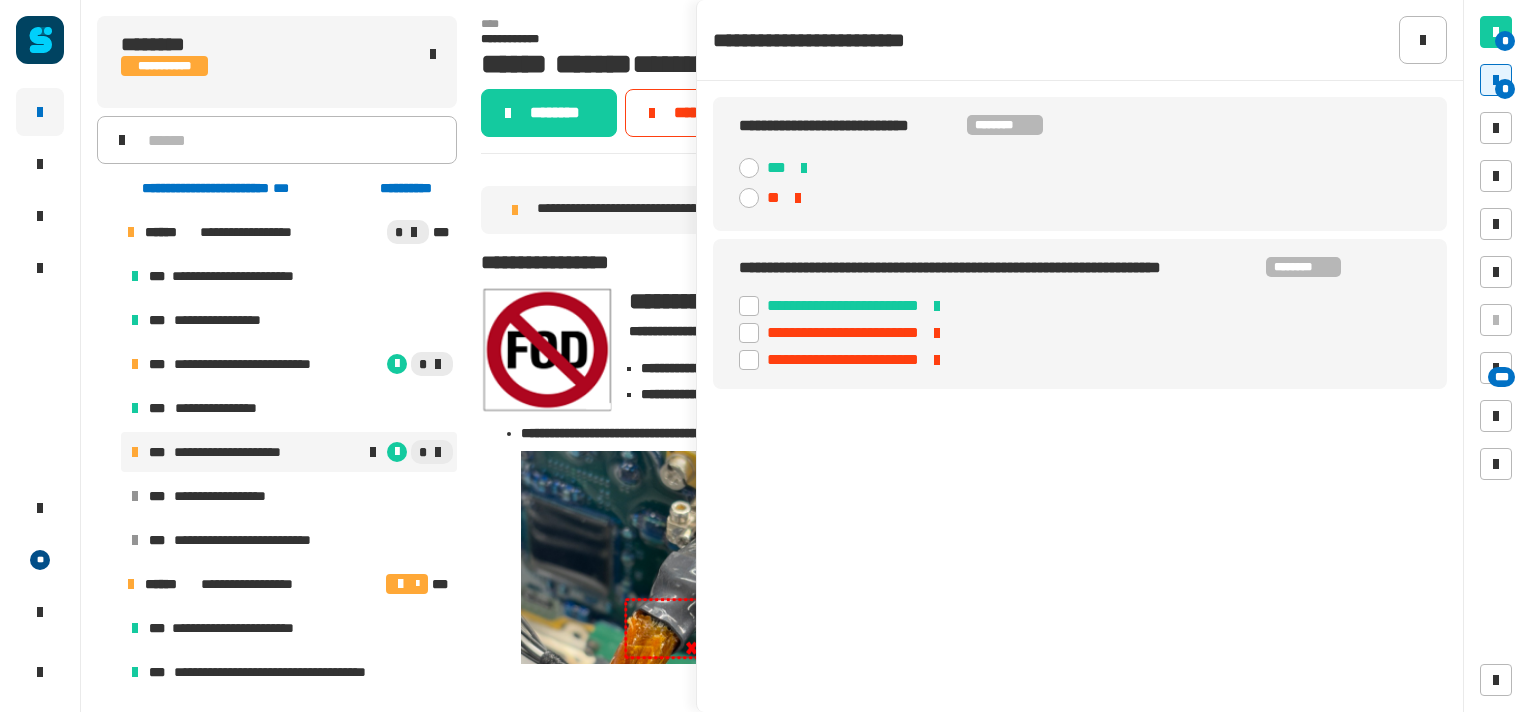 click on "***" 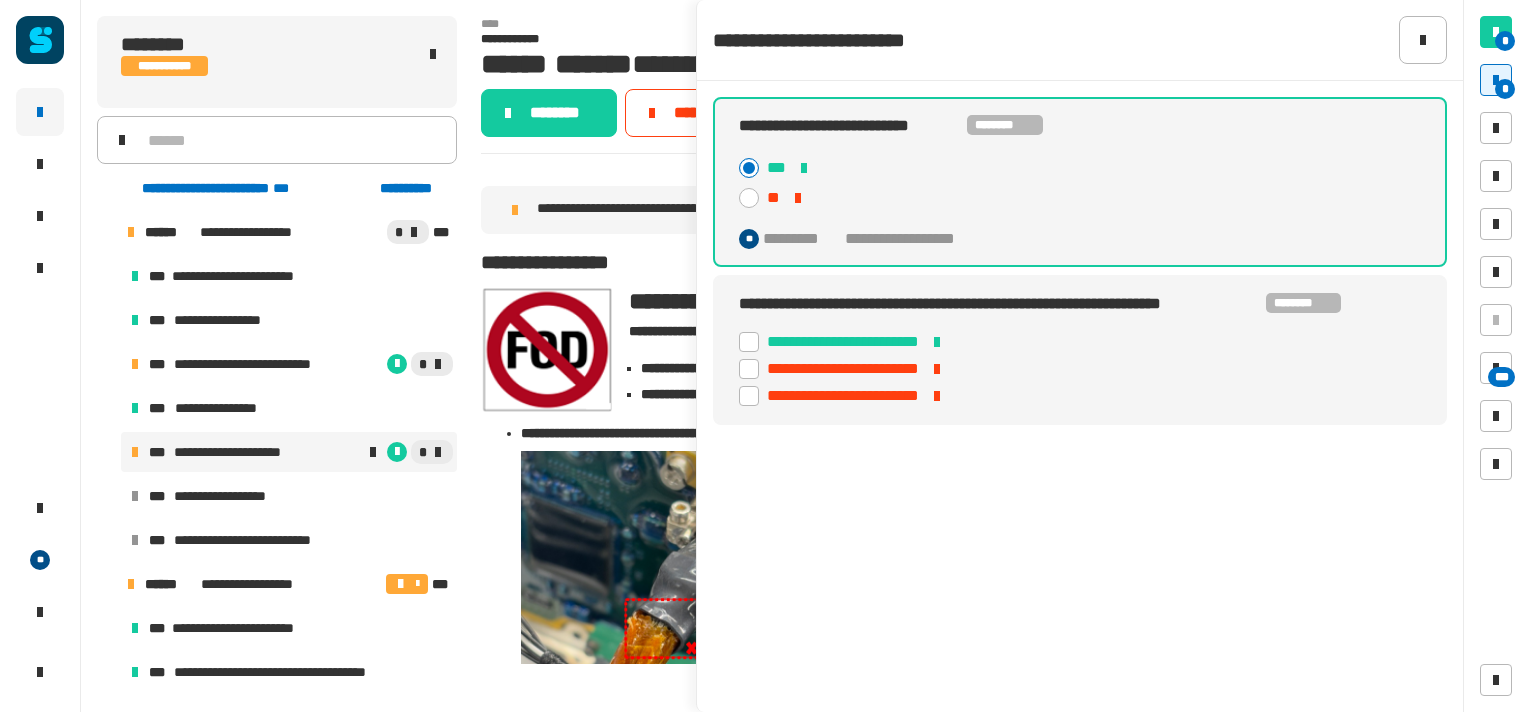 click 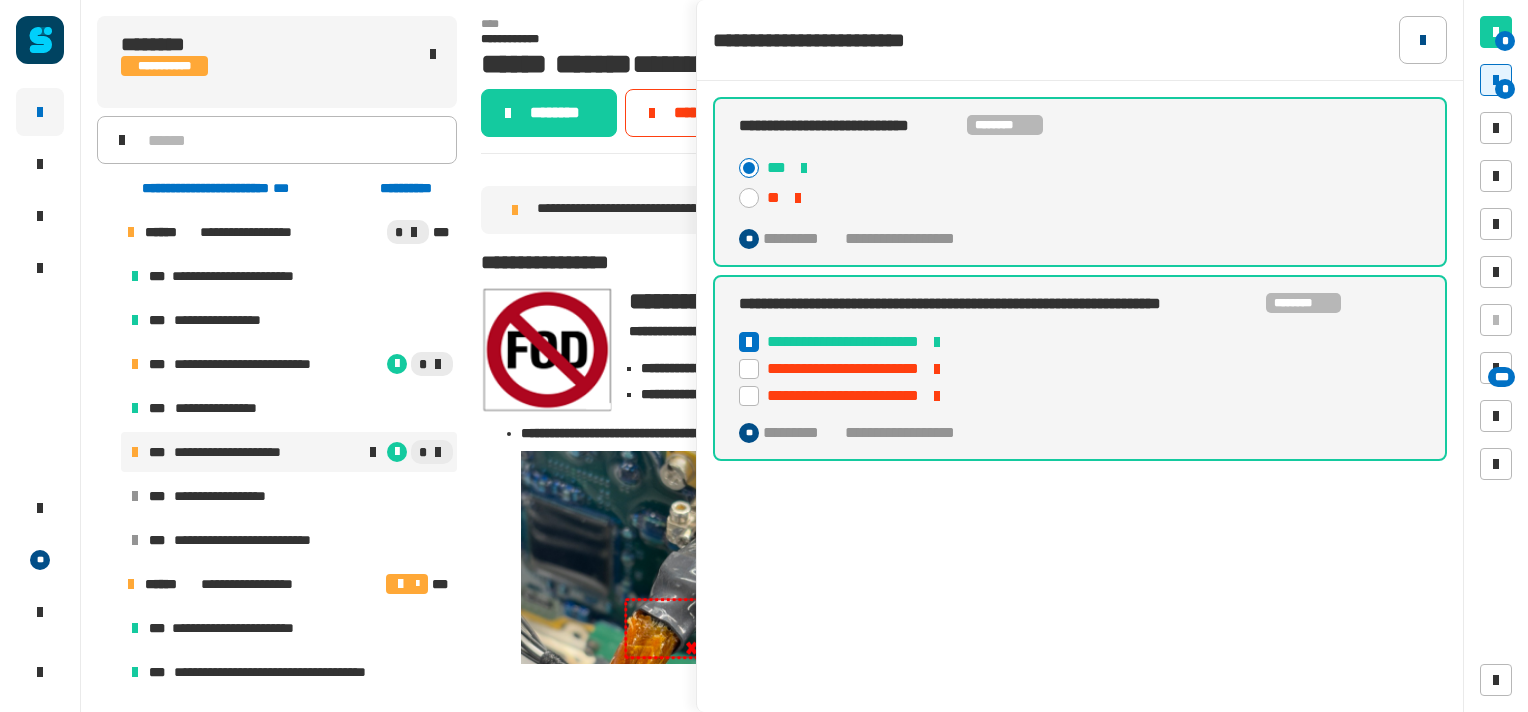 click 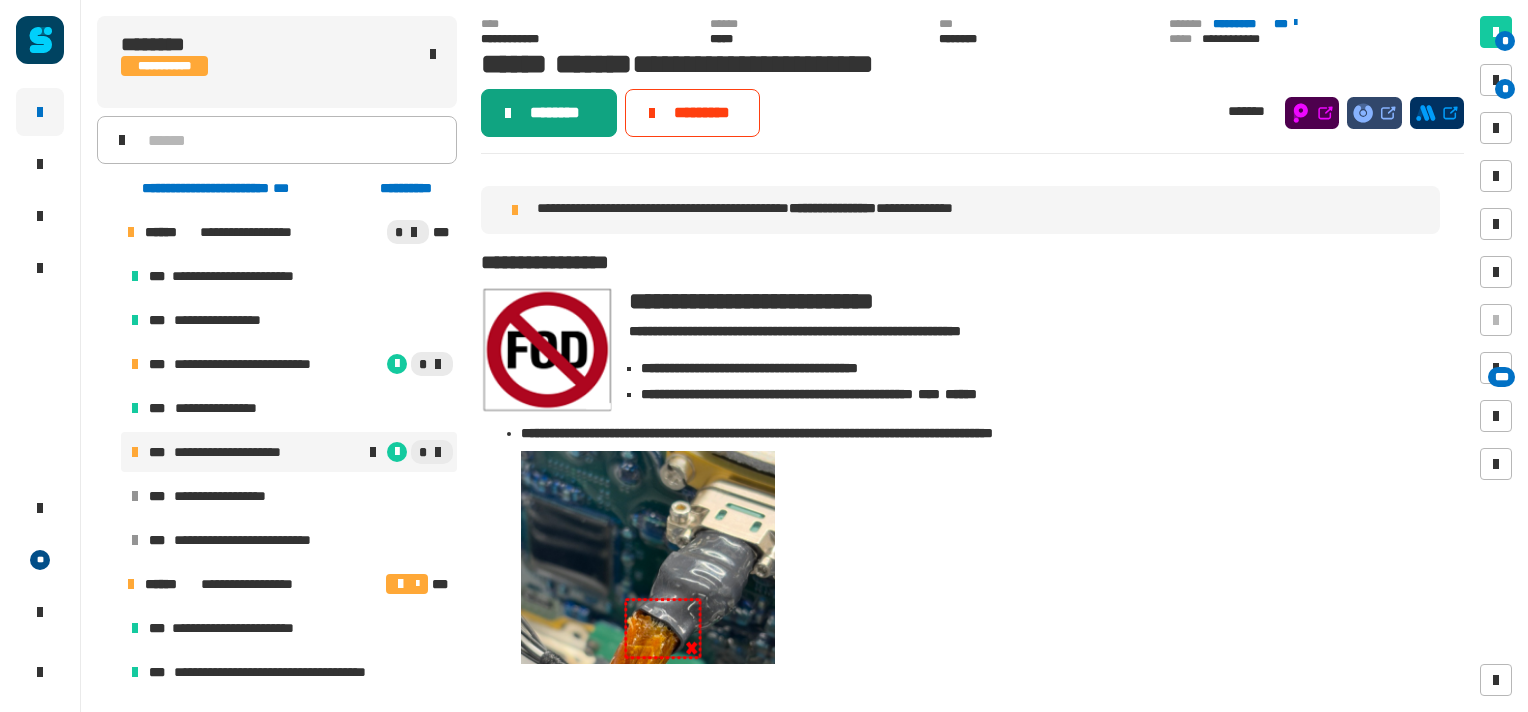 click on "********" 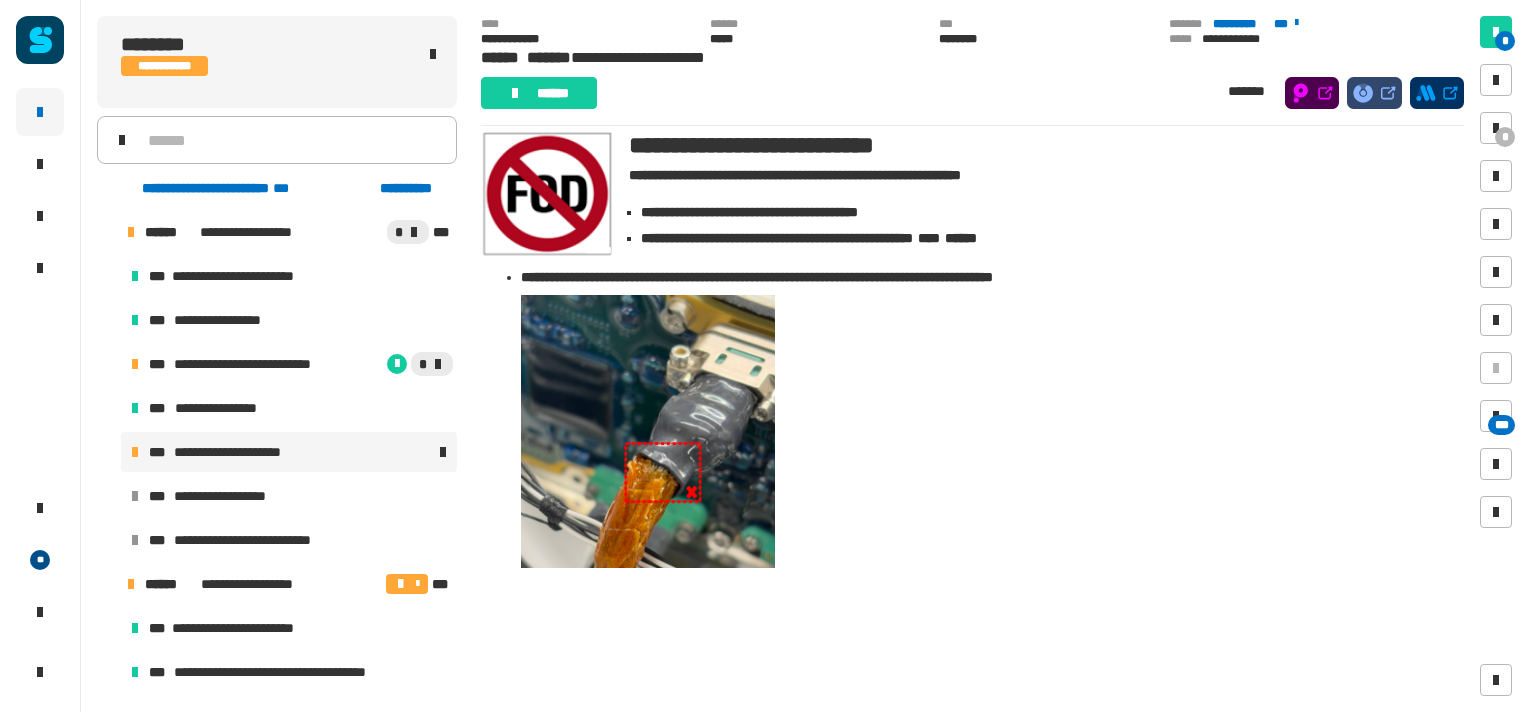 scroll, scrollTop: 128, scrollLeft: 0, axis: vertical 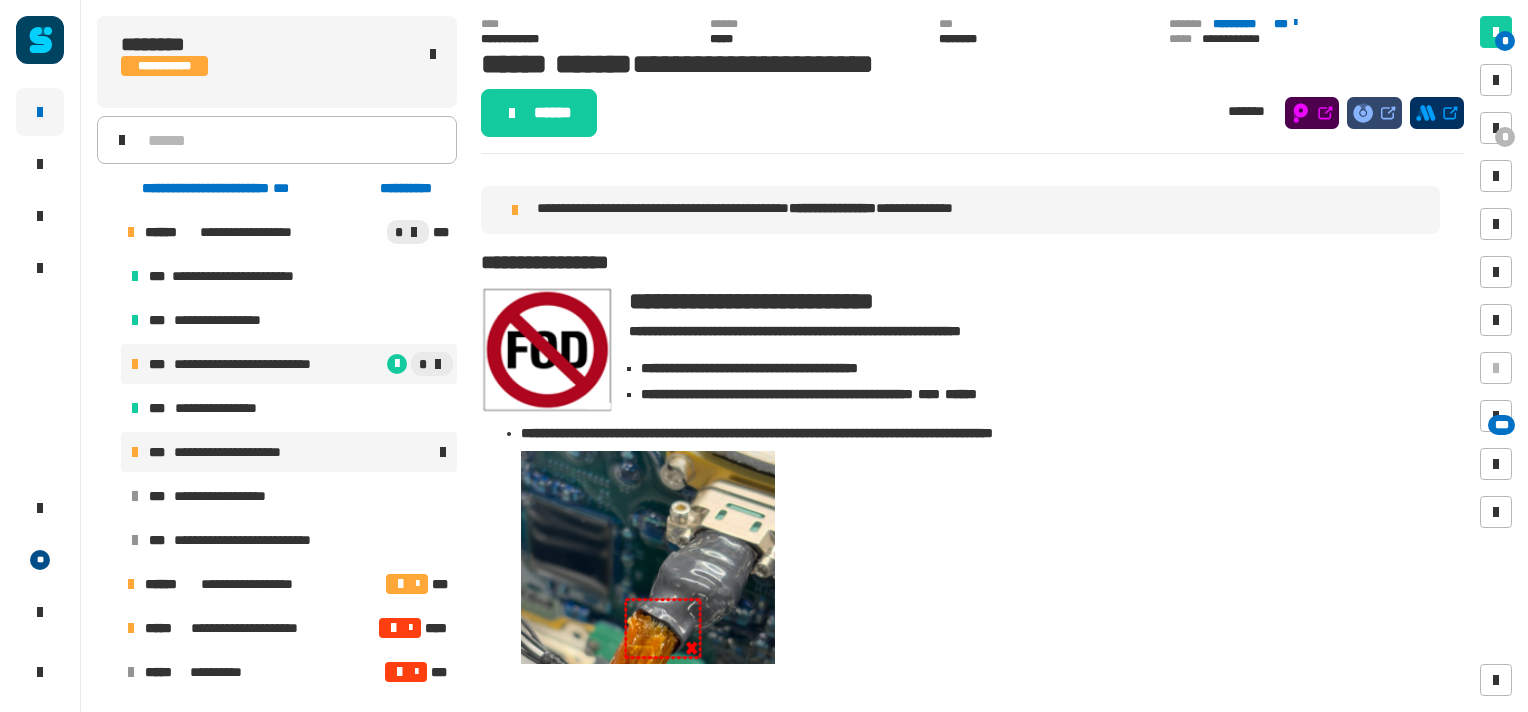 click on "**********" at bounding box center [262, 364] 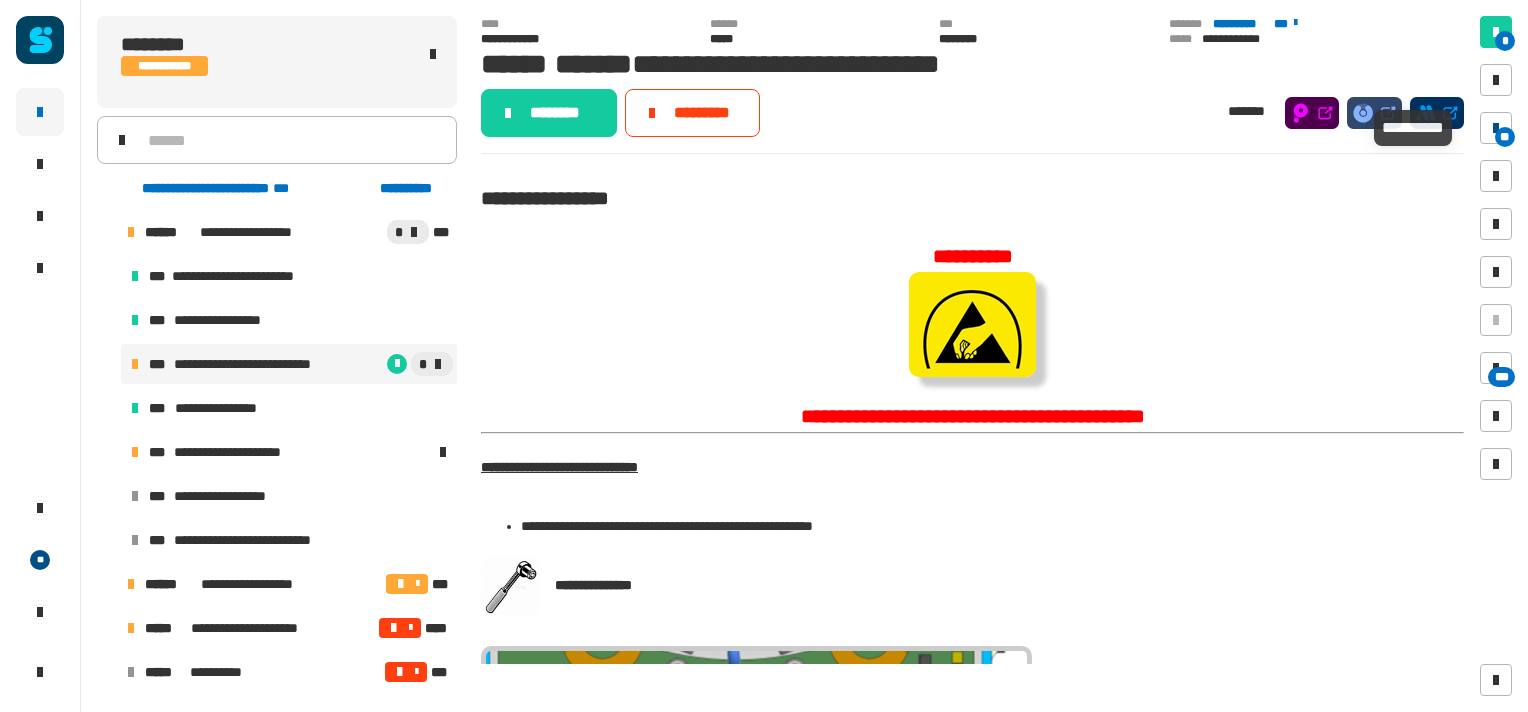 click at bounding box center [1496, 128] 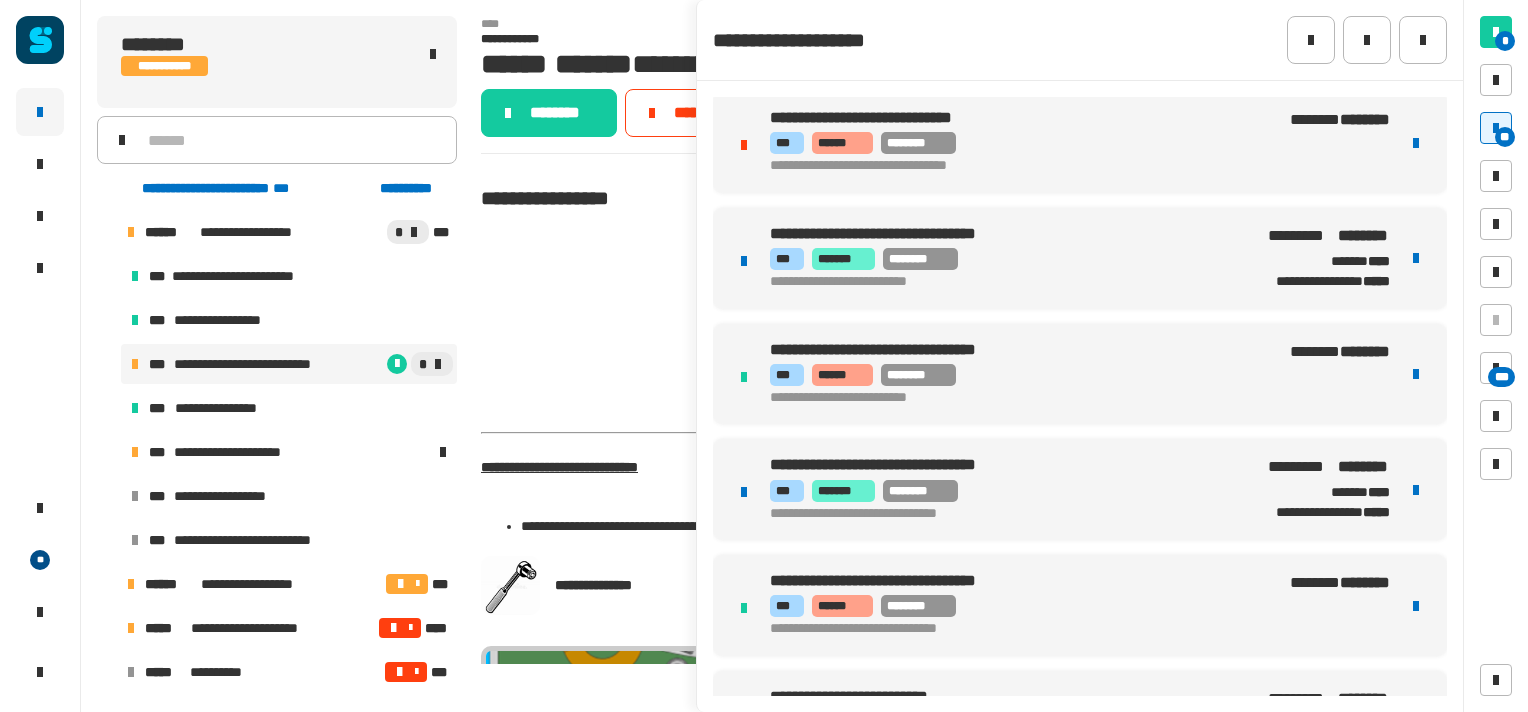 scroll, scrollTop: 352, scrollLeft: 0, axis: vertical 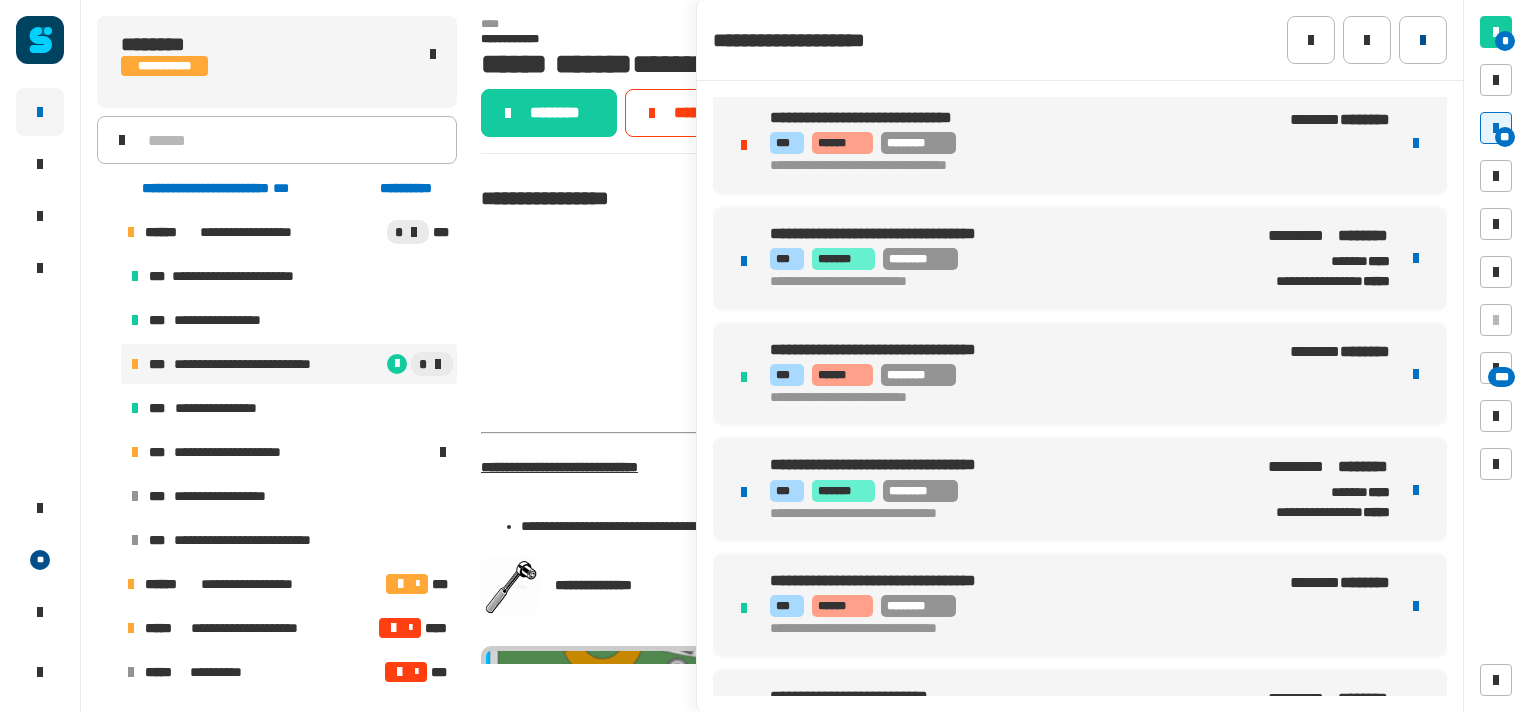 click 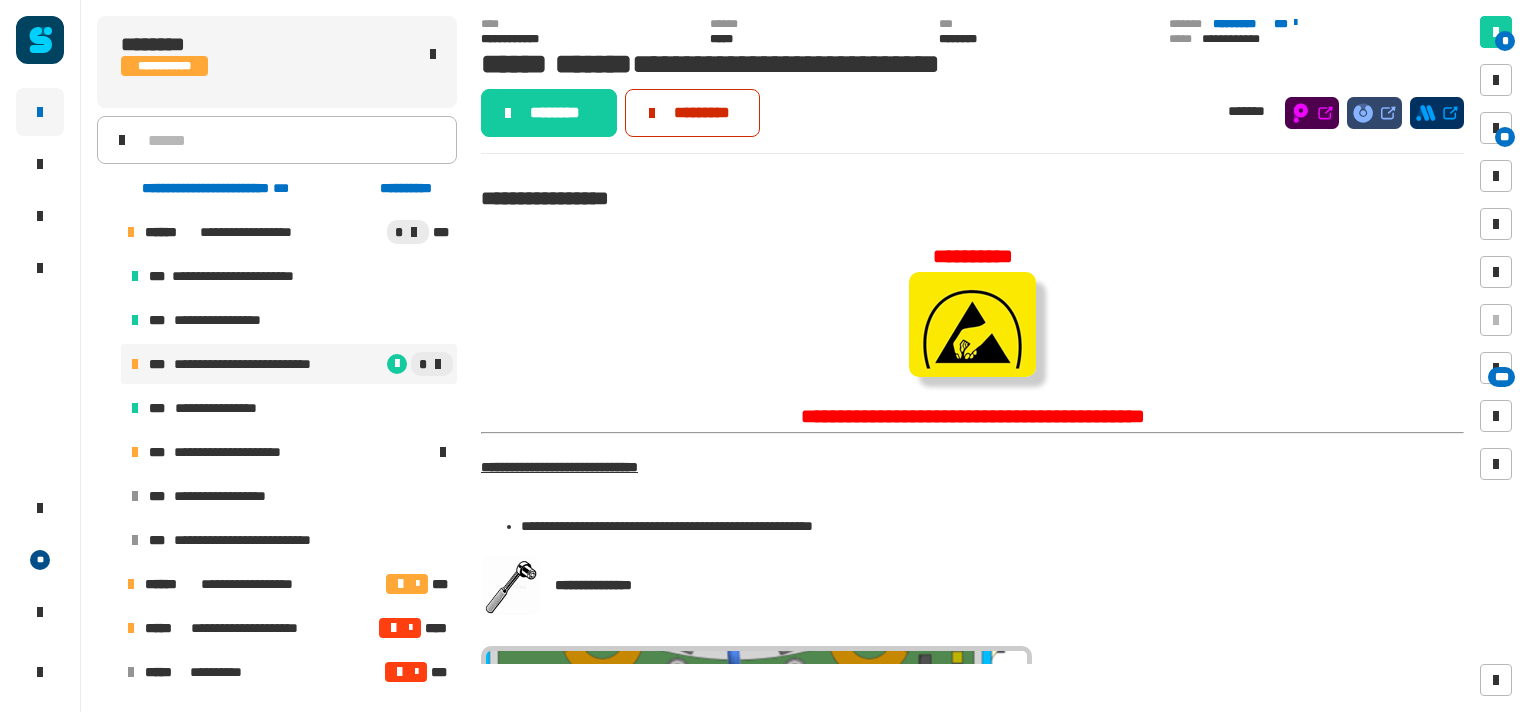 click on "*********" 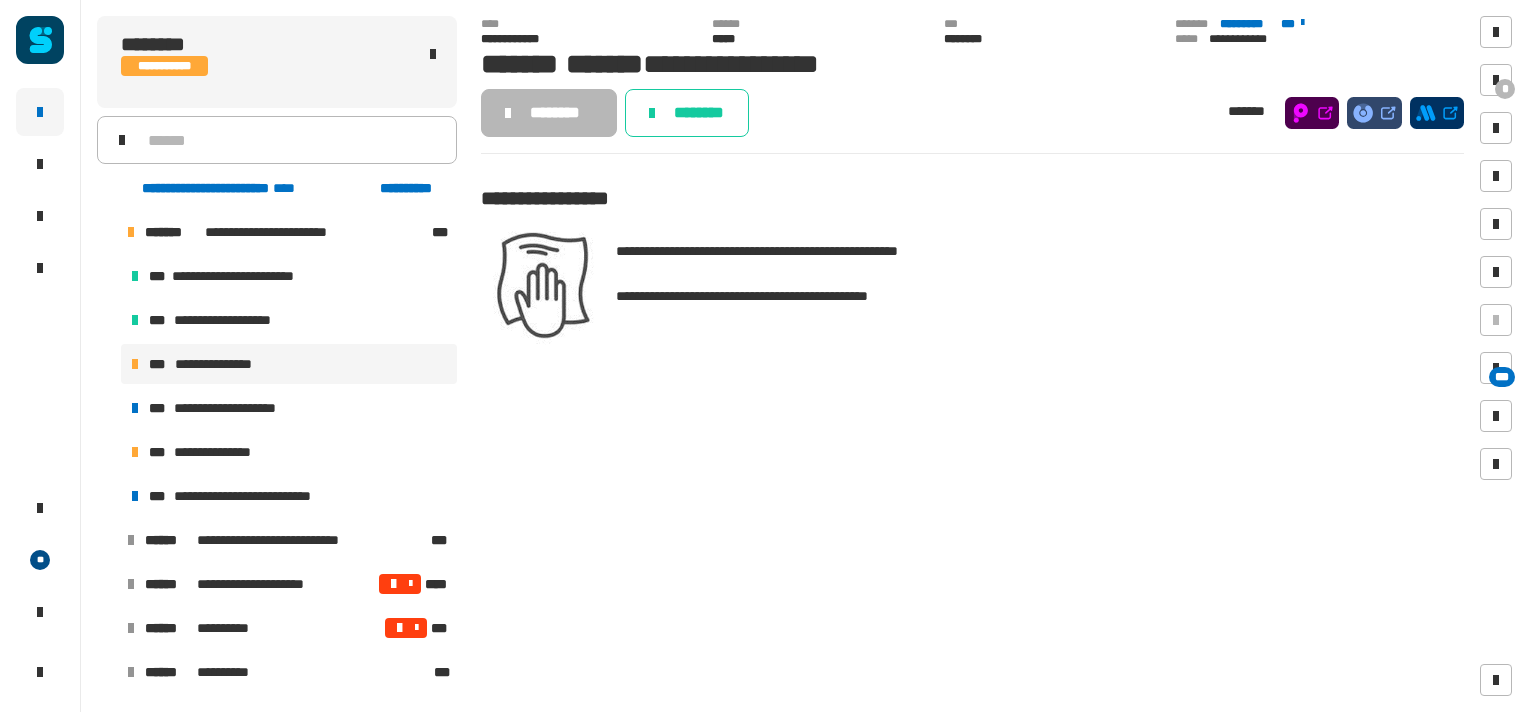 scroll, scrollTop: 0, scrollLeft: 0, axis: both 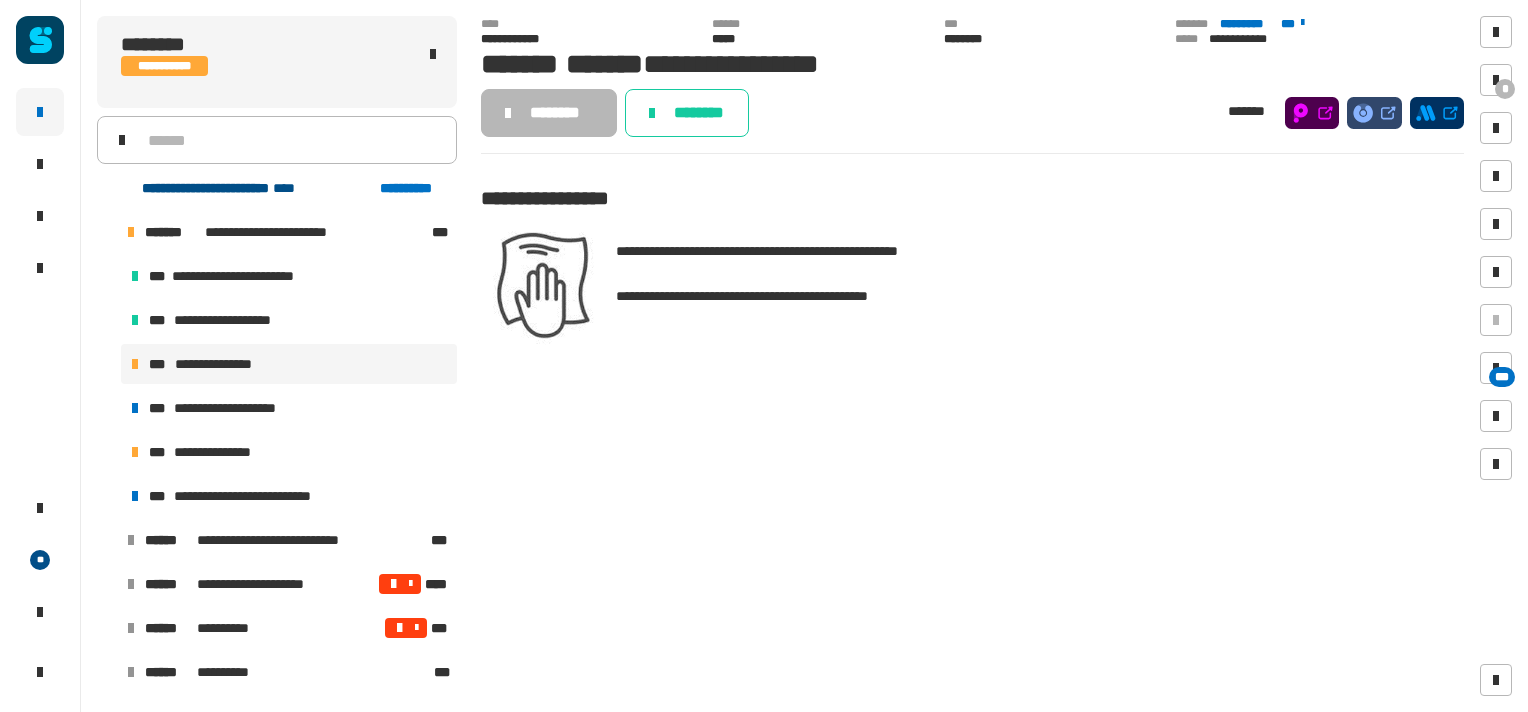 click on "**********" 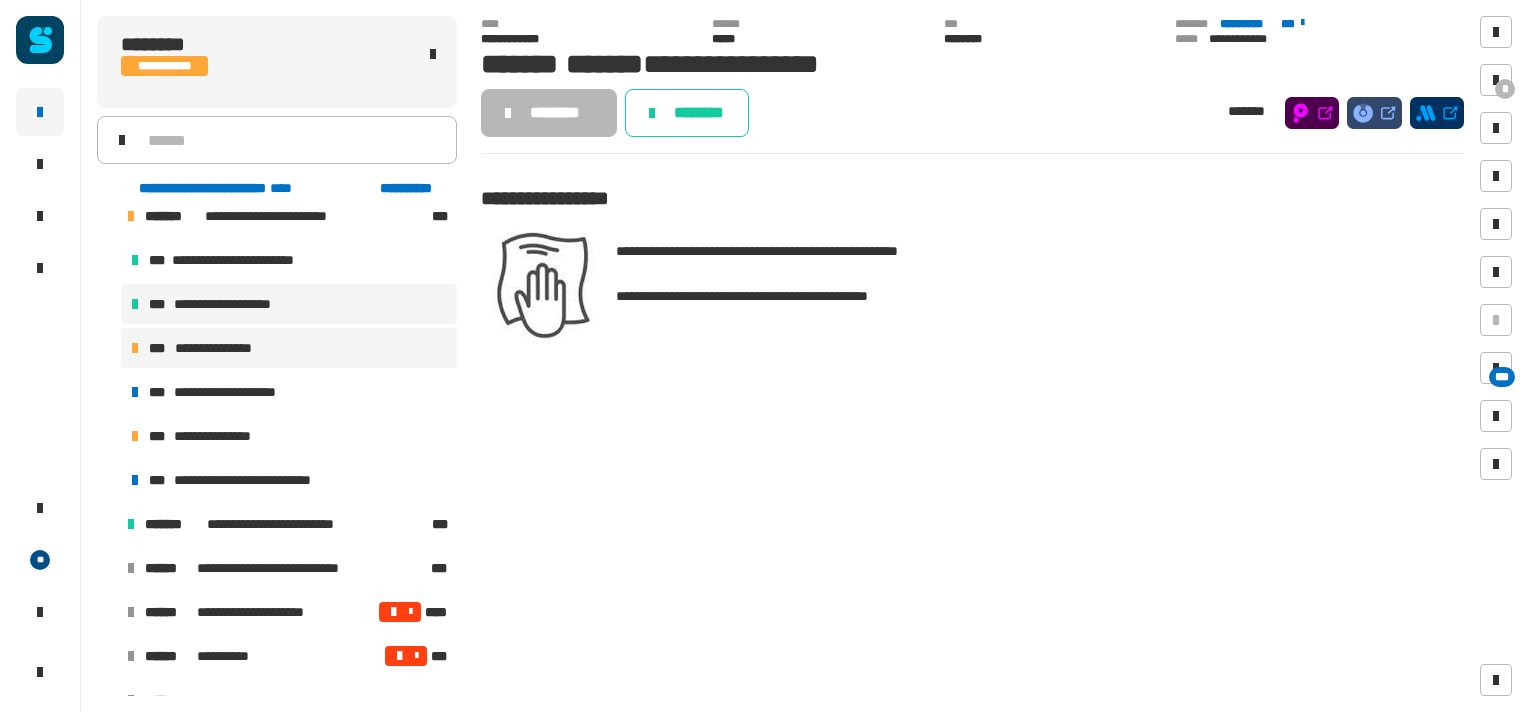 scroll, scrollTop: 680, scrollLeft: 0, axis: vertical 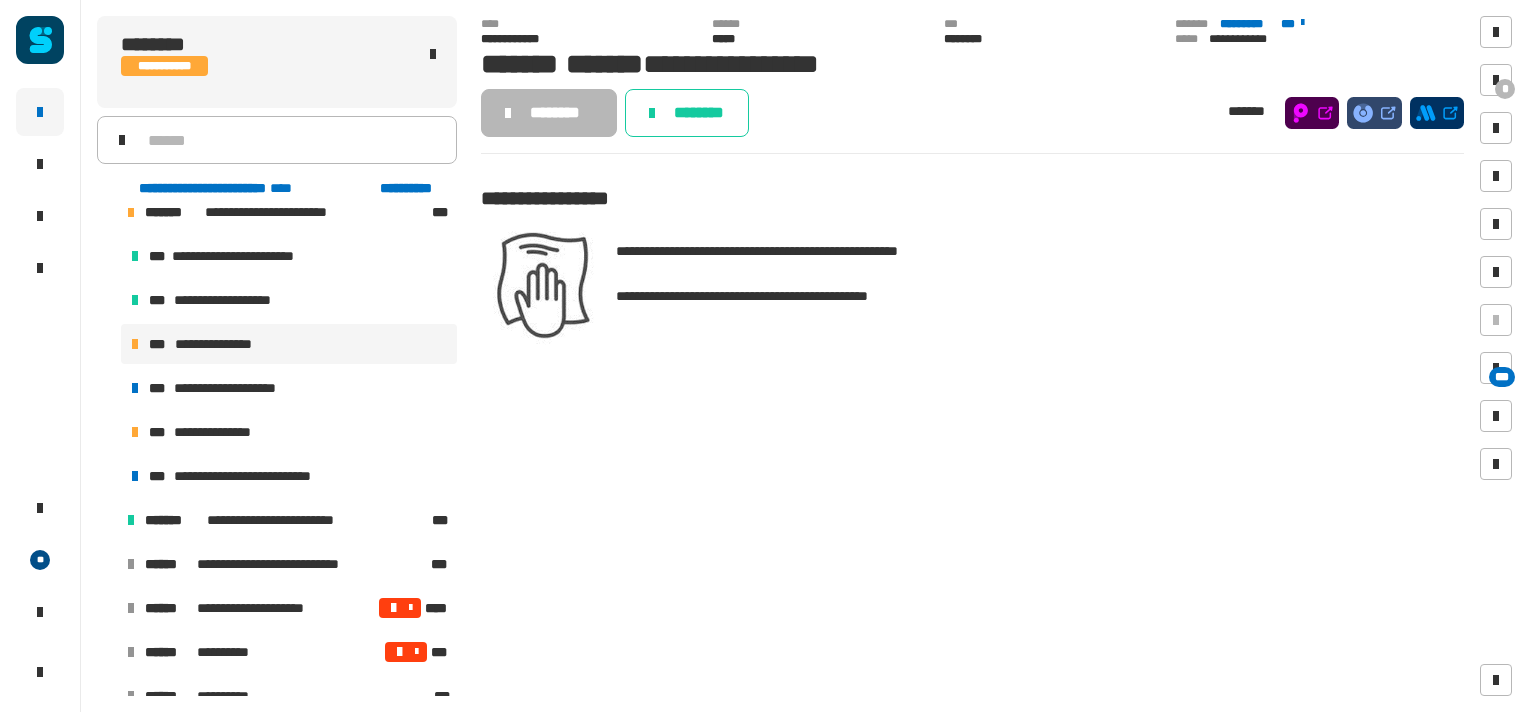 click at bounding box center (107, 520) 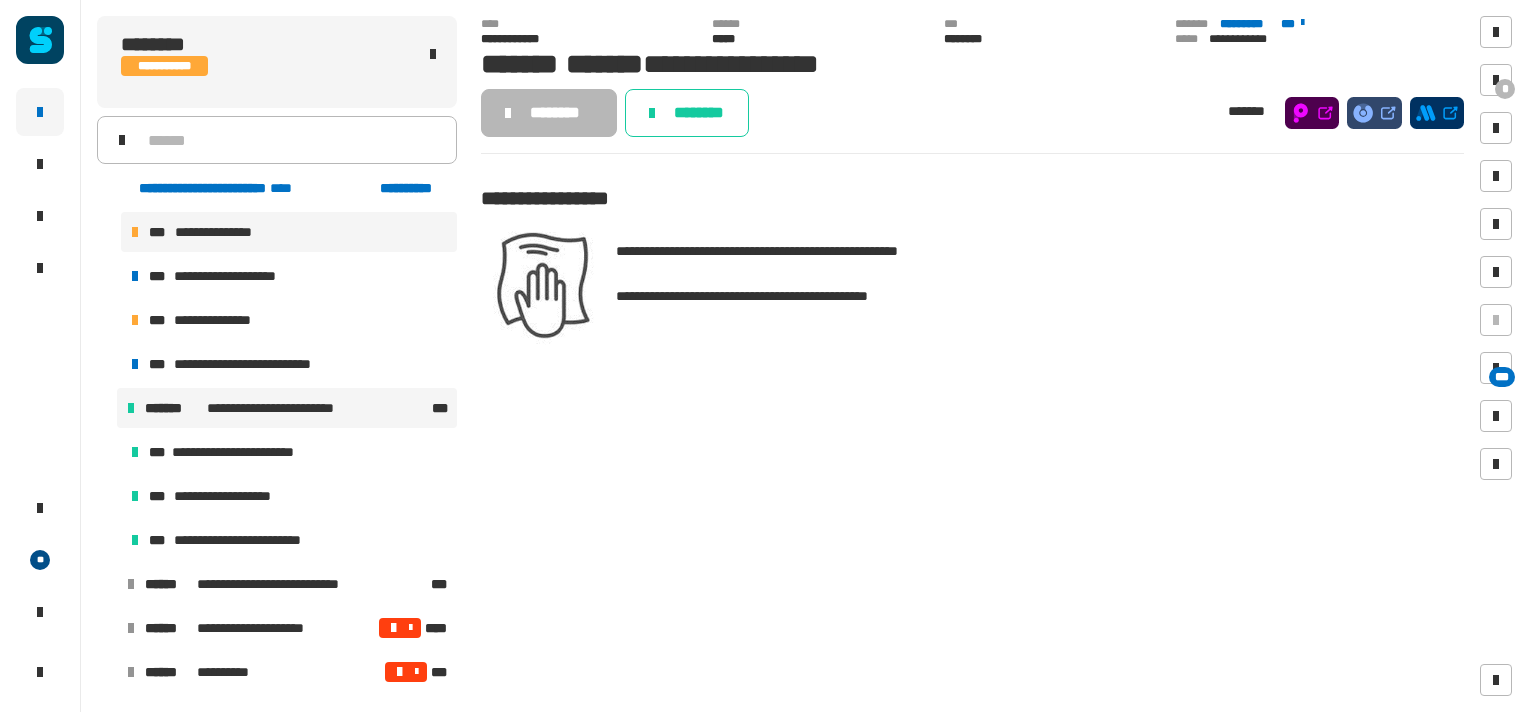 scroll, scrollTop: 792, scrollLeft: 0, axis: vertical 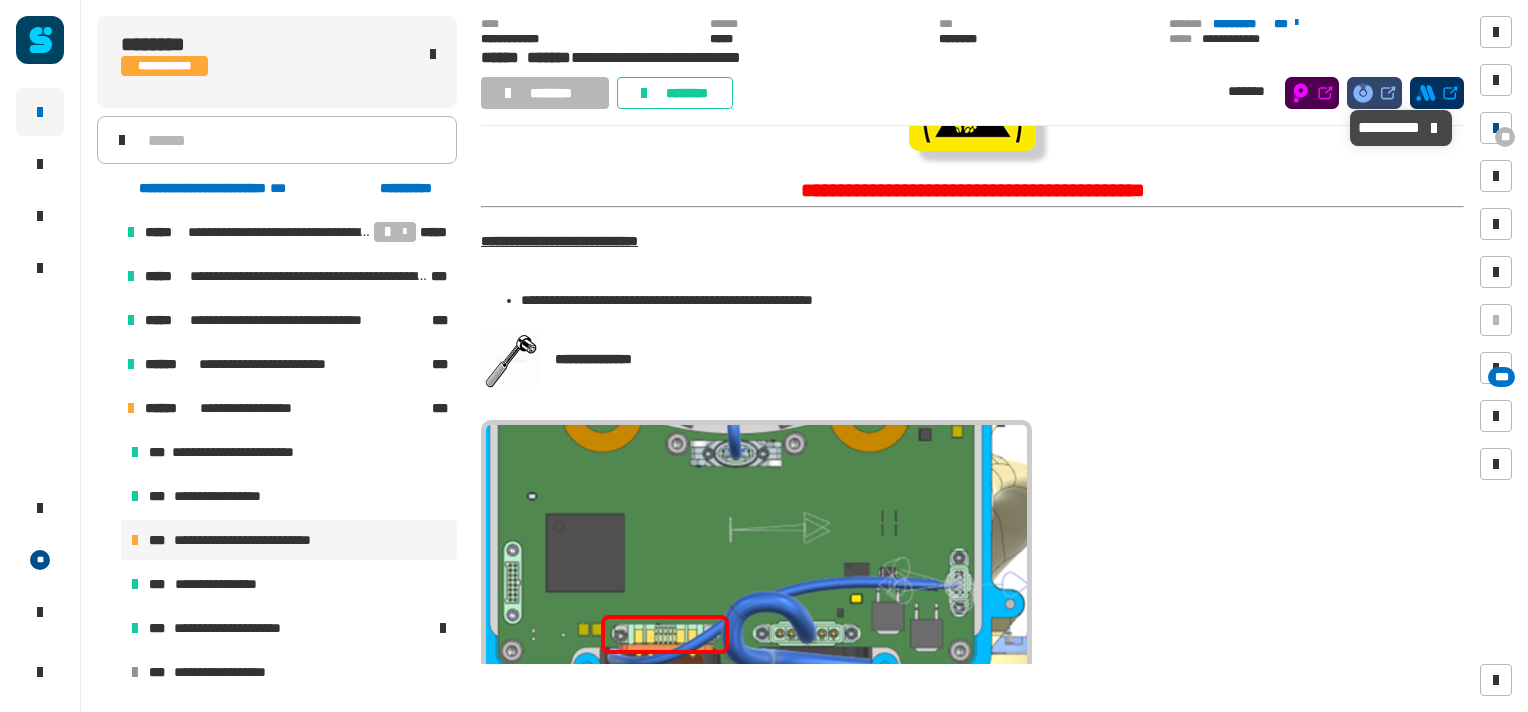 click on "**" at bounding box center [1505, 137] 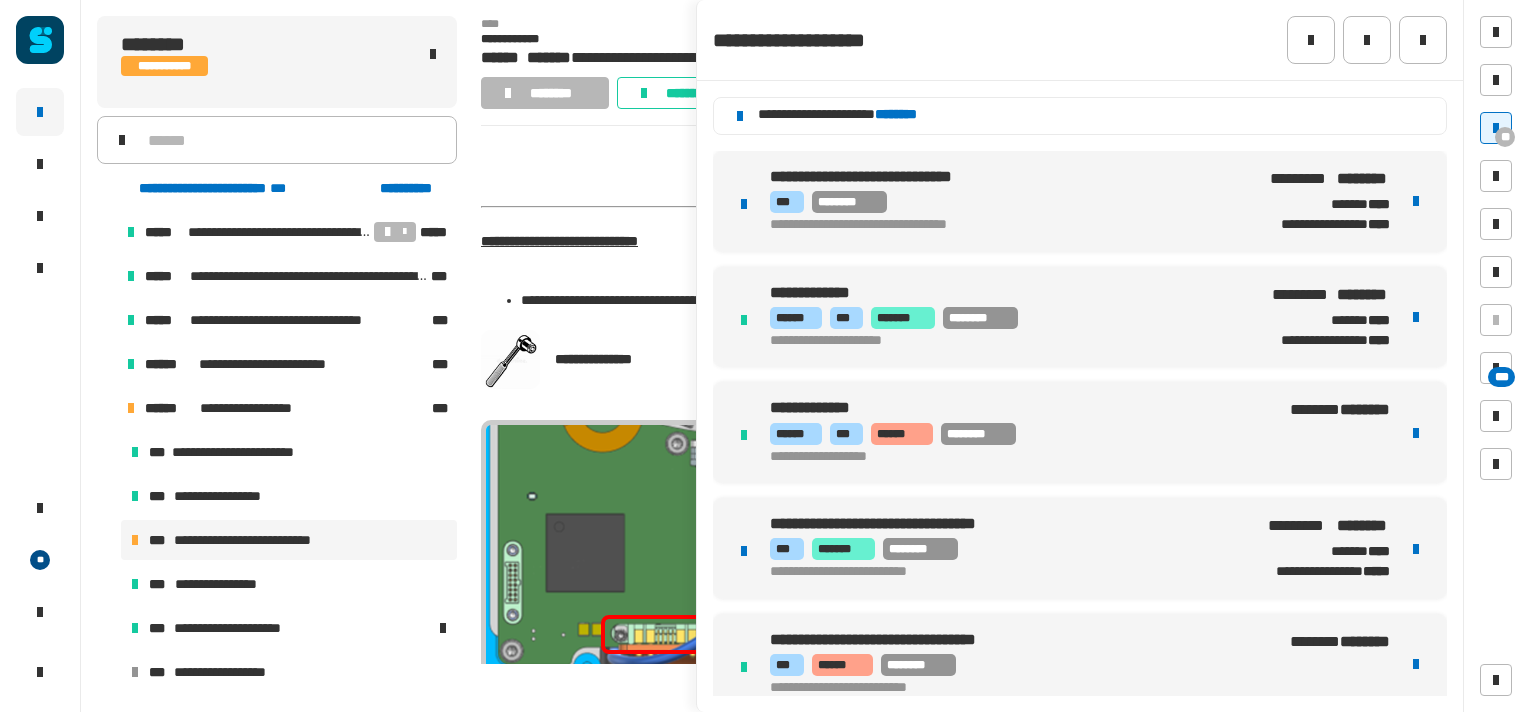 click on "*** ********" at bounding box center (1006, 202) 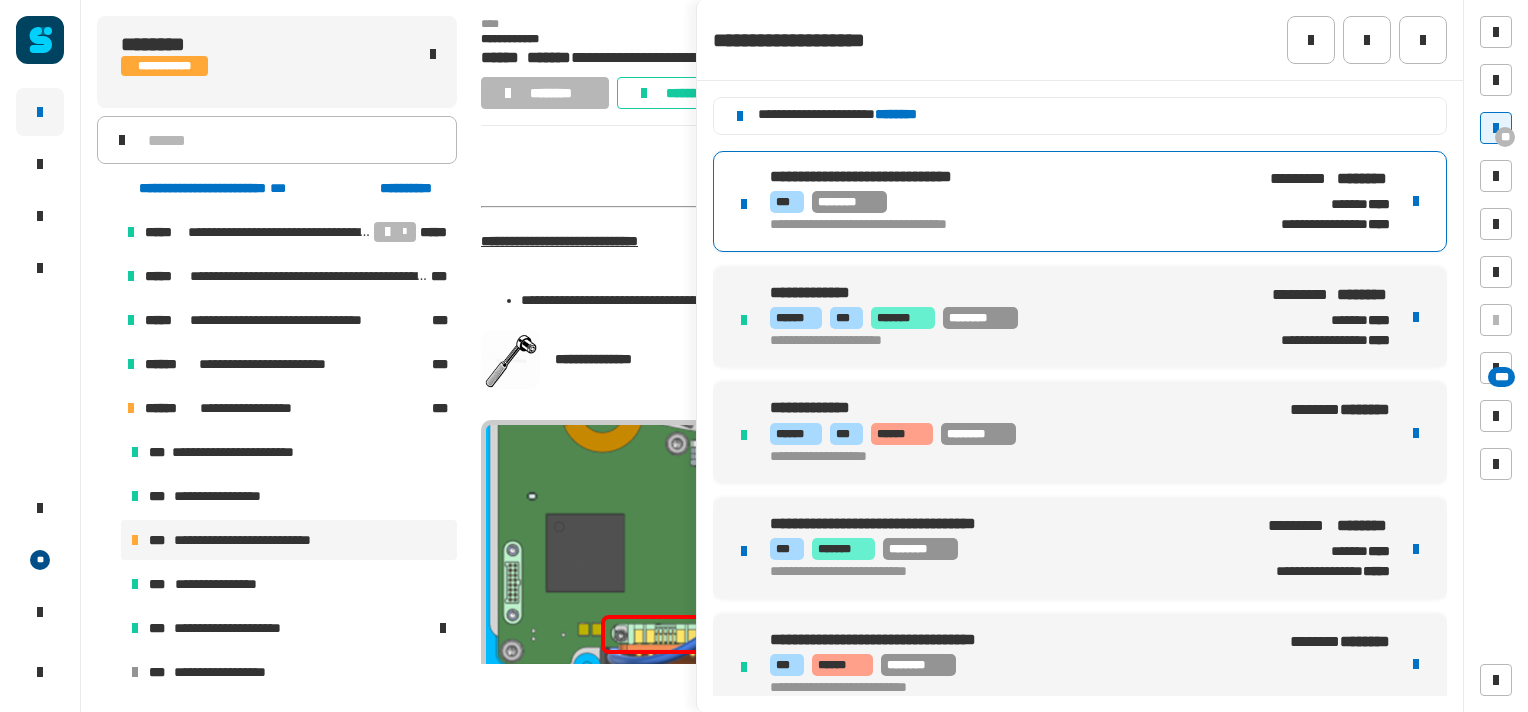 click on "*** ********" at bounding box center (1006, 202) 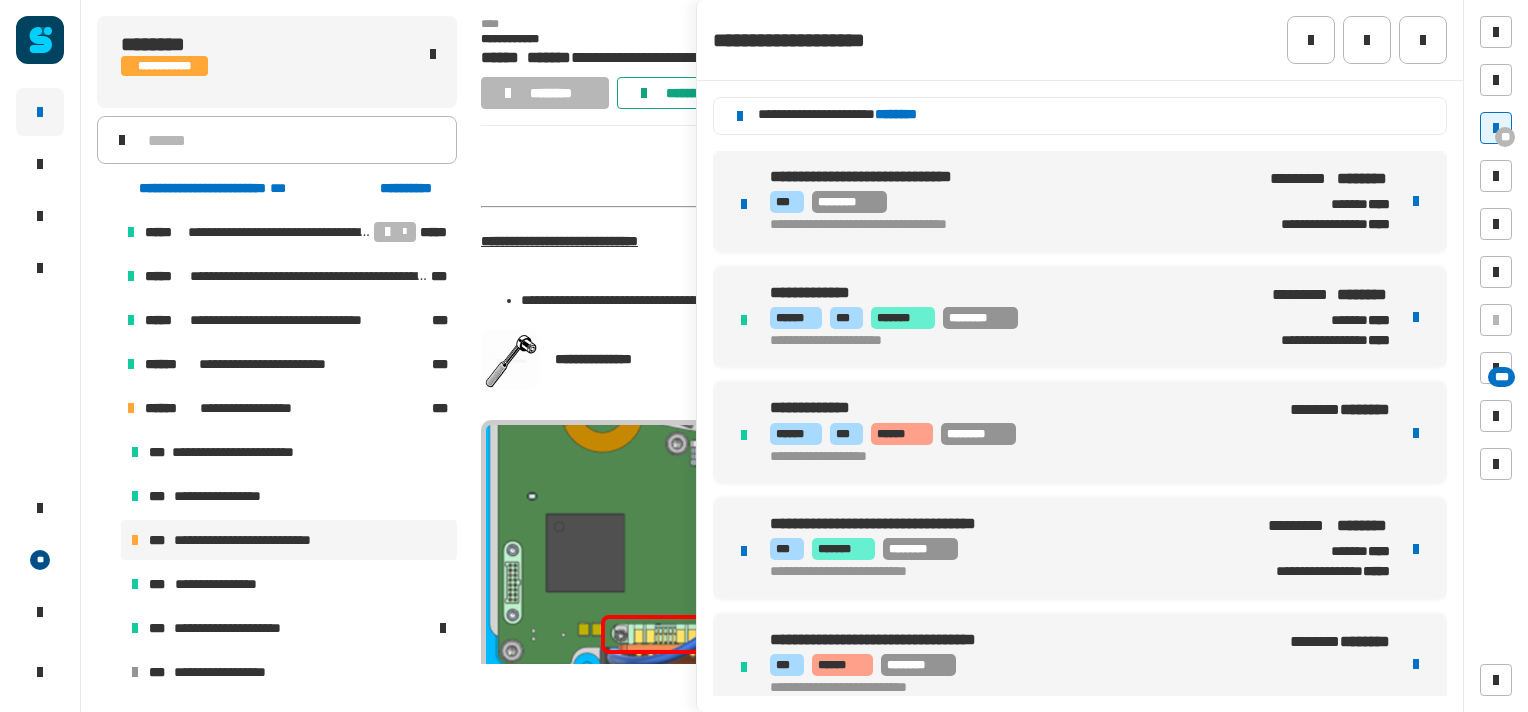 click on "********" 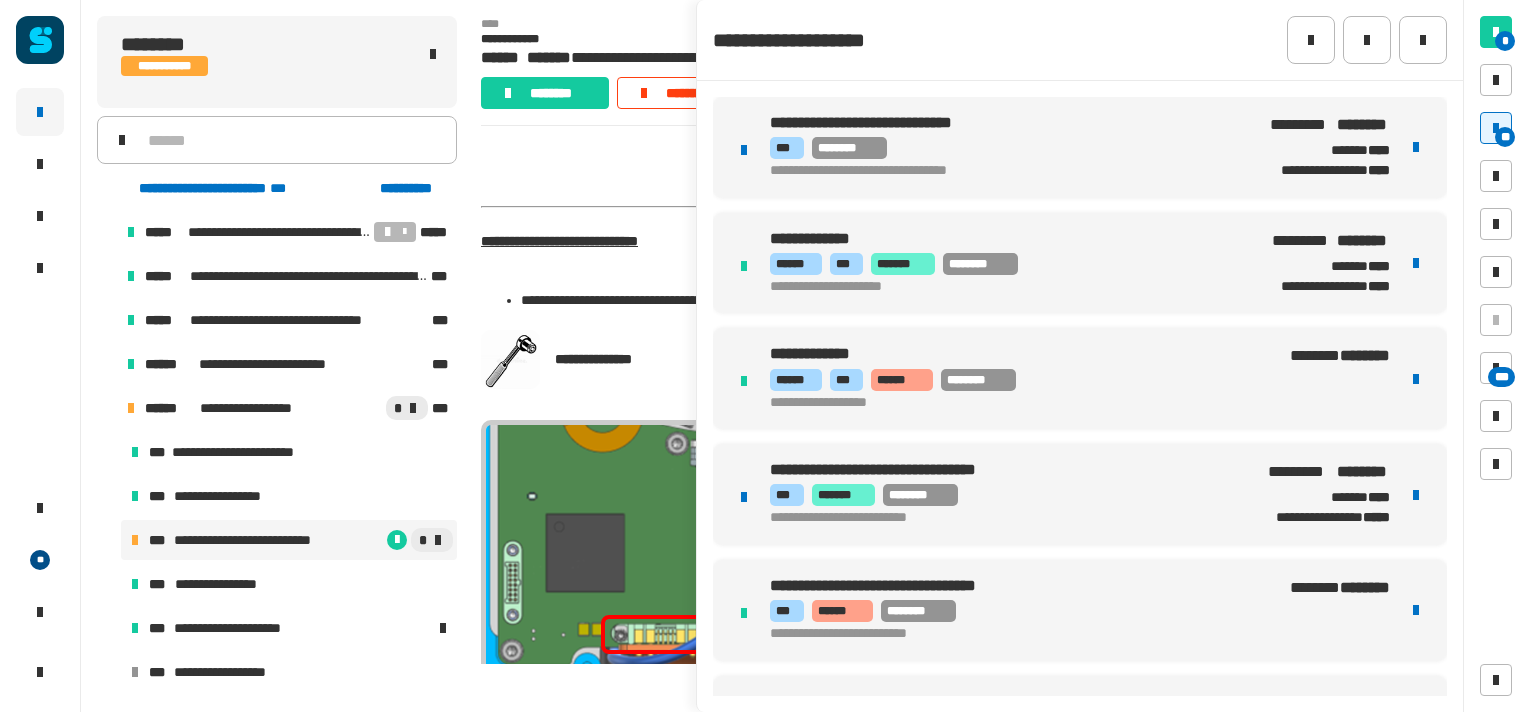 click on "**********" at bounding box center (1006, 147) 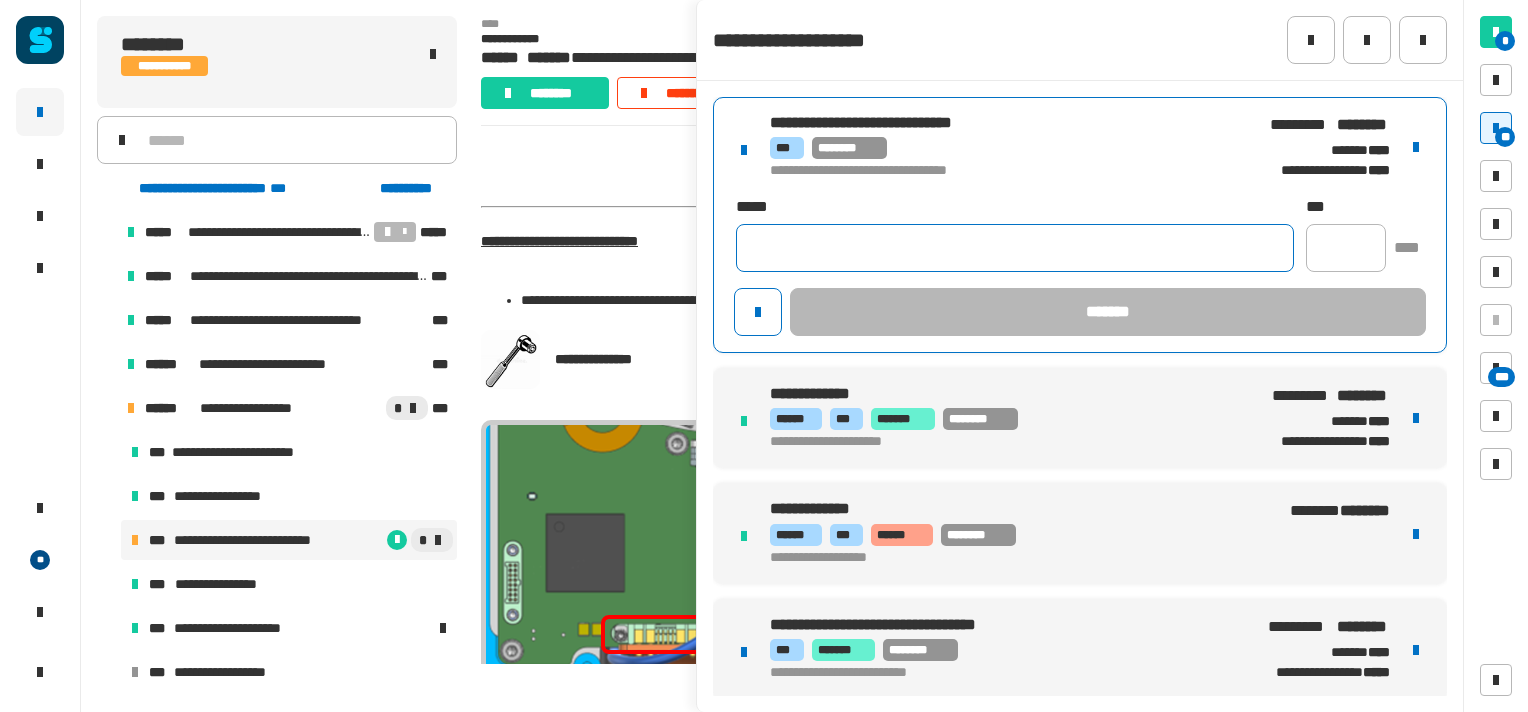 click 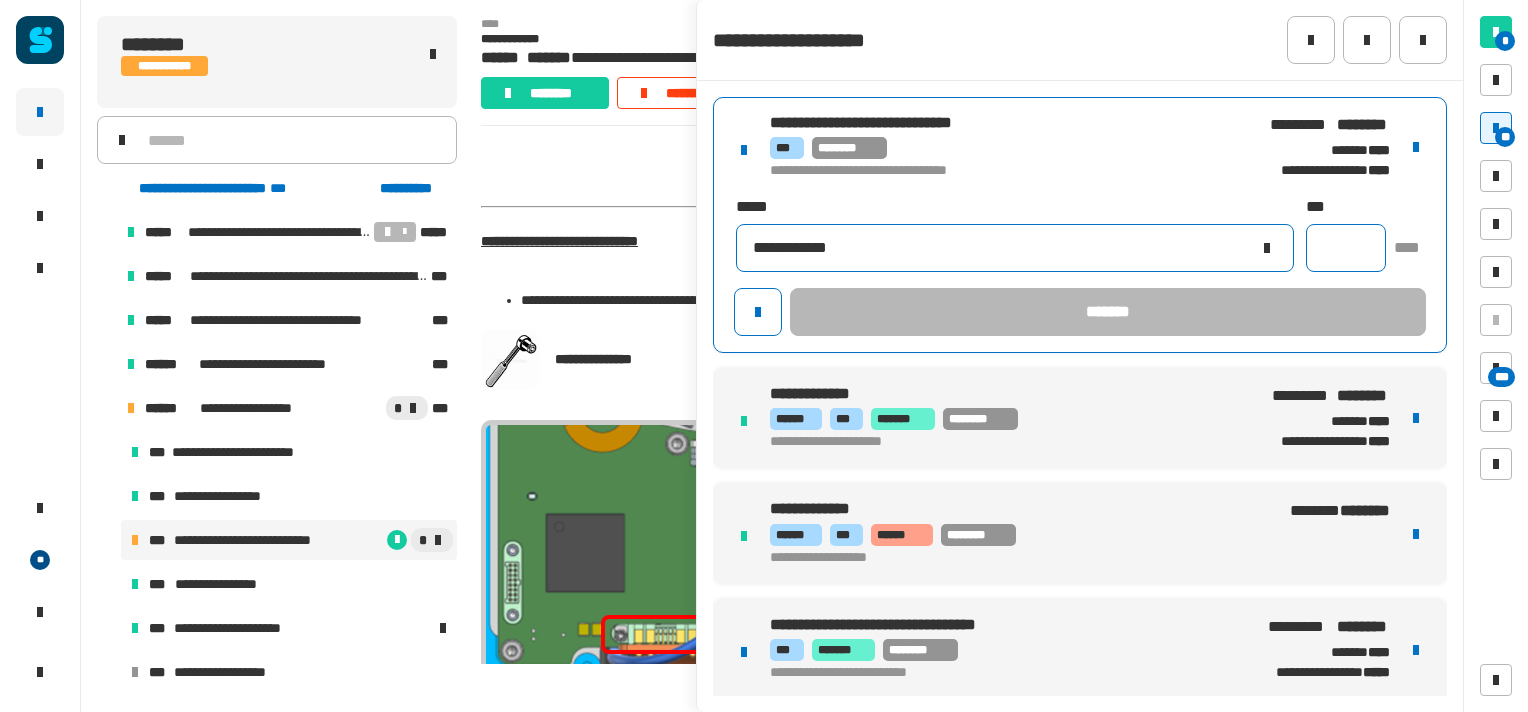 type on "**********" 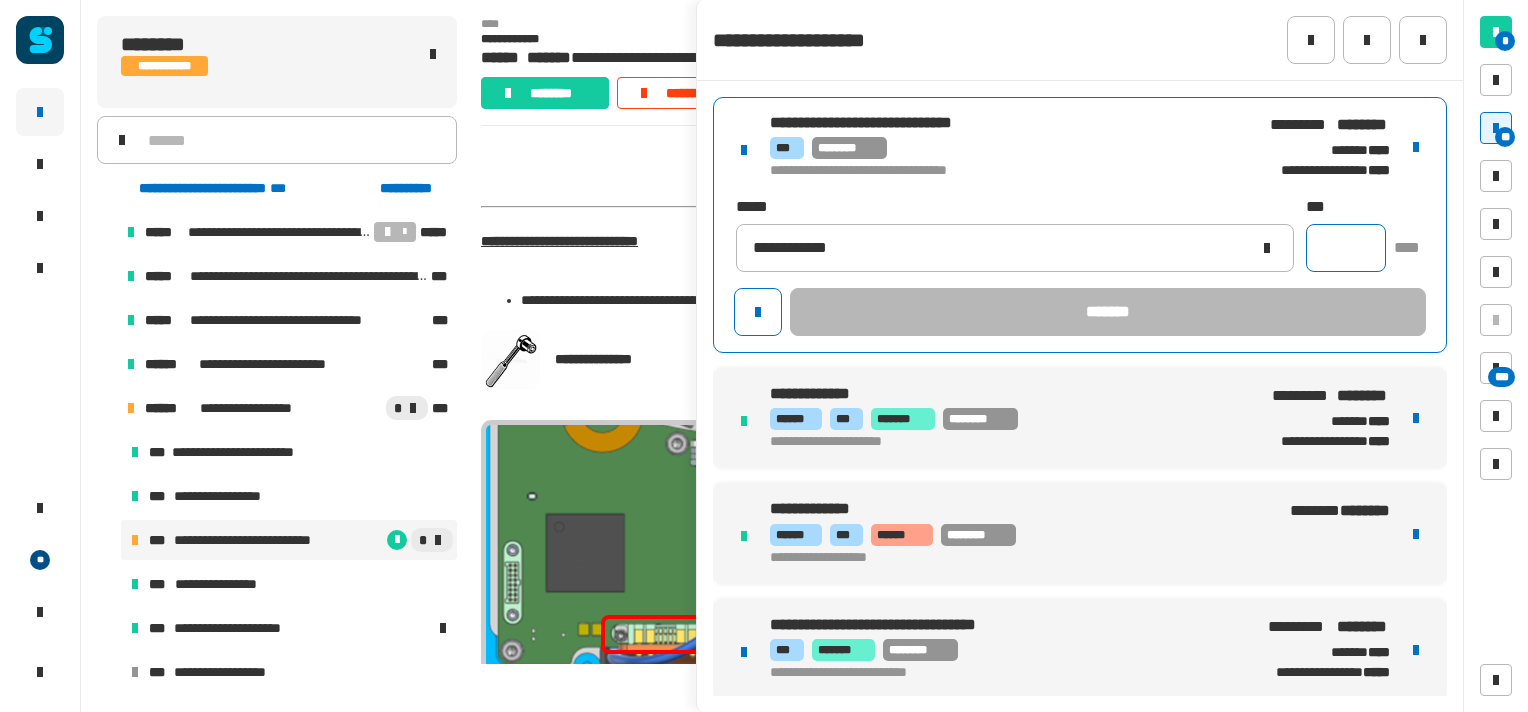 click 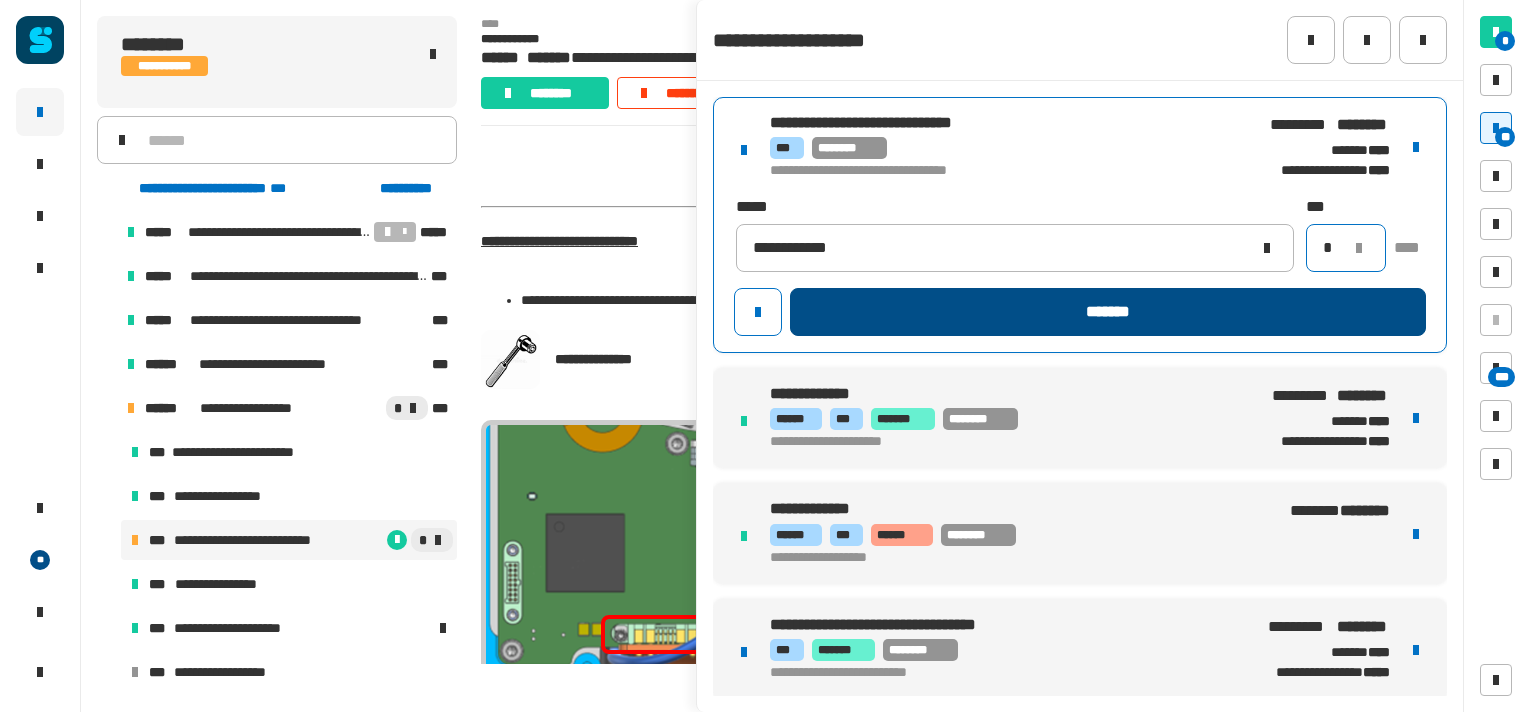 type on "*" 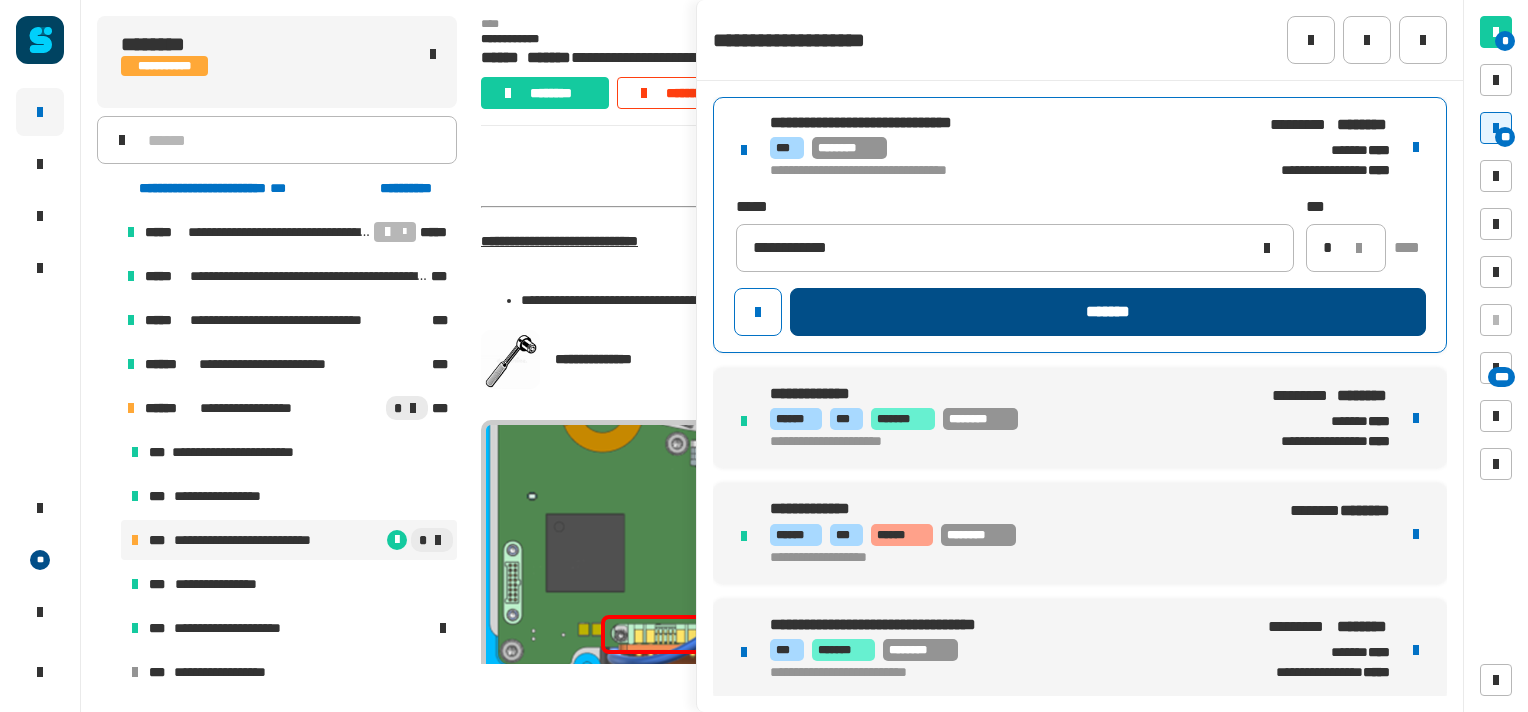 click on "*******" 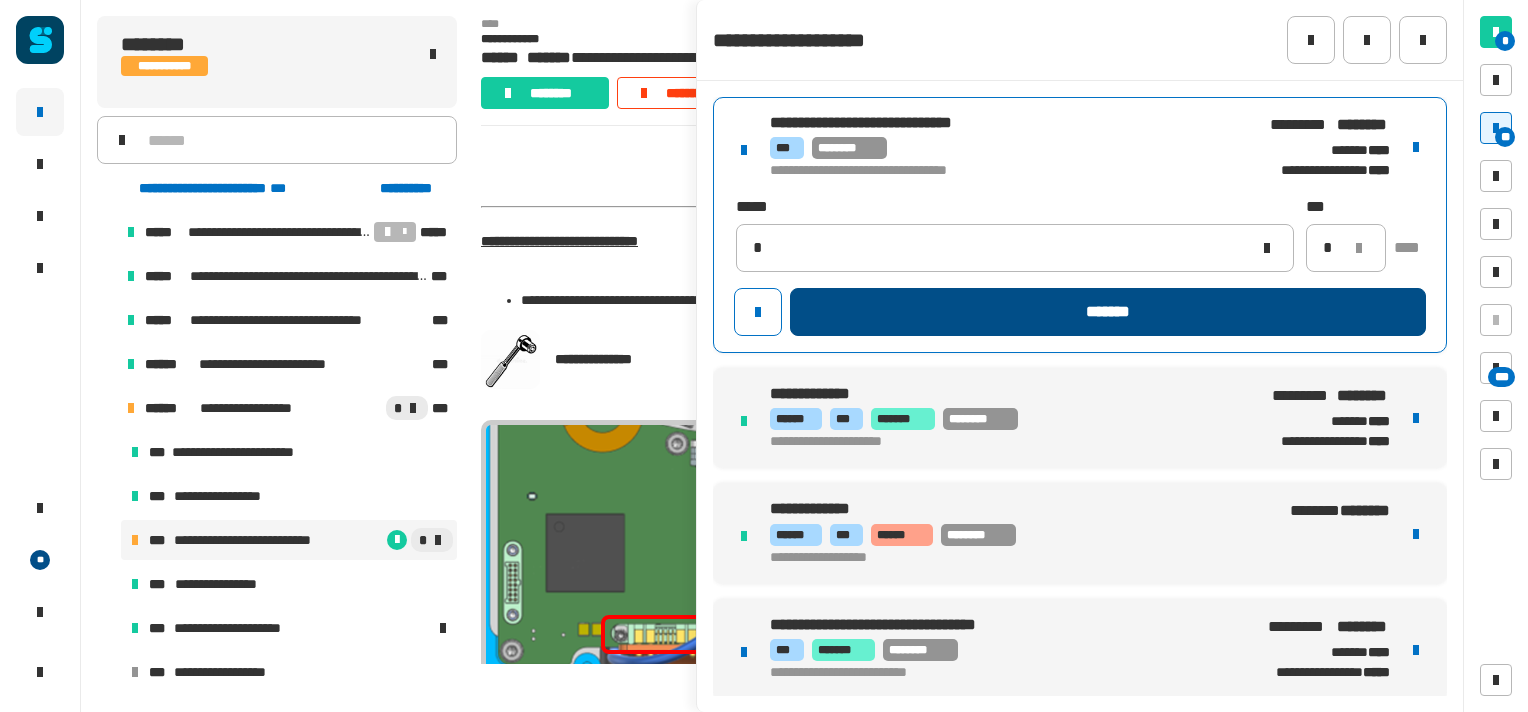 type 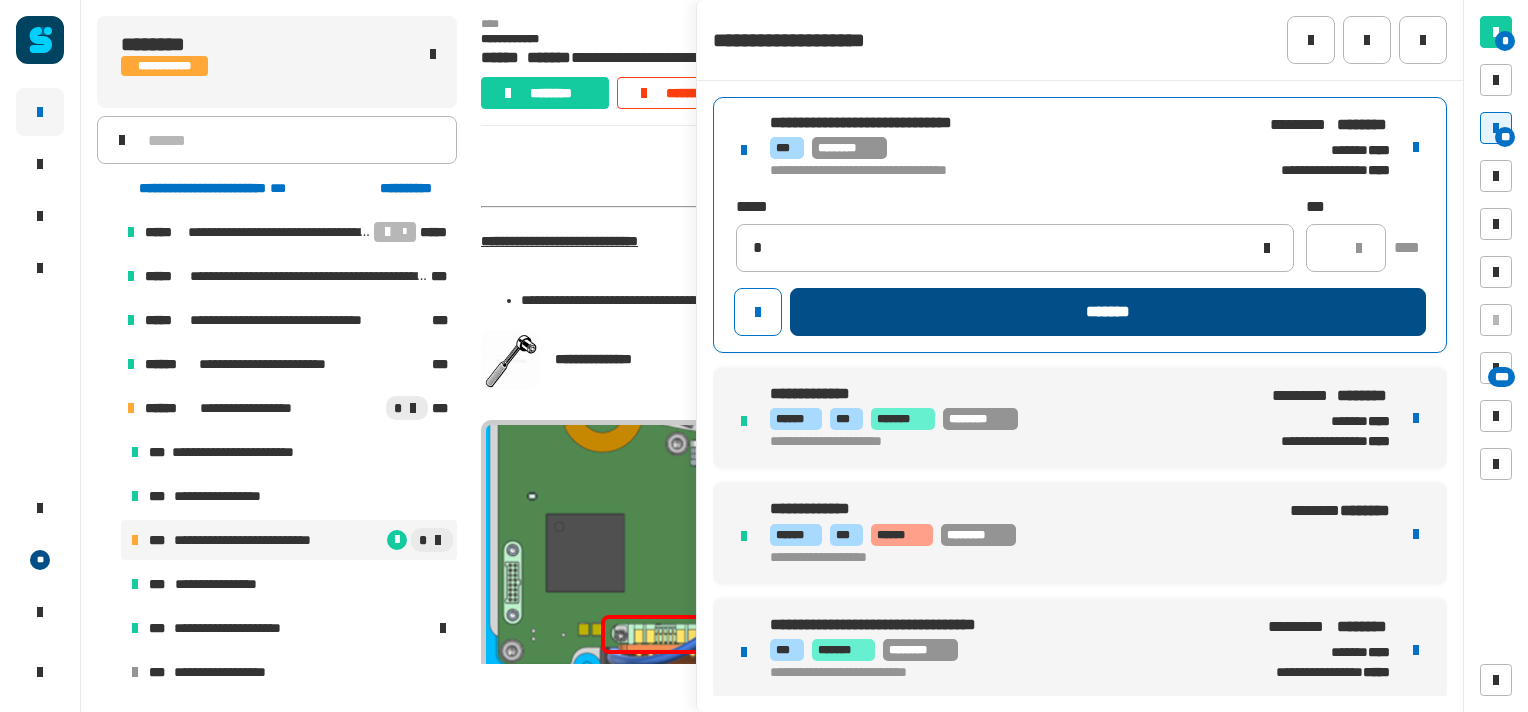 type 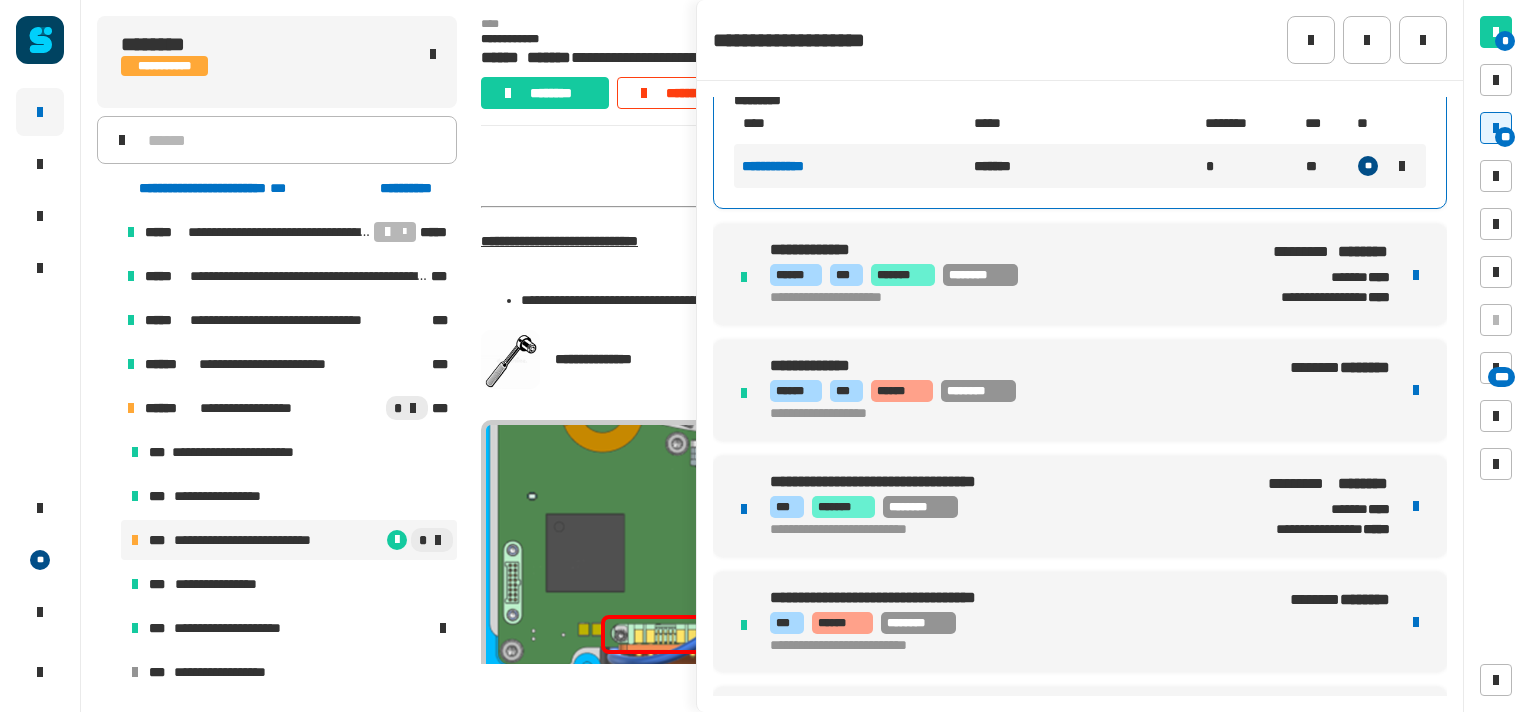 scroll, scrollTop: 111, scrollLeft: 0, axis: vertical 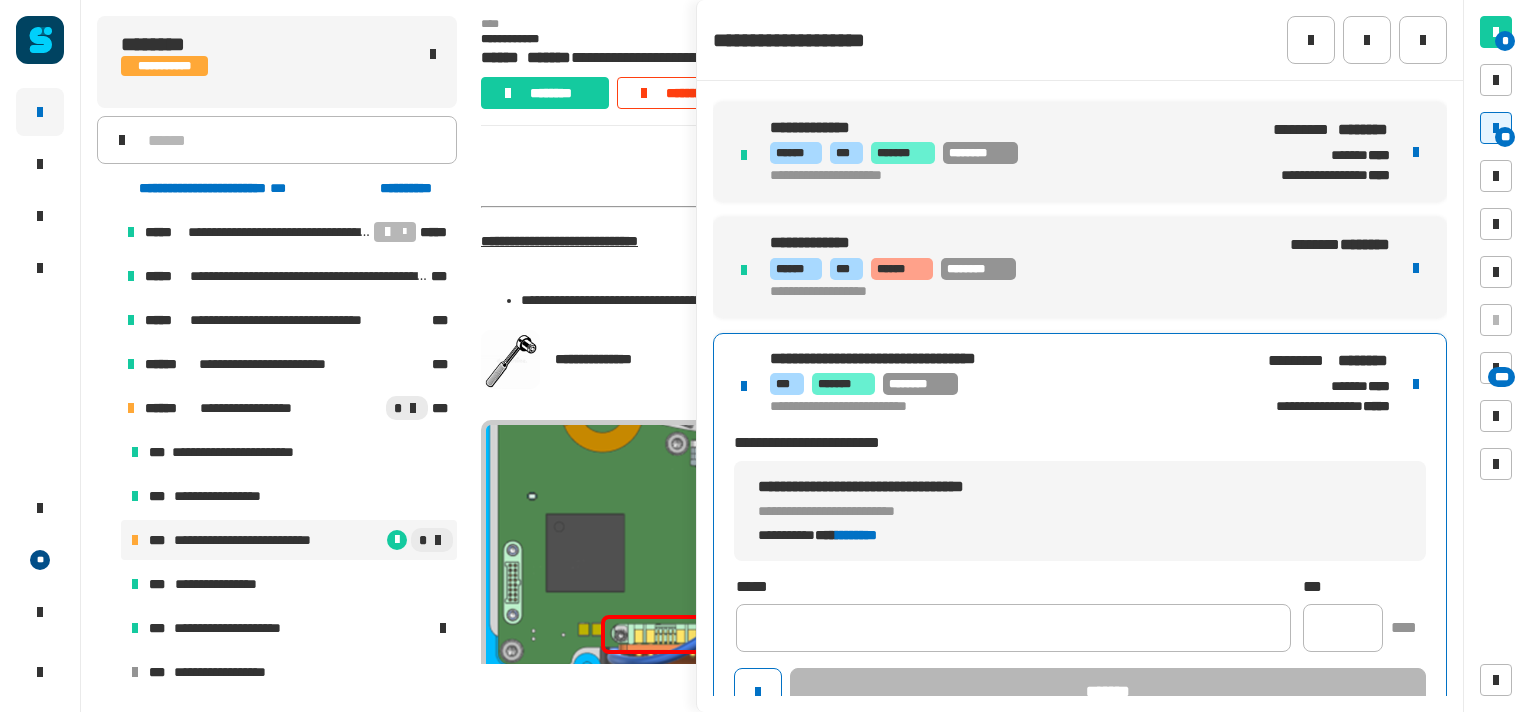 click on "**********" at bounding box center (1080, 533) 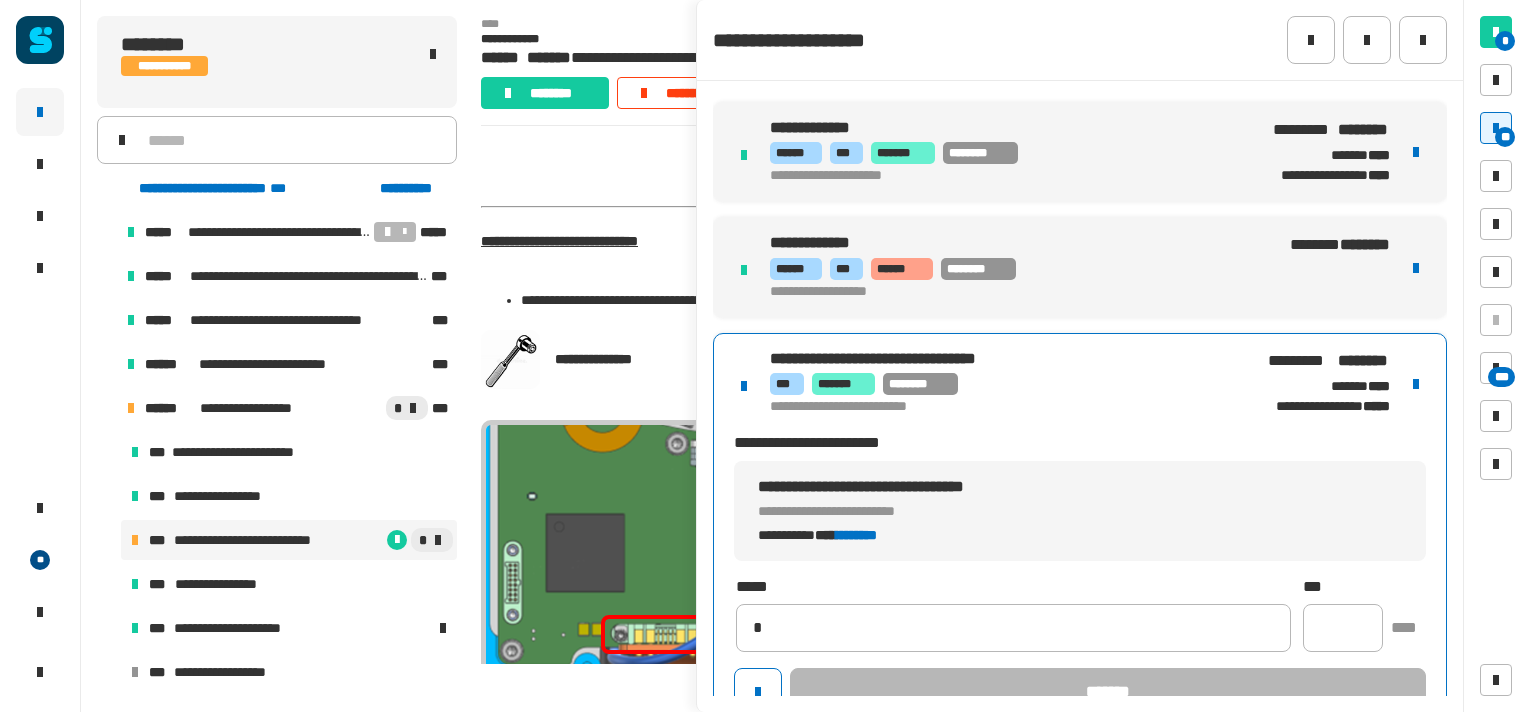 type on "**********" 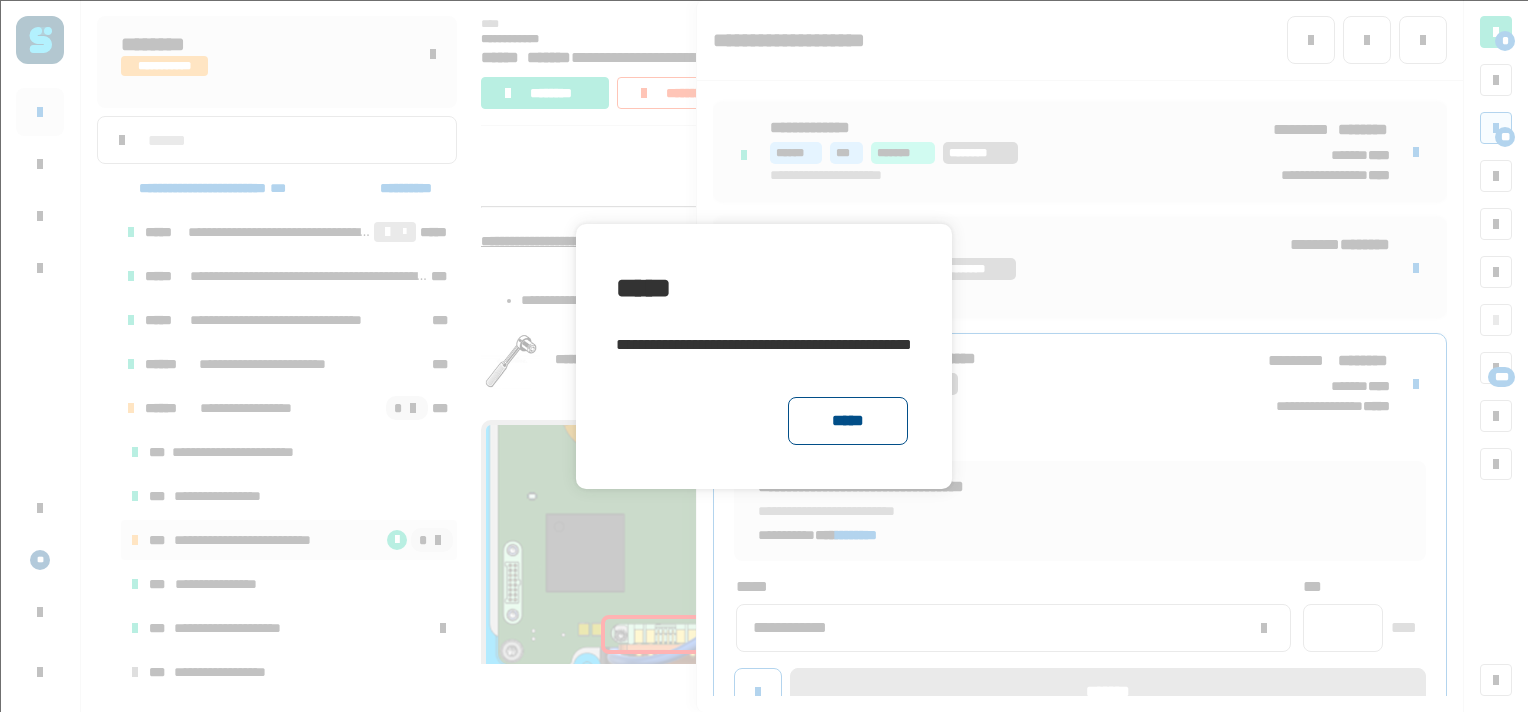 click on "*****" 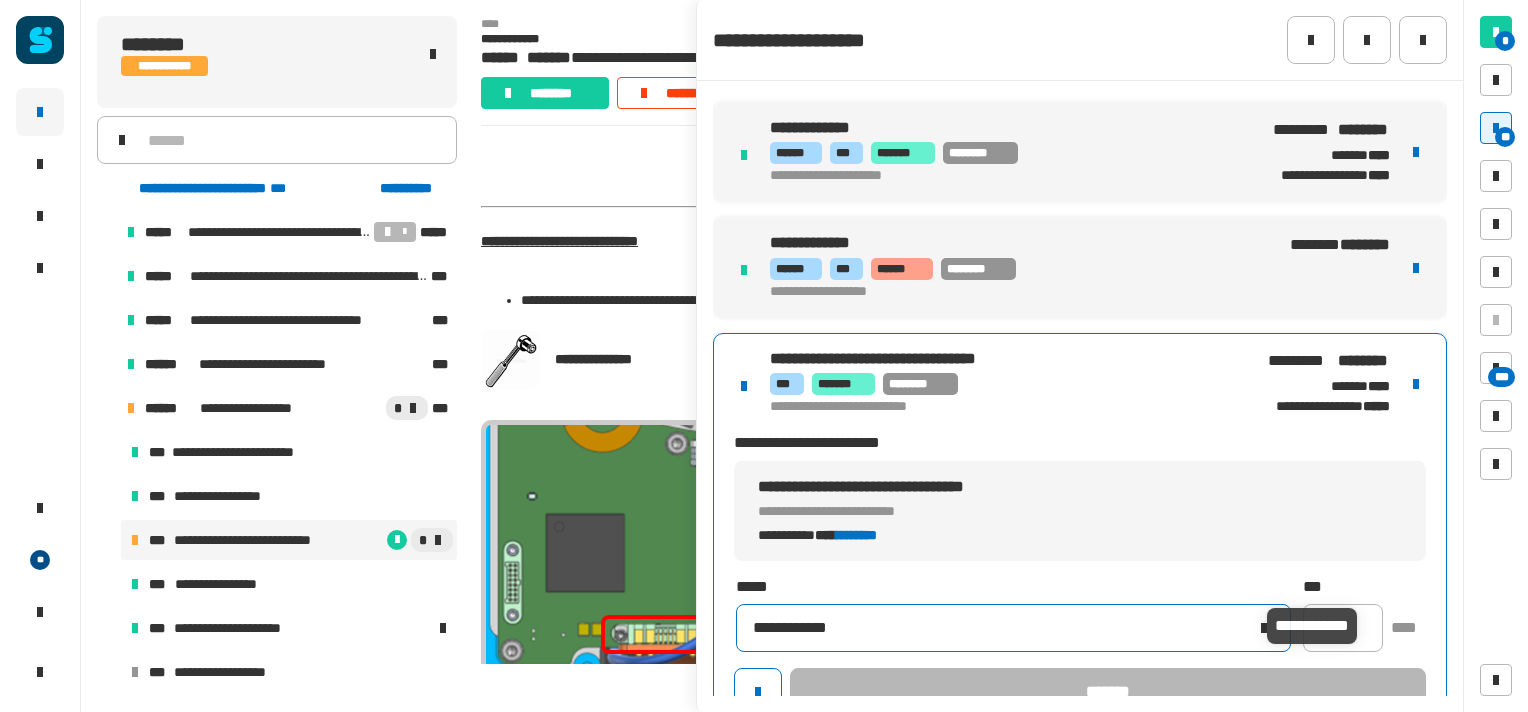 click 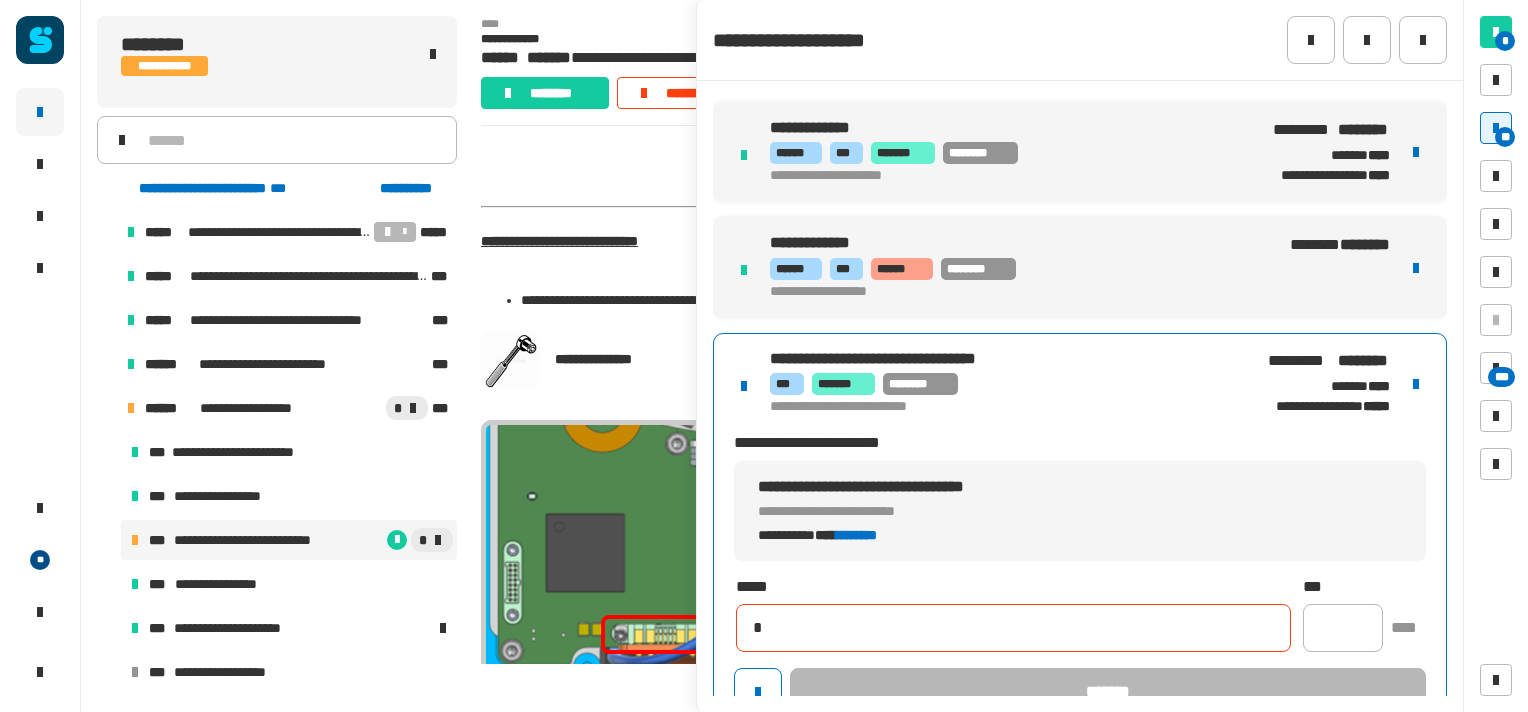 type on "**********" 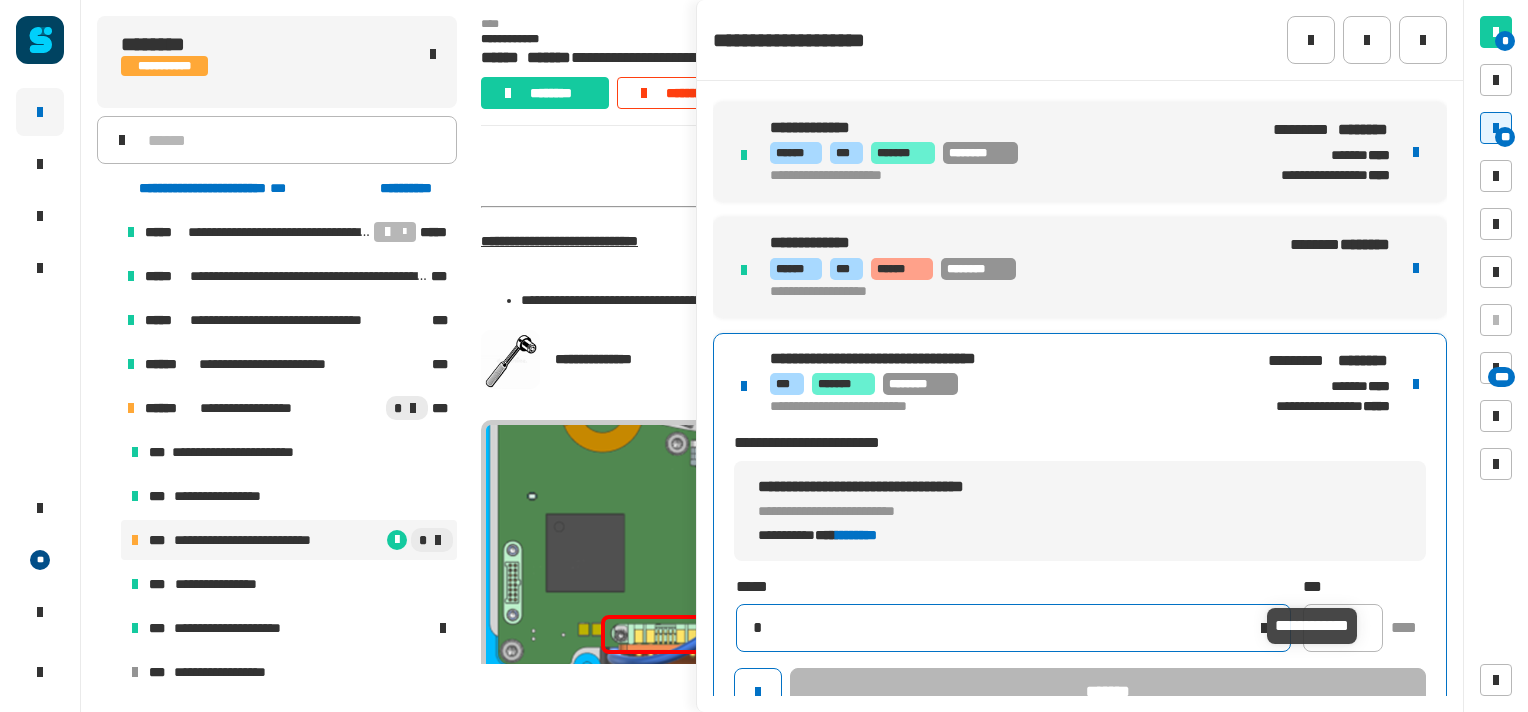 type 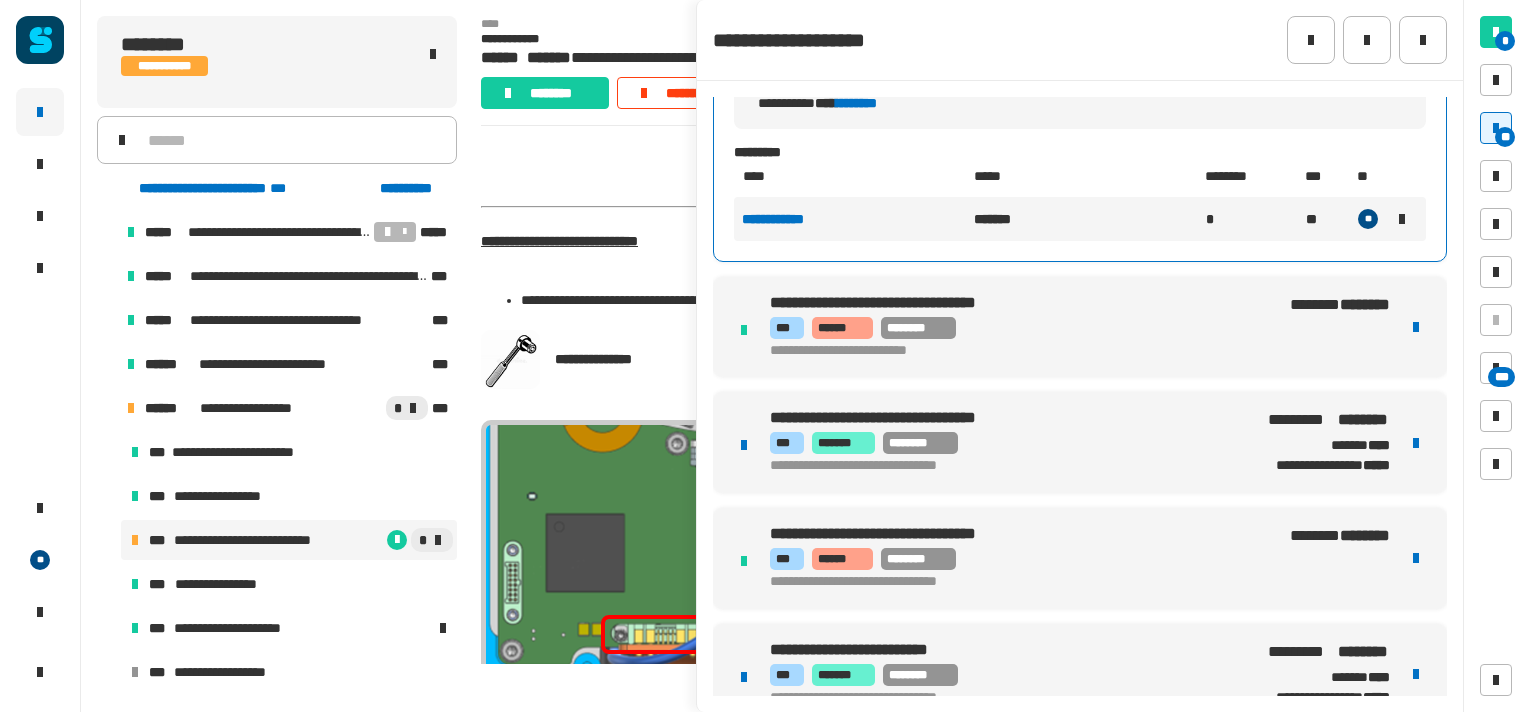 scroll, scrollTop: 542, scrollLeft: 0, axis: vertical 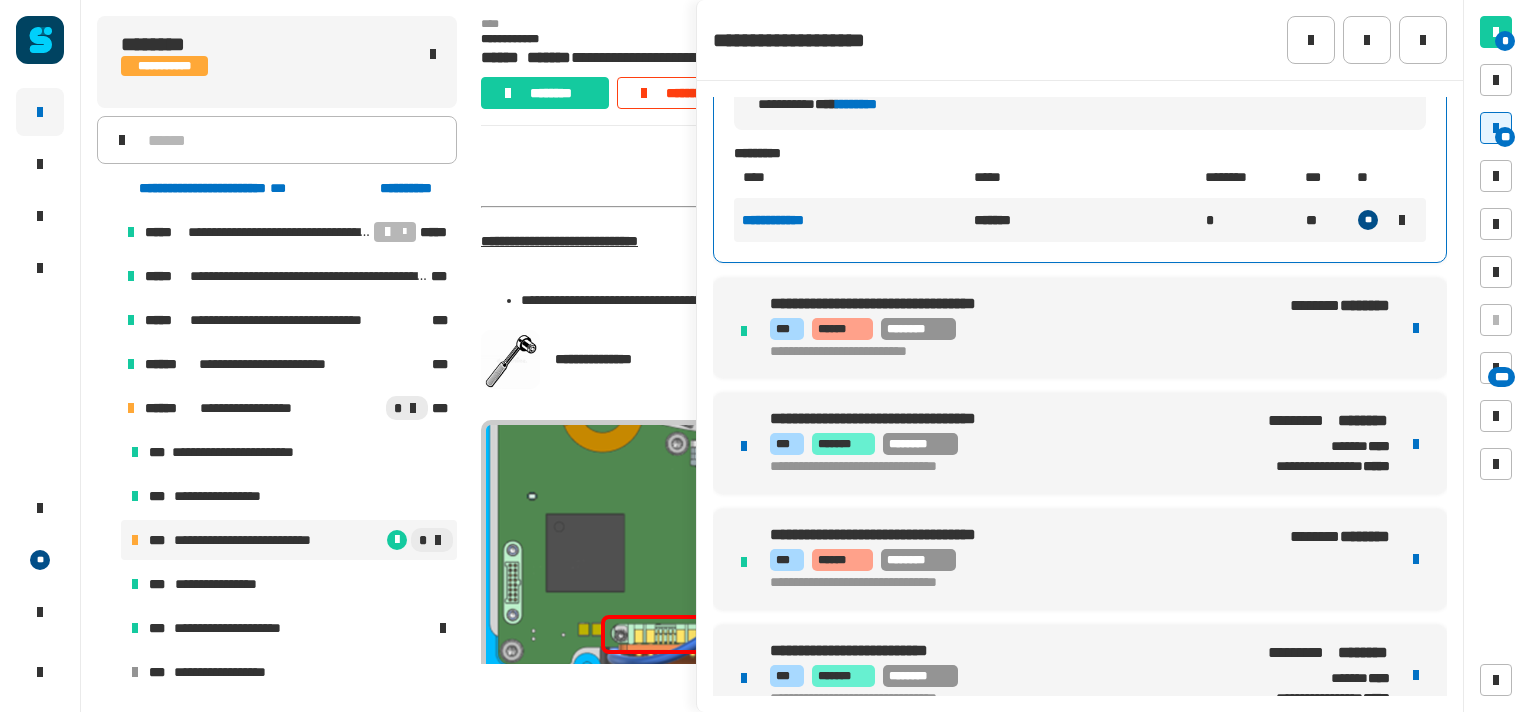click on "**********" at bounding box center (1080, 443) 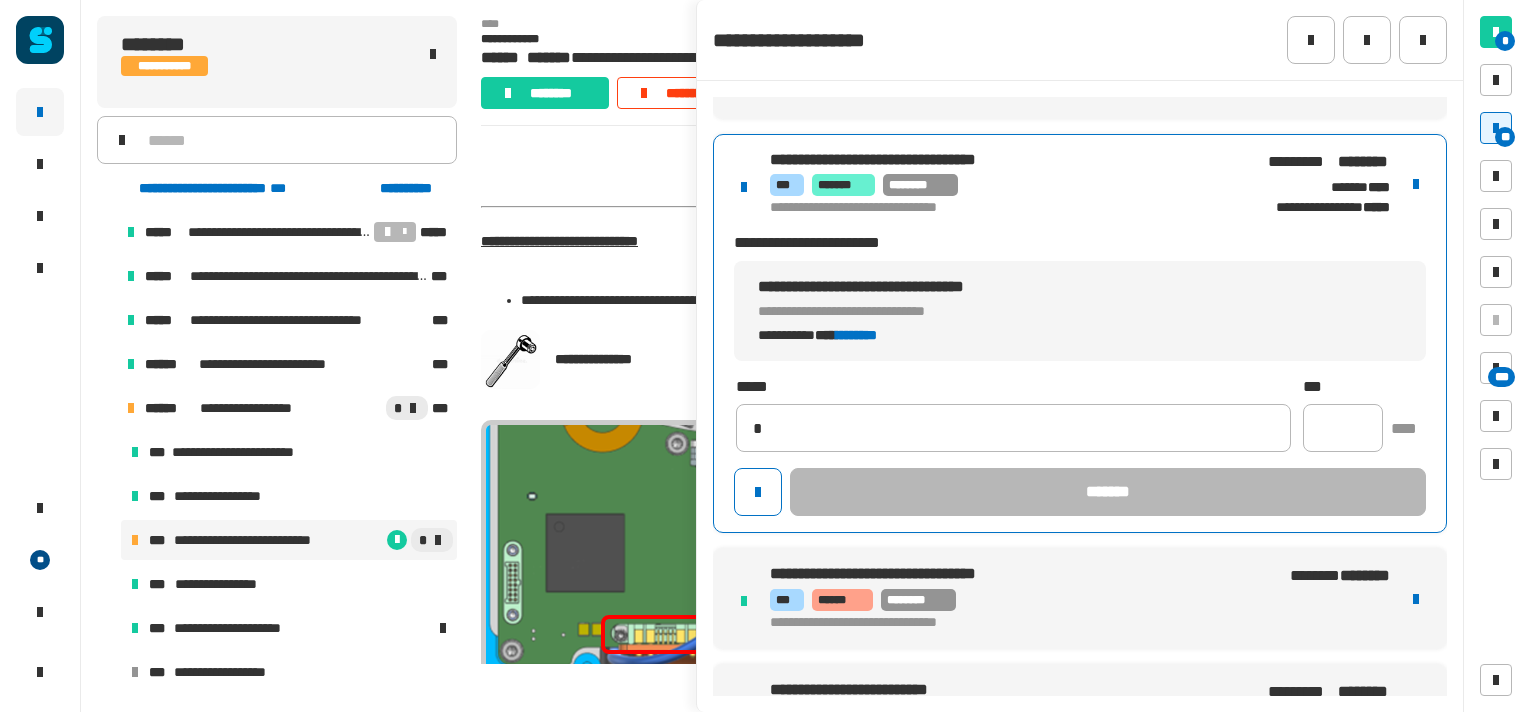 type on "**********" 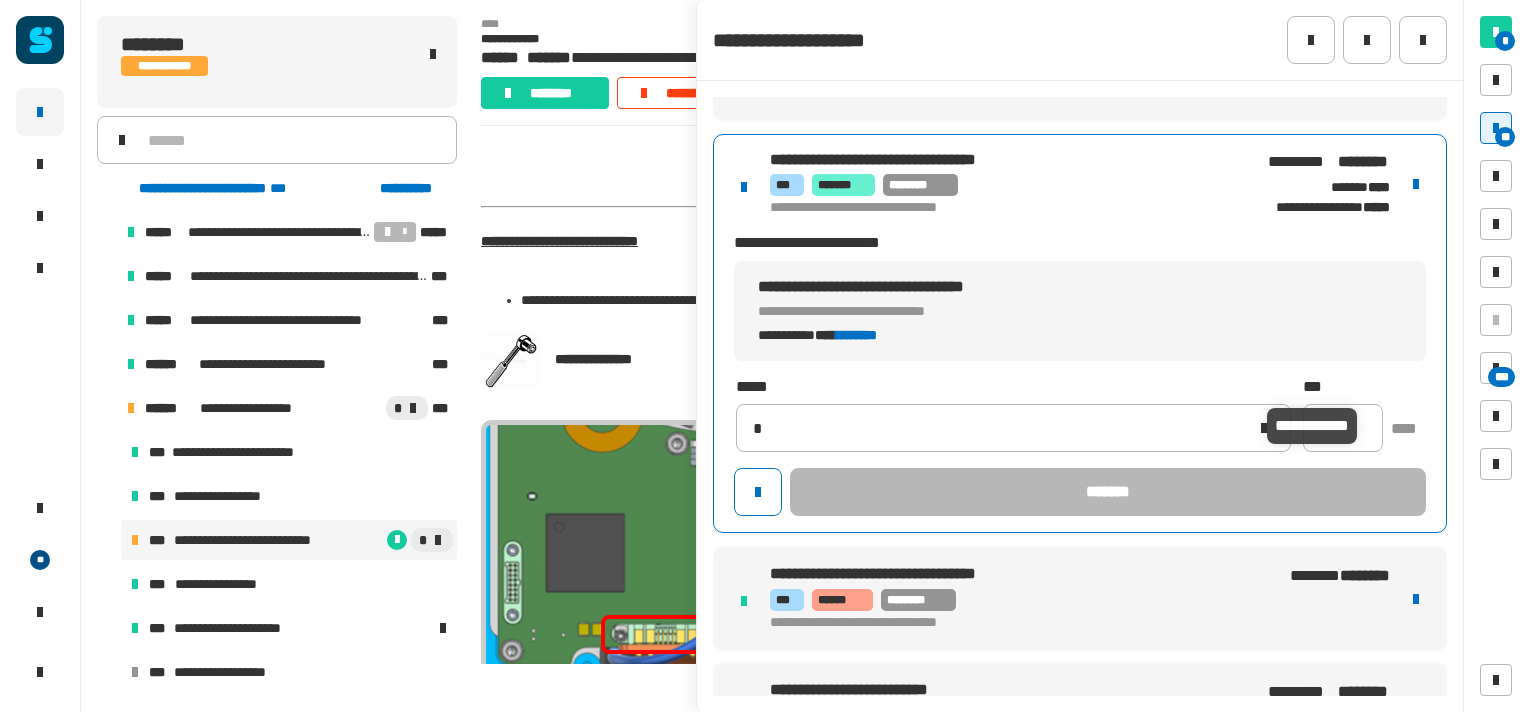 type 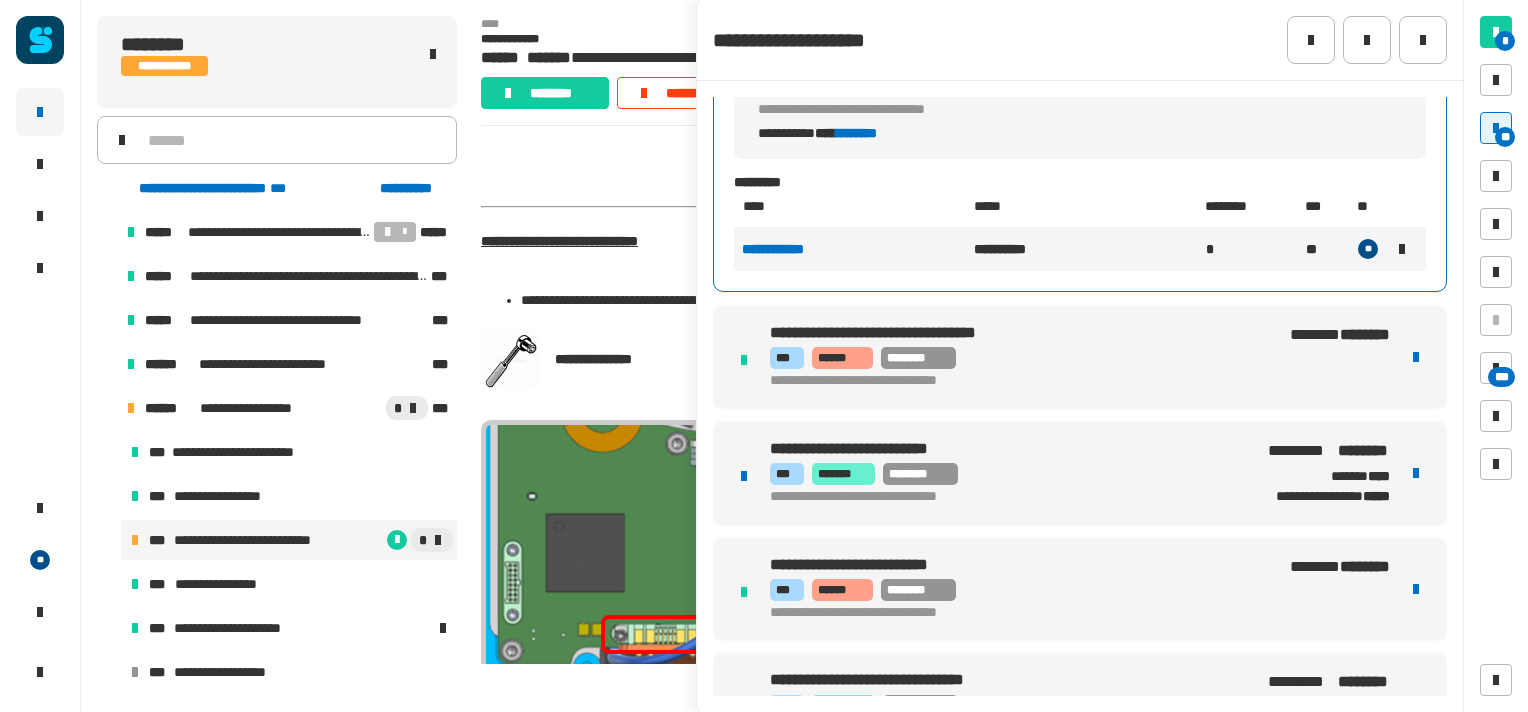 scroll, scrollTop: 748, scrollLeft: 0, axis: vertical 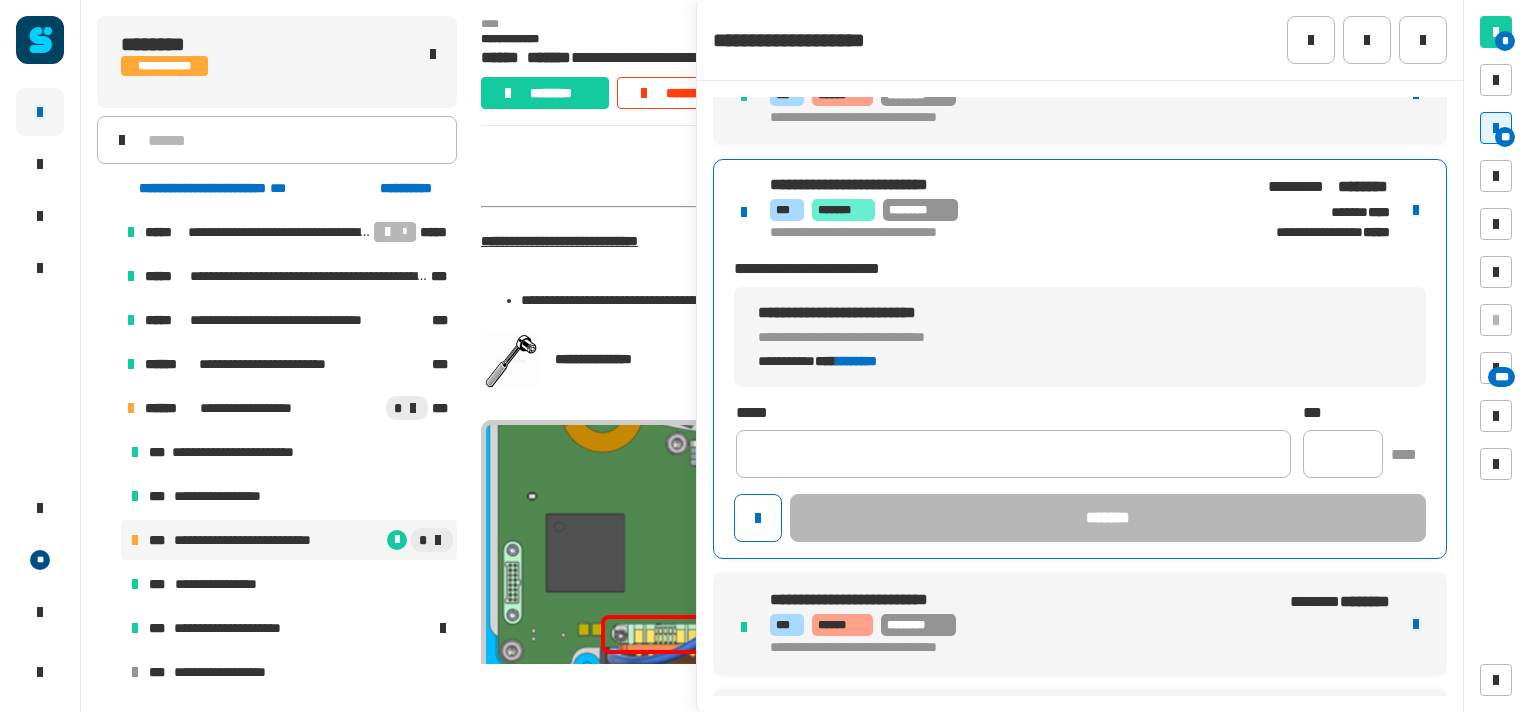 click on "**********" at bounding box center (1080, 359) 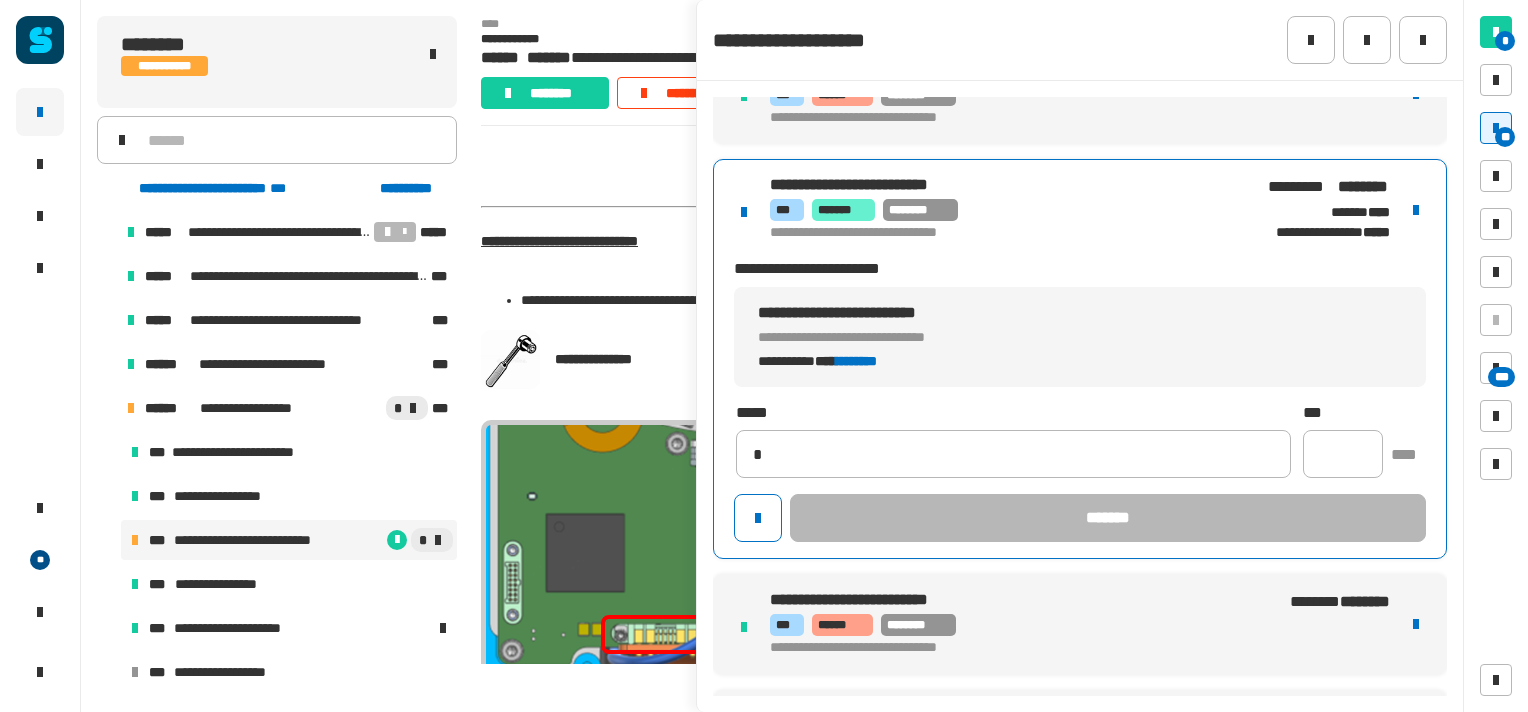 type on "**********" 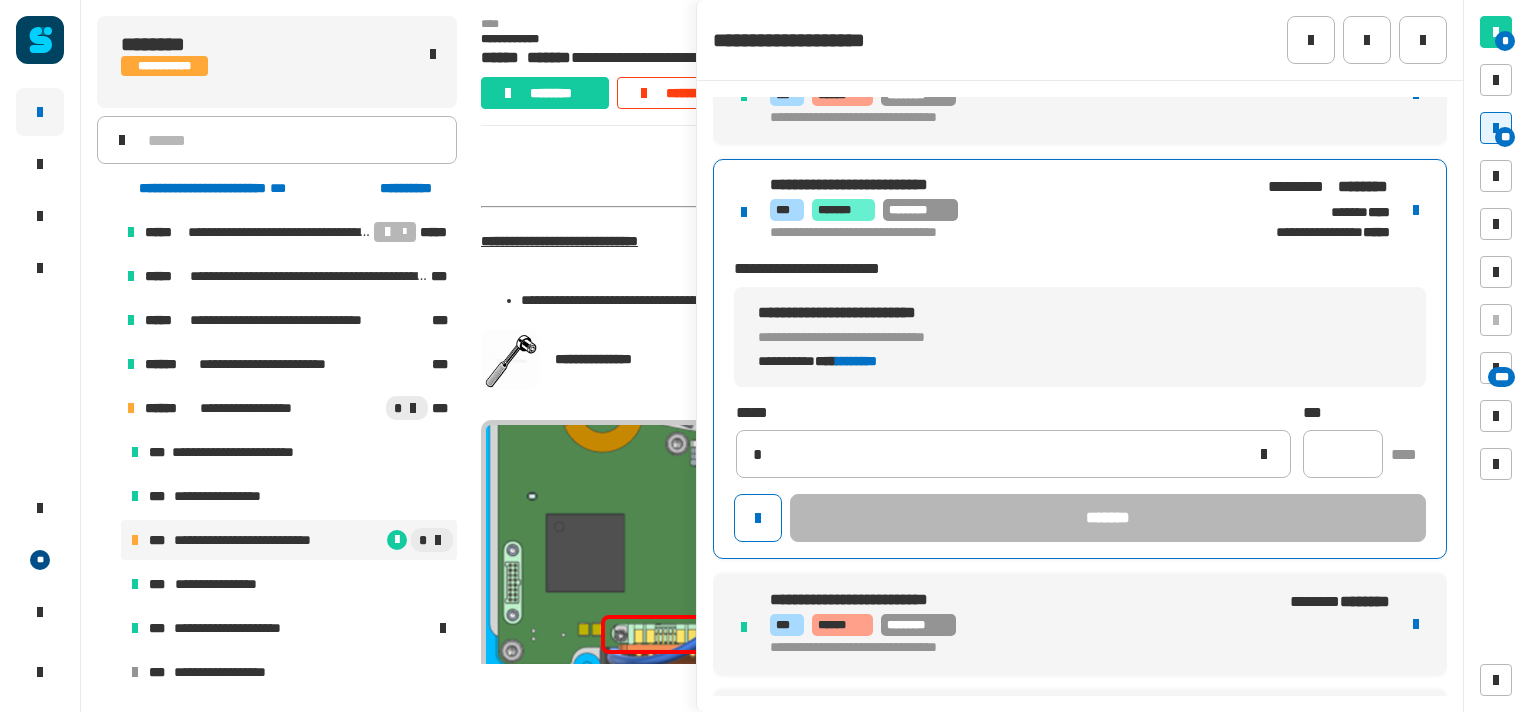 type 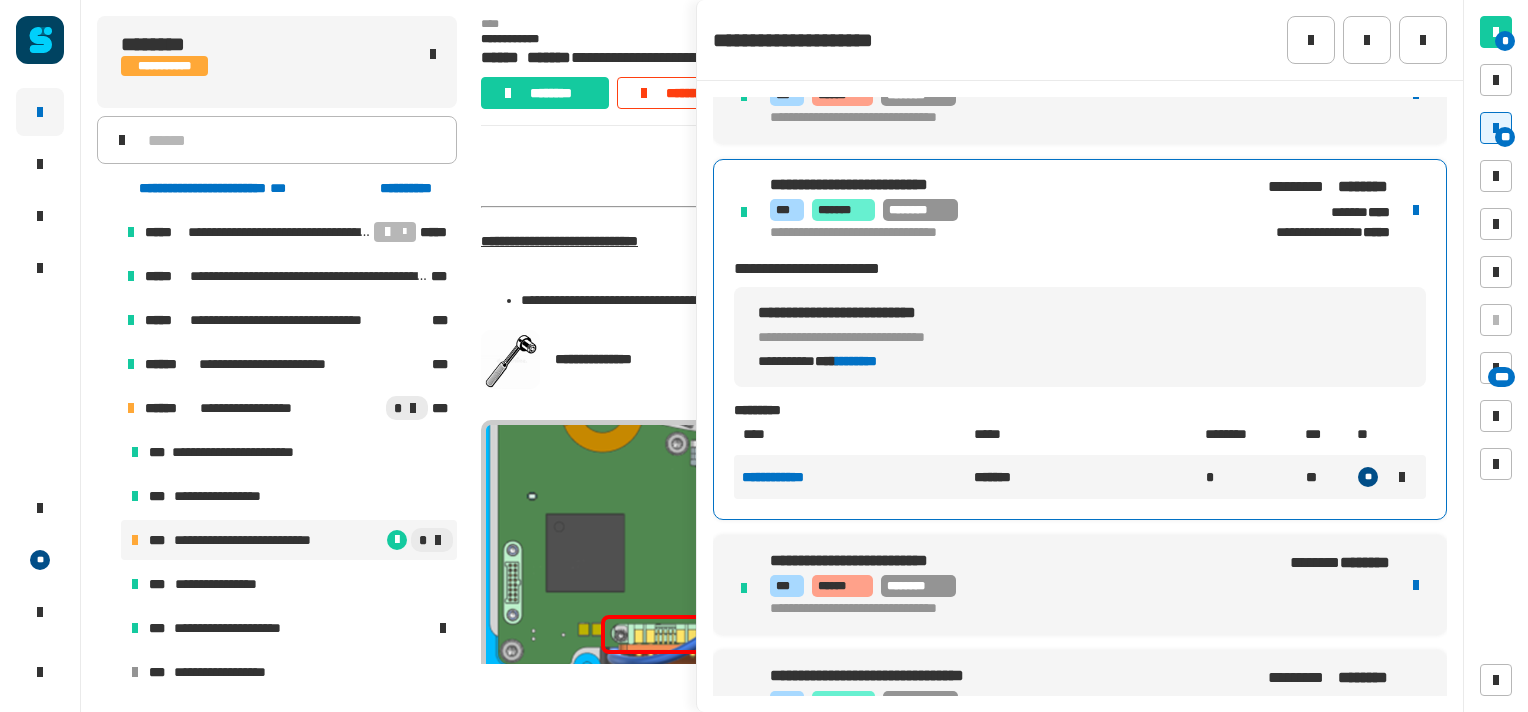 scroll, scrollTop: 914, scrollLeft: 0, axis: vertical 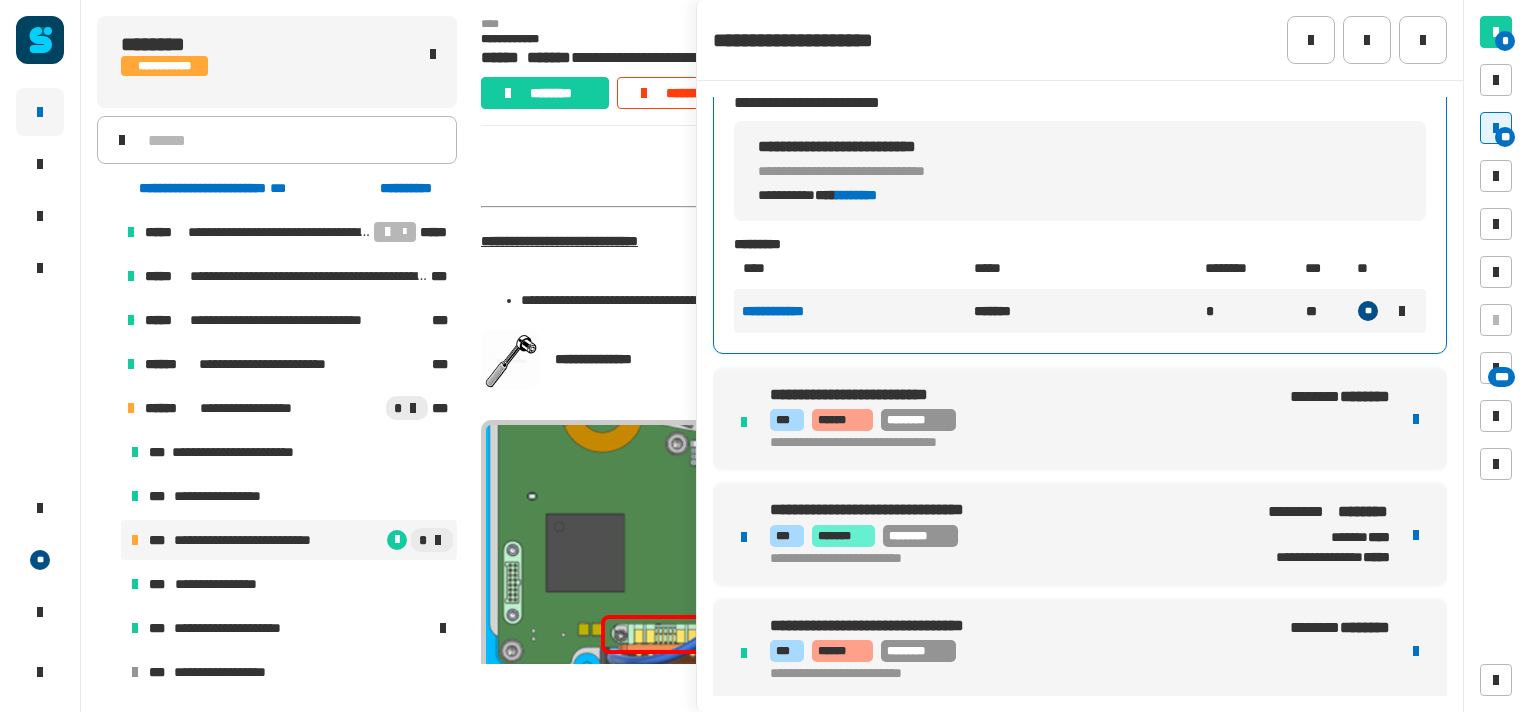 click on "**********" at bounding box center (1080, 534) 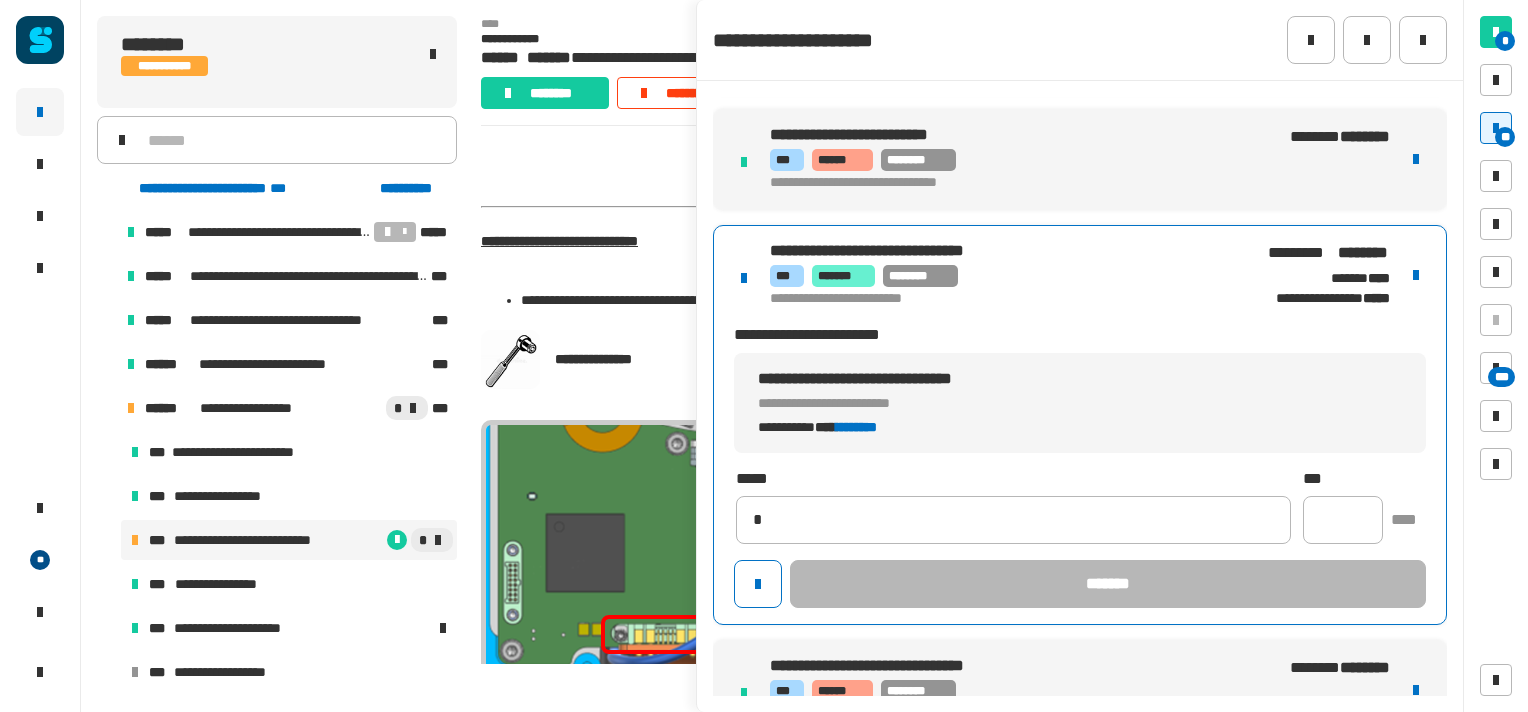 type on "**********" 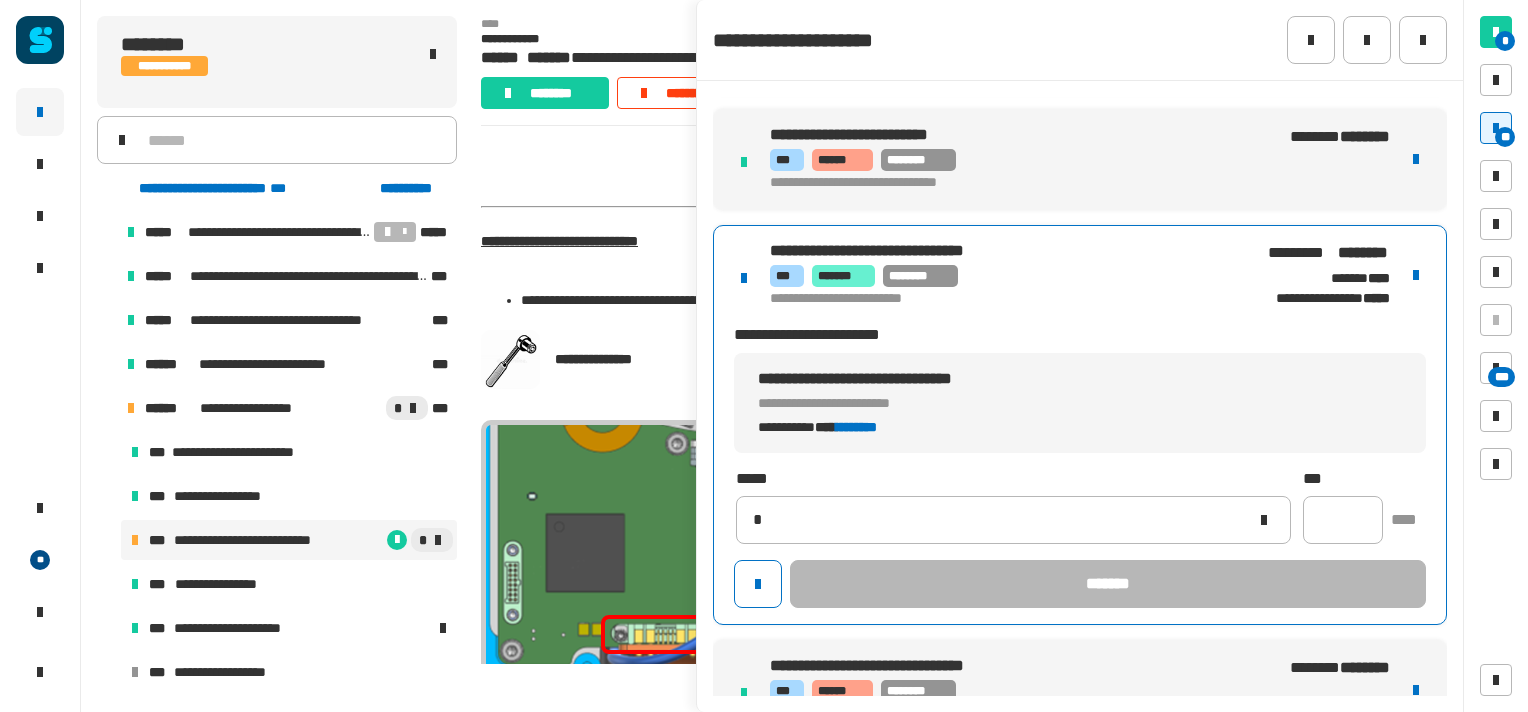 type 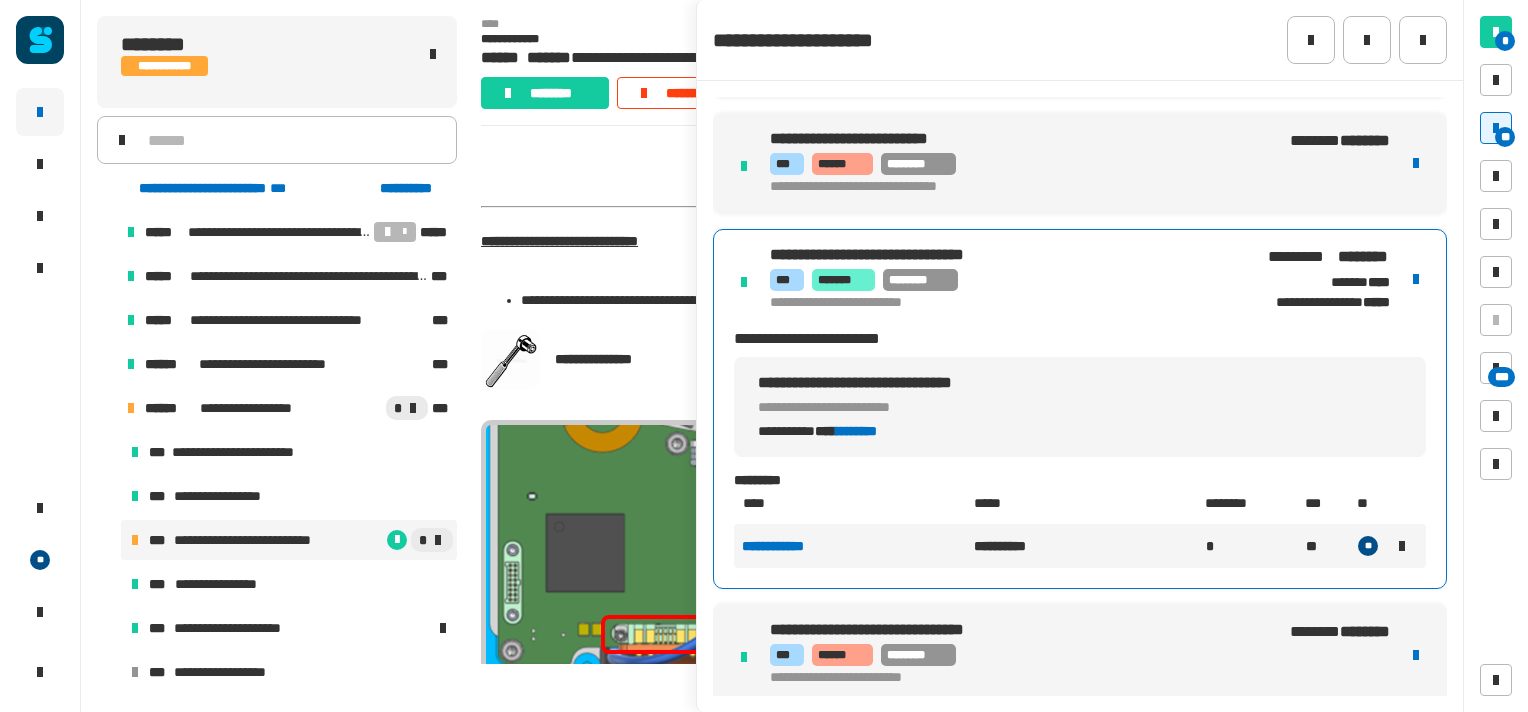 scroll, scrollTop: 914, scrollLeft: 0, axis: vertical 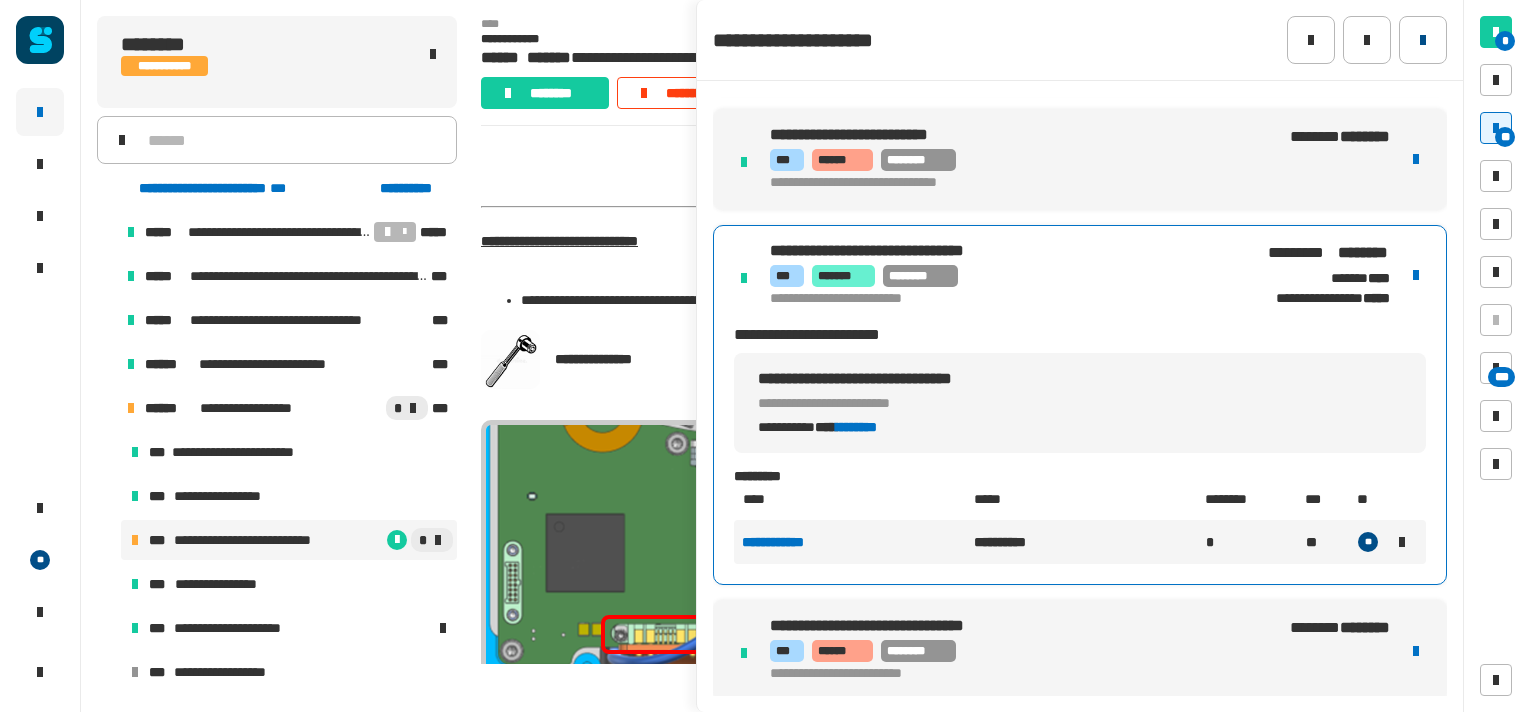click 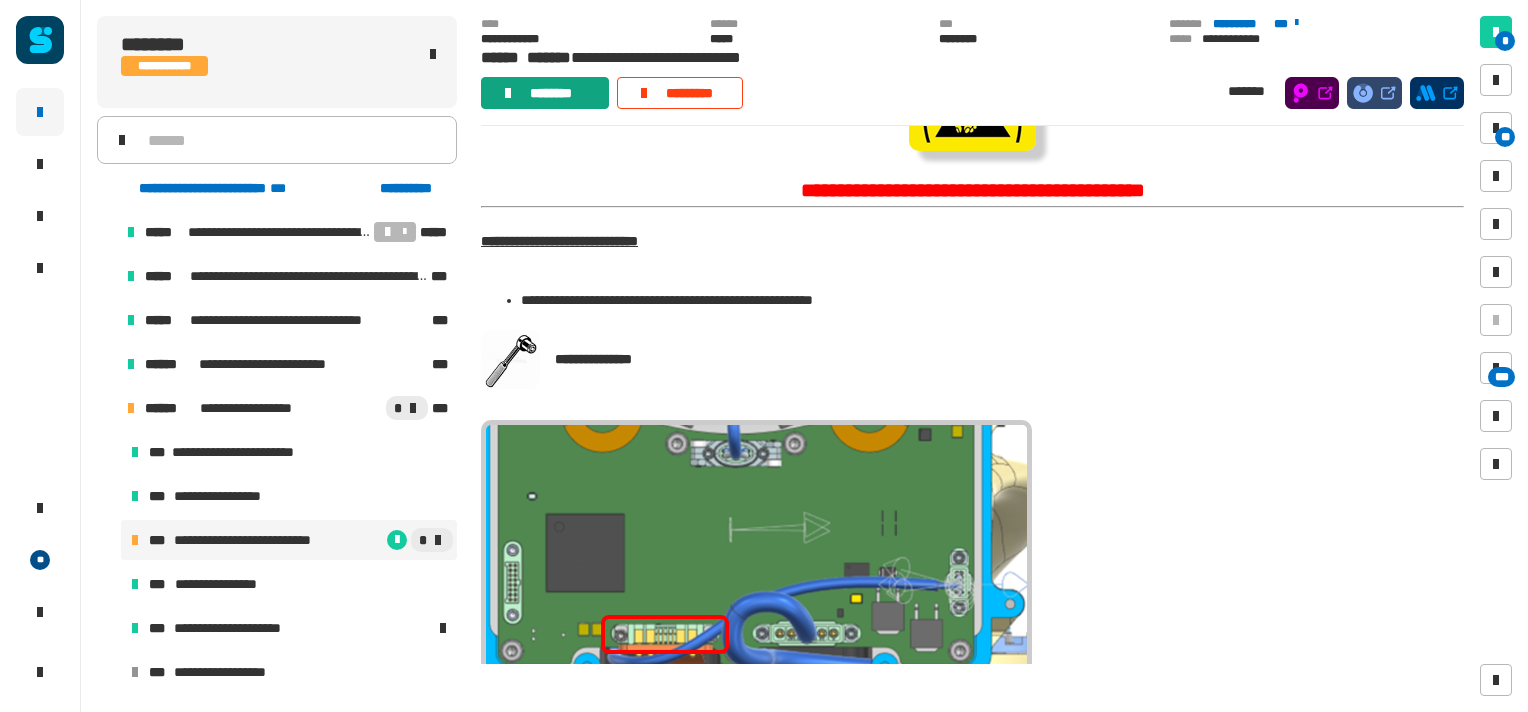 click on "********" 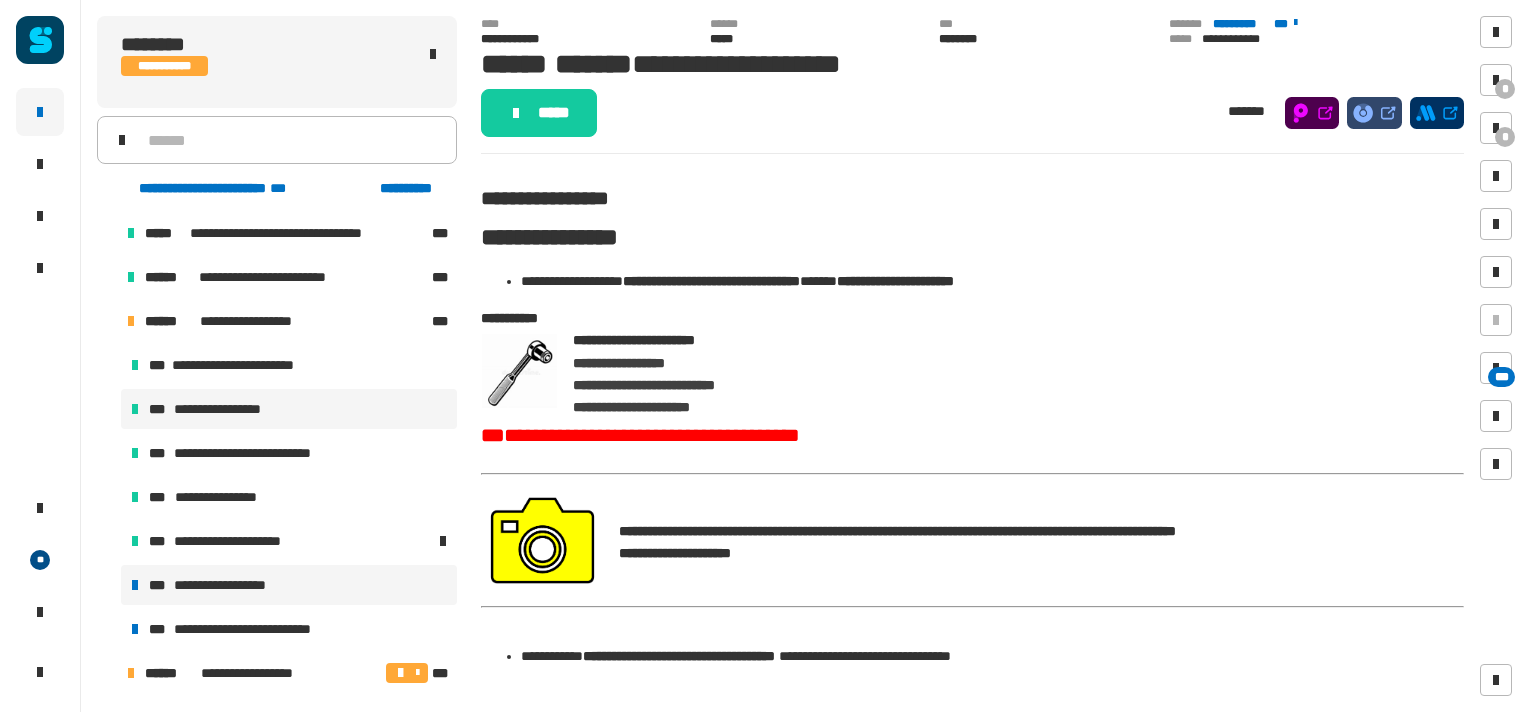 scroll, scrollTop: 90, scrollLeft: 0, axis: vertical 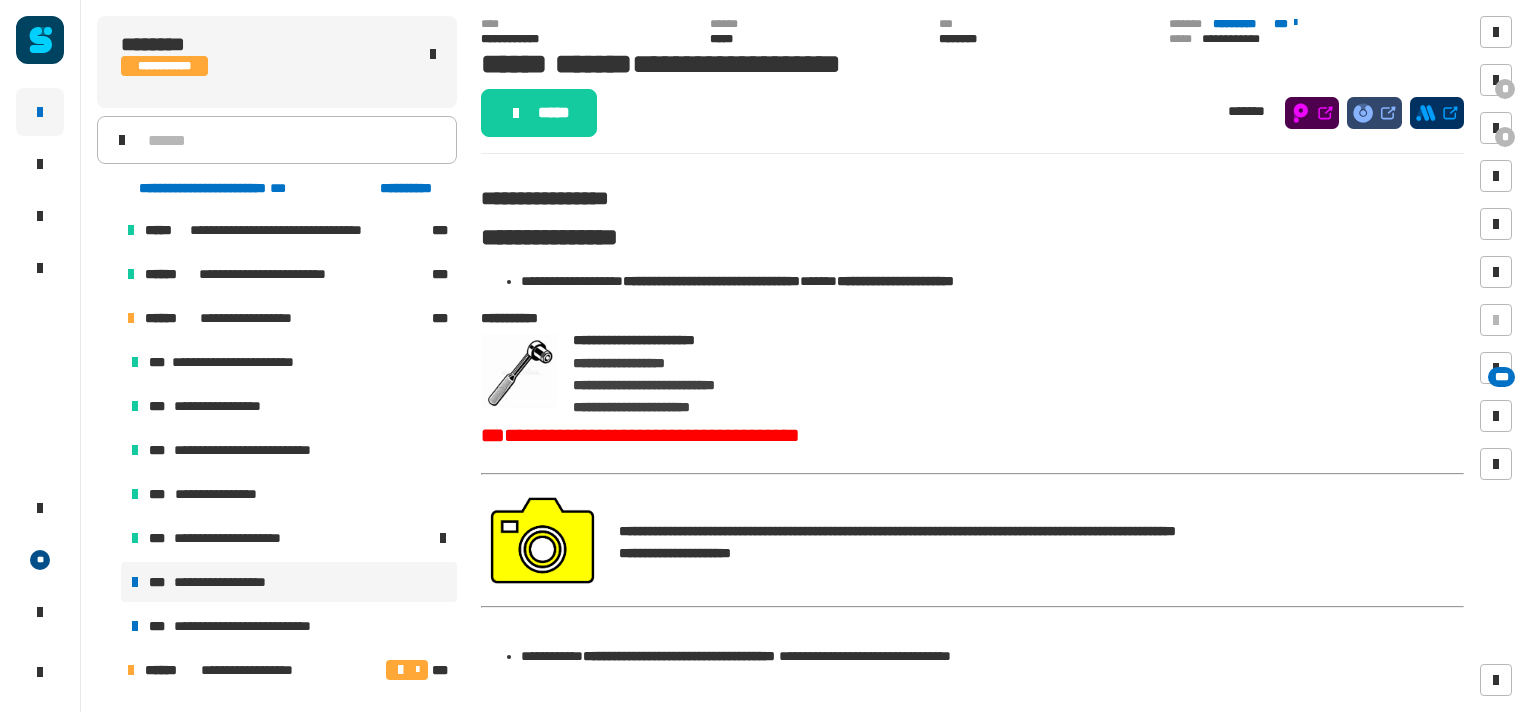 click on "**********" at bounding box center [238, 582] 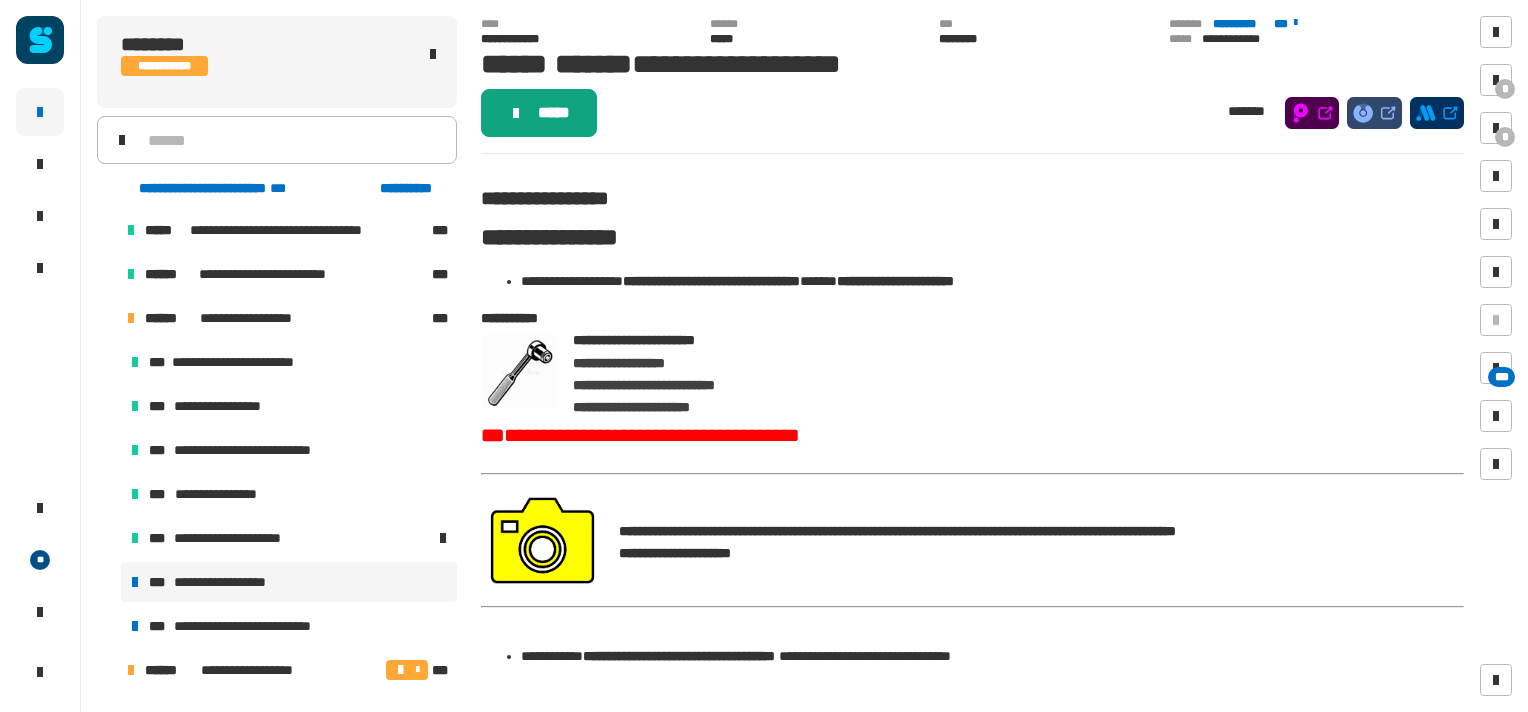 click on "*****" 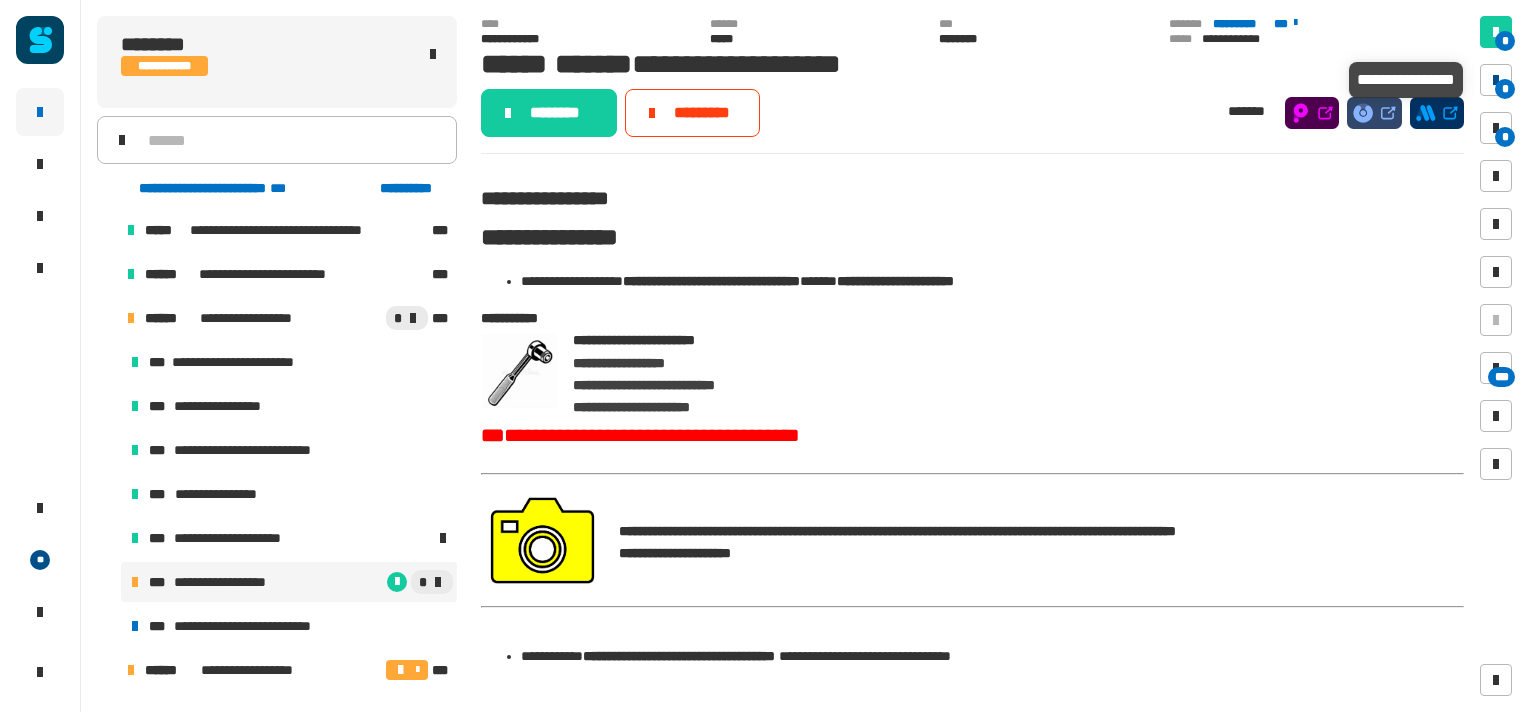 click at bounding box center (1496, 80) 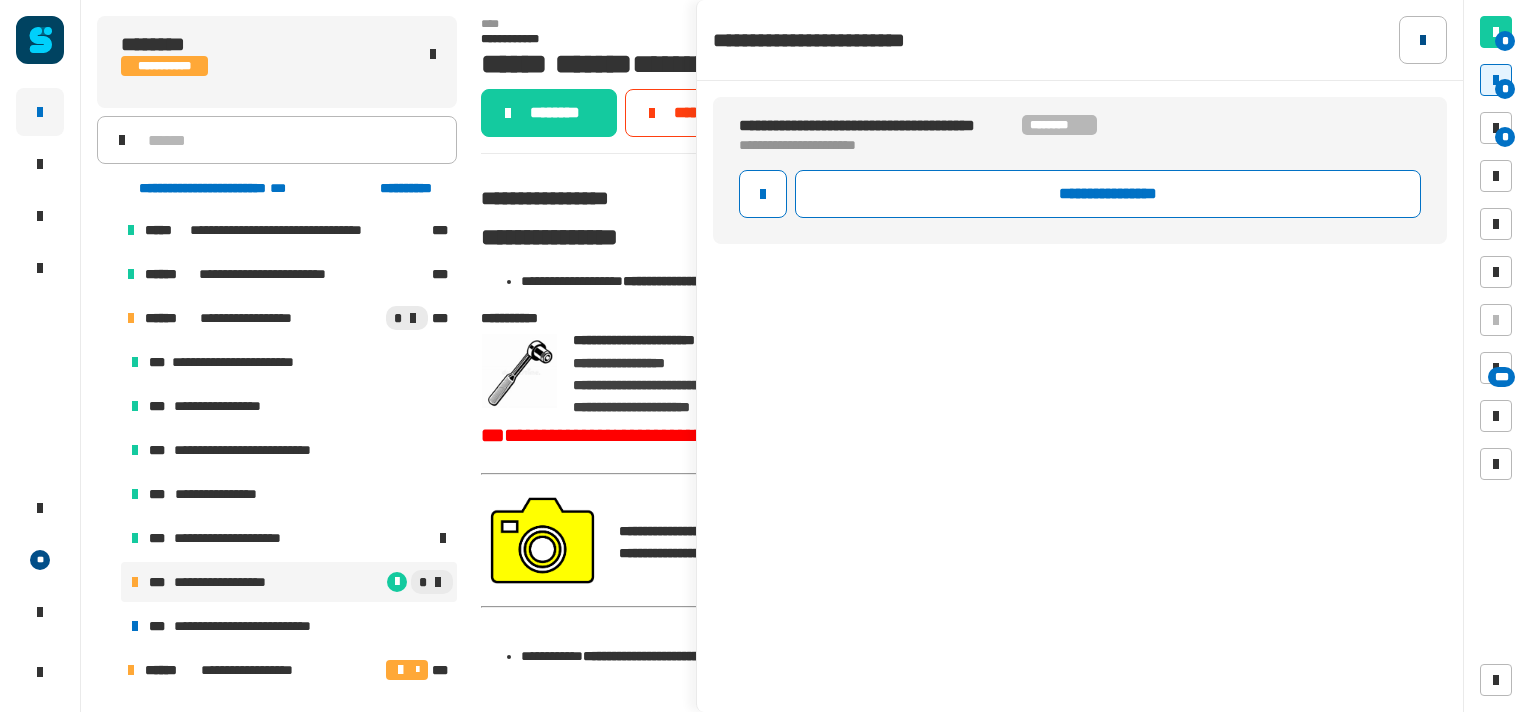 click 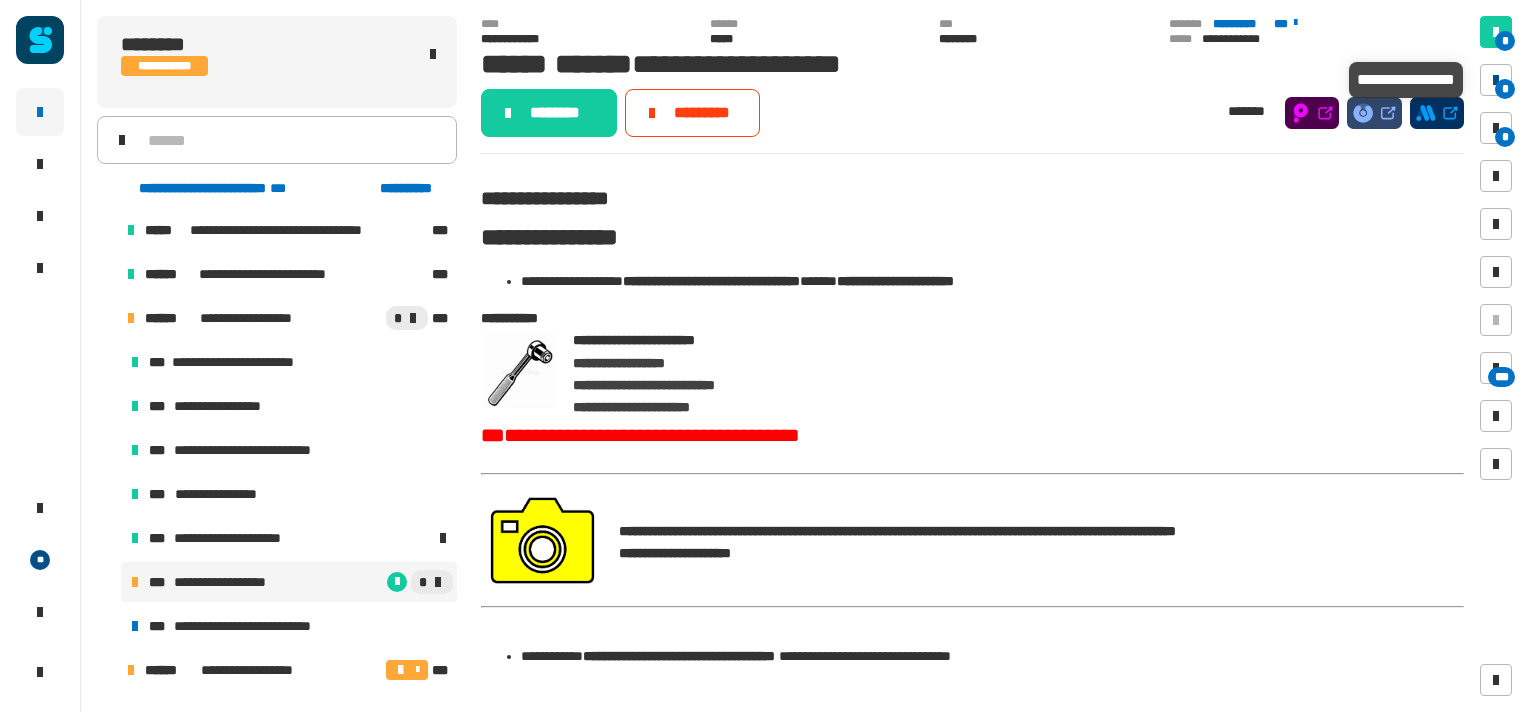 click at bounding box center (1496, 80) 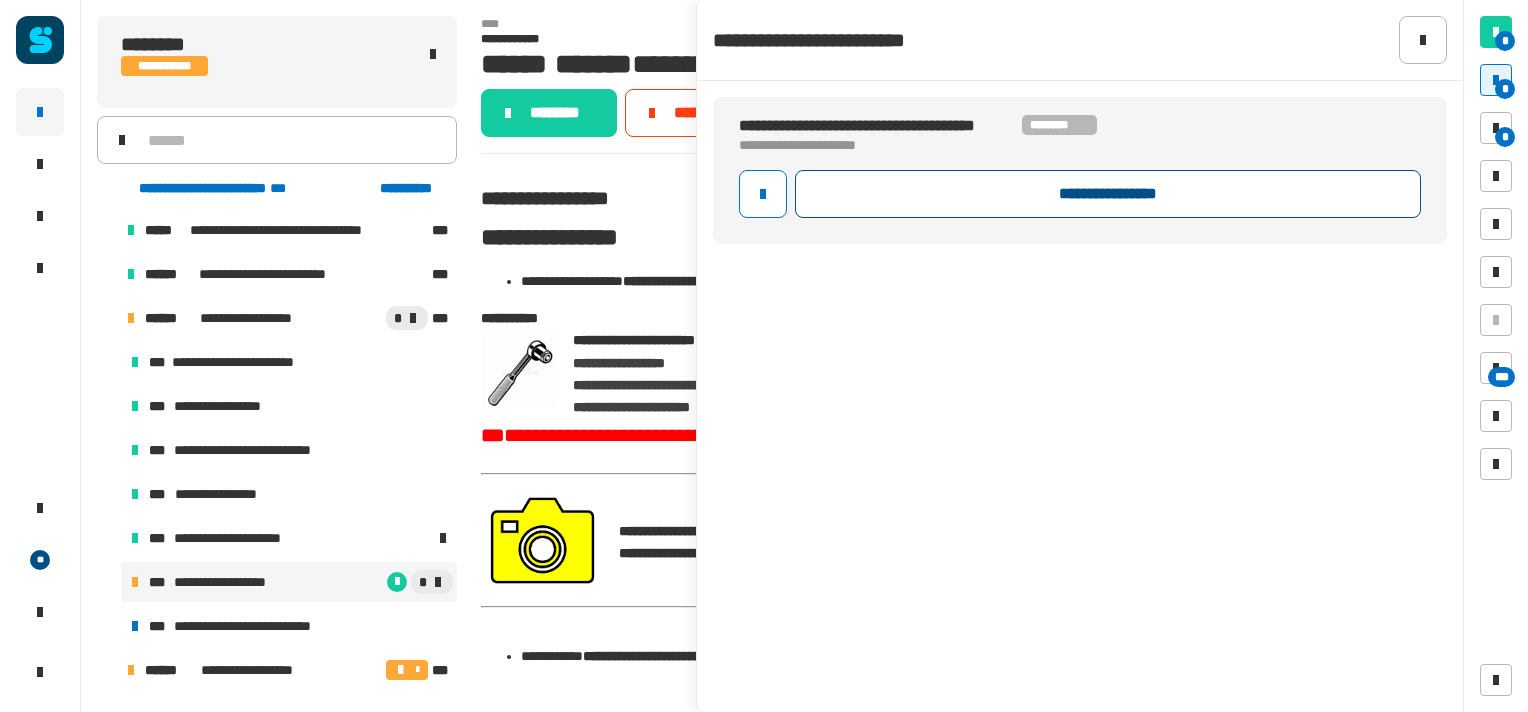 click on "**********" 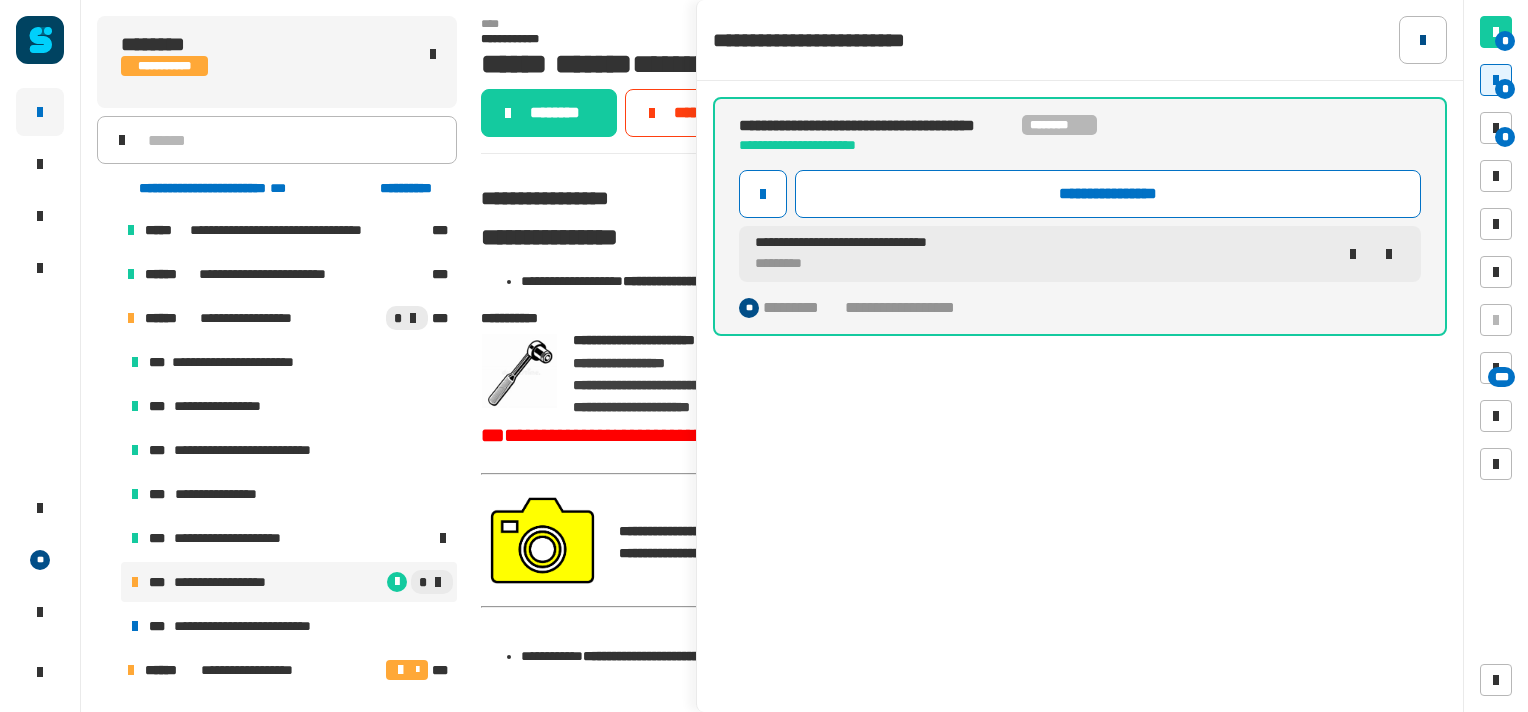 click 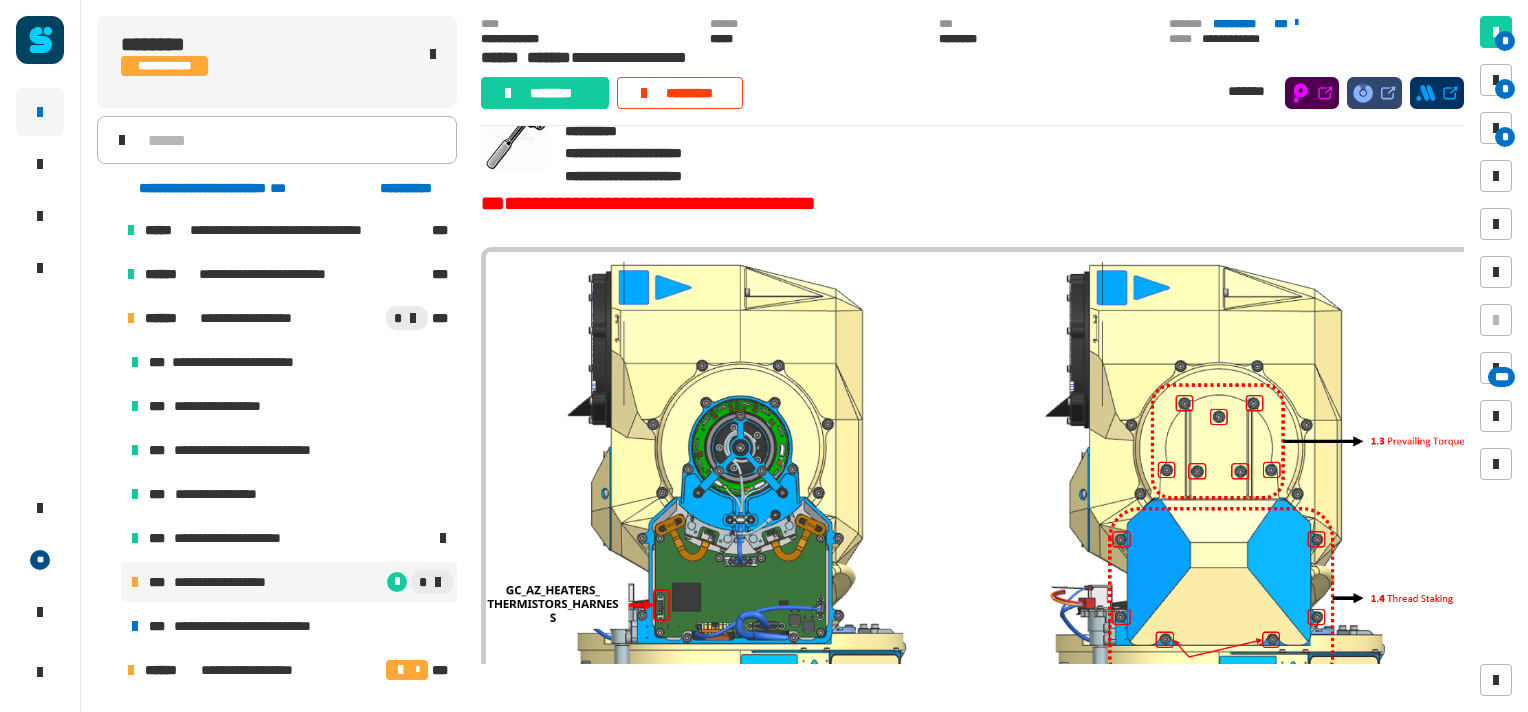 scroll, scrollTop: 924, scrollLeft: 0, axis: vertical 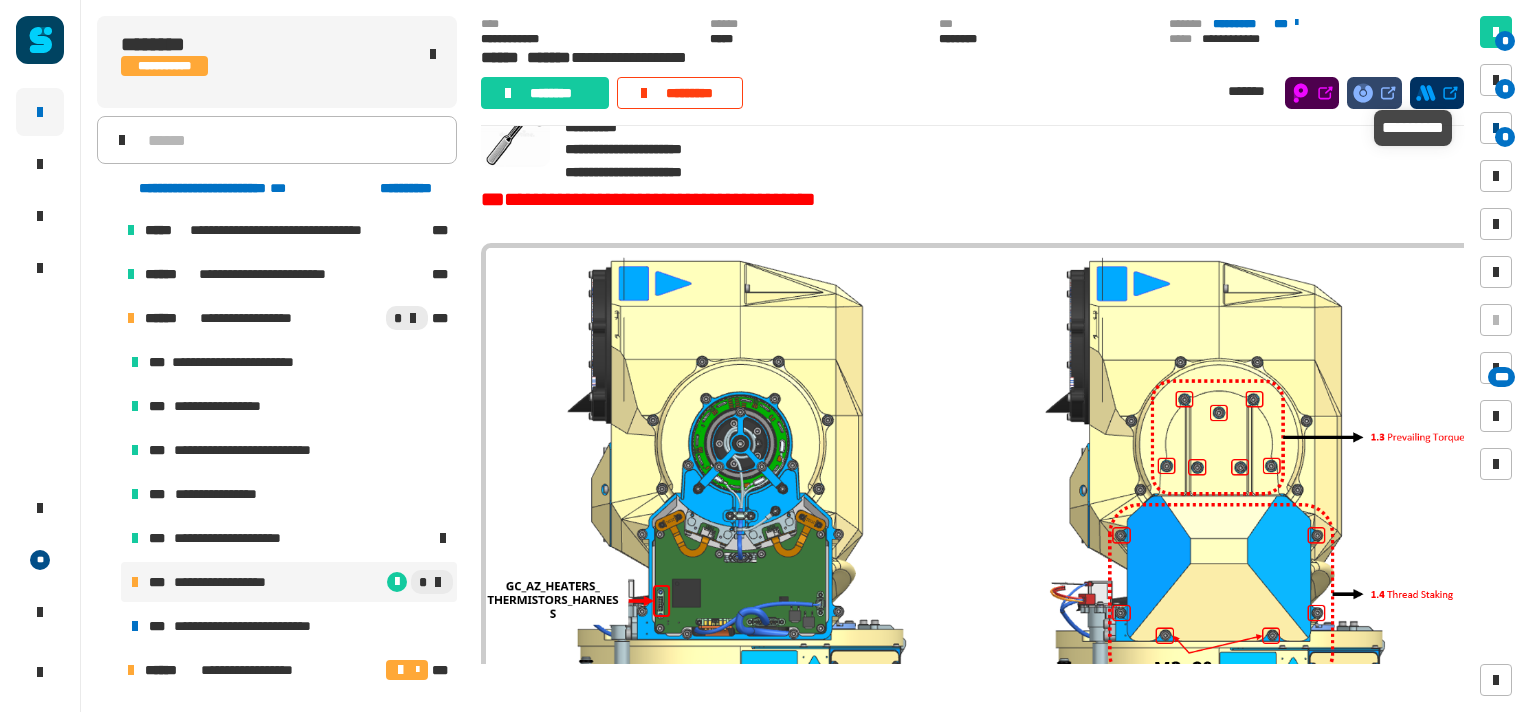 click at bounding box center [1496, 128] 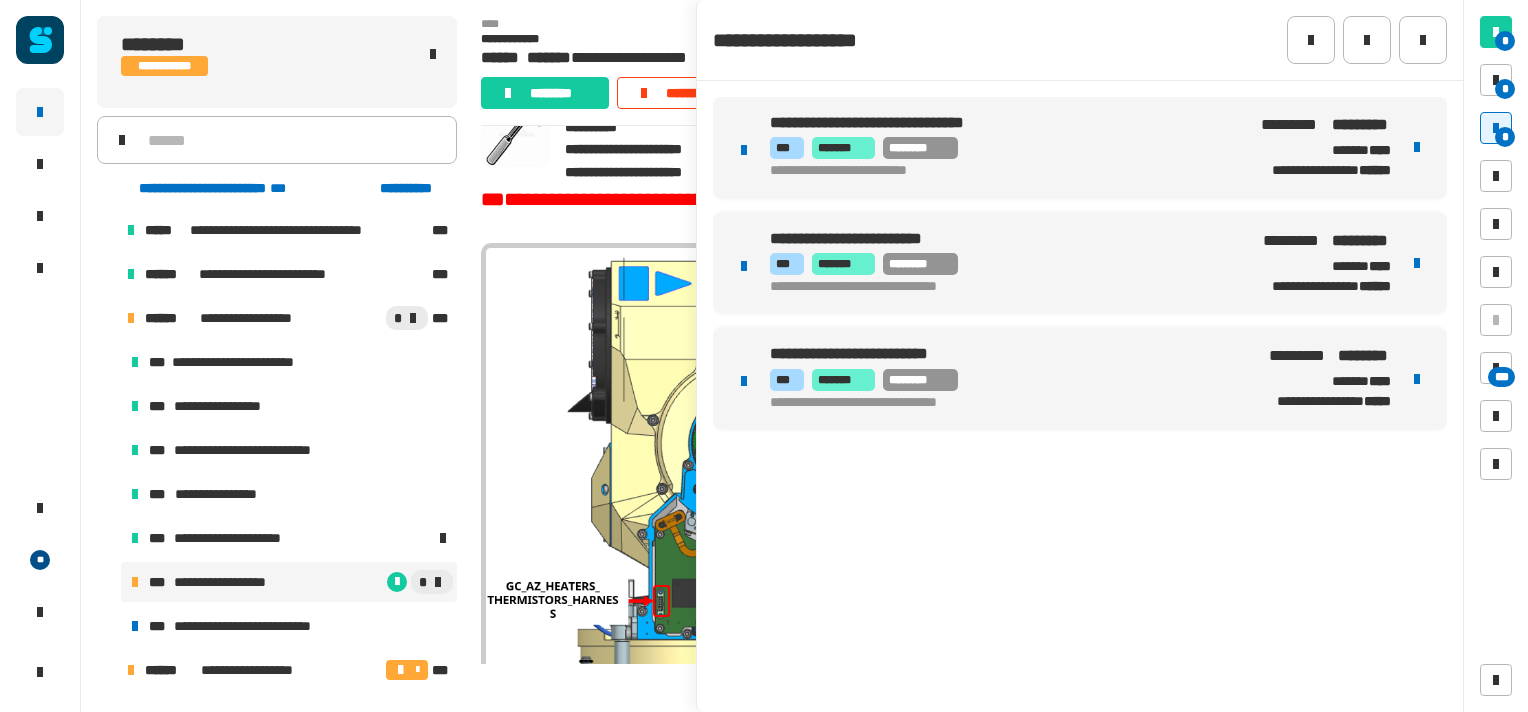 click on "*** ******* ********" at bounding box center [997, 148] 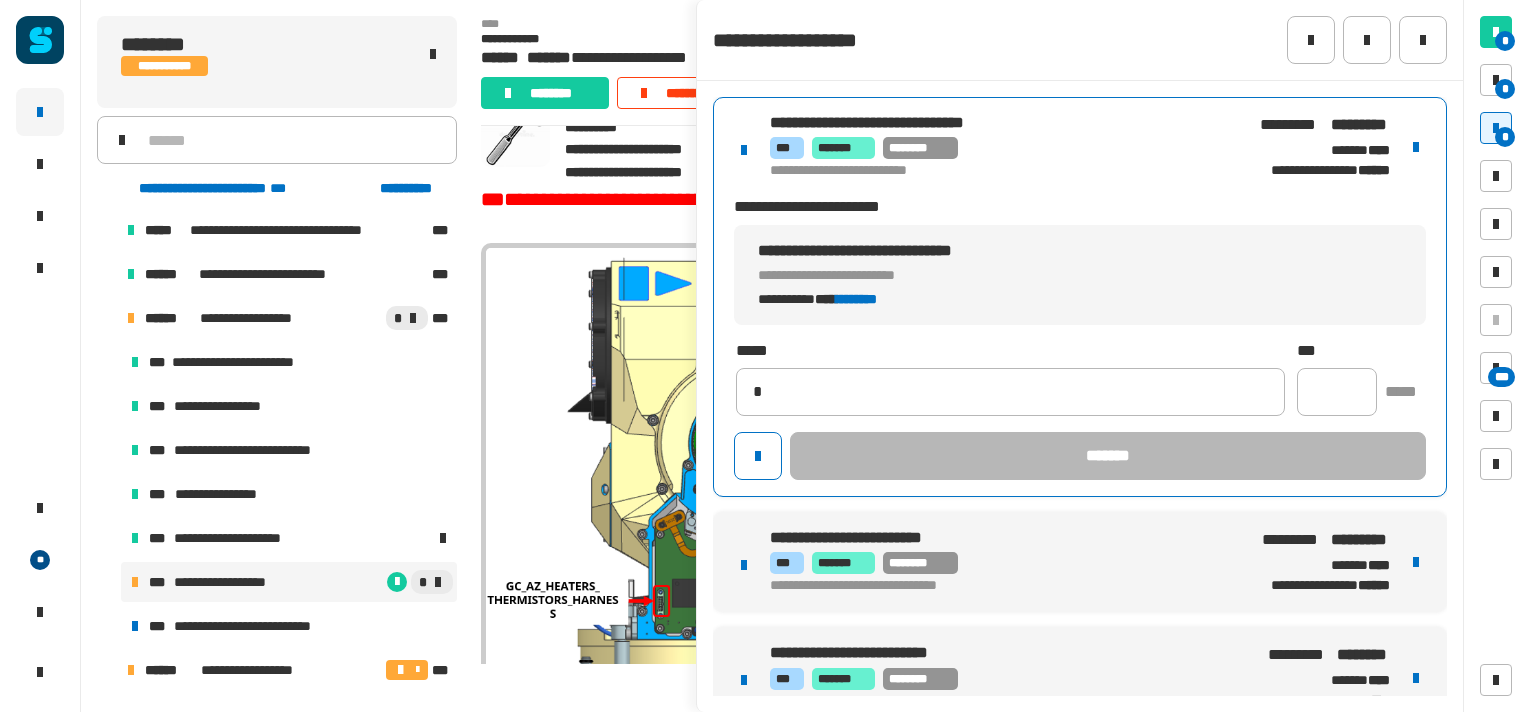 type on "**********" 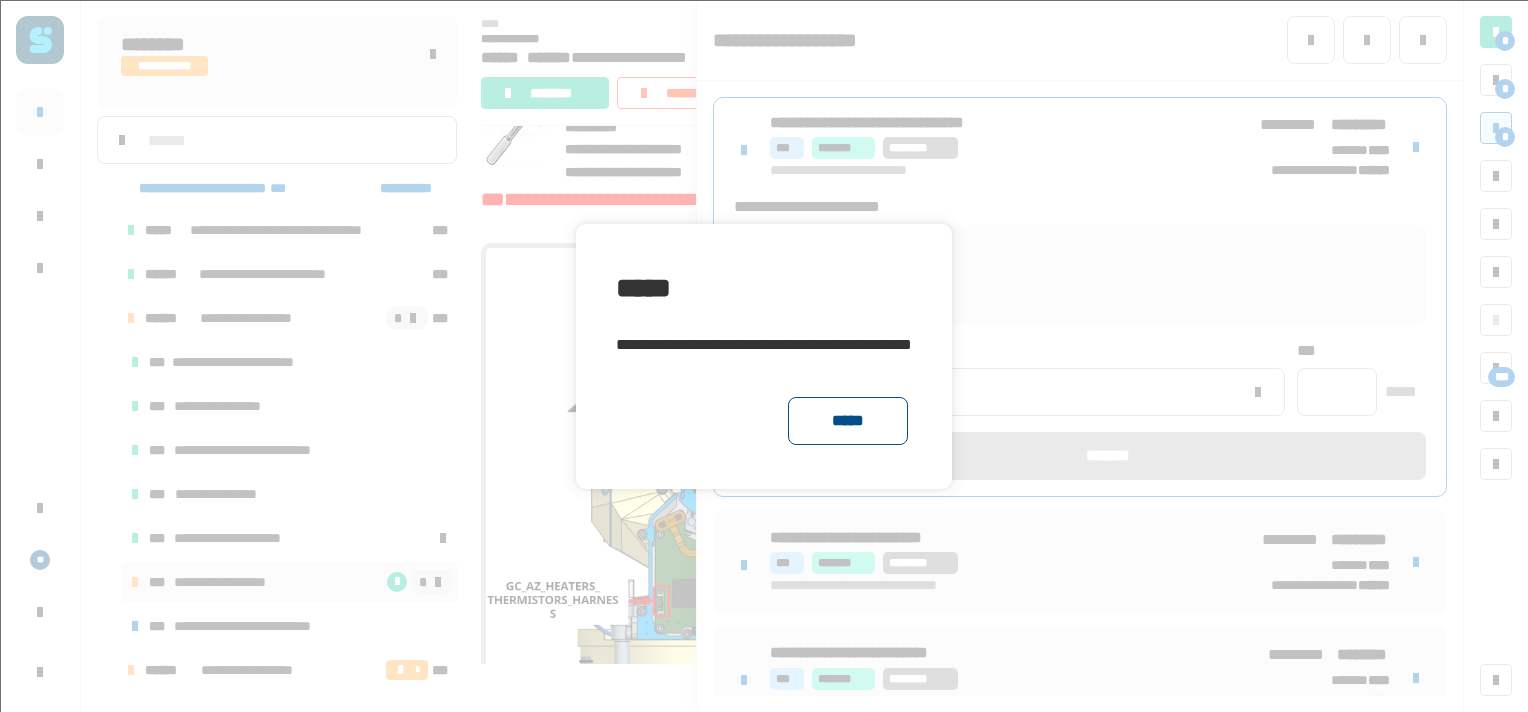 click on "*****" 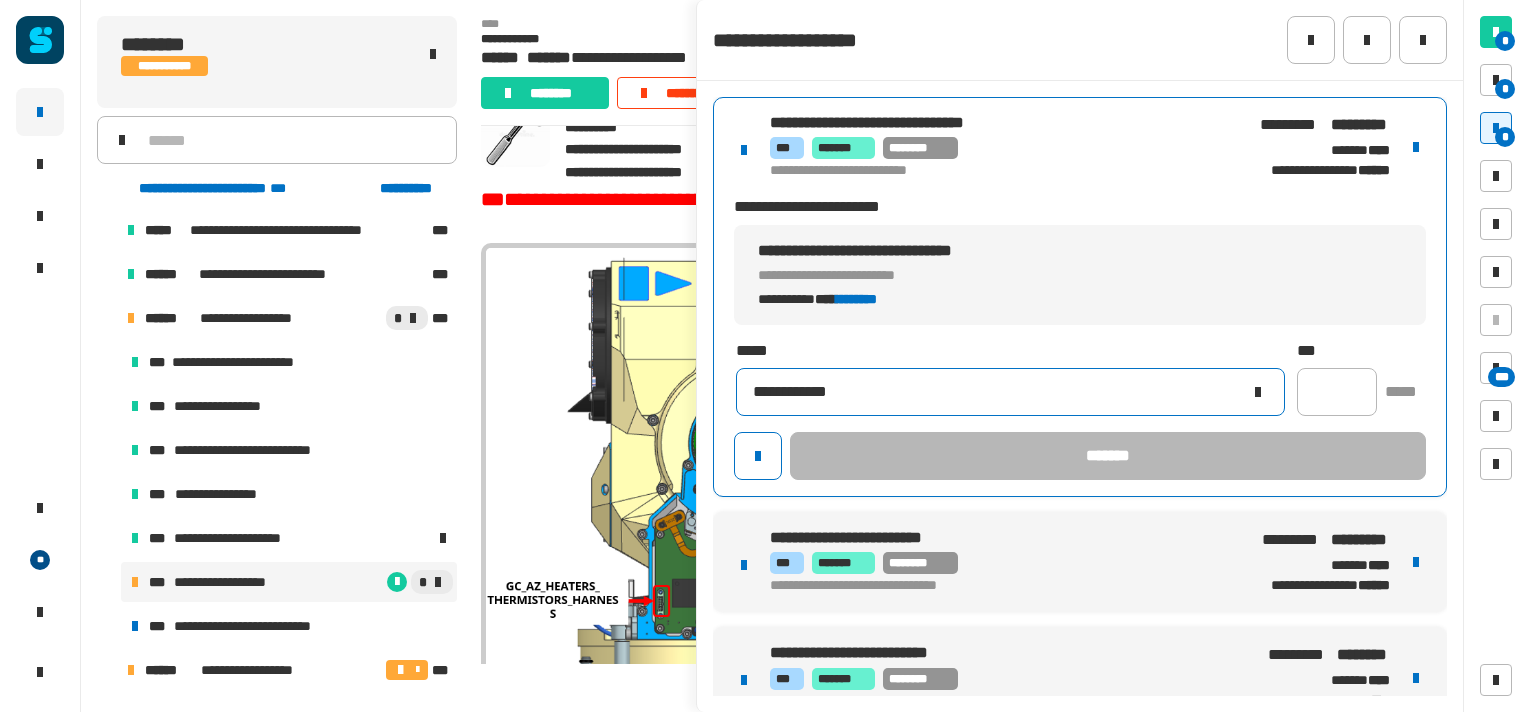 click 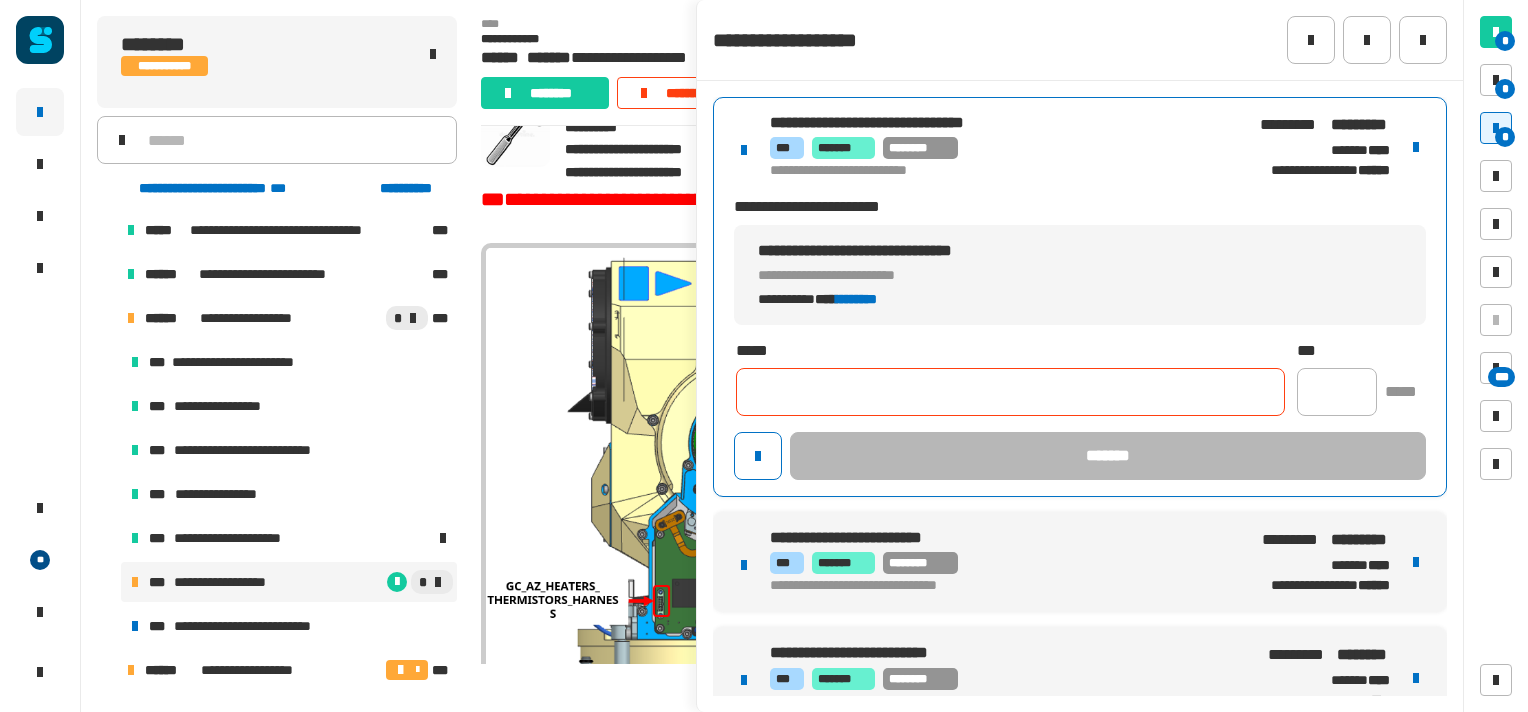 click 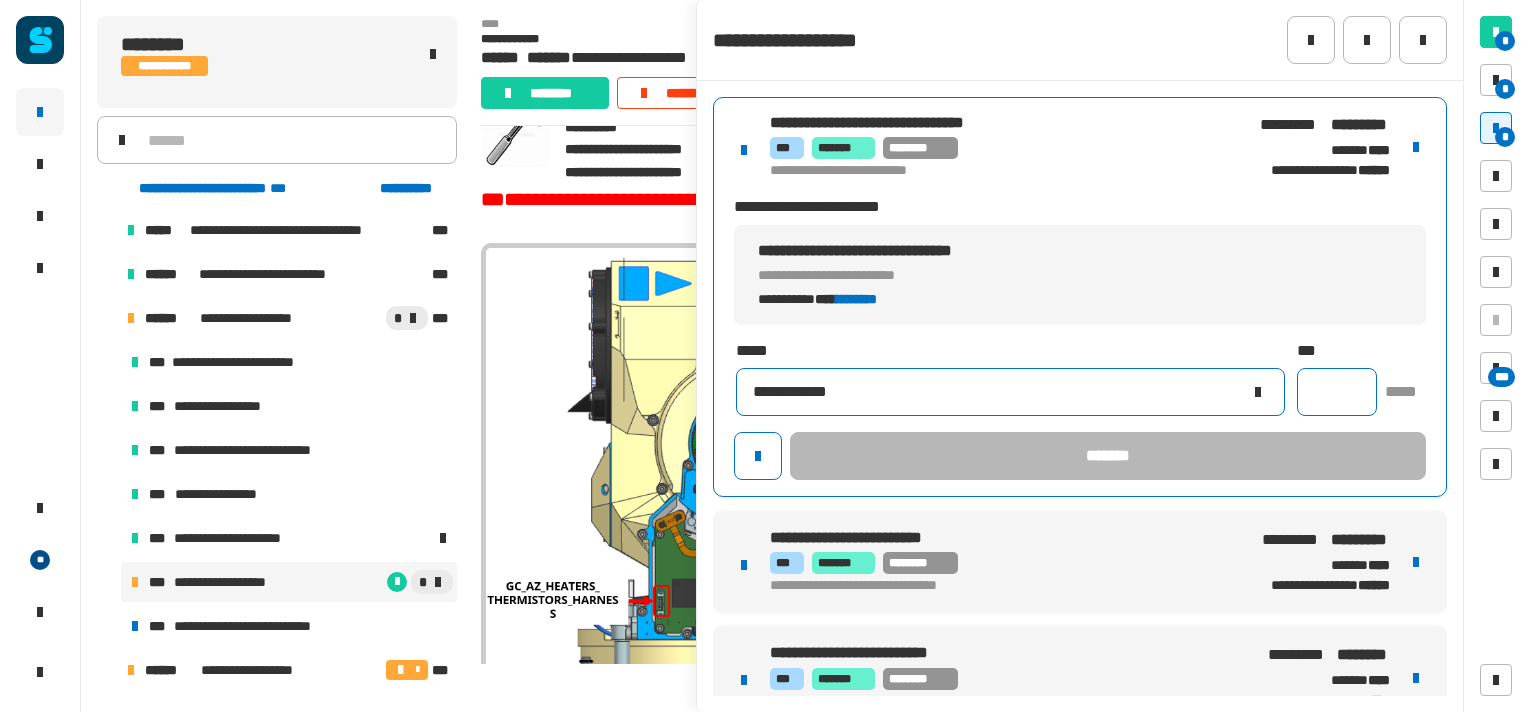 type on "**********" 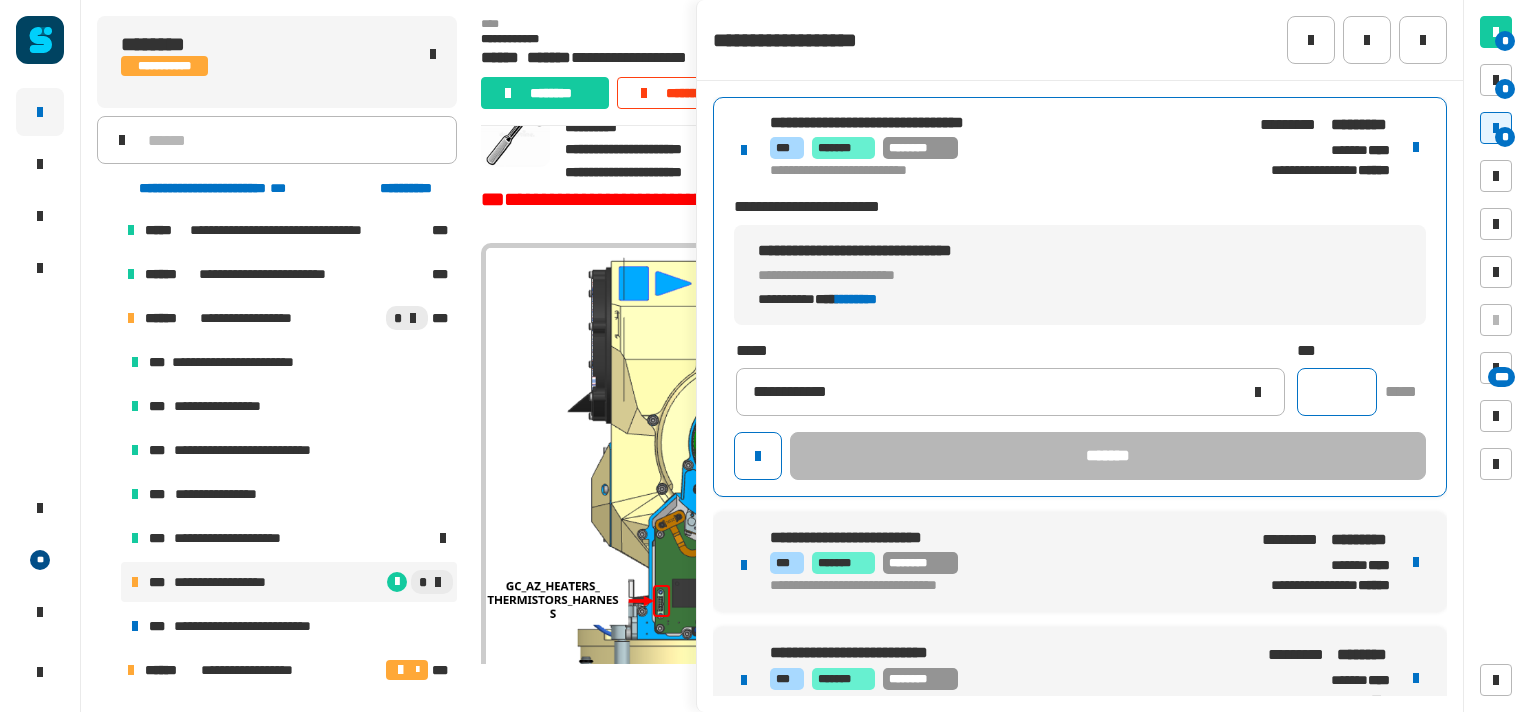click 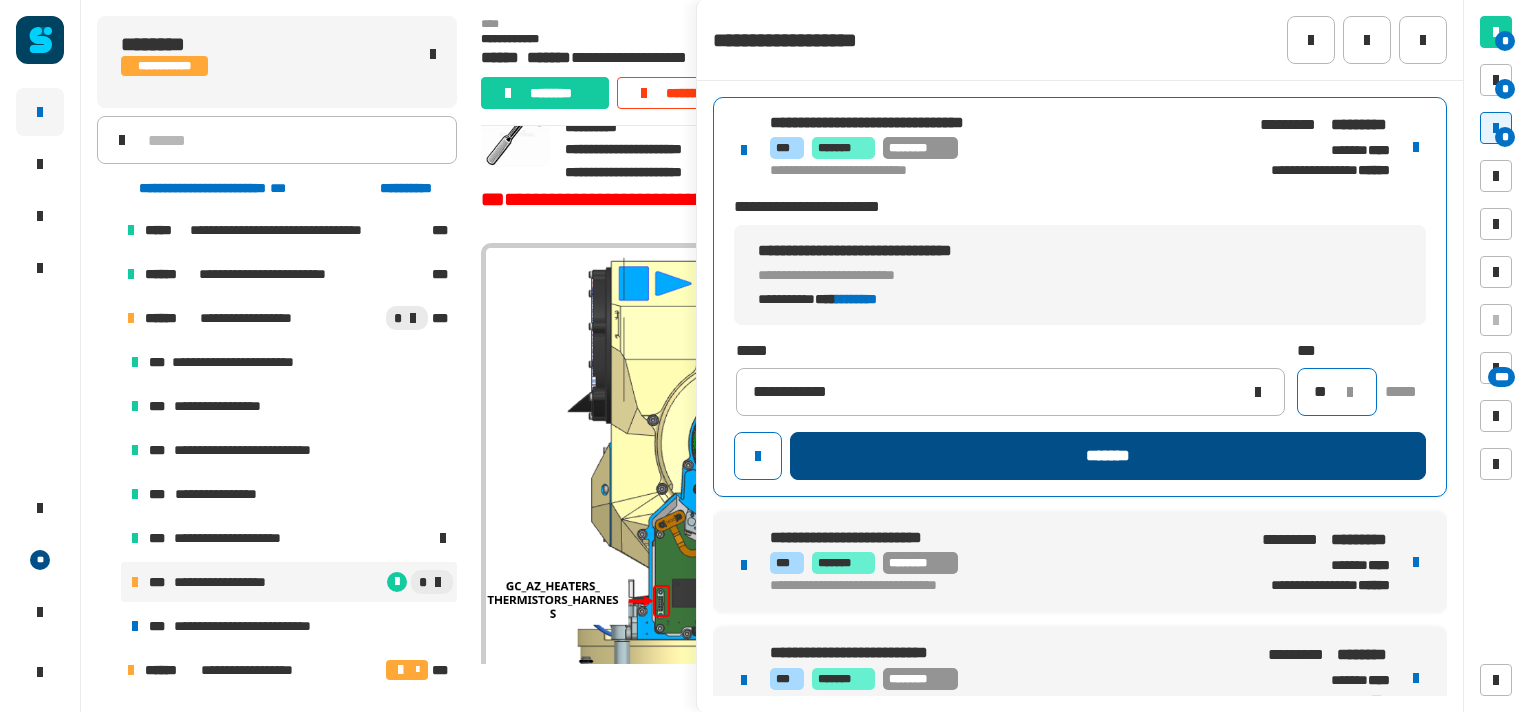 type on "**" 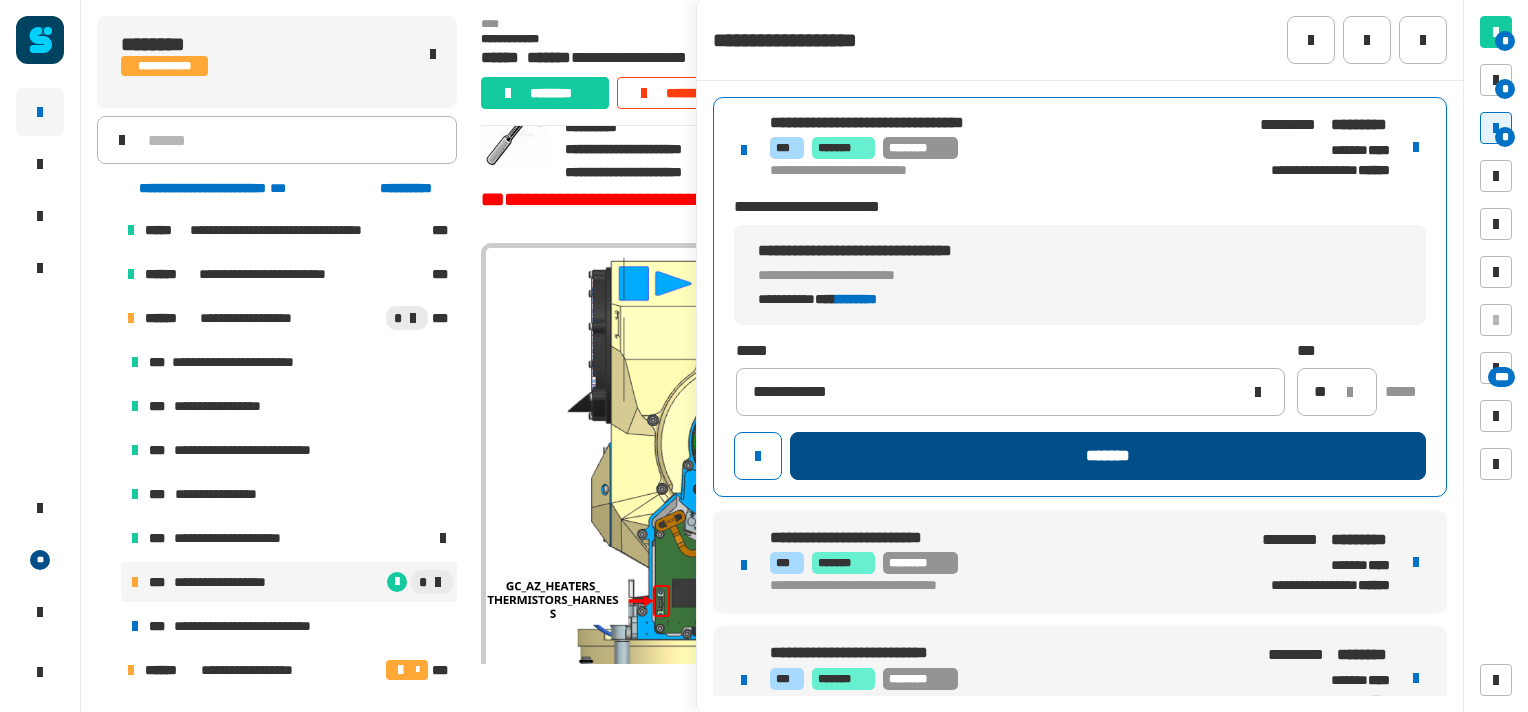 click on "*******" 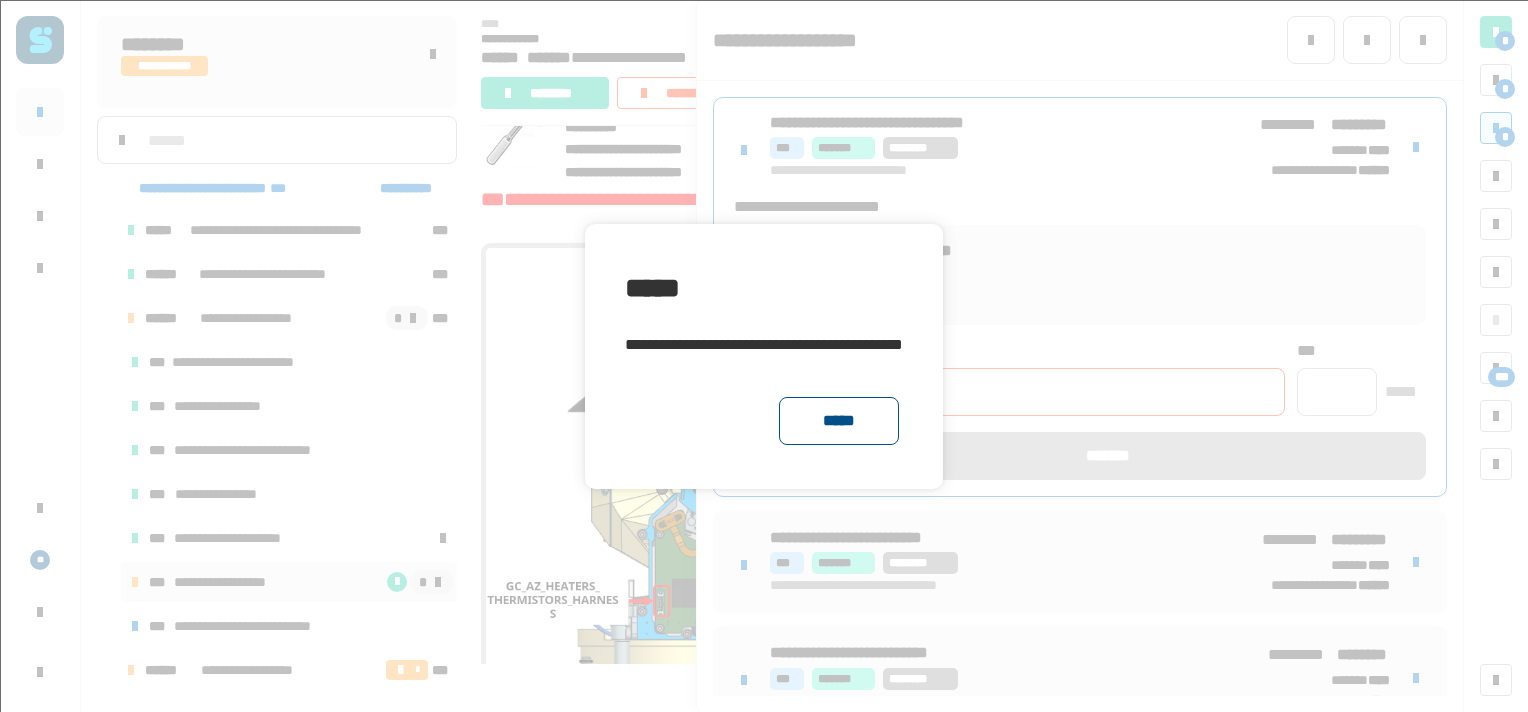 click on "*****" 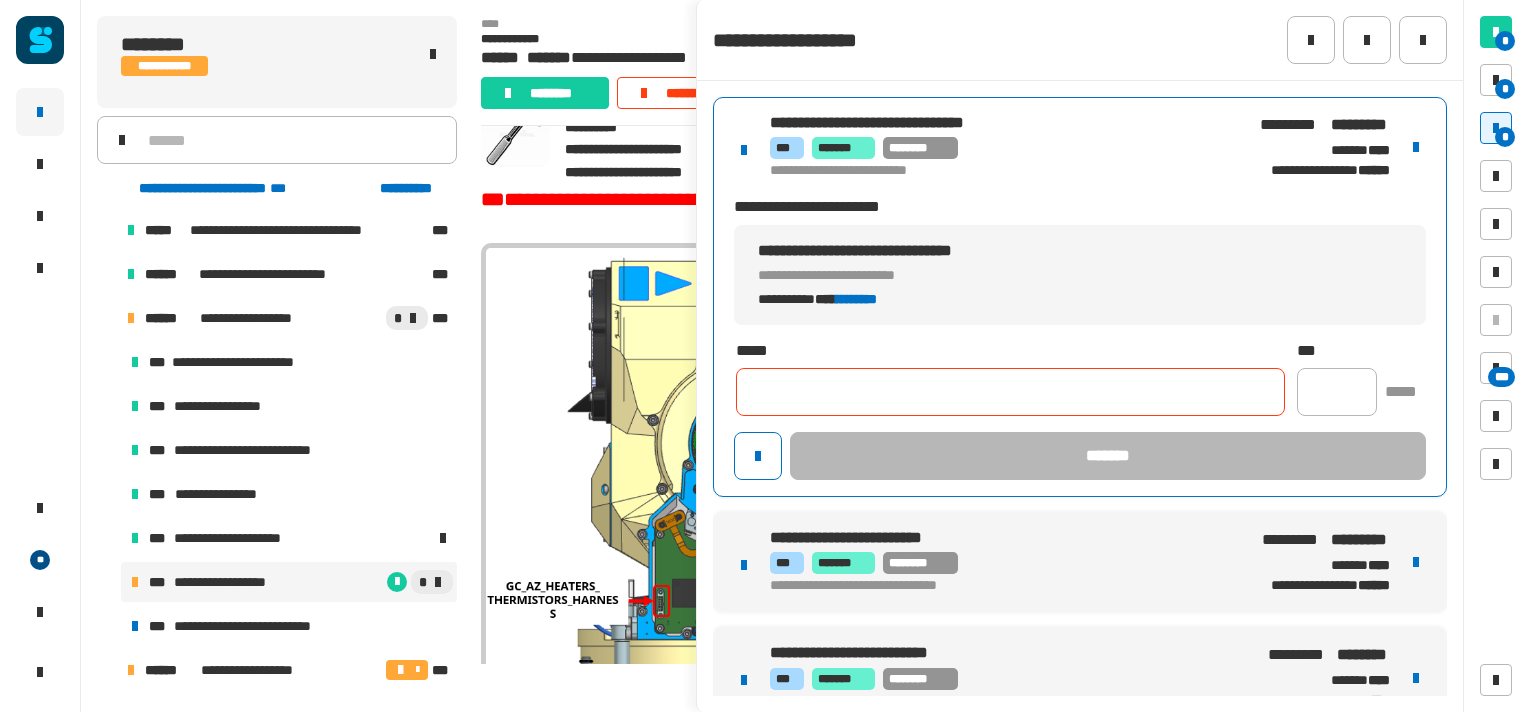 click 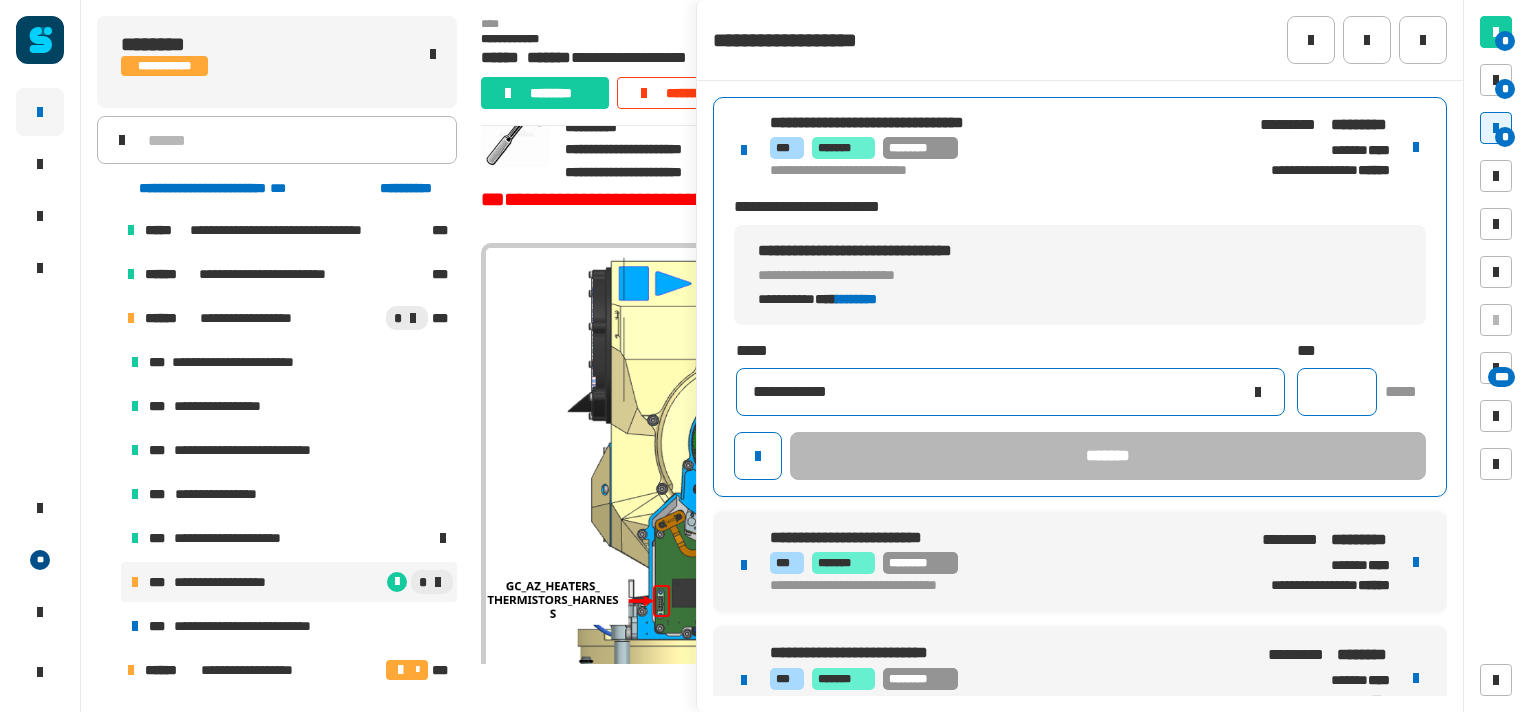 type on "**********" 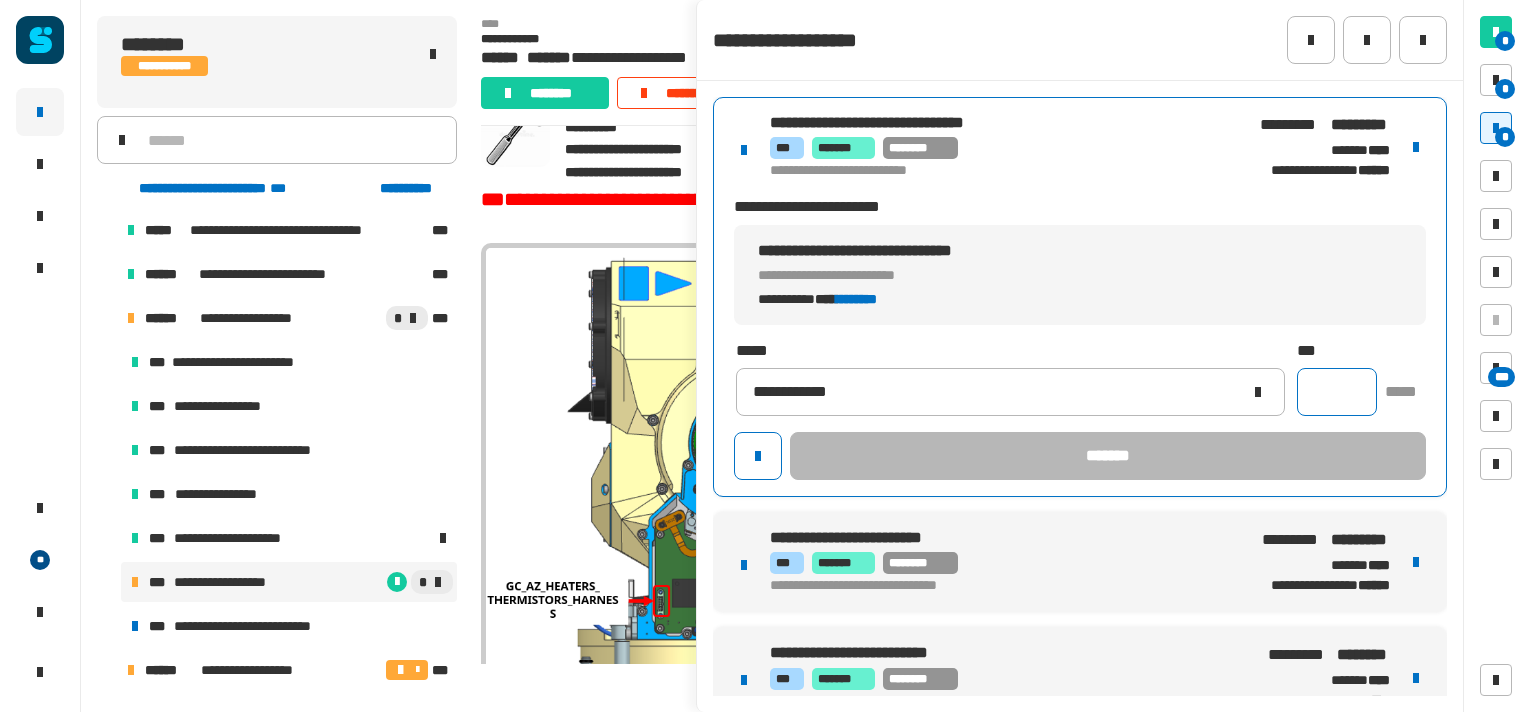 click 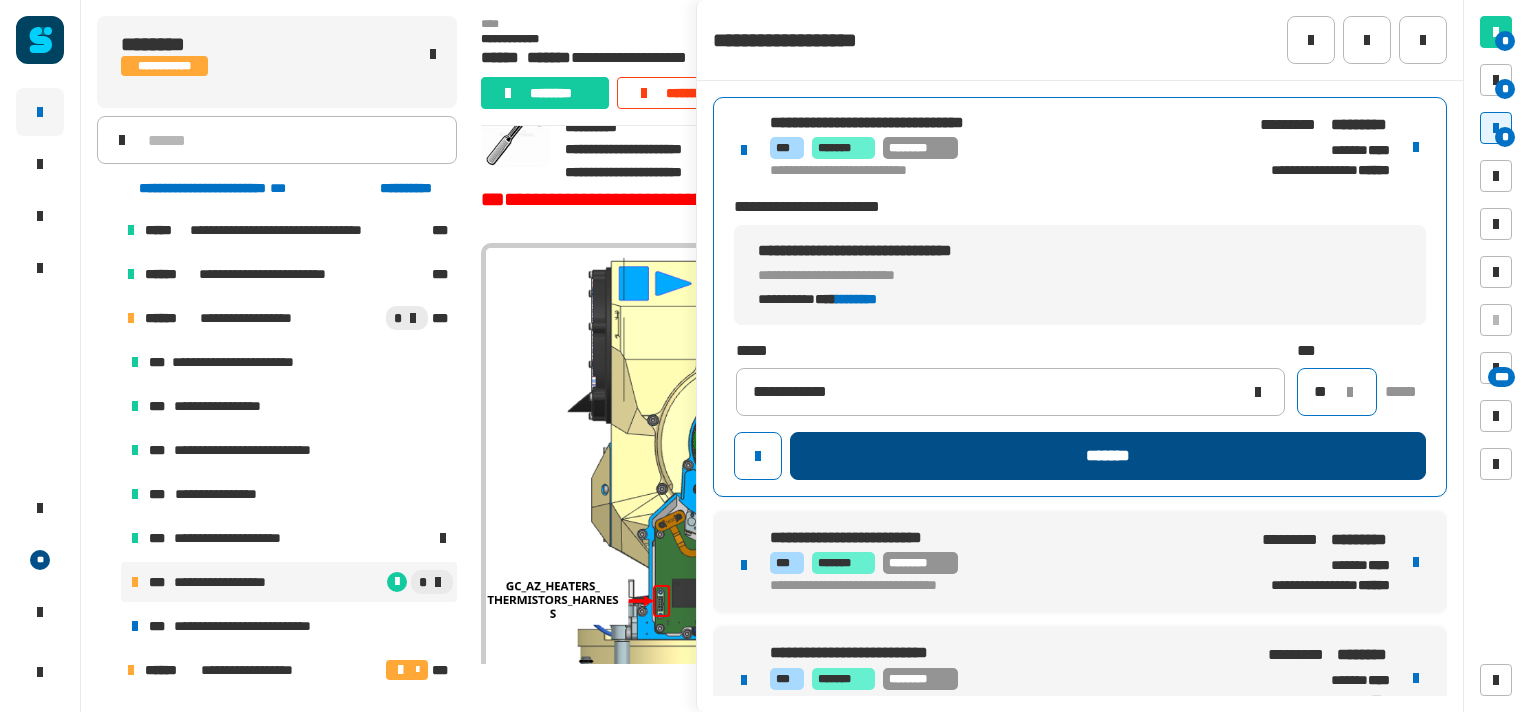 type on "**" 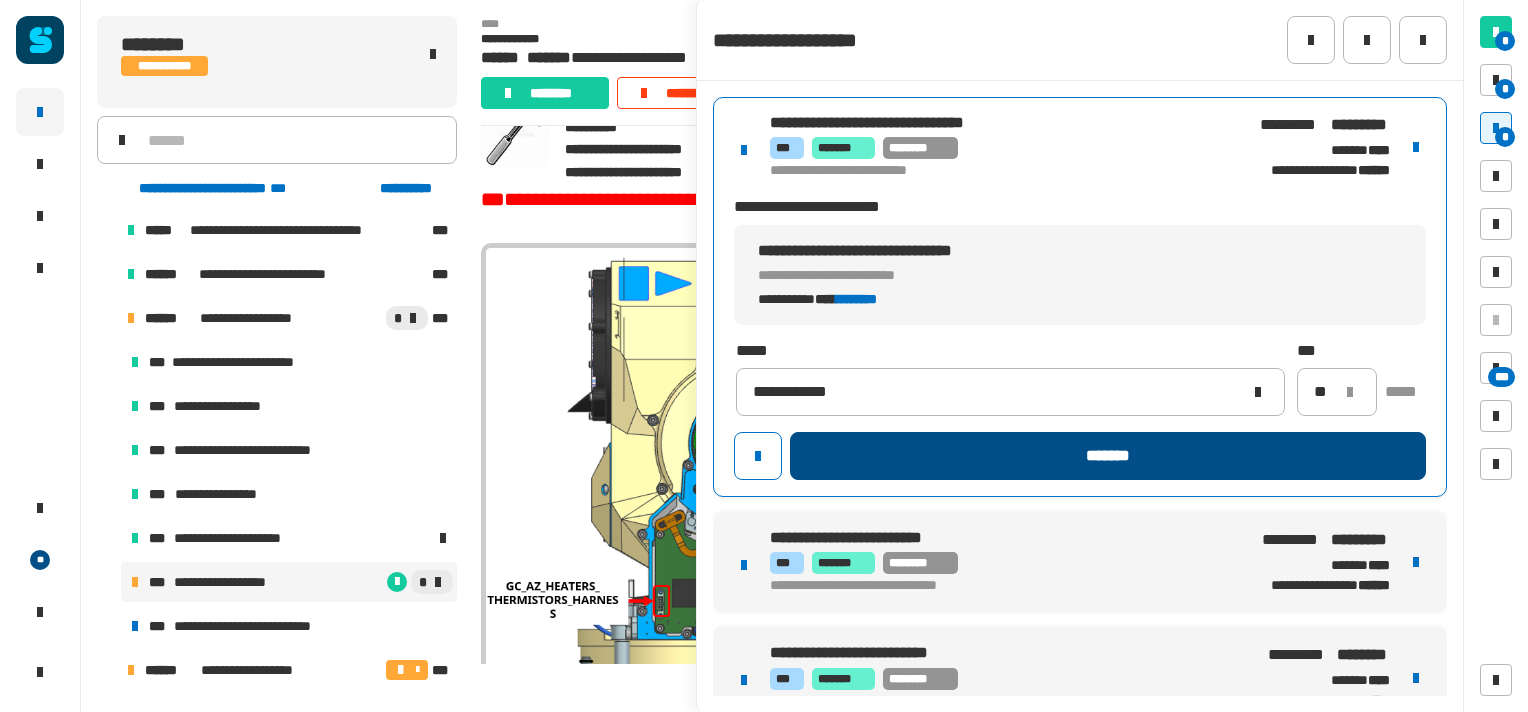 click on "*******" 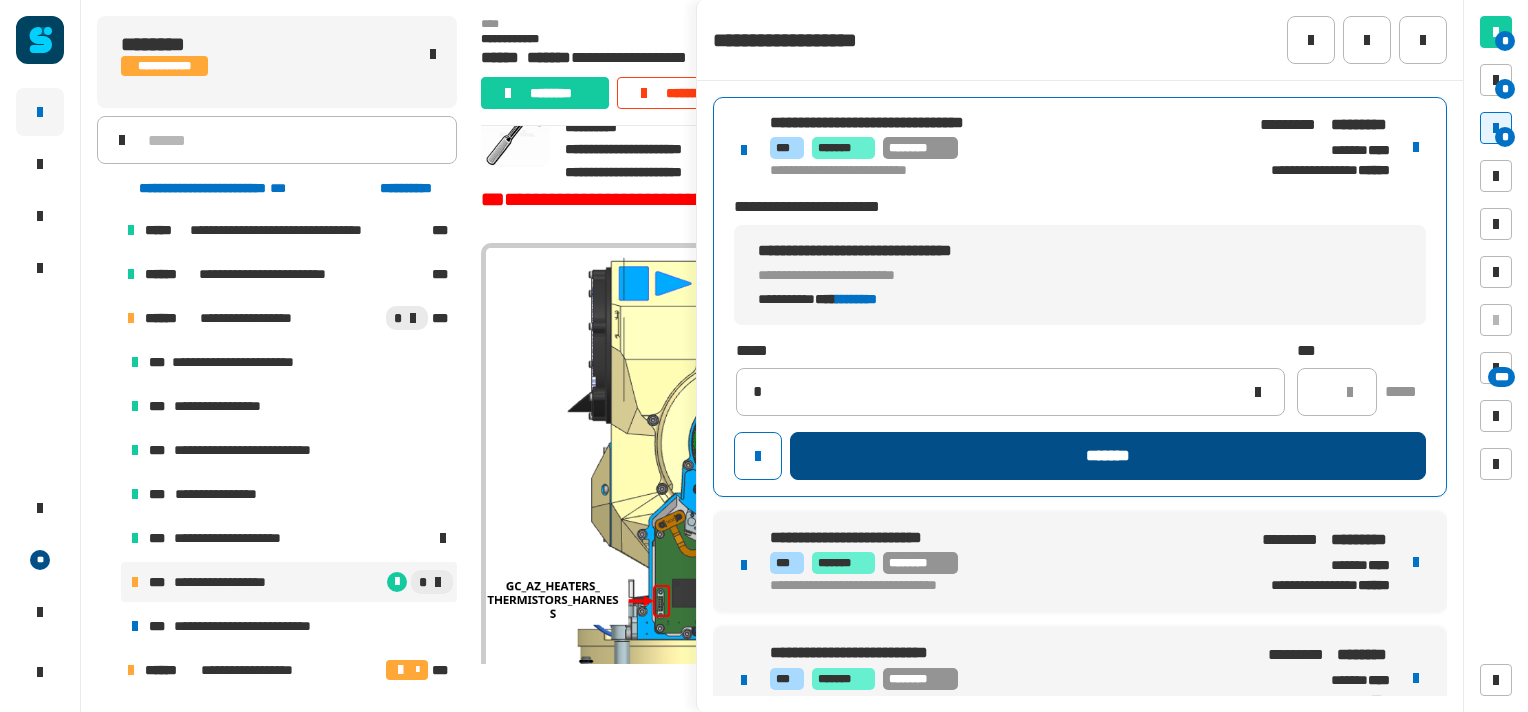 type 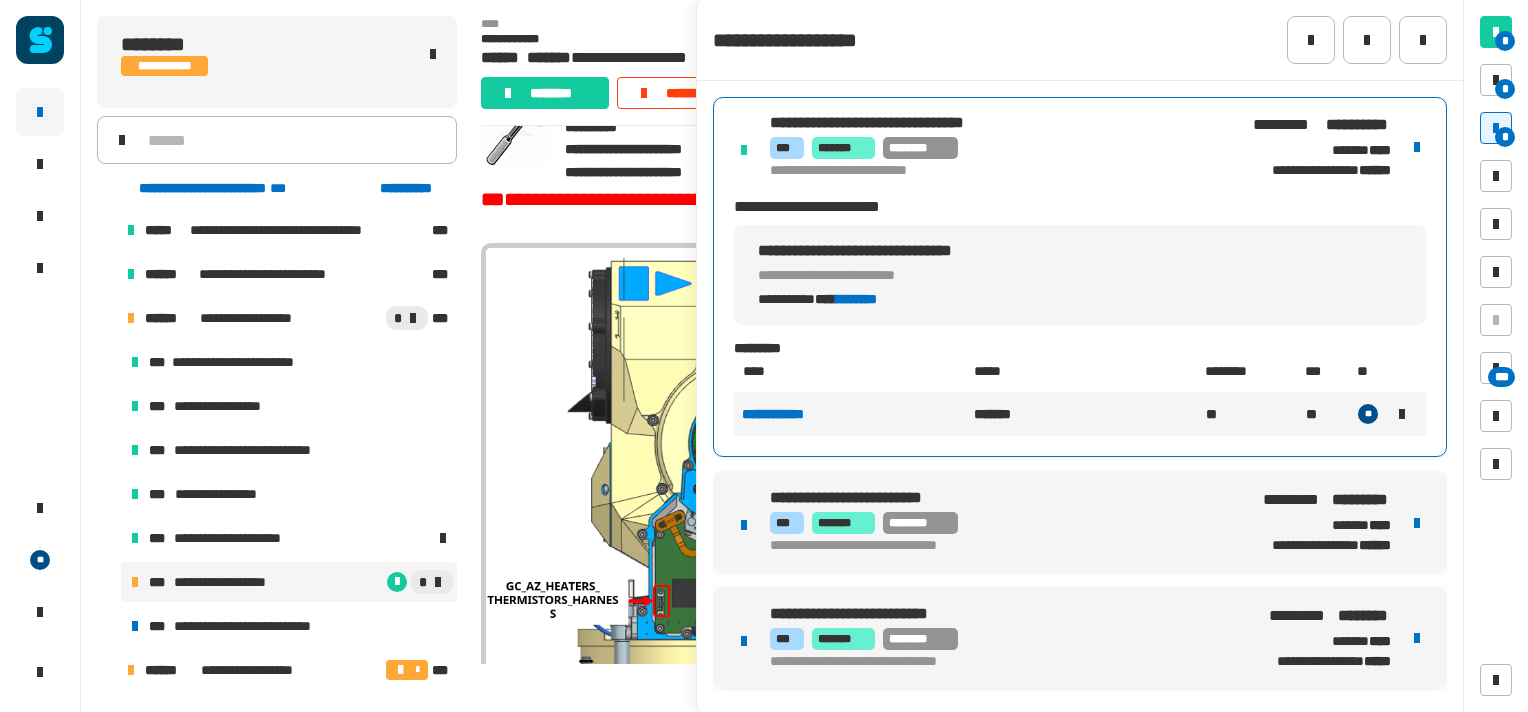 click on "**********" at bounding box center (1080, 638) 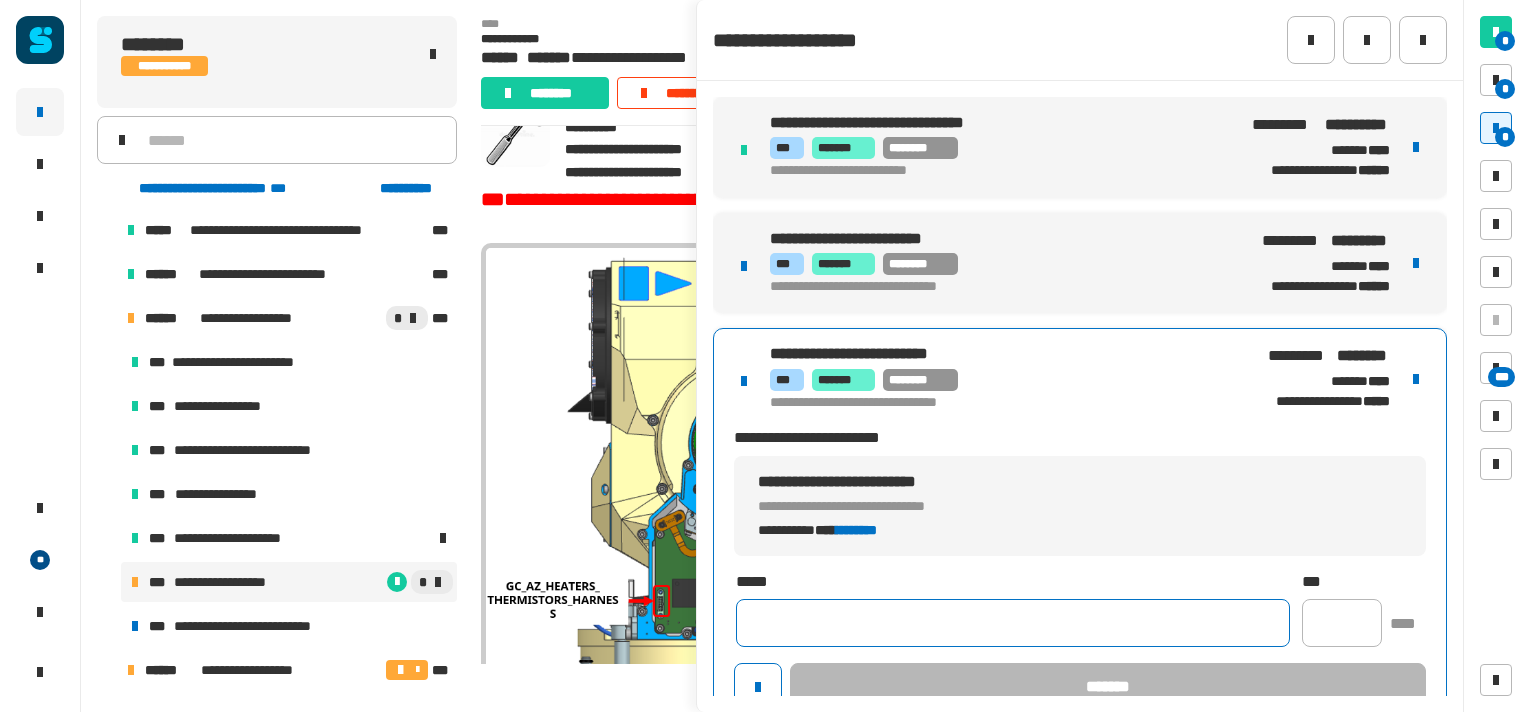 click 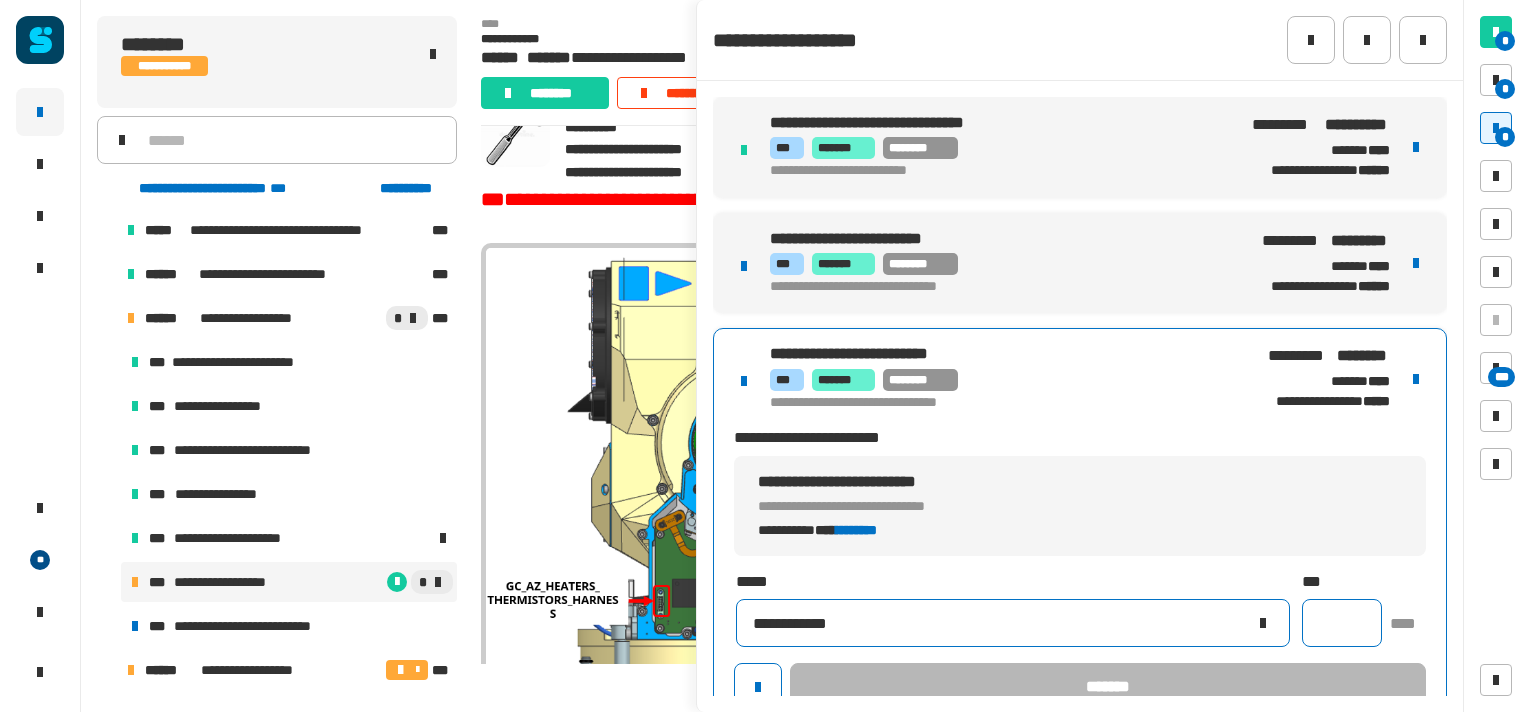 type on "**********" 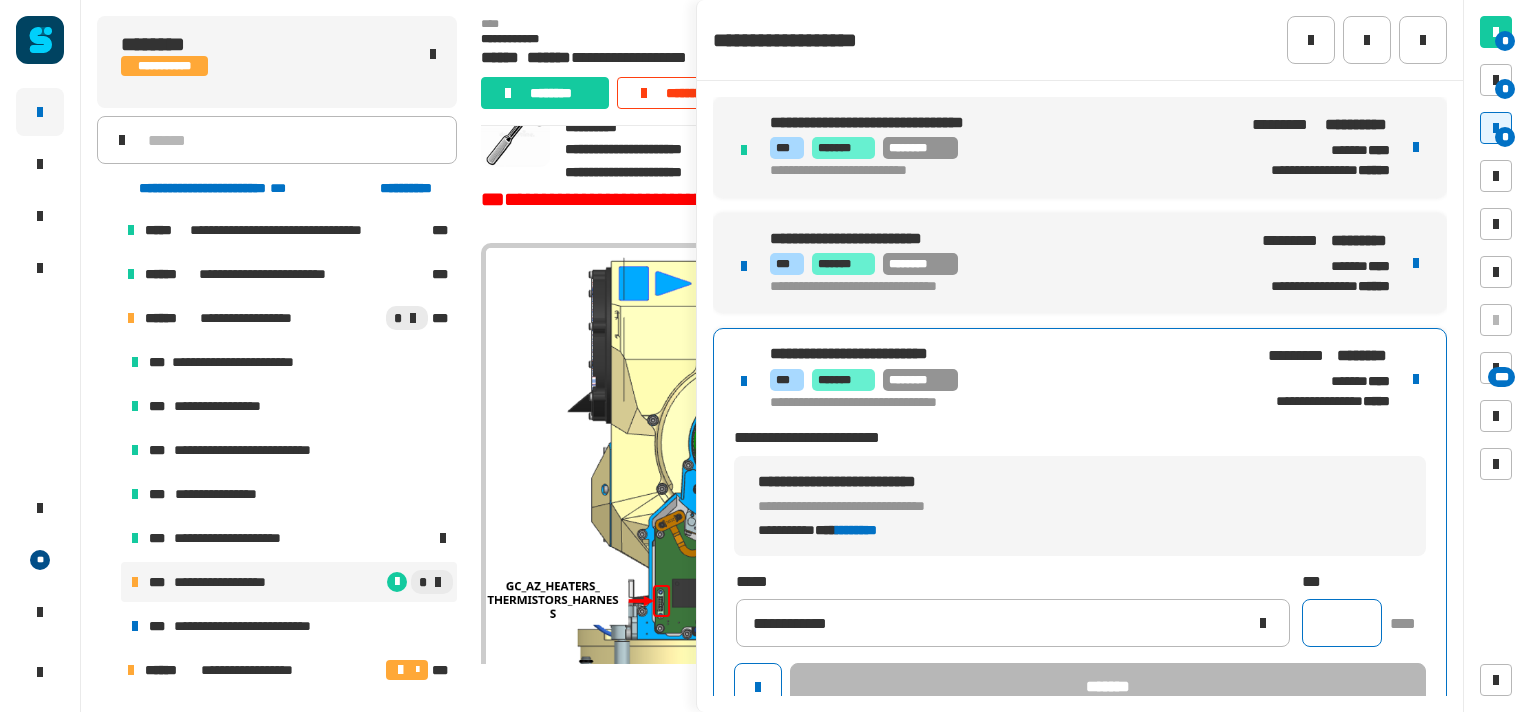 click 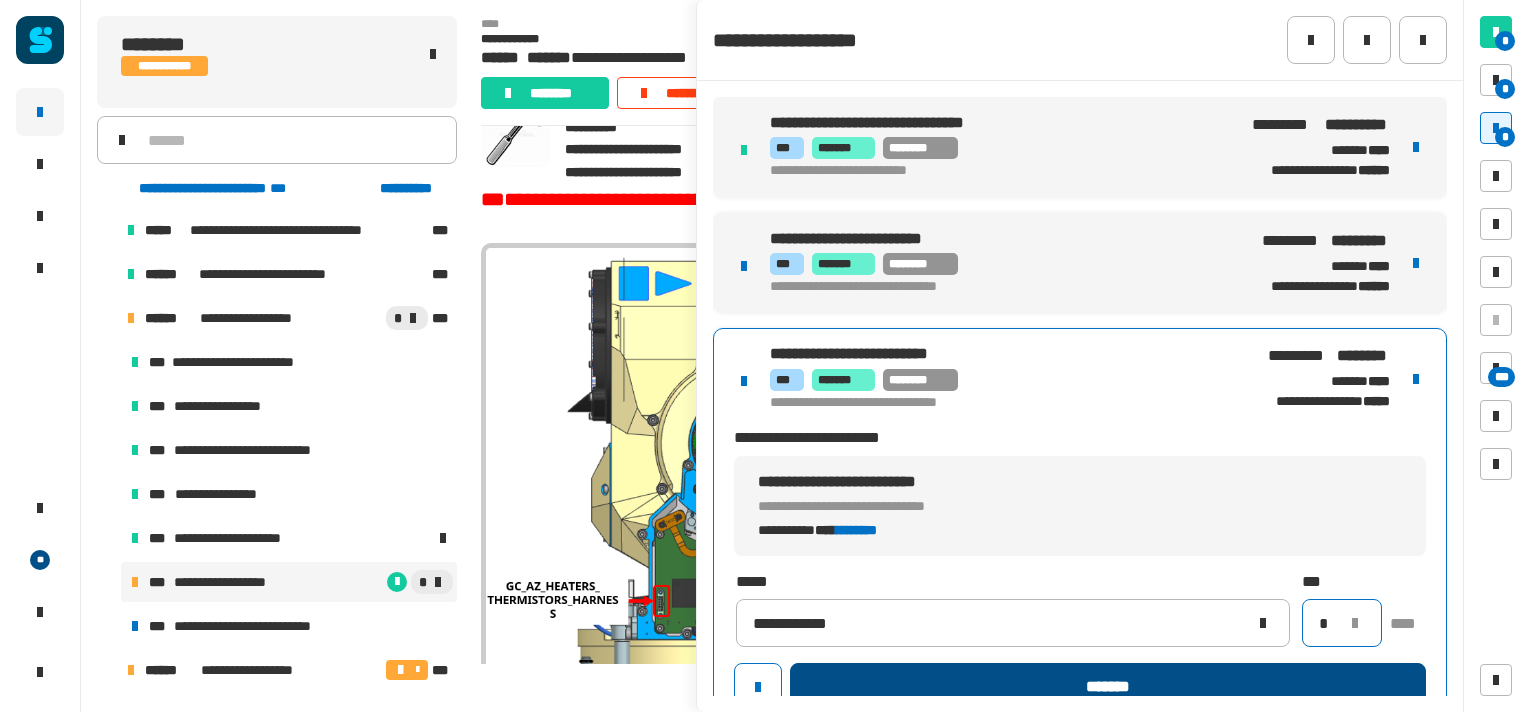 type on "*" 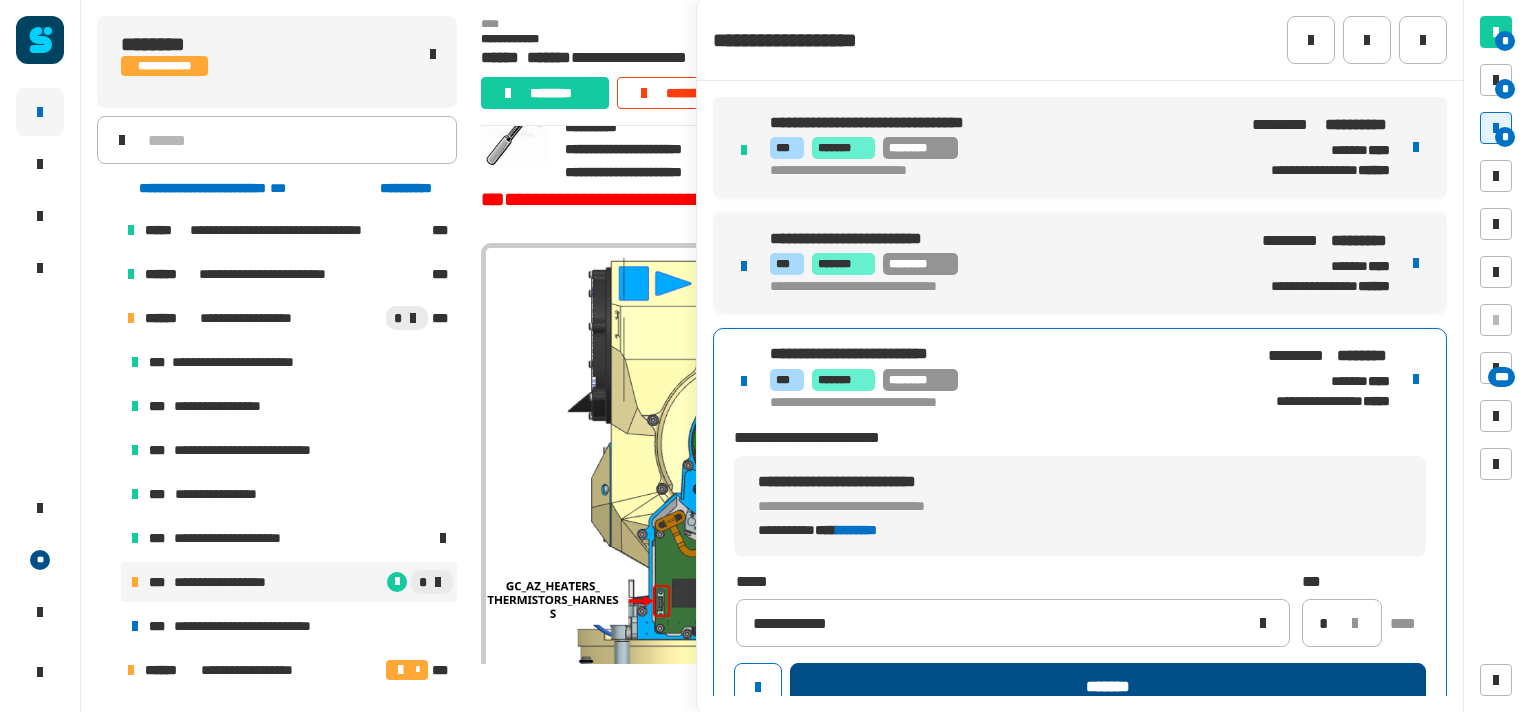 click on "*******" 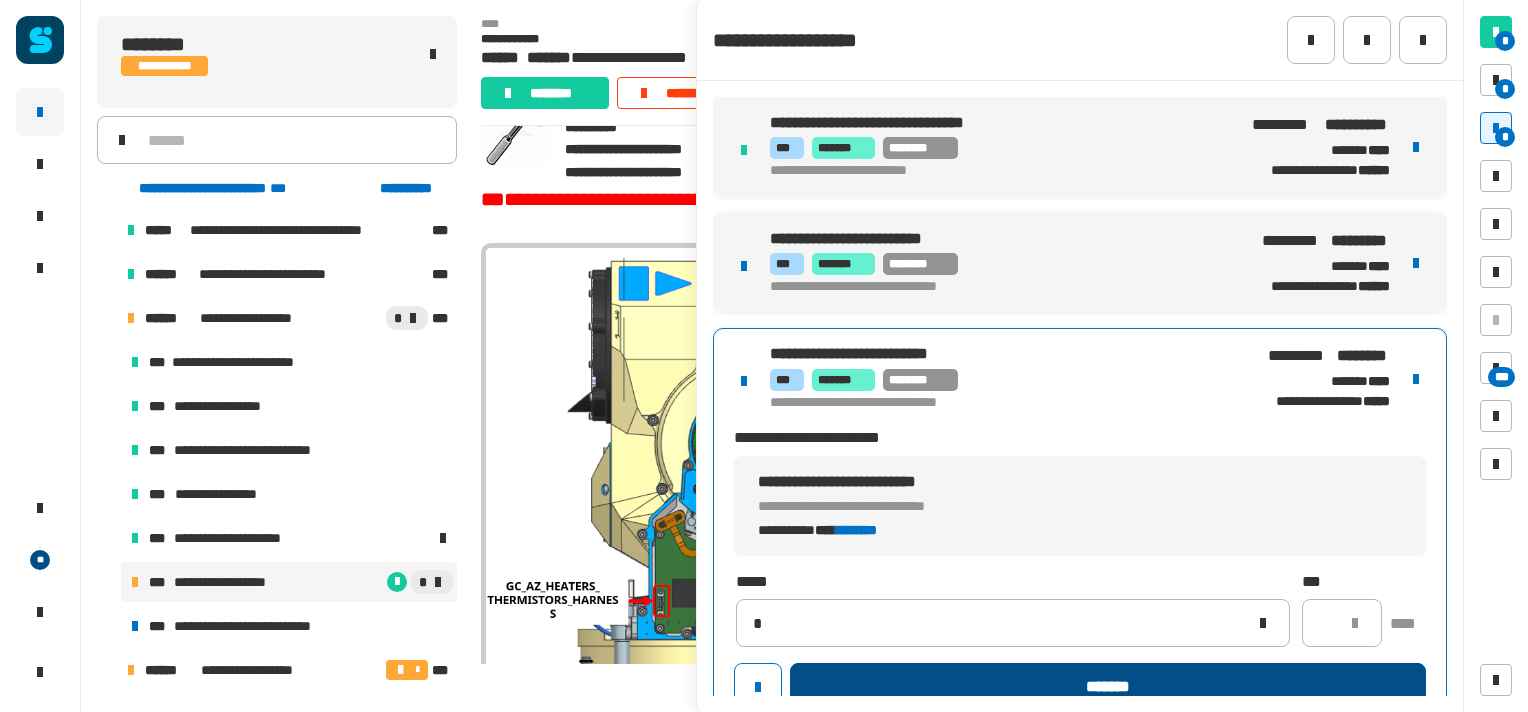 type 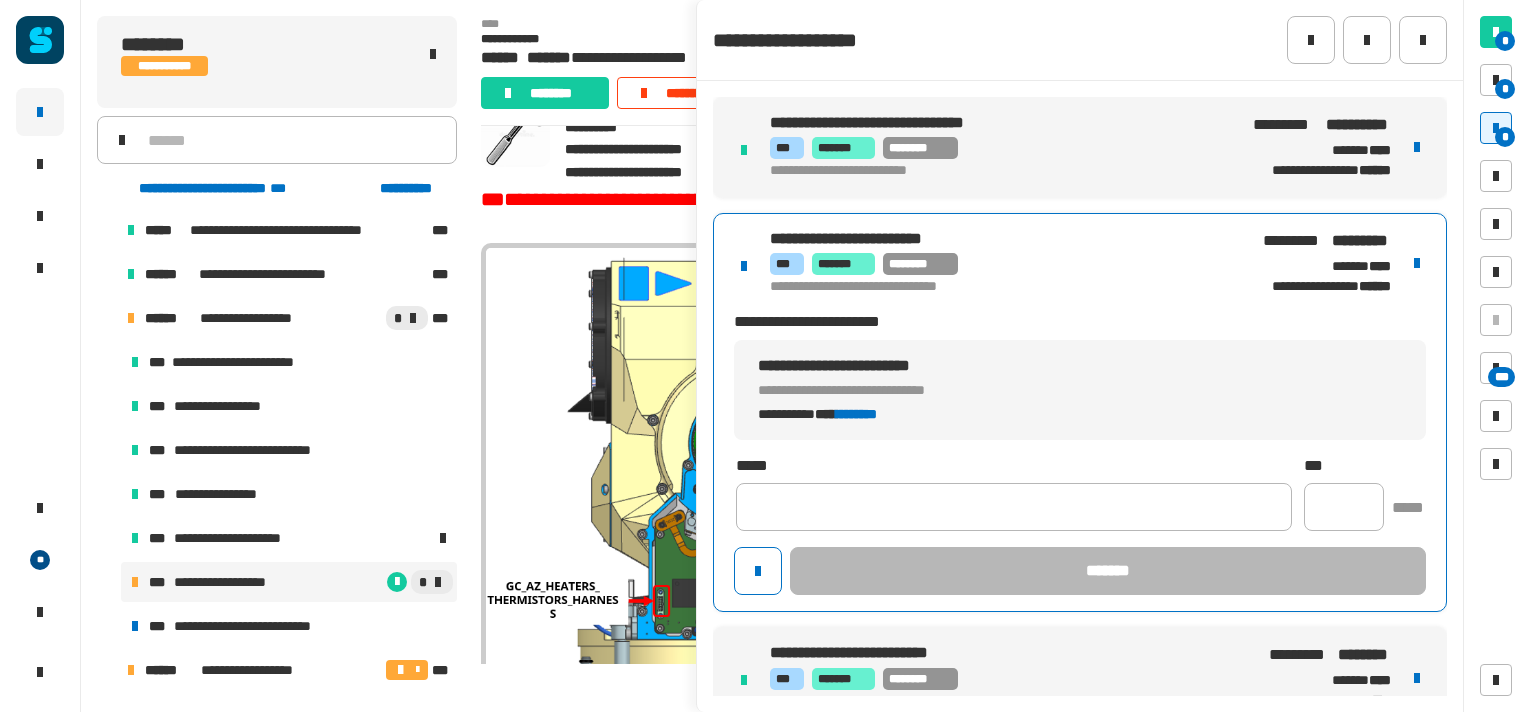 click on "*** ******* ********" at bounding box center [998, 264] 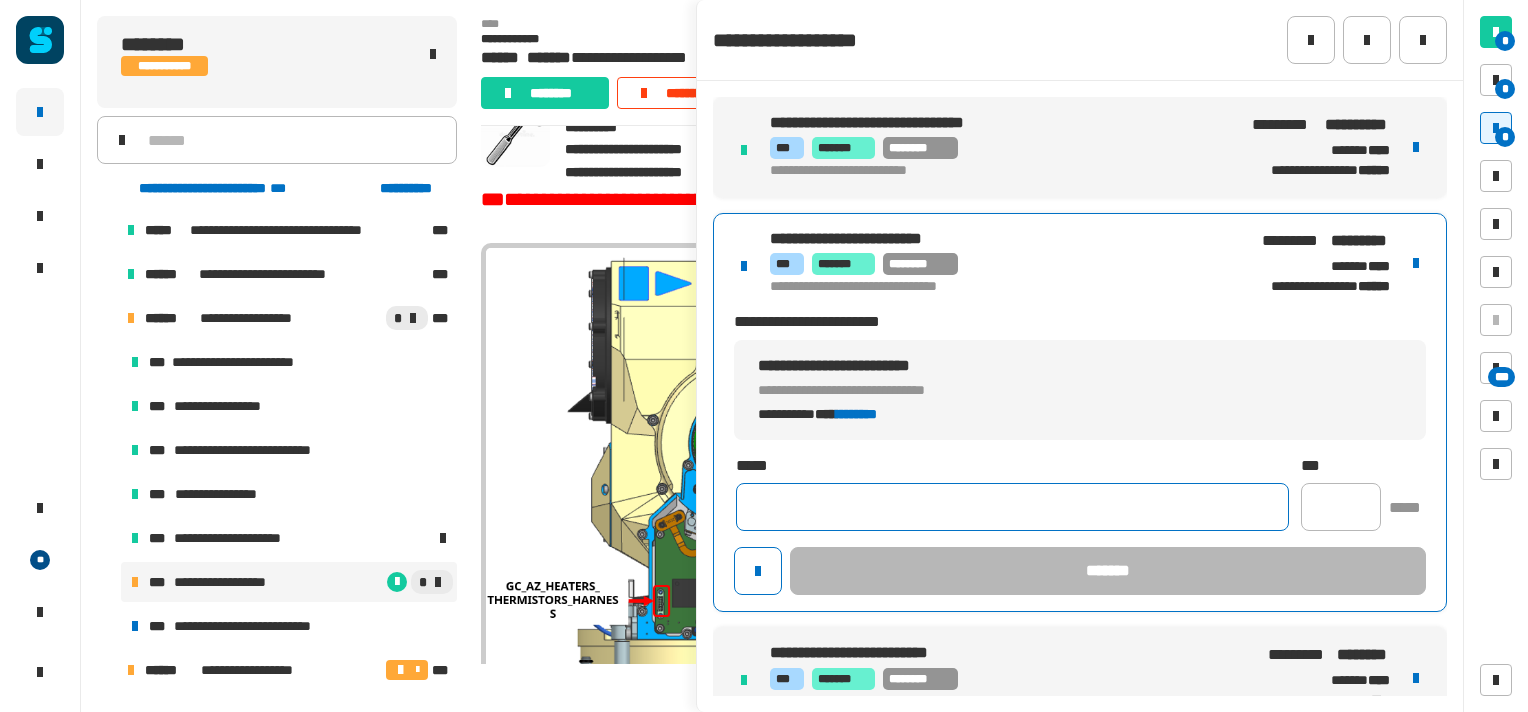 click 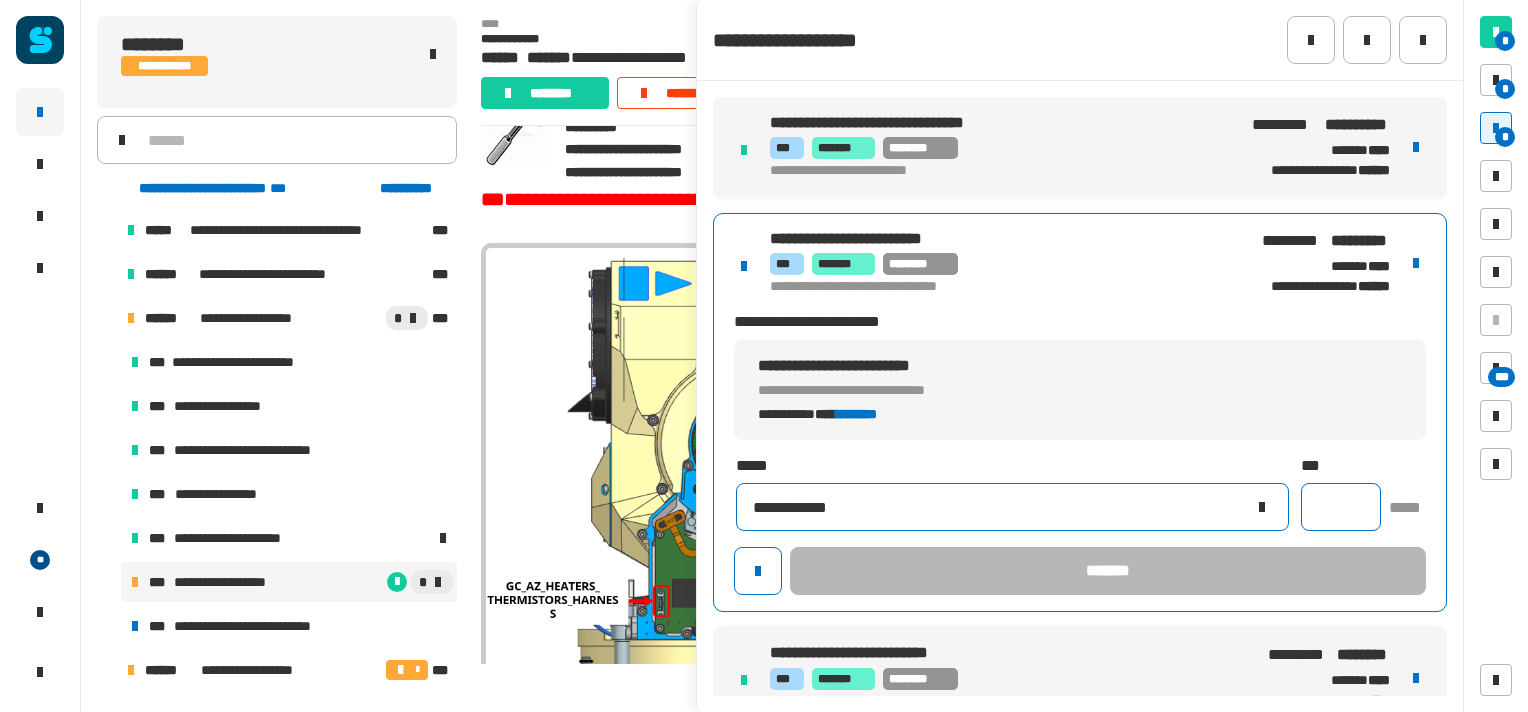 type on "**********" 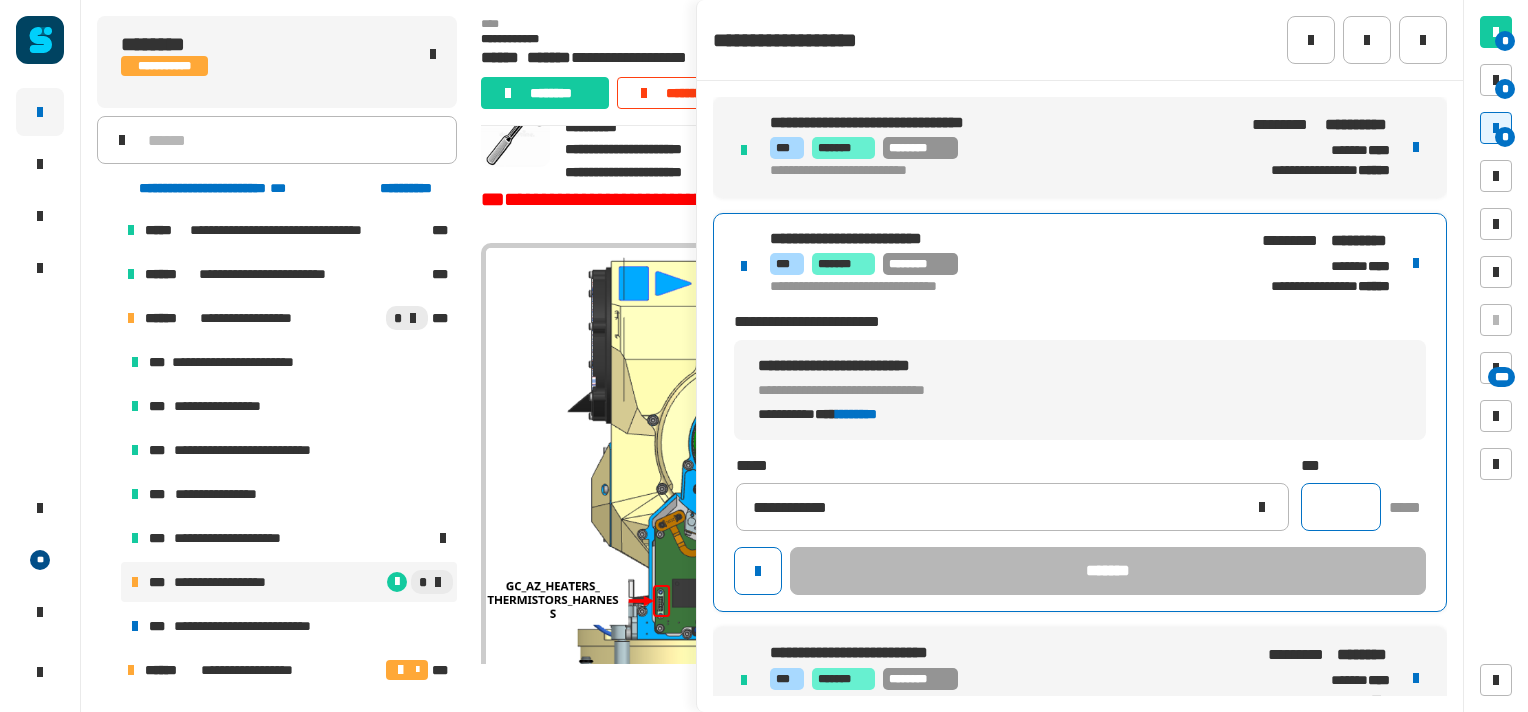 click 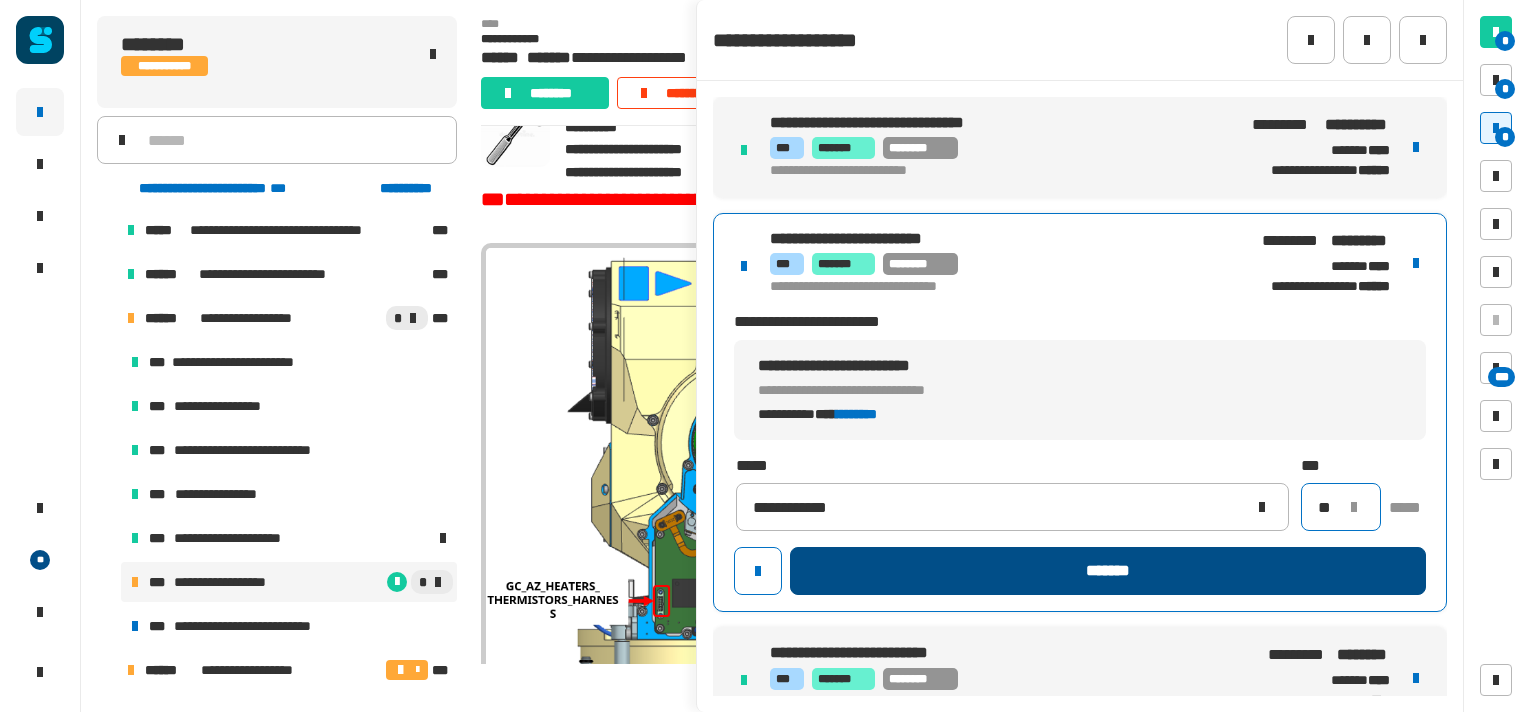 type on "**" 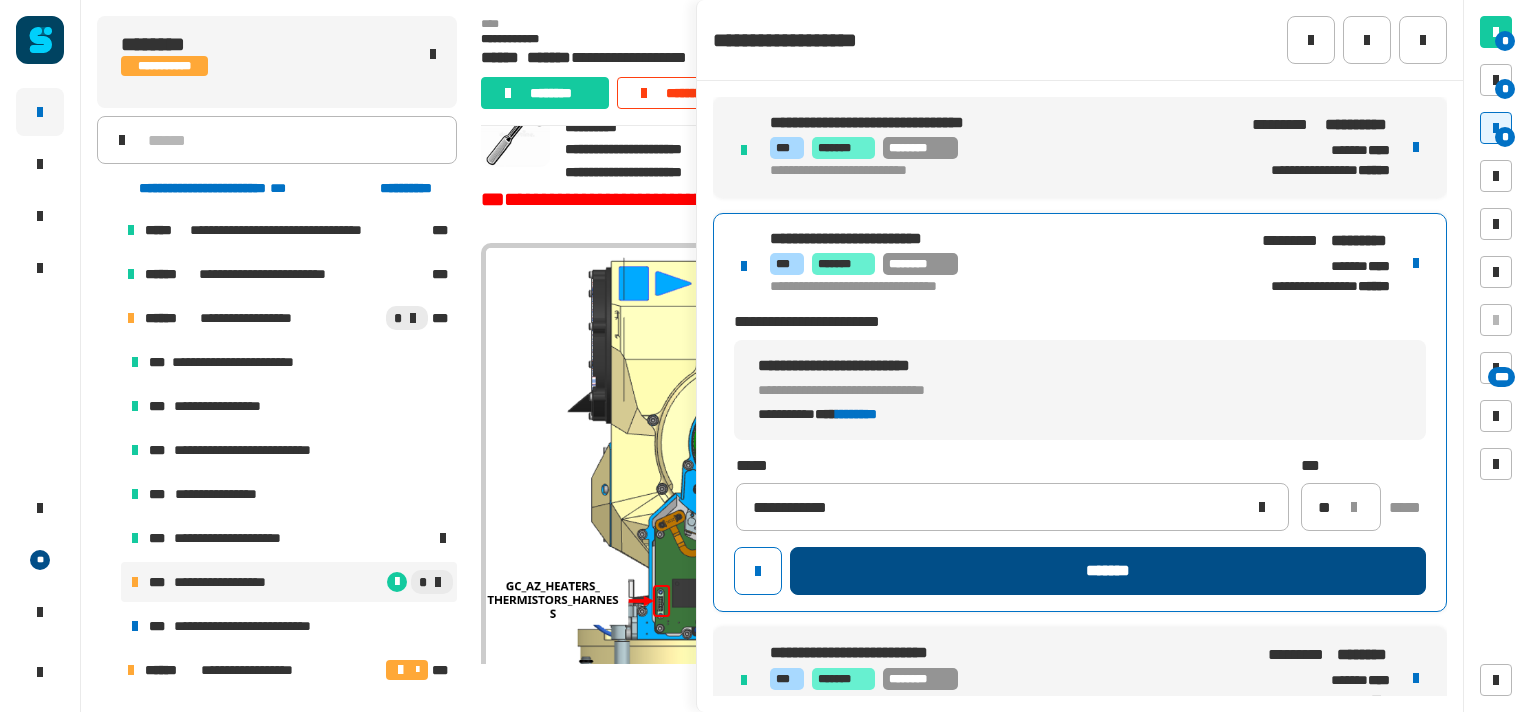 click on "*******" 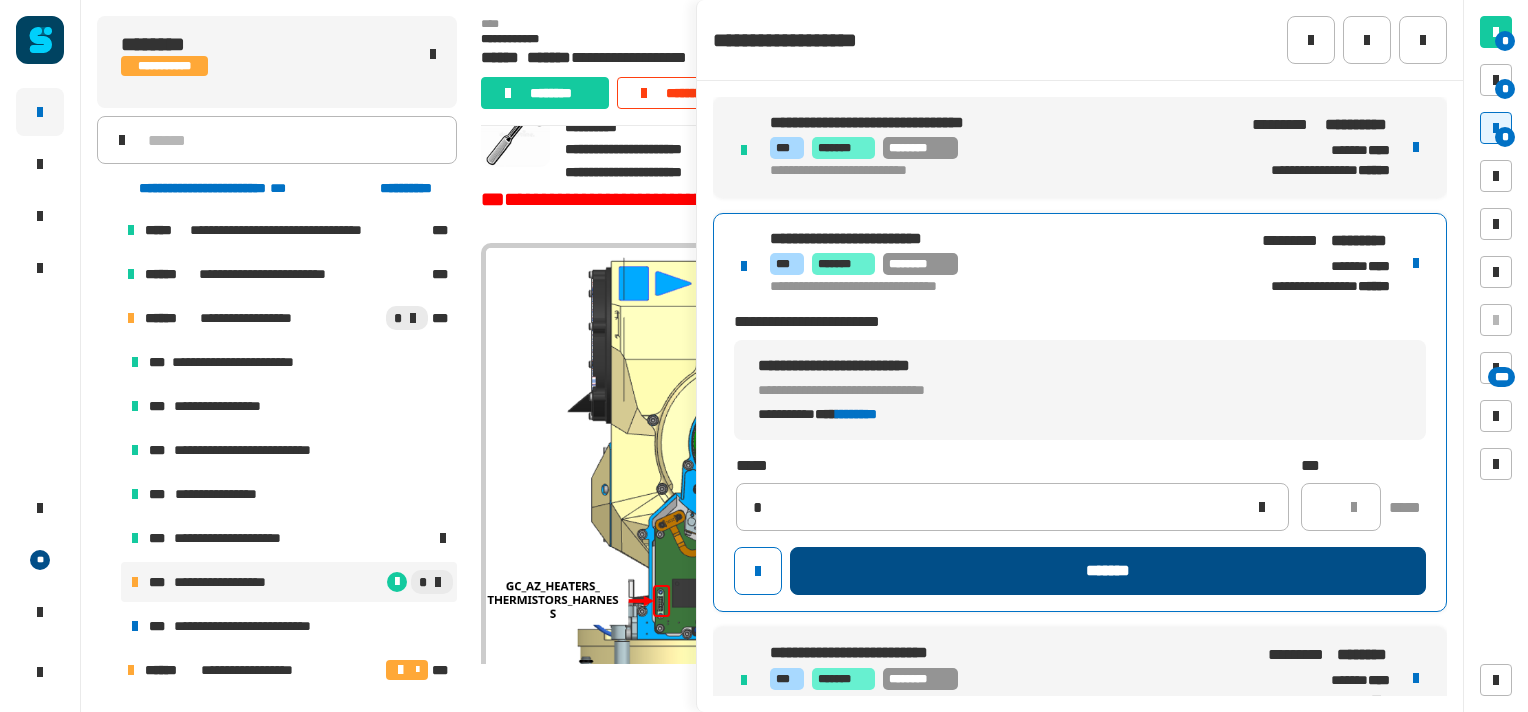 type 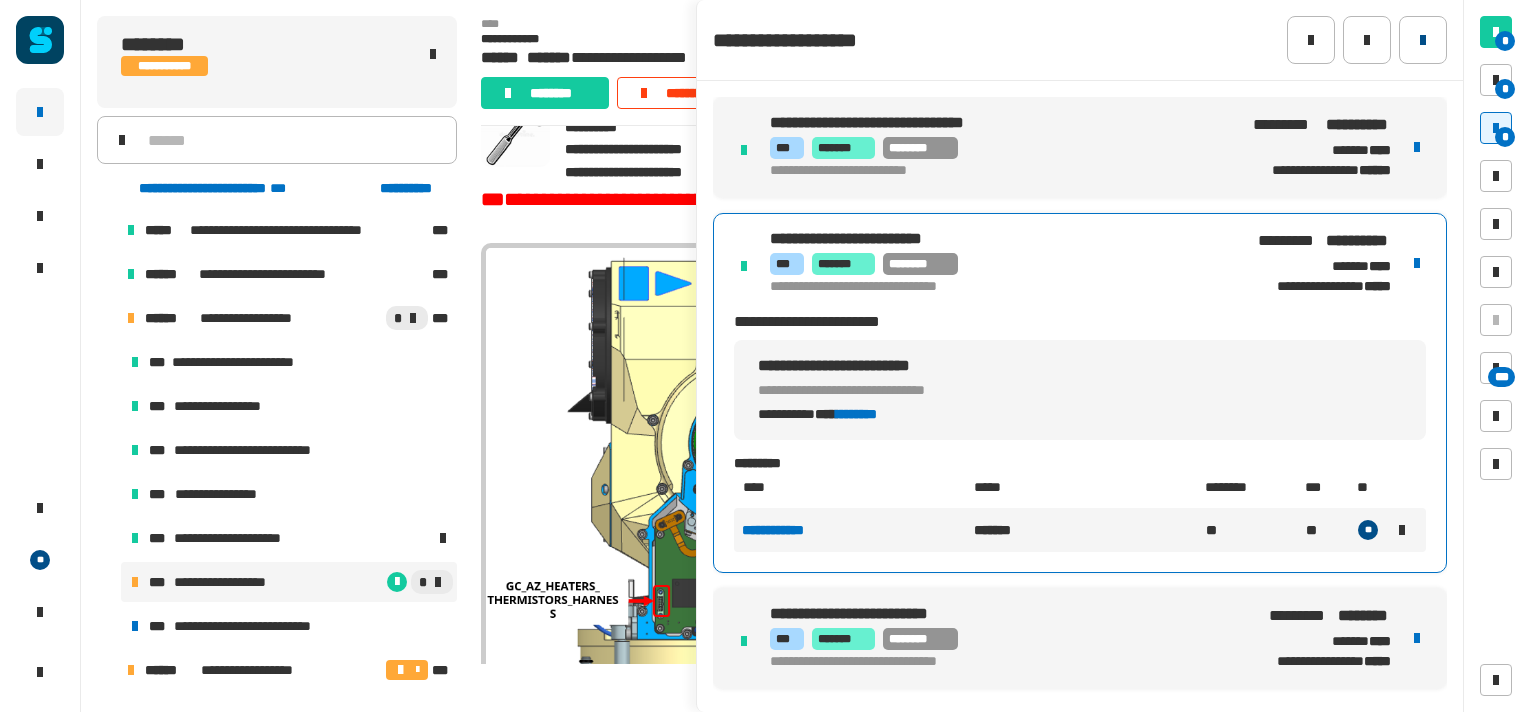 click 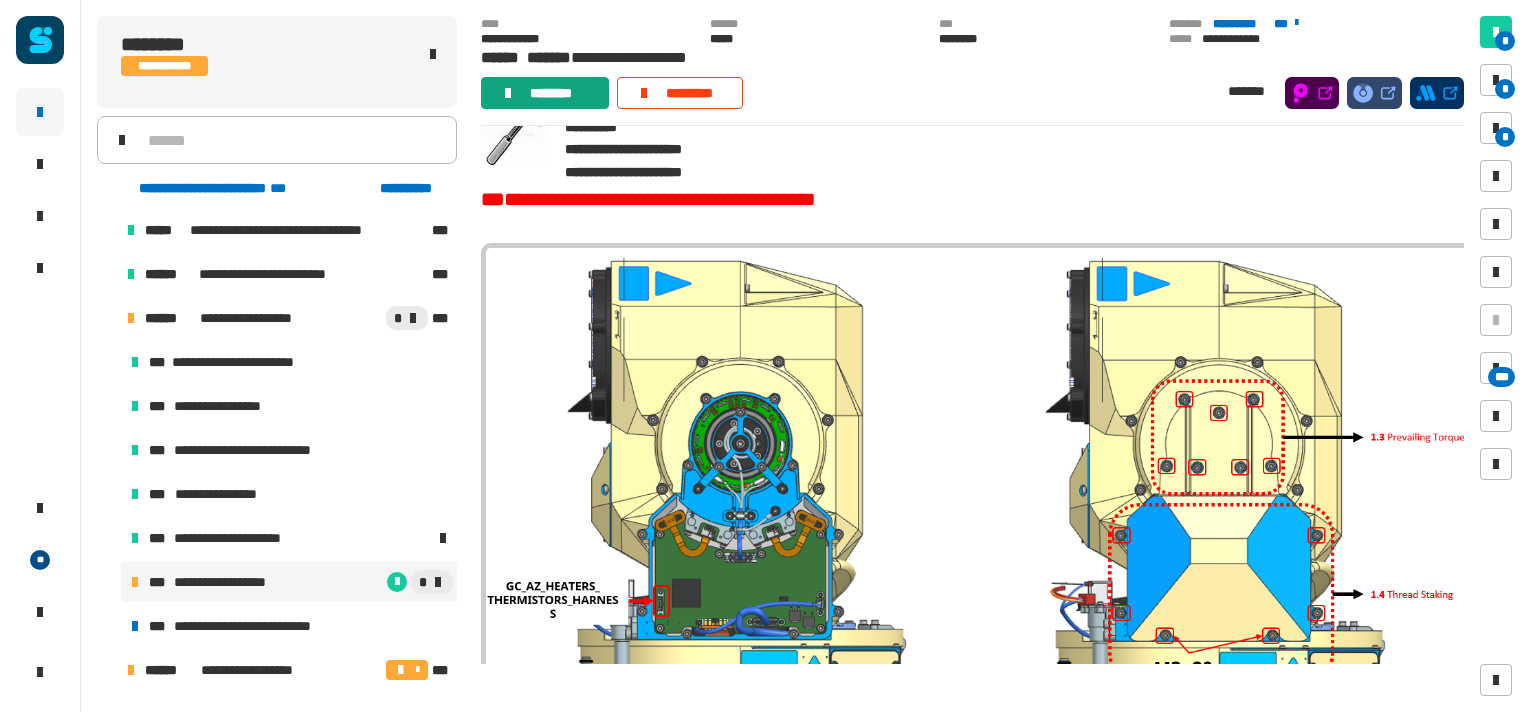 click on "********" 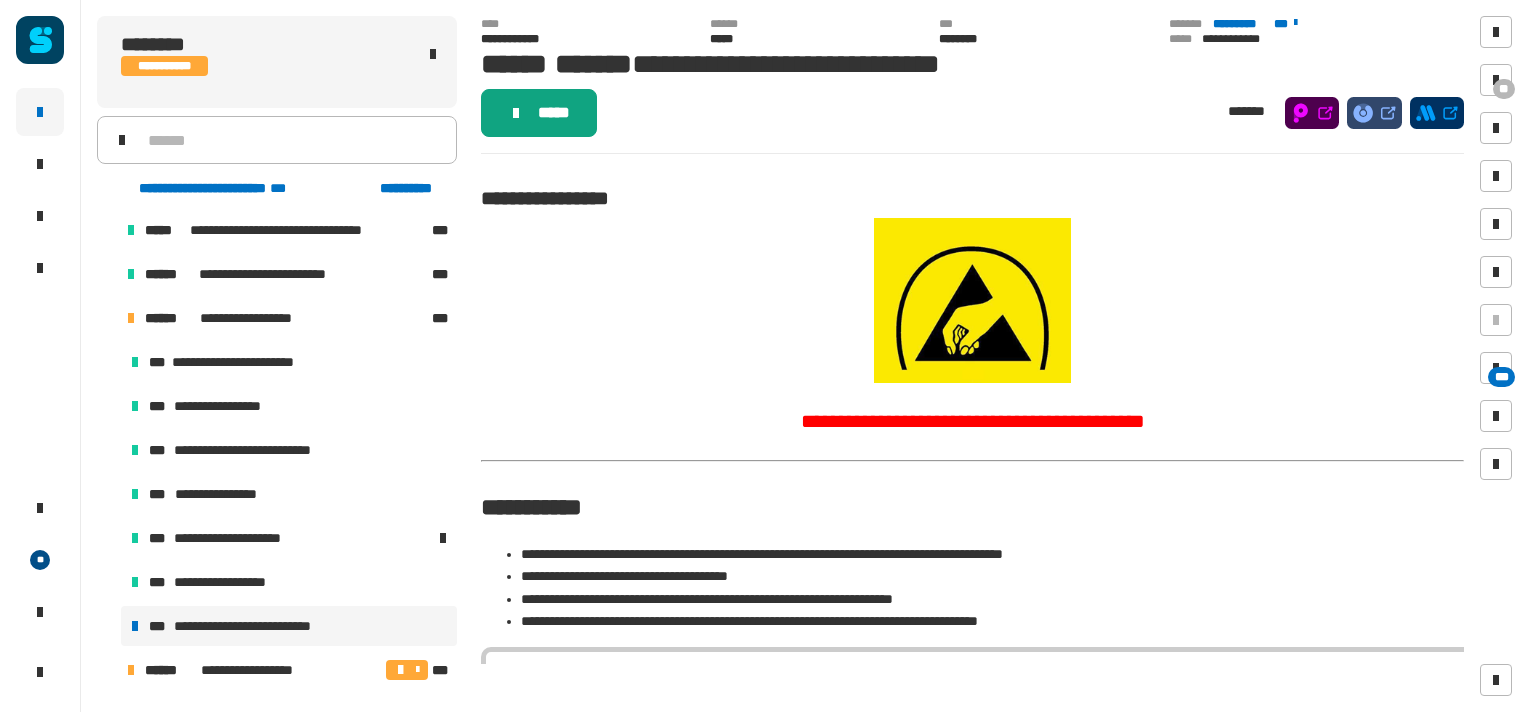 click on "*****" 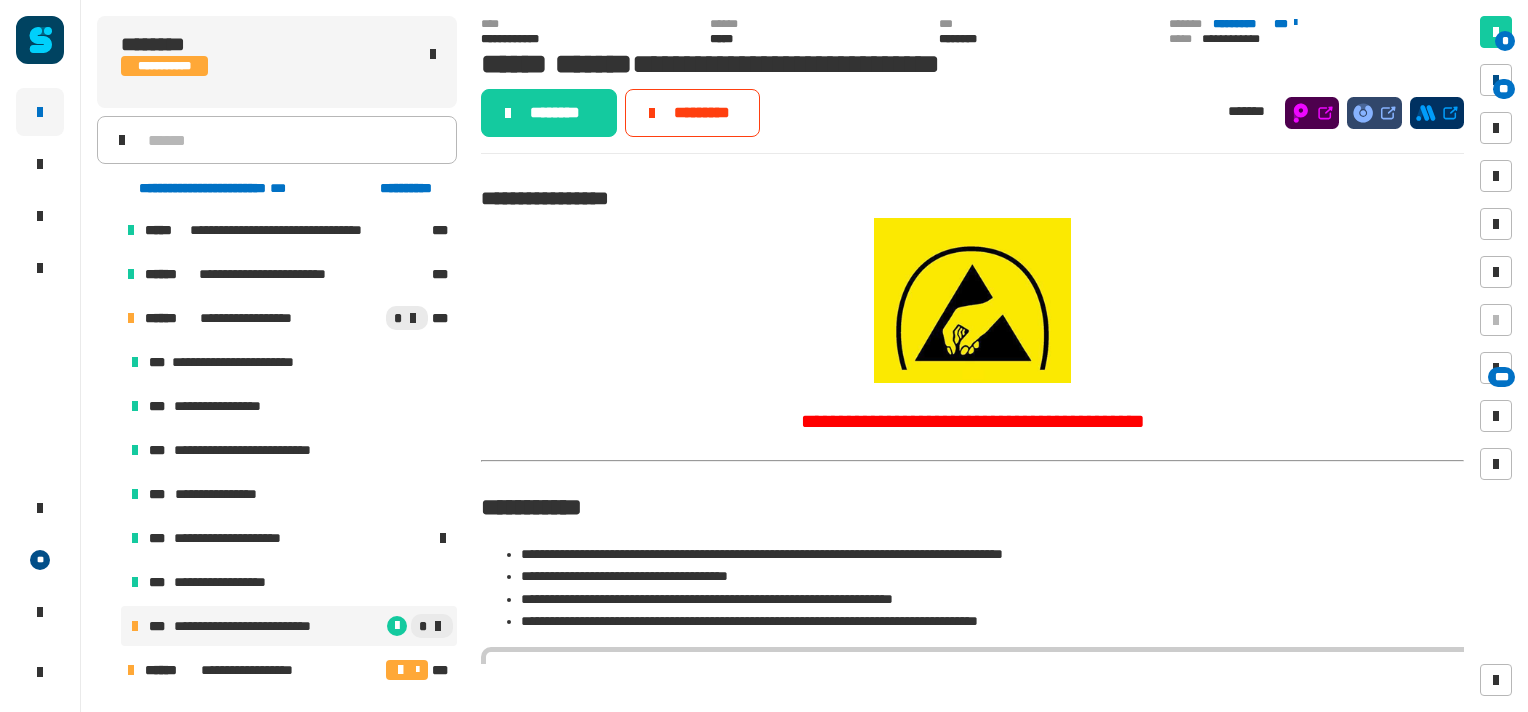 click on "**" at bounding box center [1504, 89] 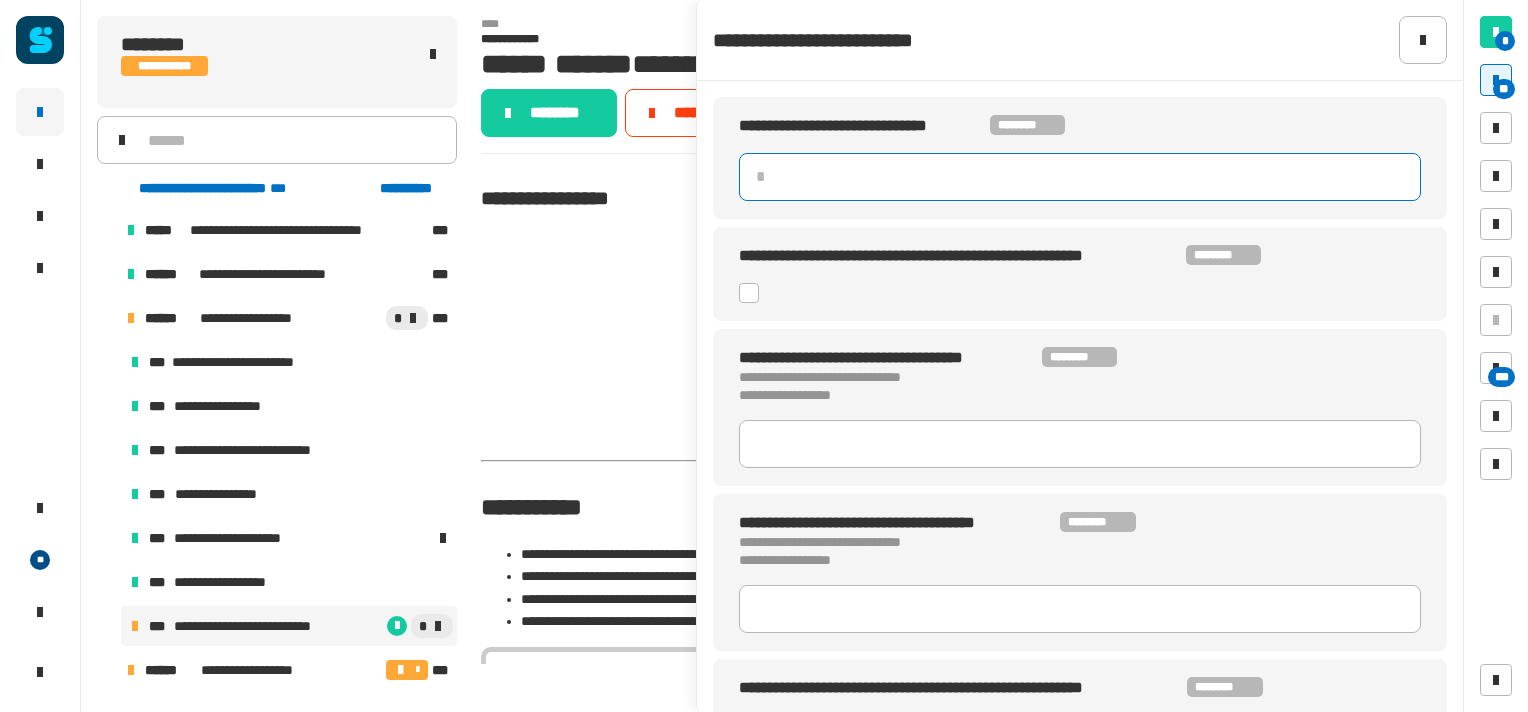click 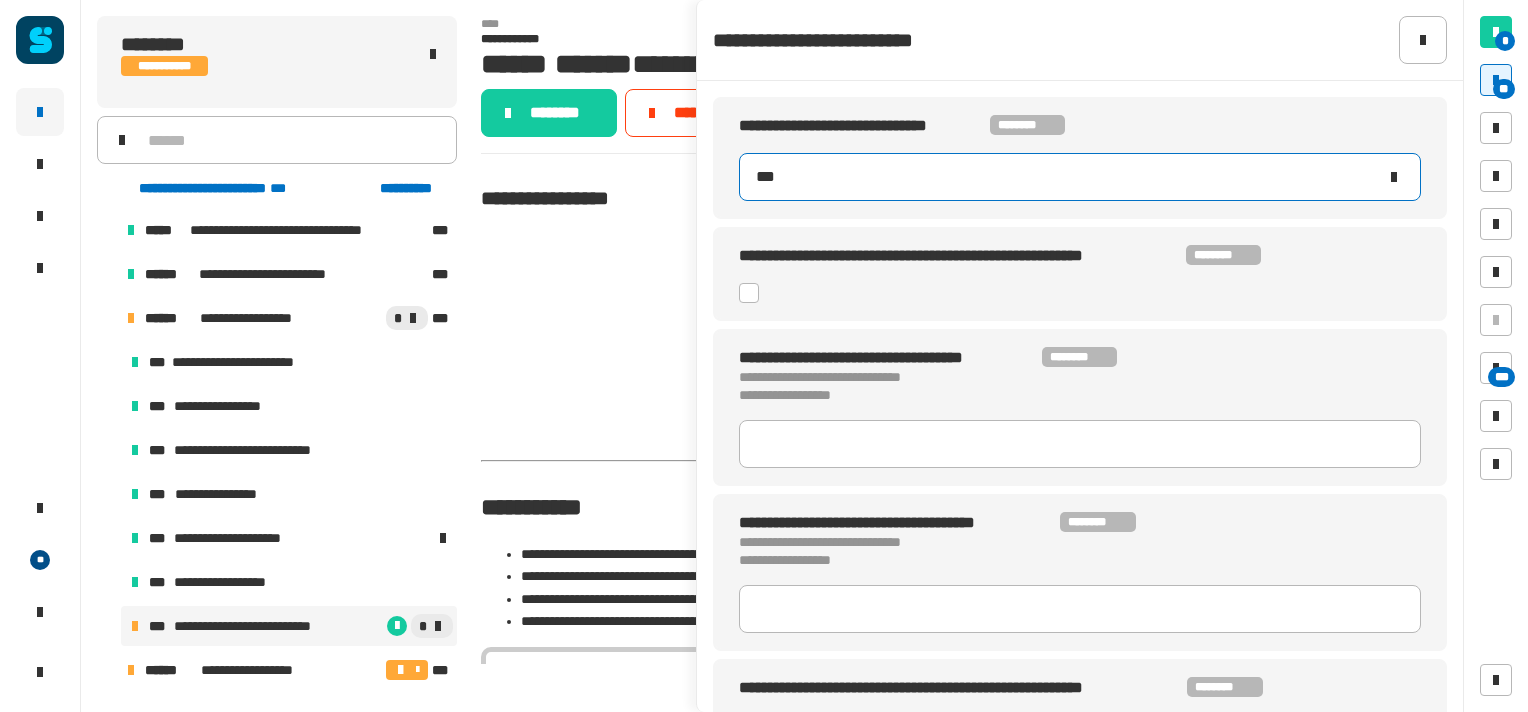 type on "***" 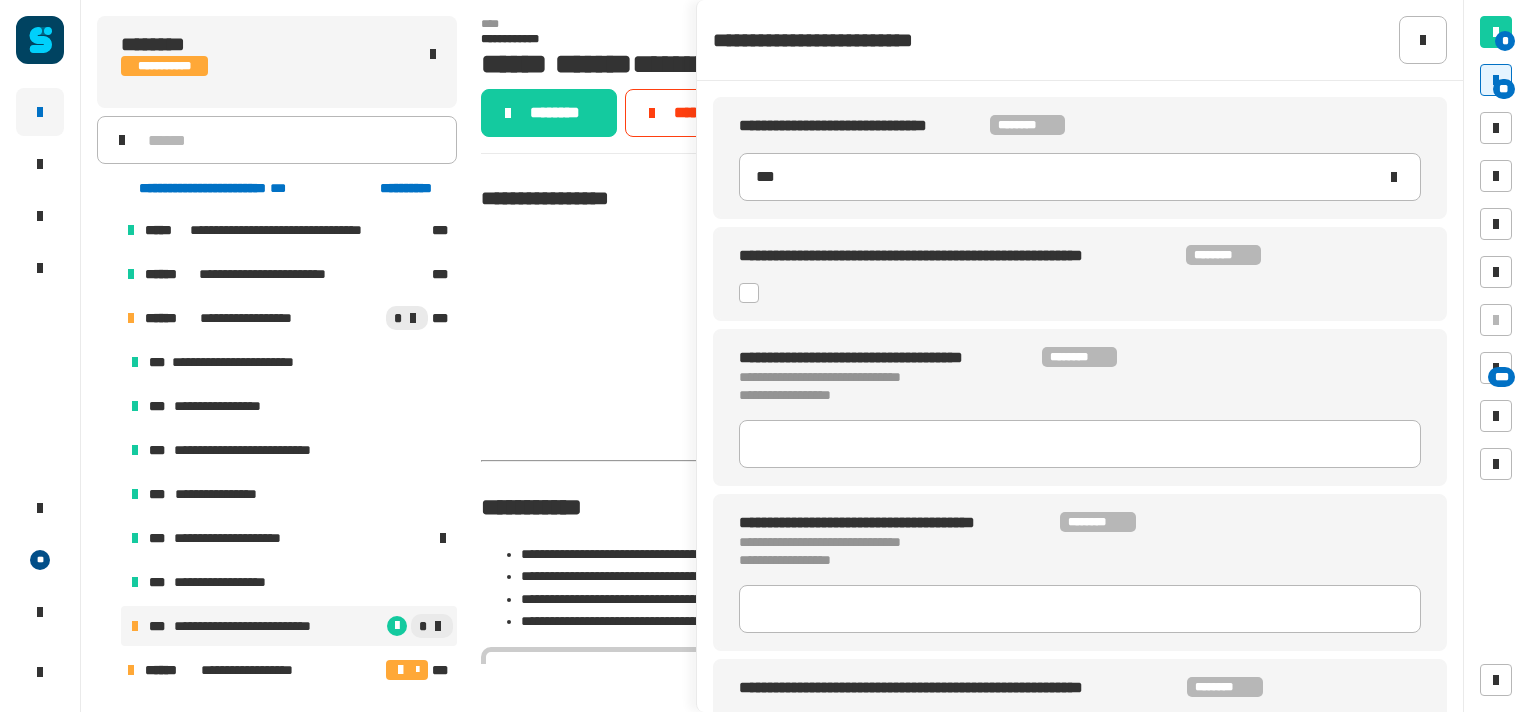 click 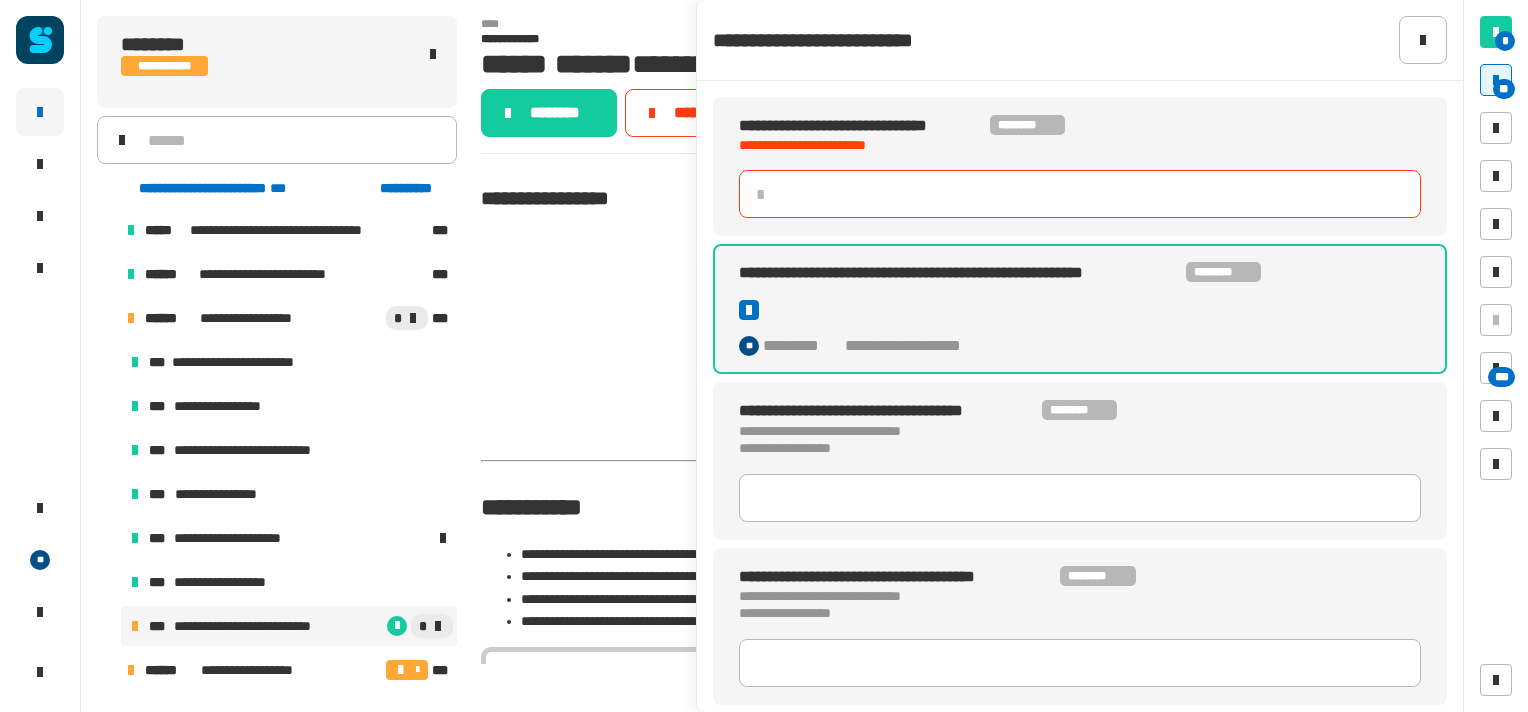 click 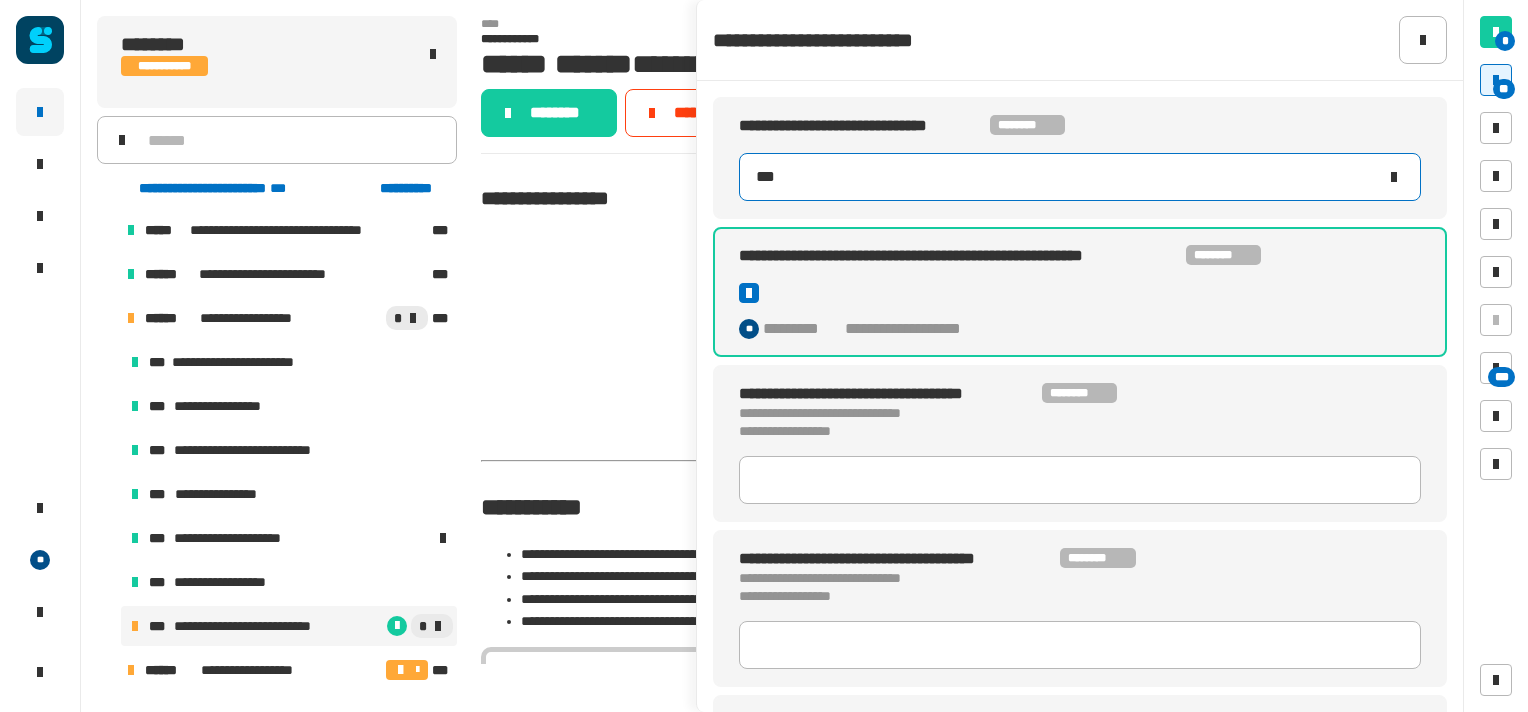 type on "***" 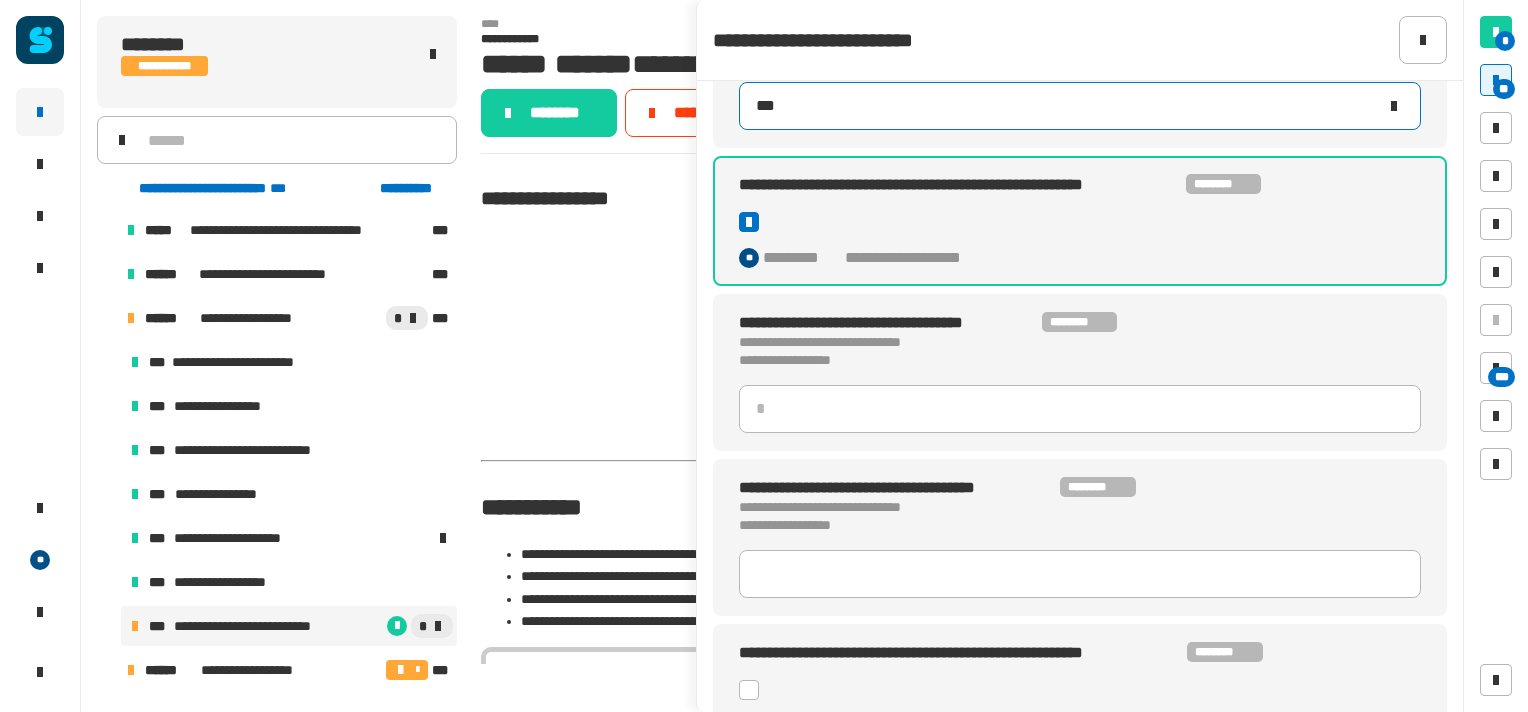 scroll, scrollTop: 71, scrollLeft: 0, axis: vertical 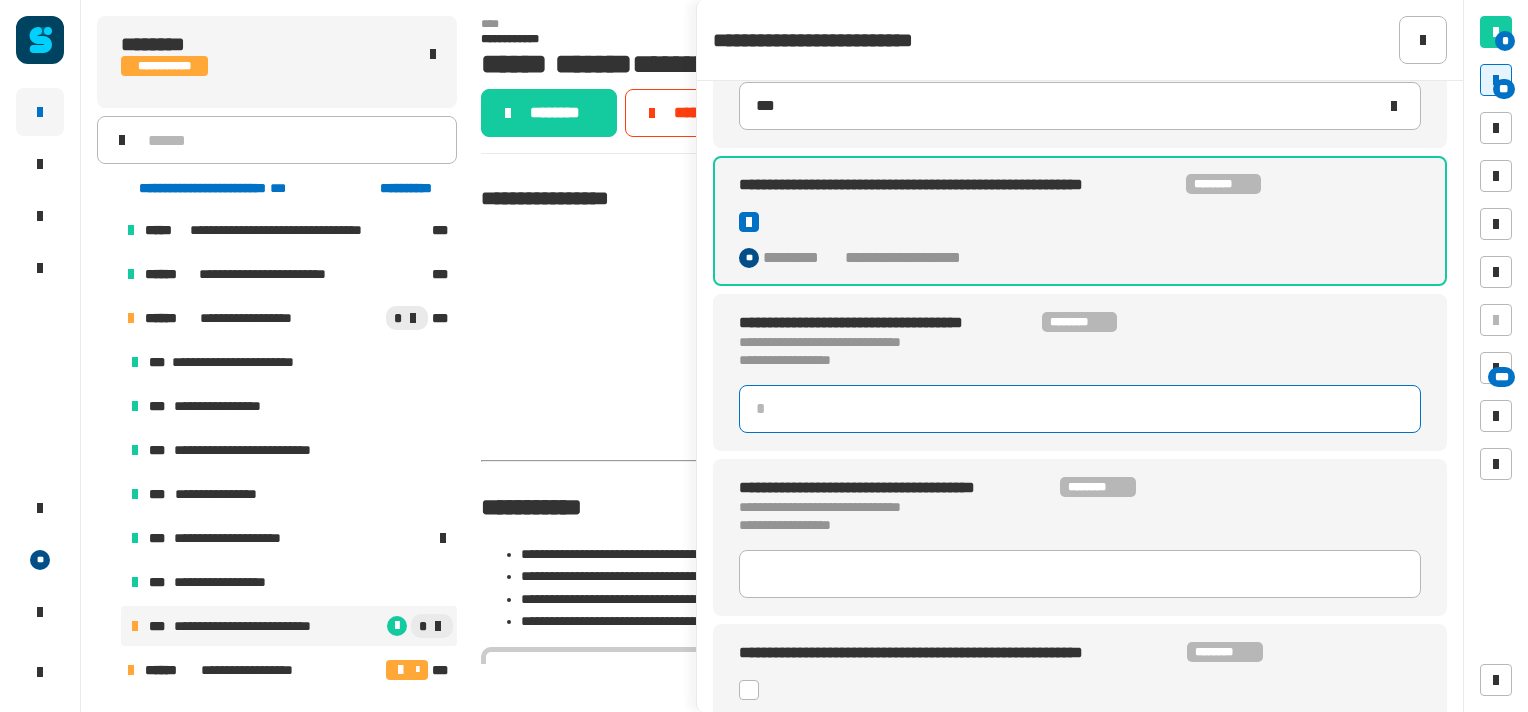 click 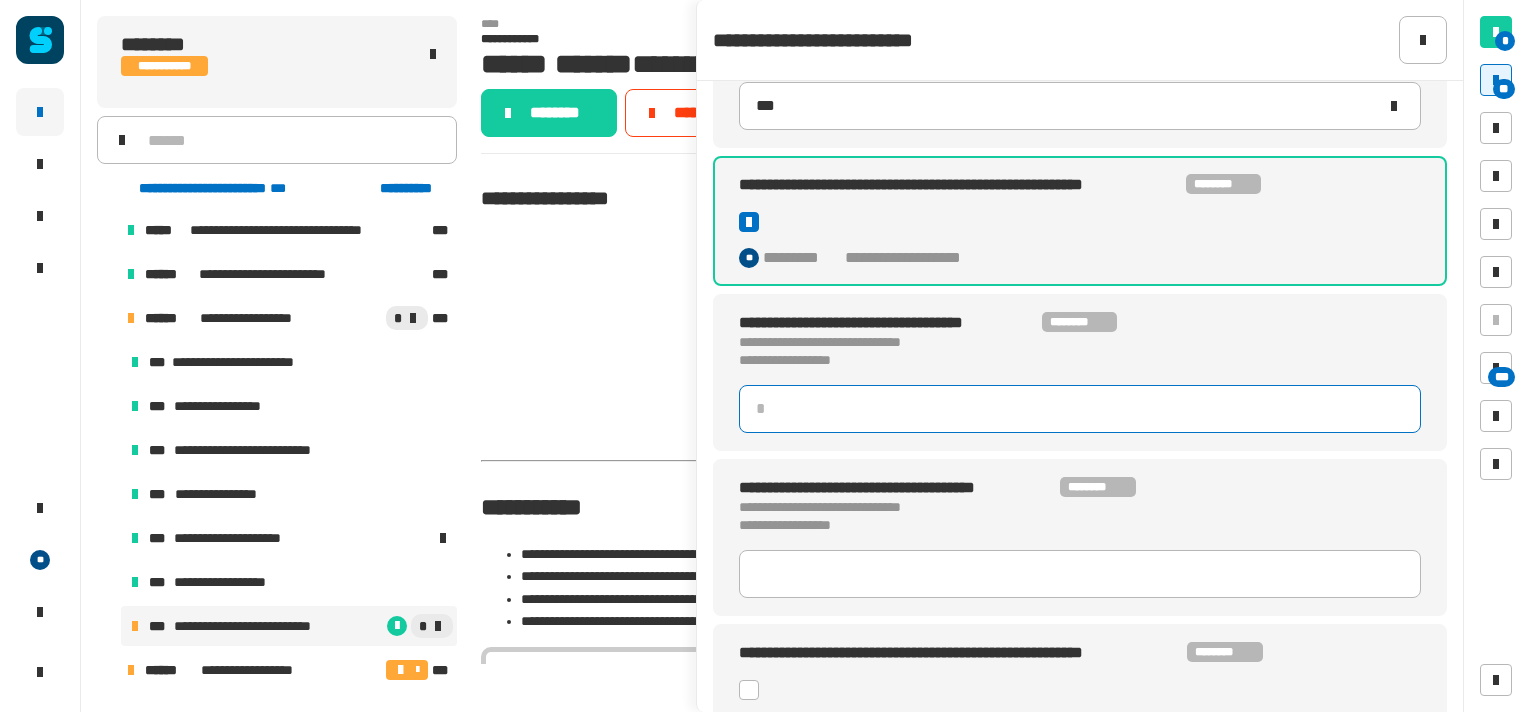 scroll, scrollTop: 0, scrollLeft: 0, axis: both 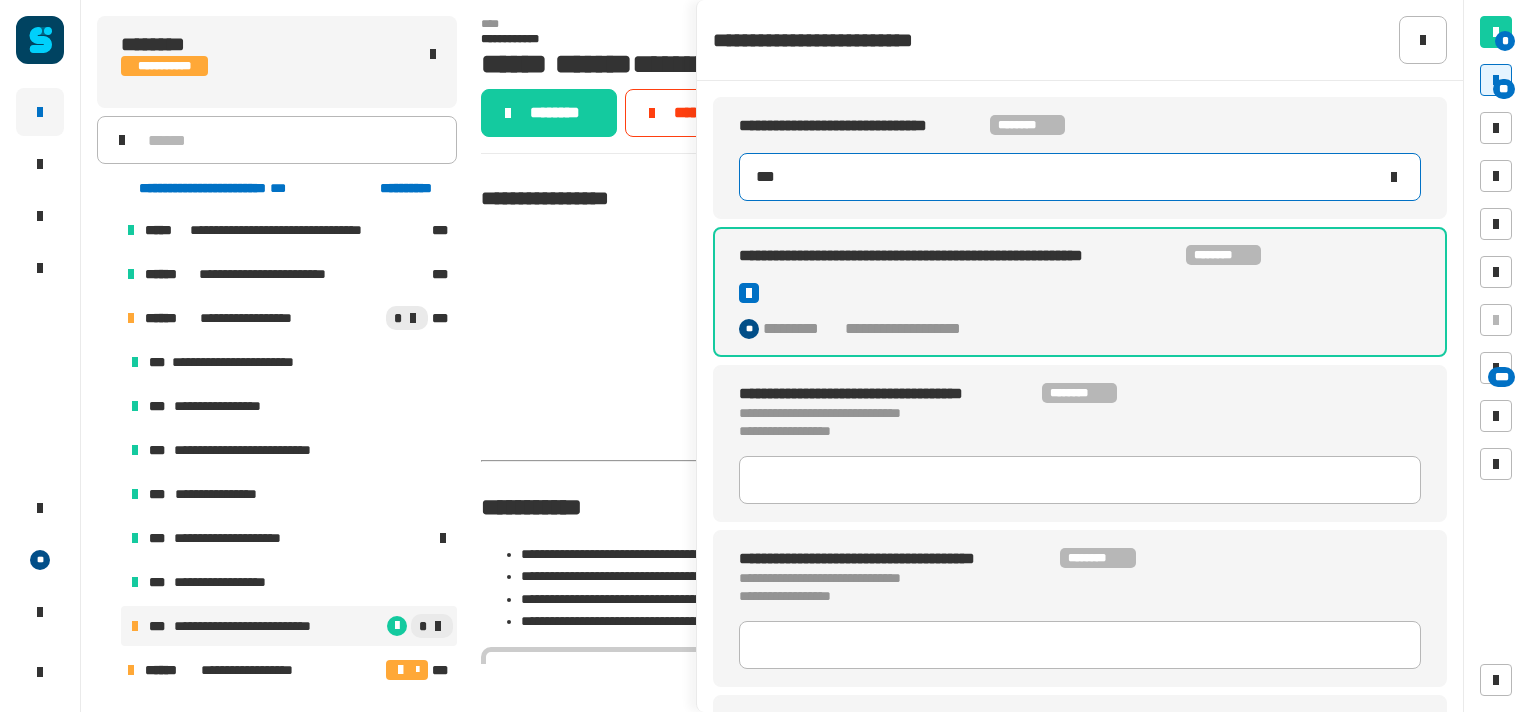 type 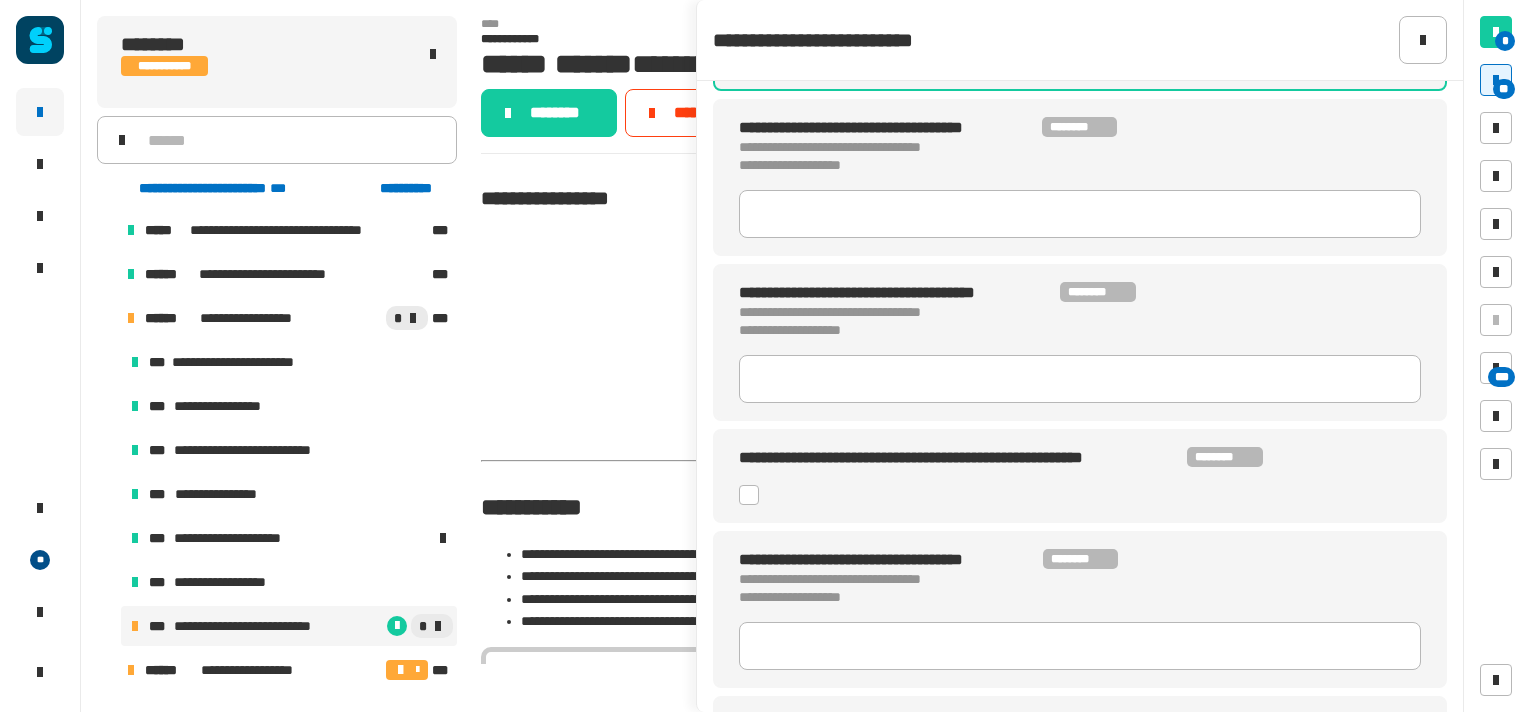 scroll, scrollTop: 303, scrollLeft: 0, axis: vertical 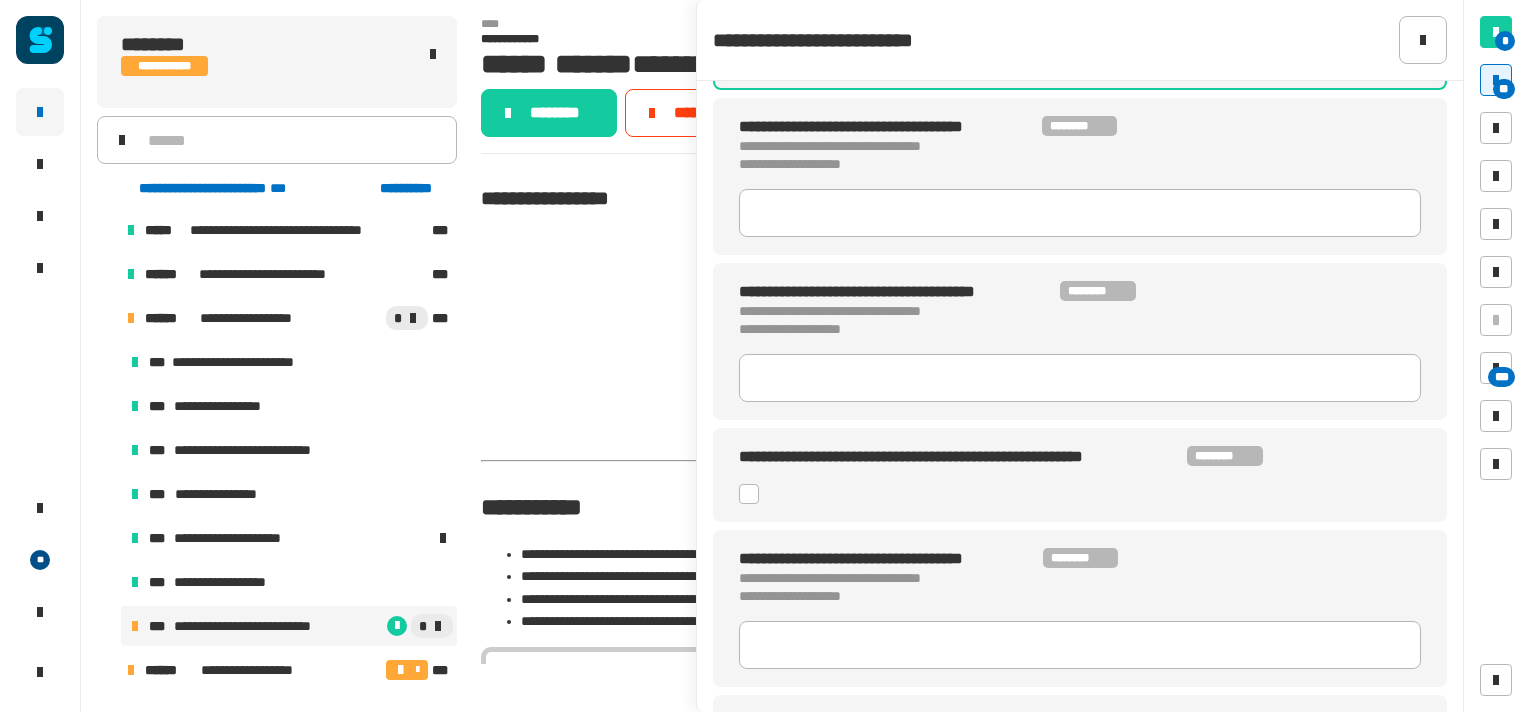 click 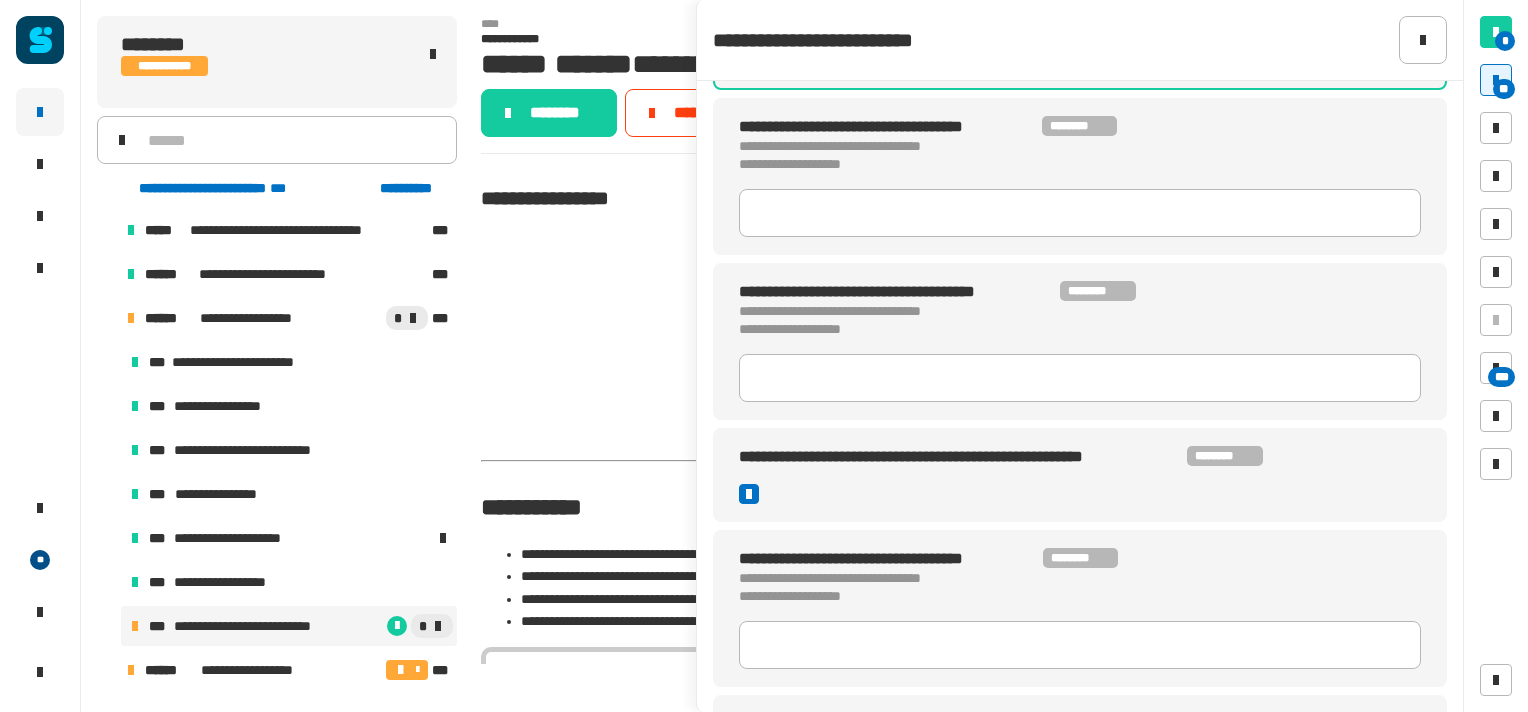 type on "***" 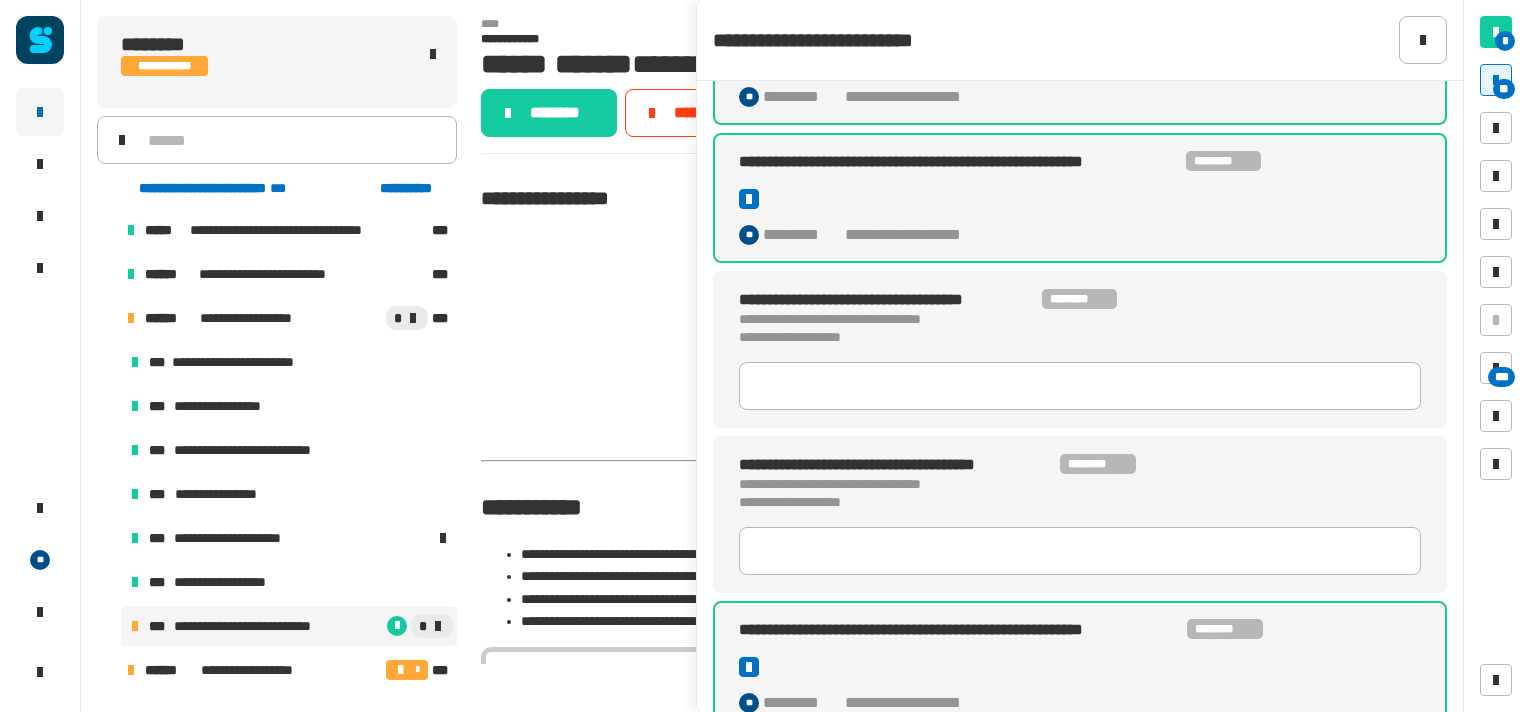 scroll, scrollTop: 131, scrollLeft: 0, axis: vertical 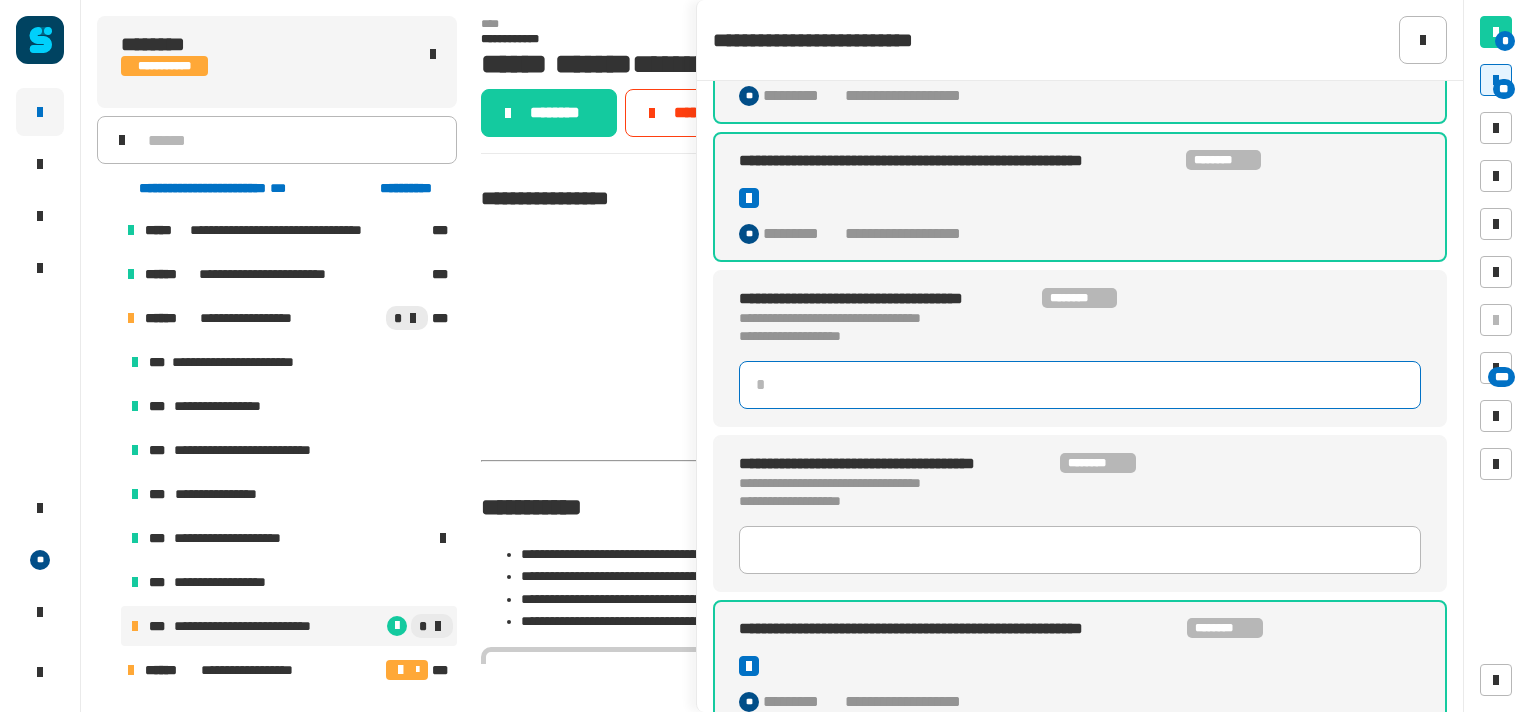 click 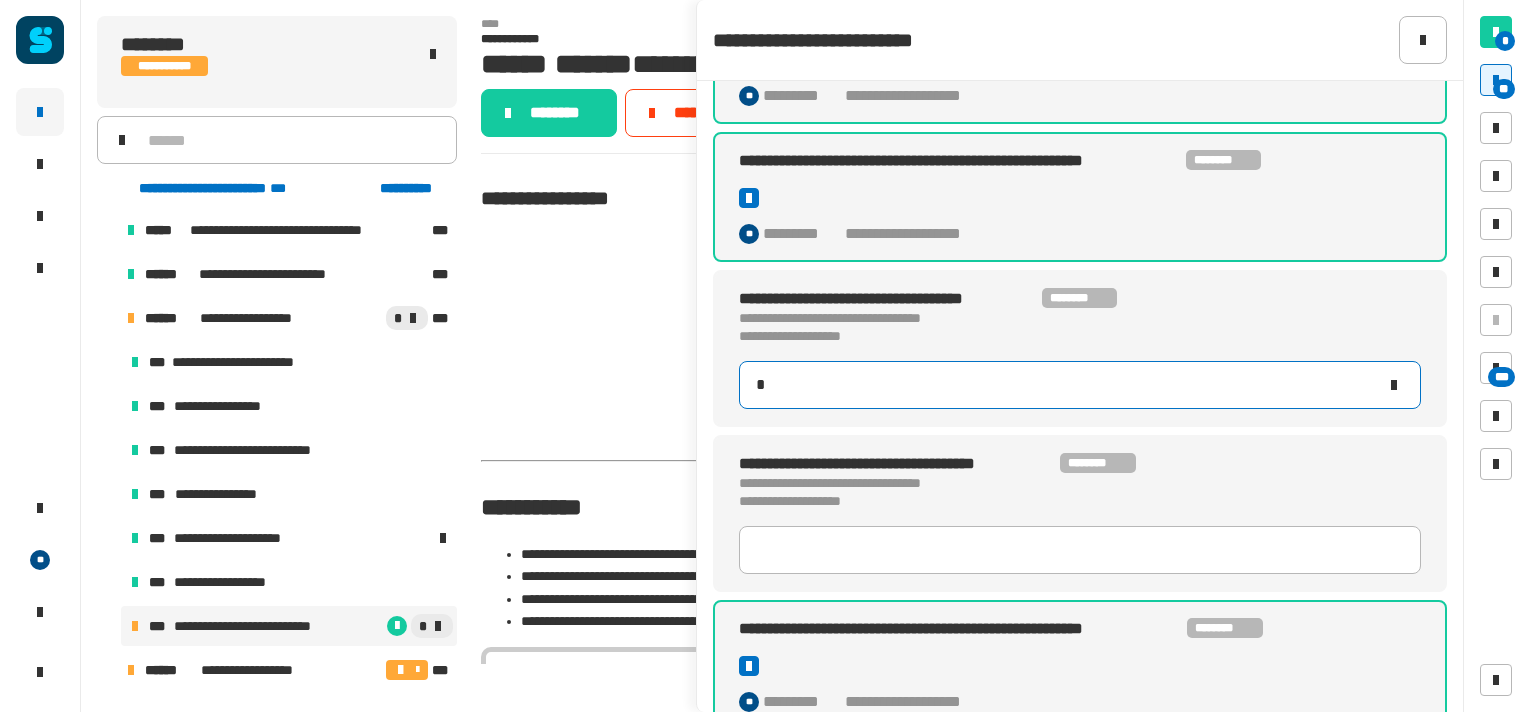type on "**" 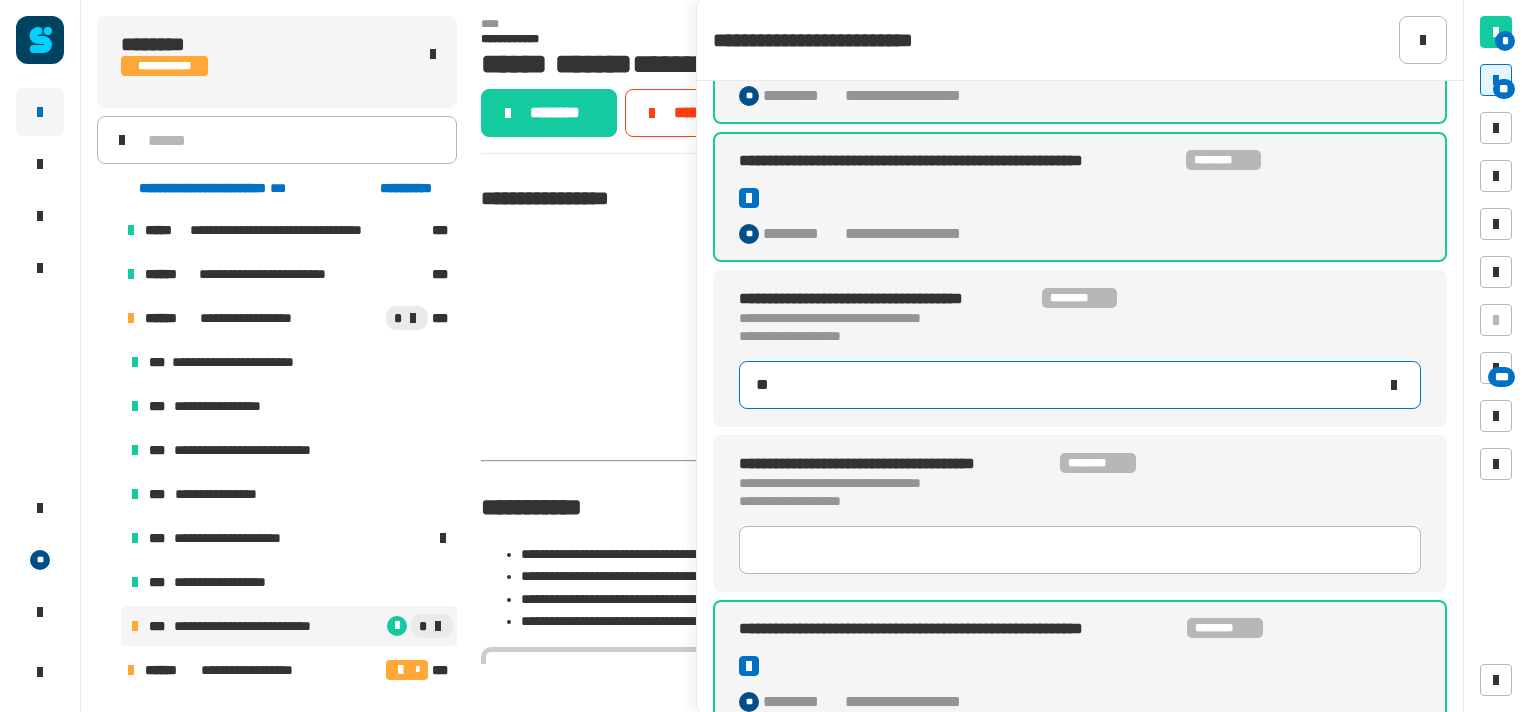 scroll, scrollTop: 250, scrollLeft: 0, axis: vertical 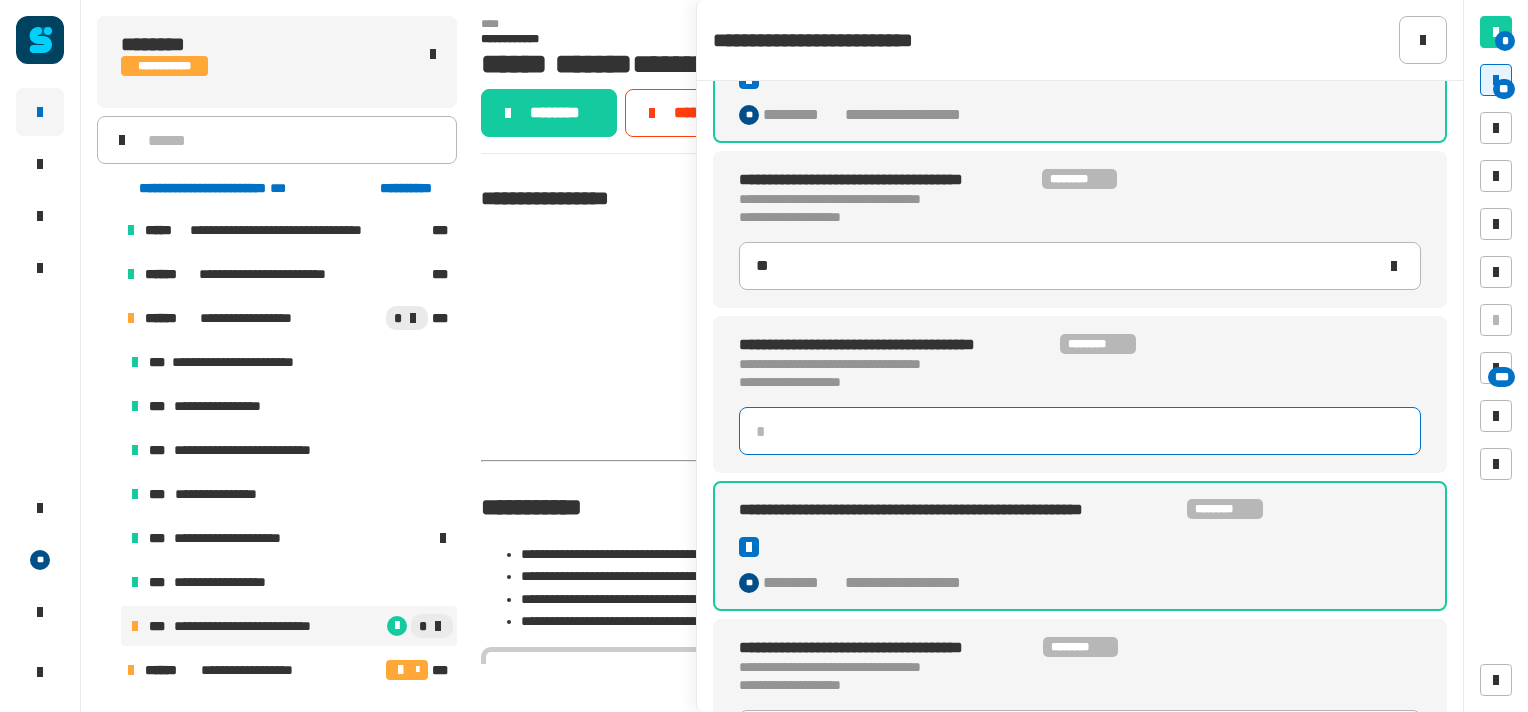 click 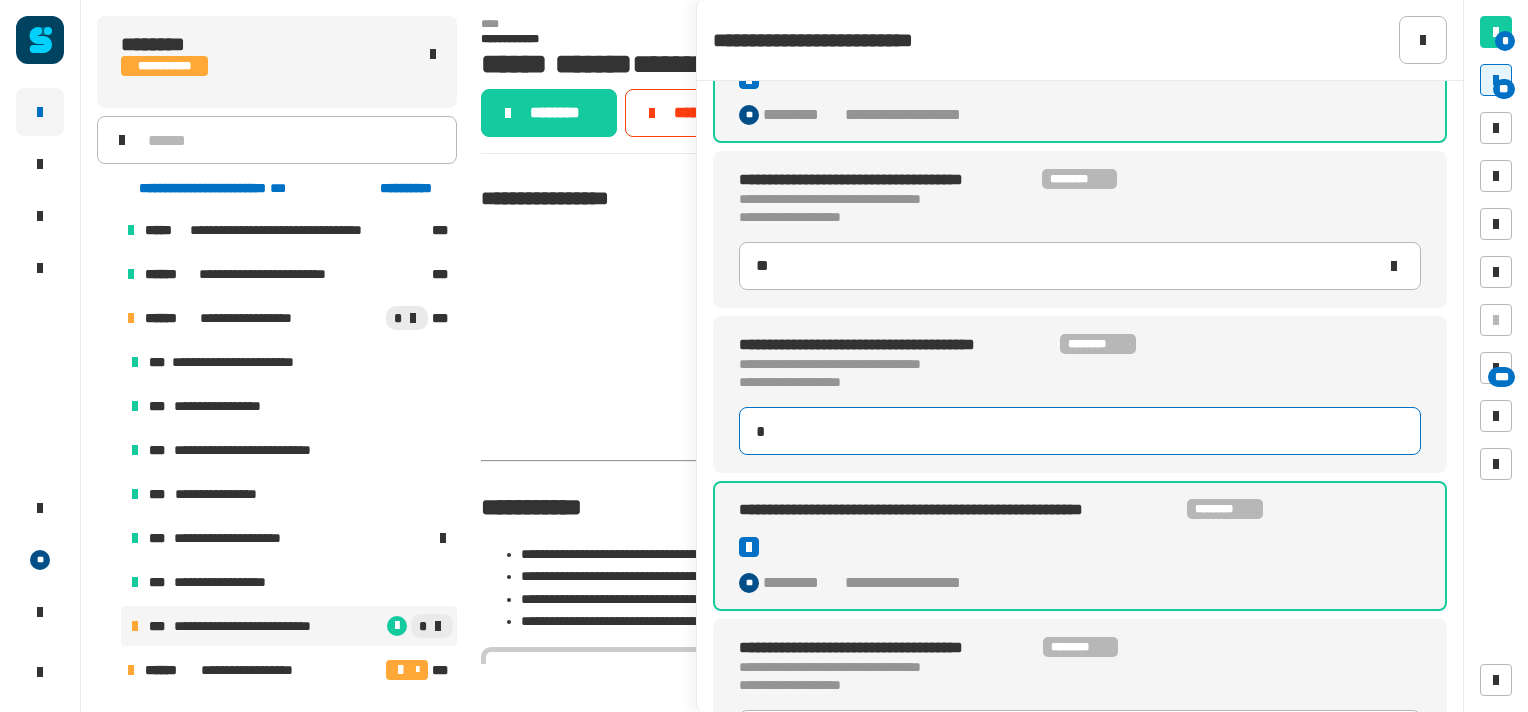 type on "**" 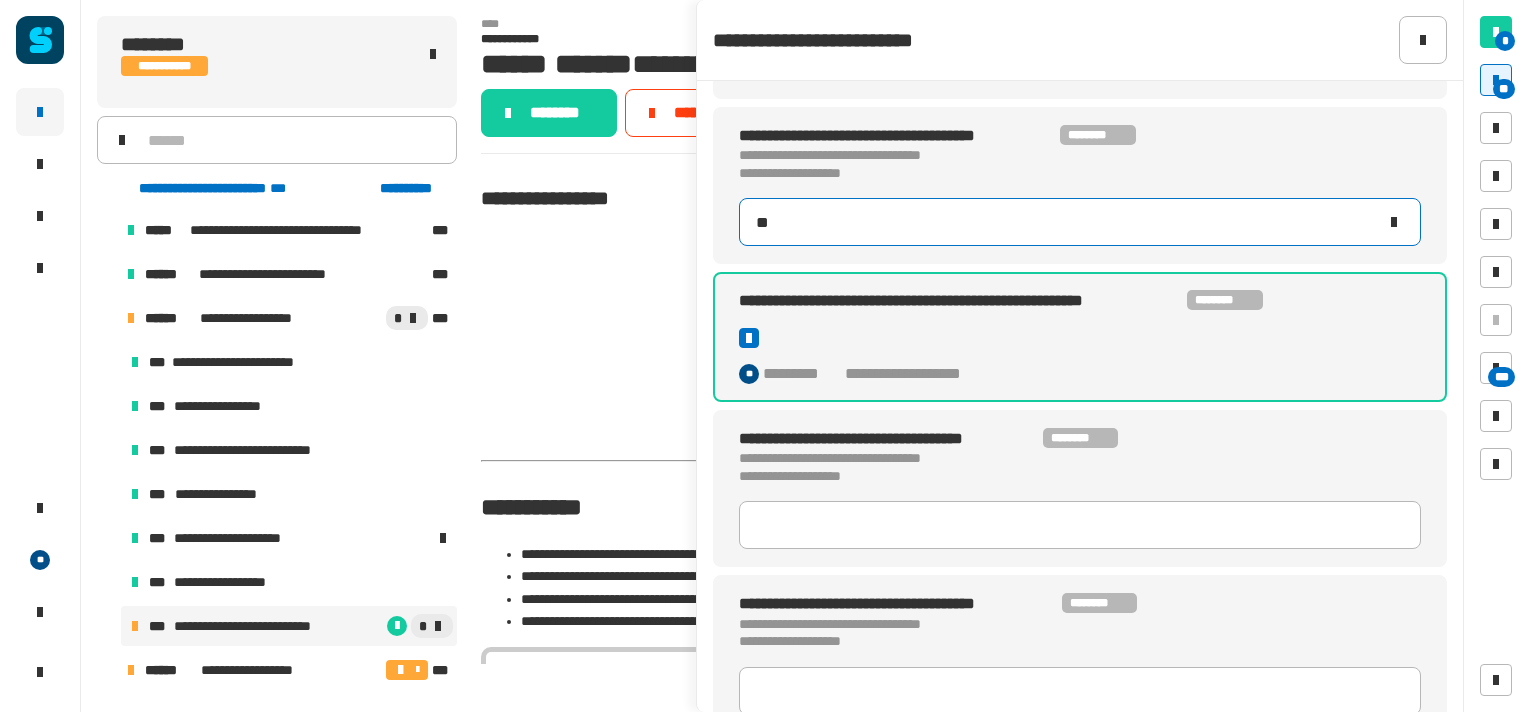scroll, scrollTop: 462, scrollLeft: 0, axis: vertical 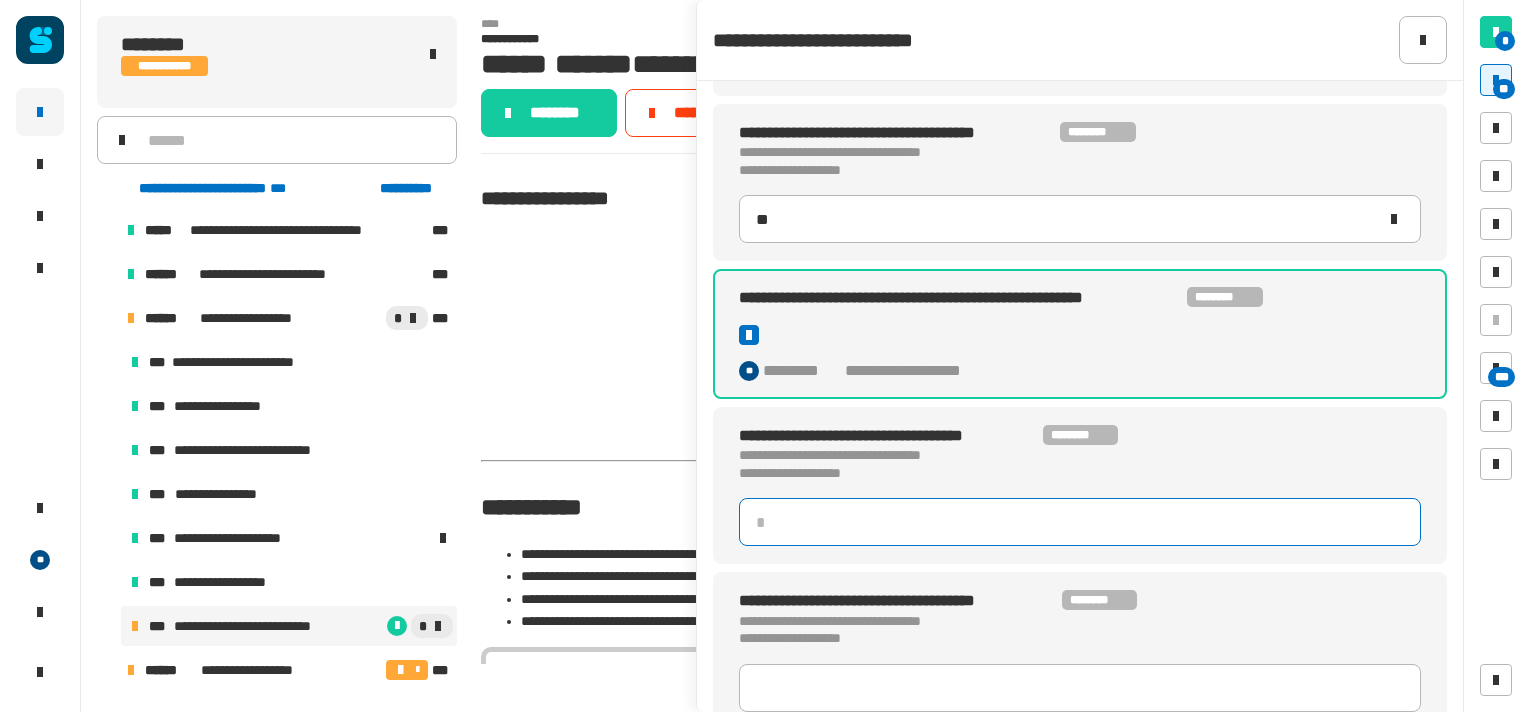 click 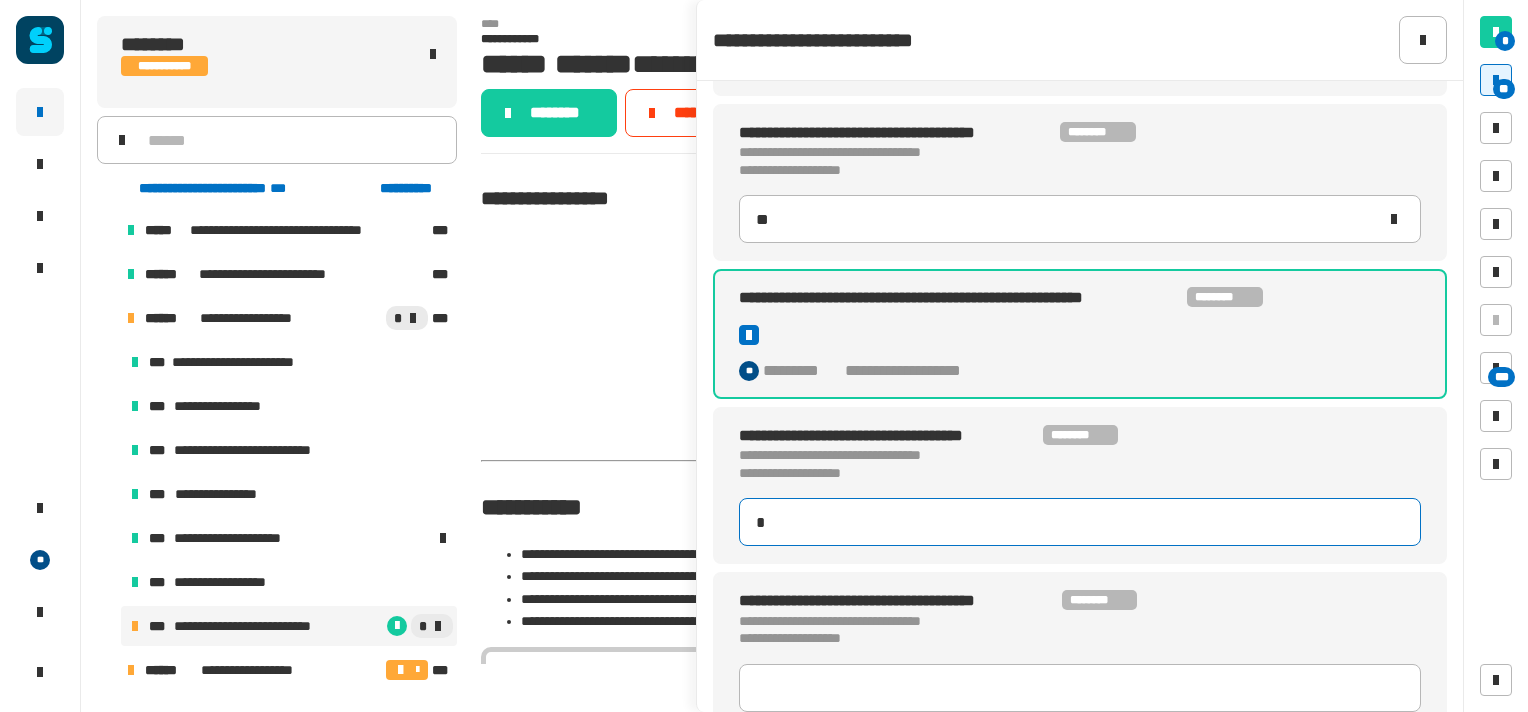type on "**" 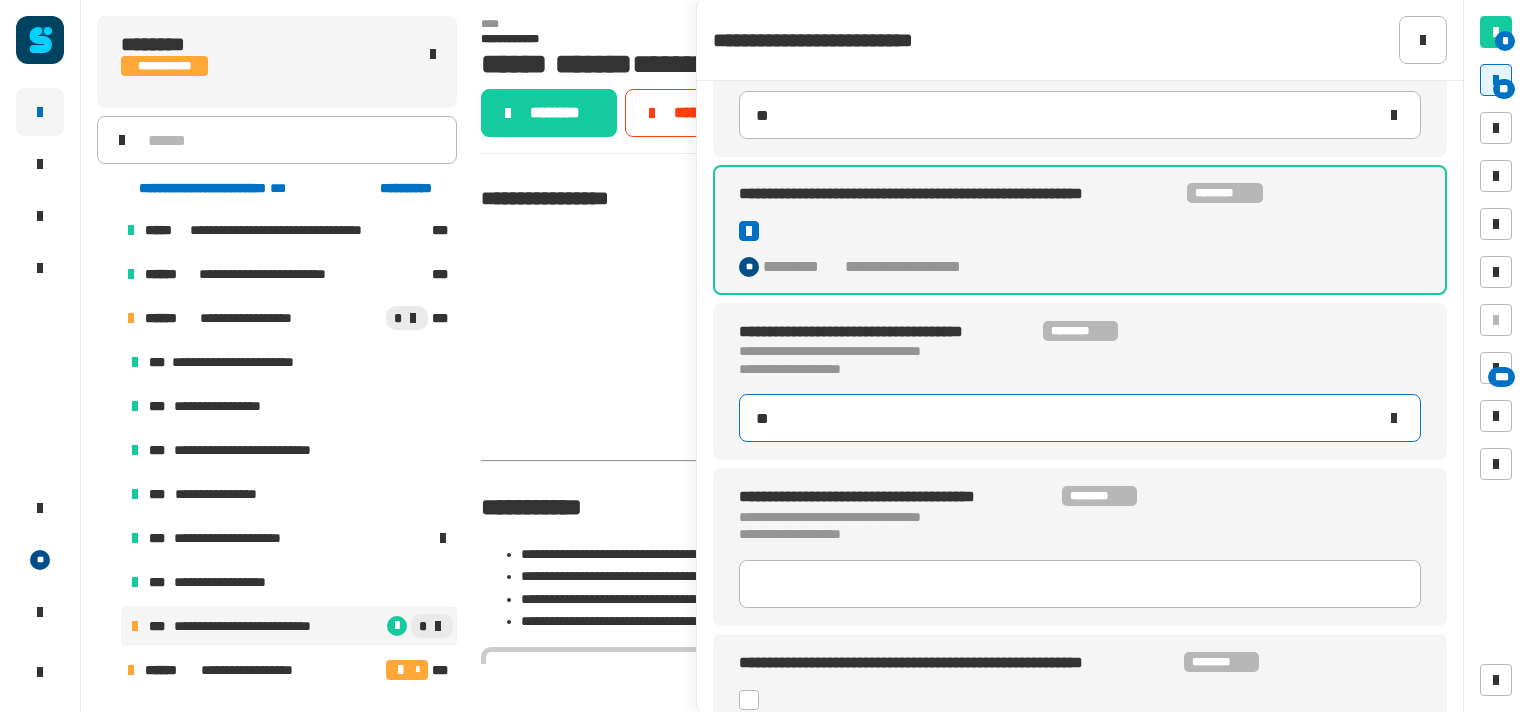 scroll, scrollTop: 568, scrollLeft: 0, axis: vertical 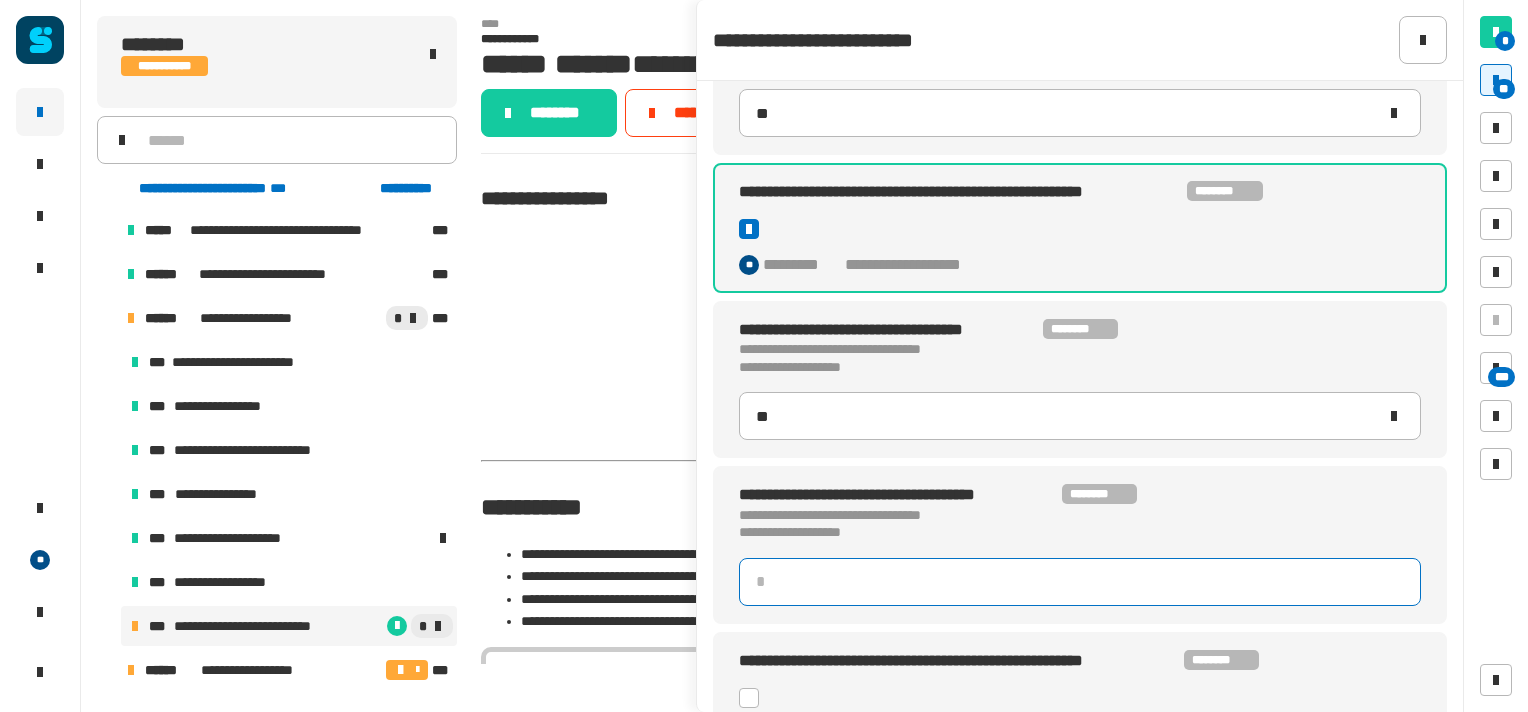 click 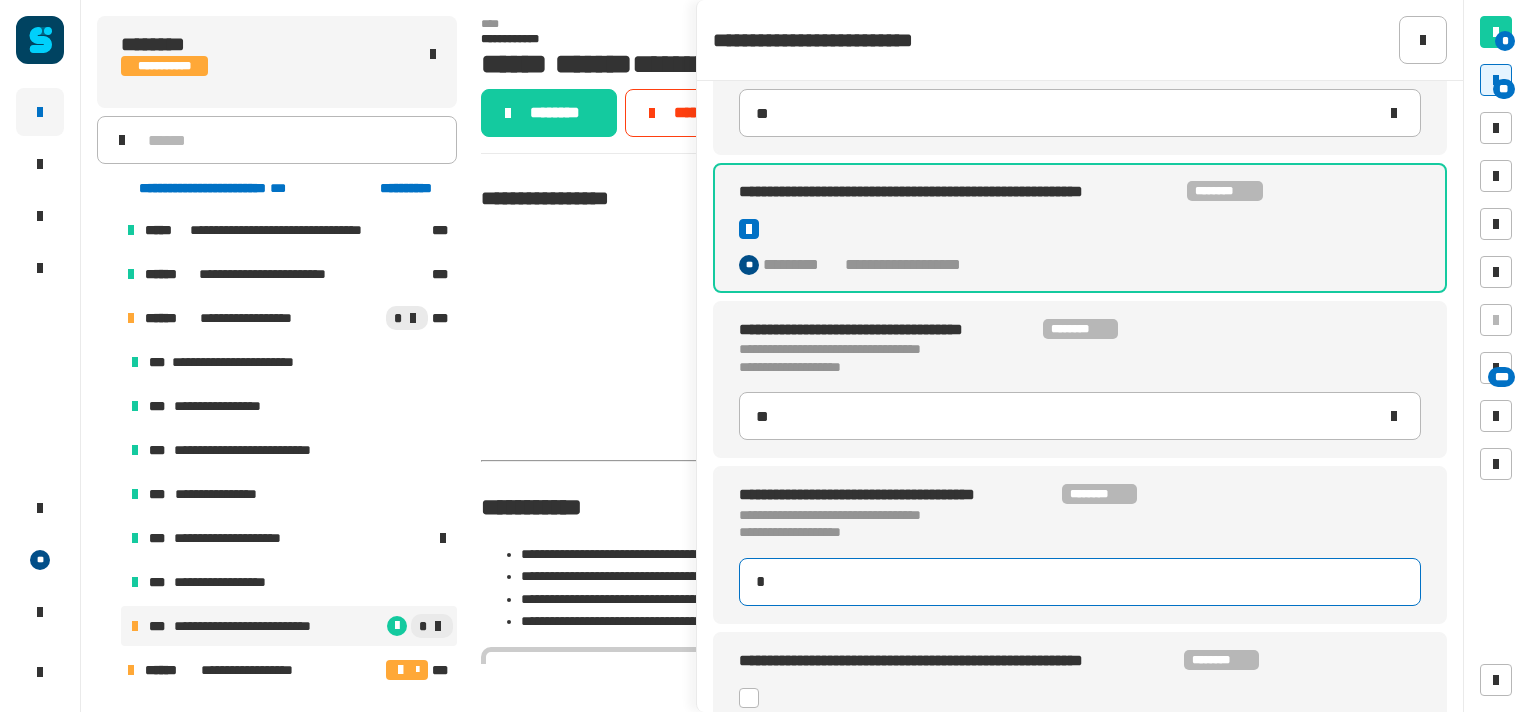 type on "**" 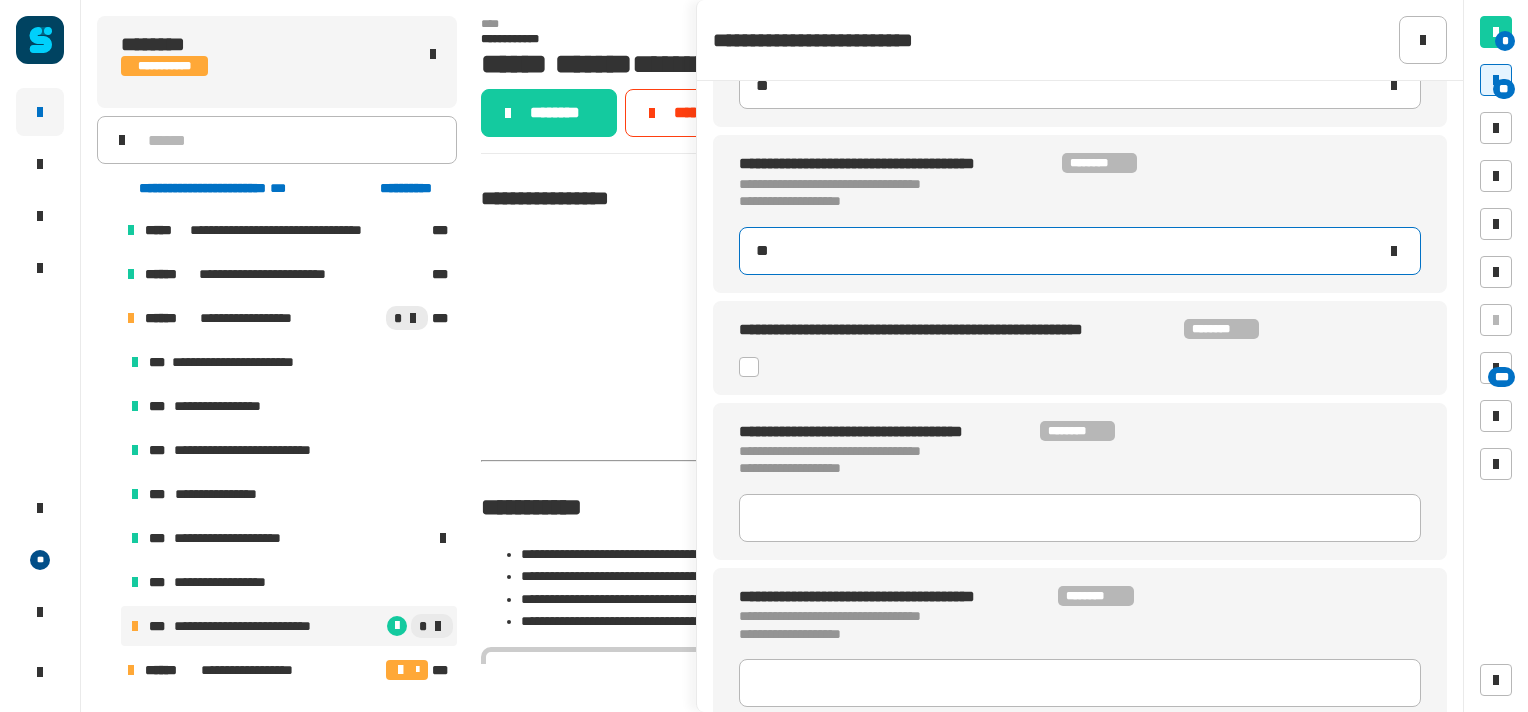 scroll, scrollTop: 908, scrollLeft: 0, axis: vertical 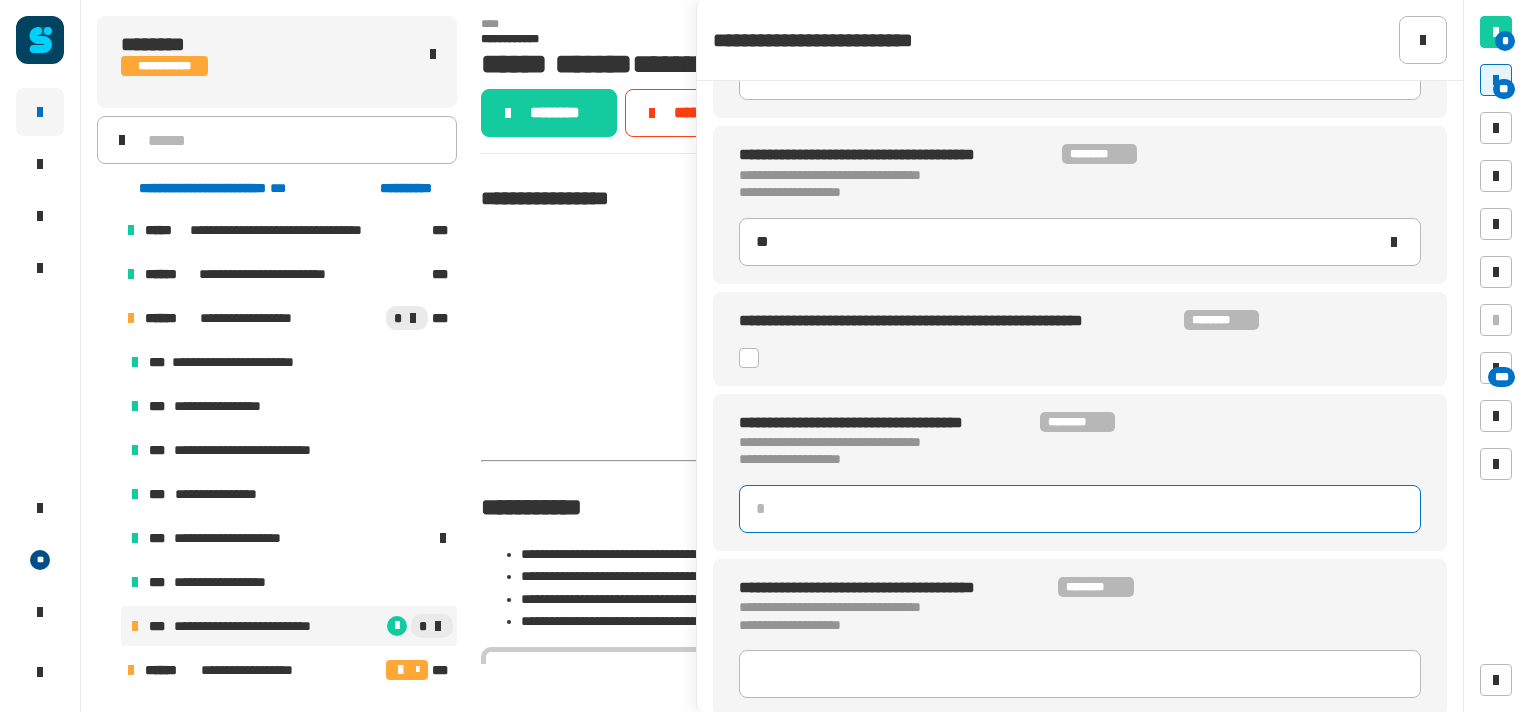 click 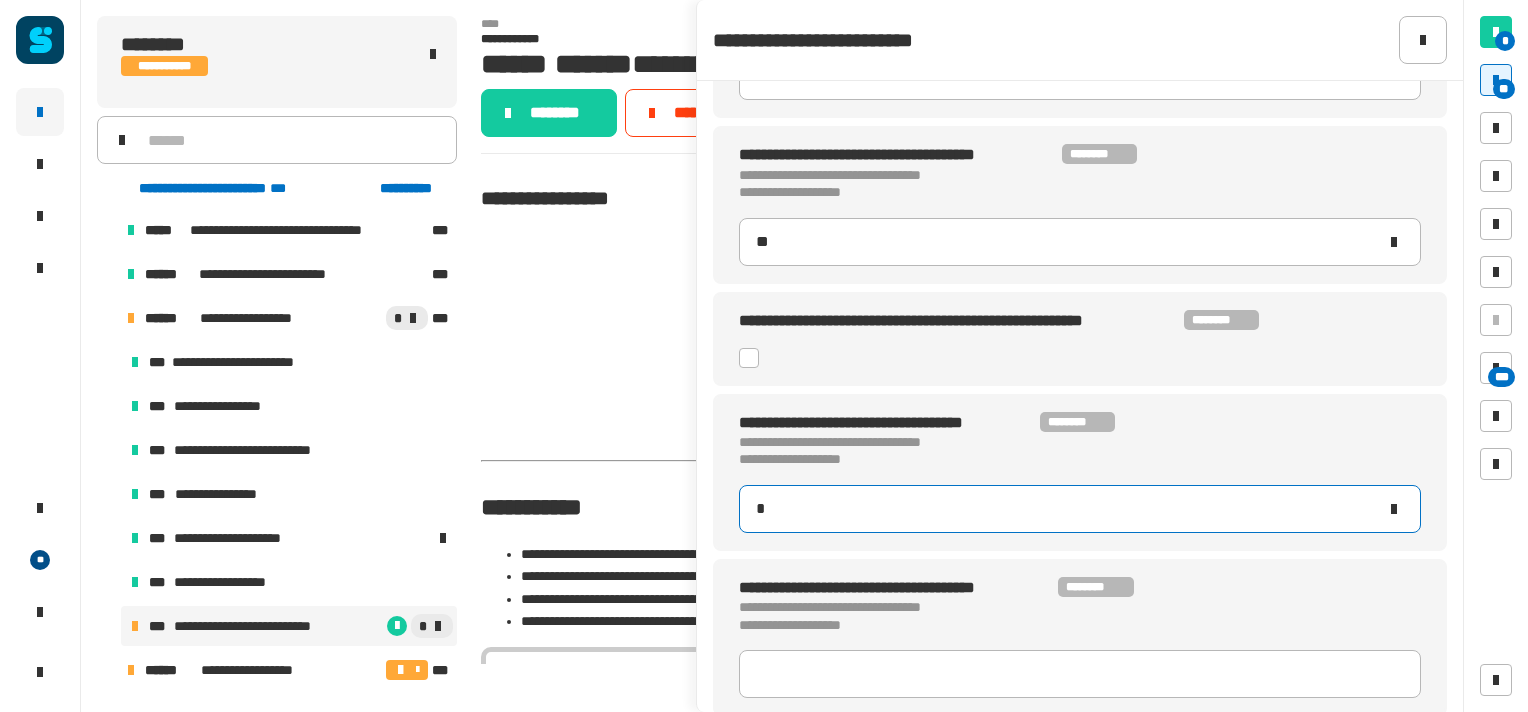 type on "**" 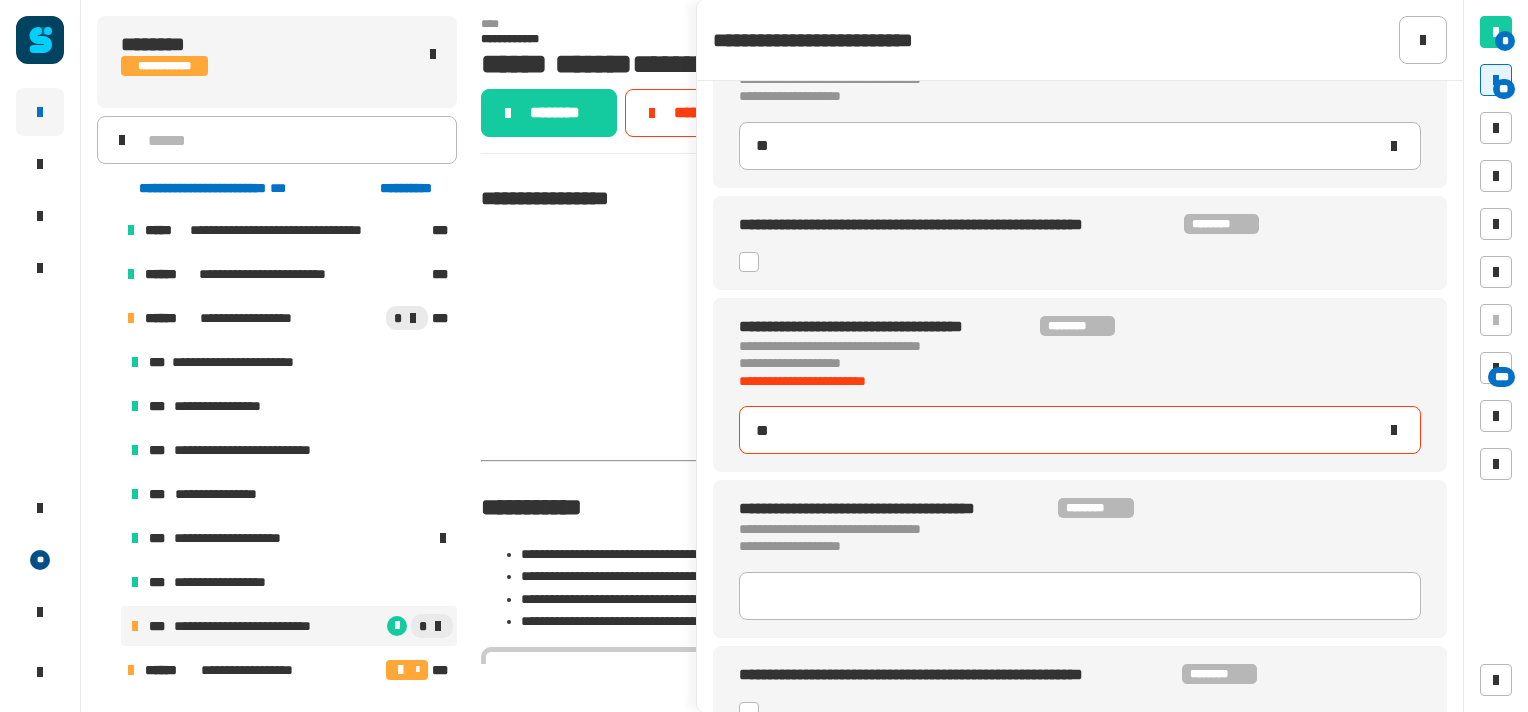 scroll, scrollTop: 1004, scrollLeft: 0, axis: vertical 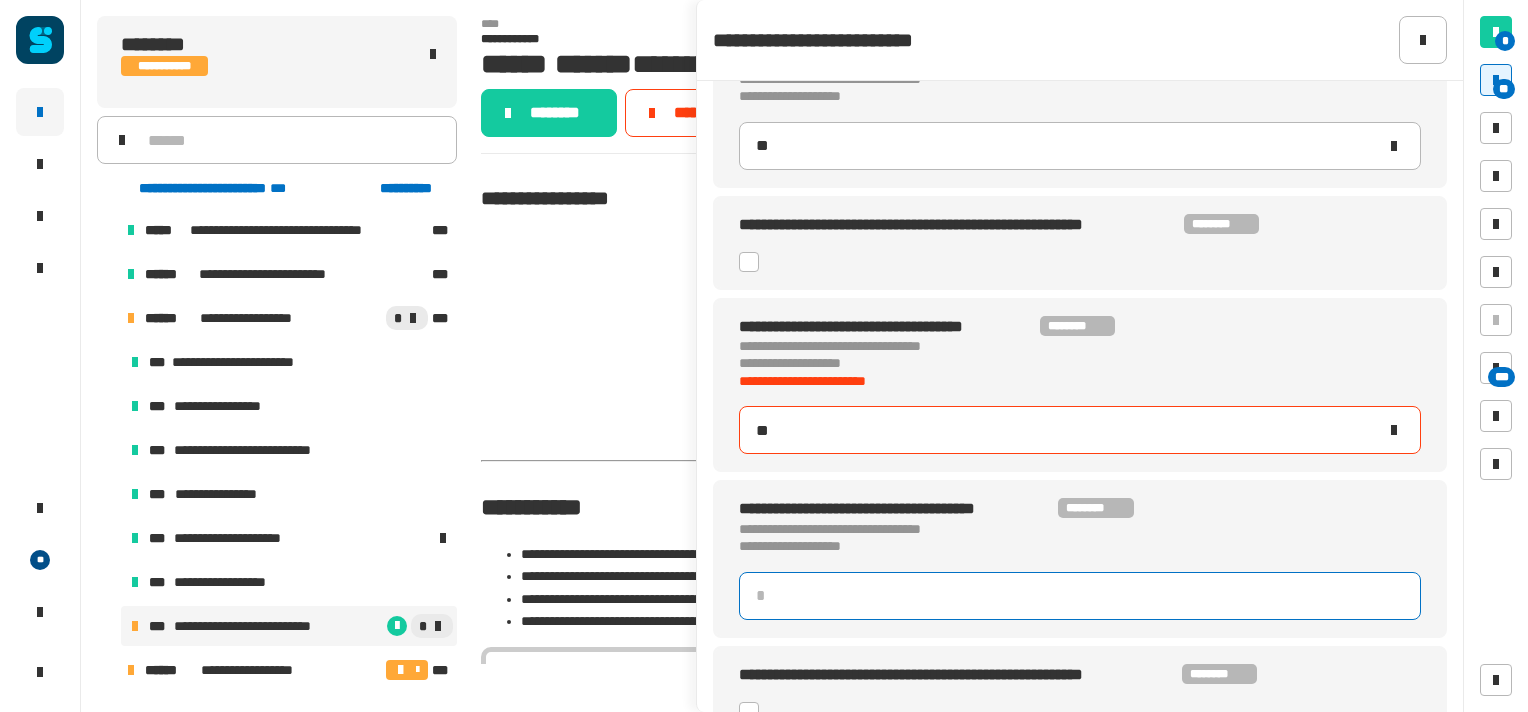 click 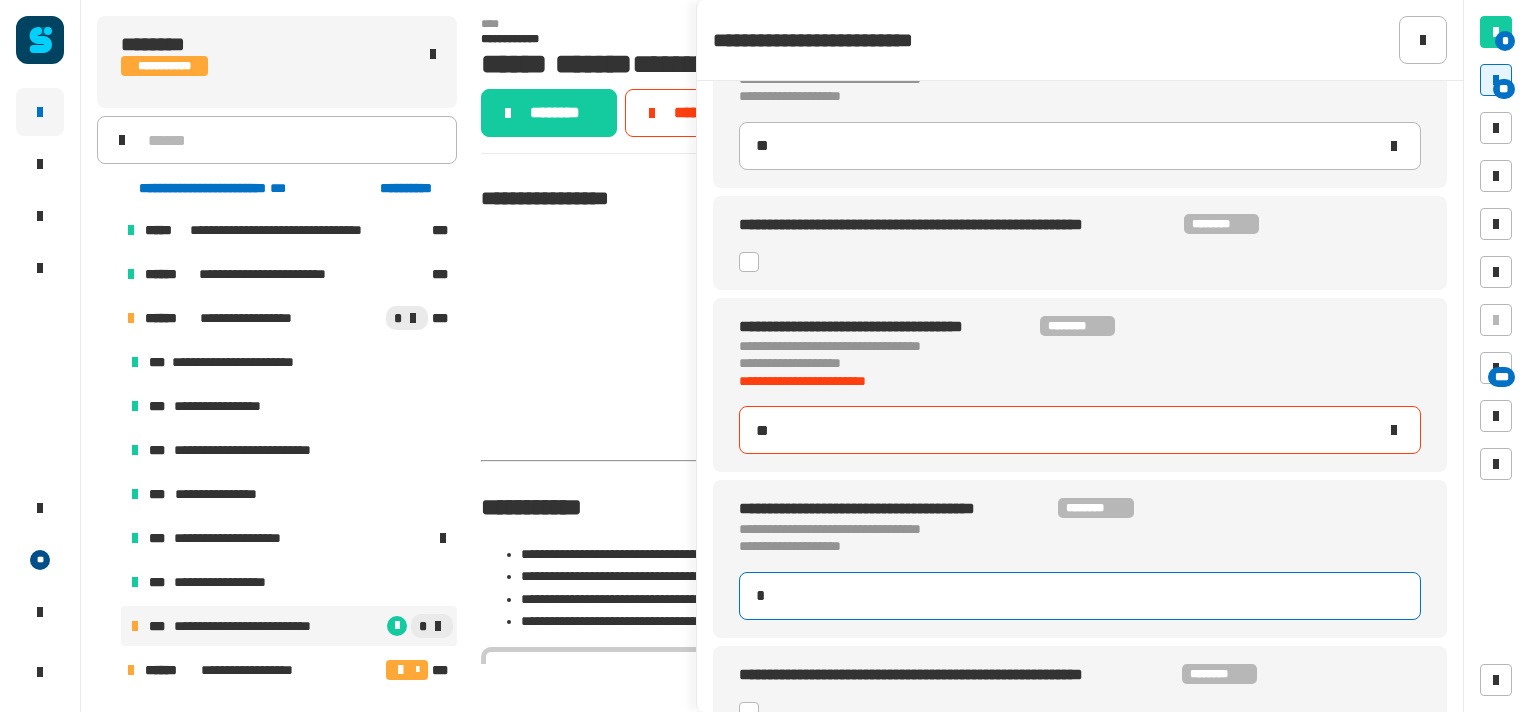 type on "**" 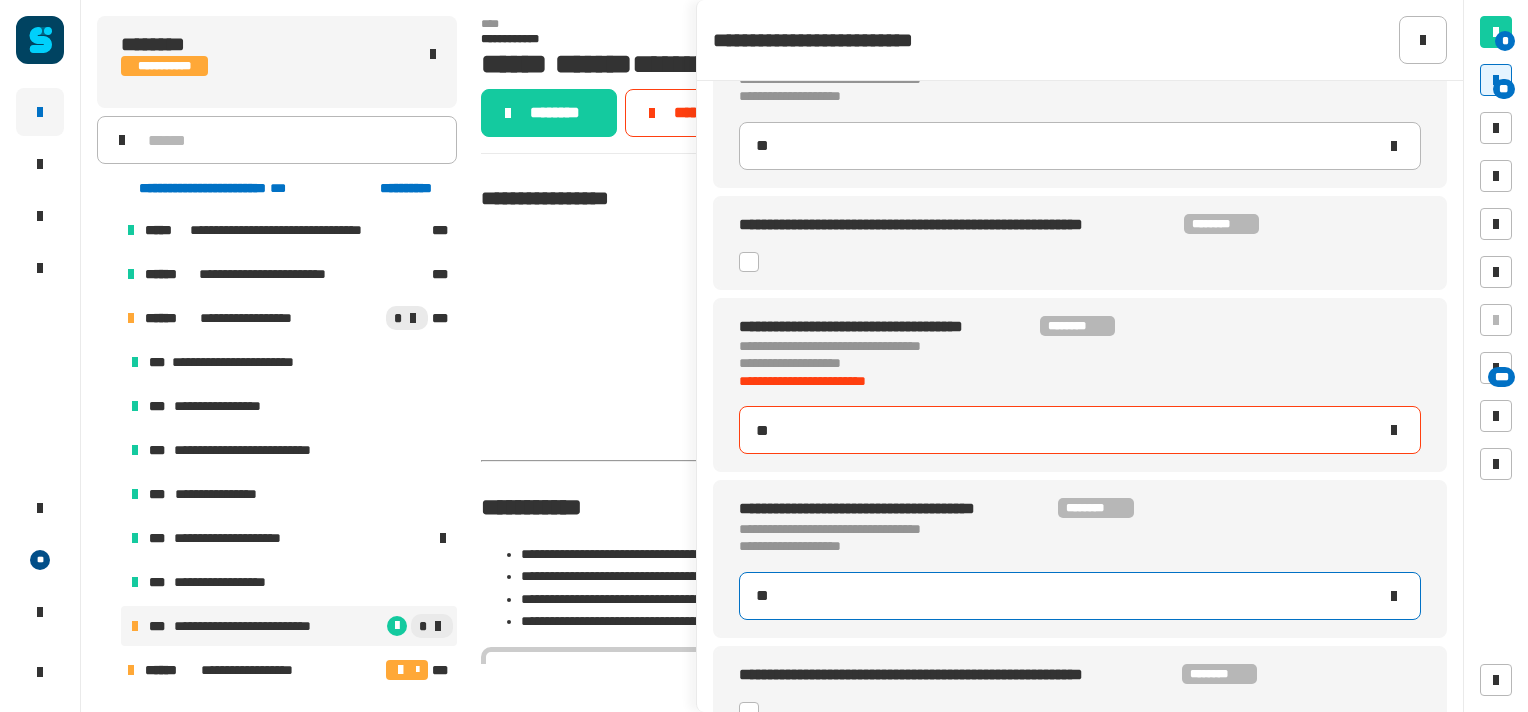 type 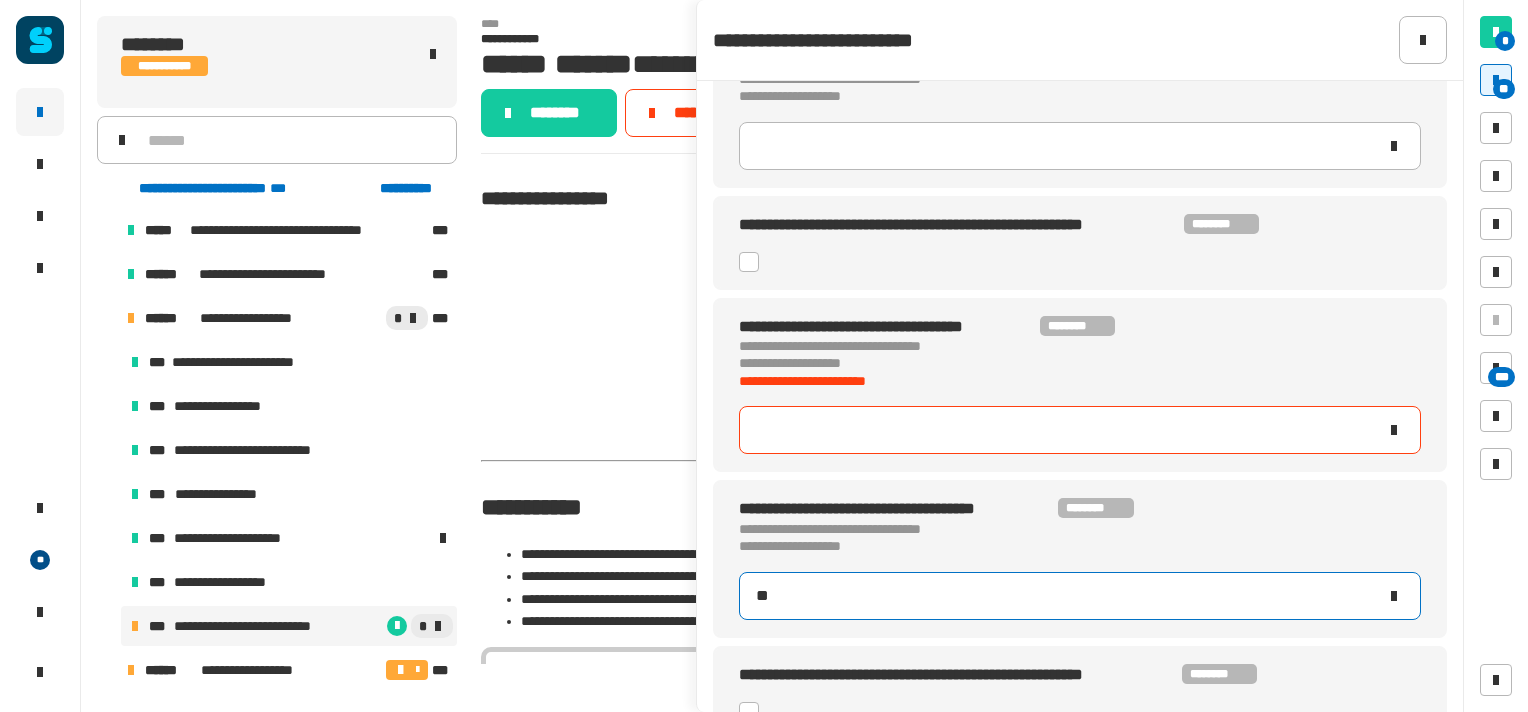 type 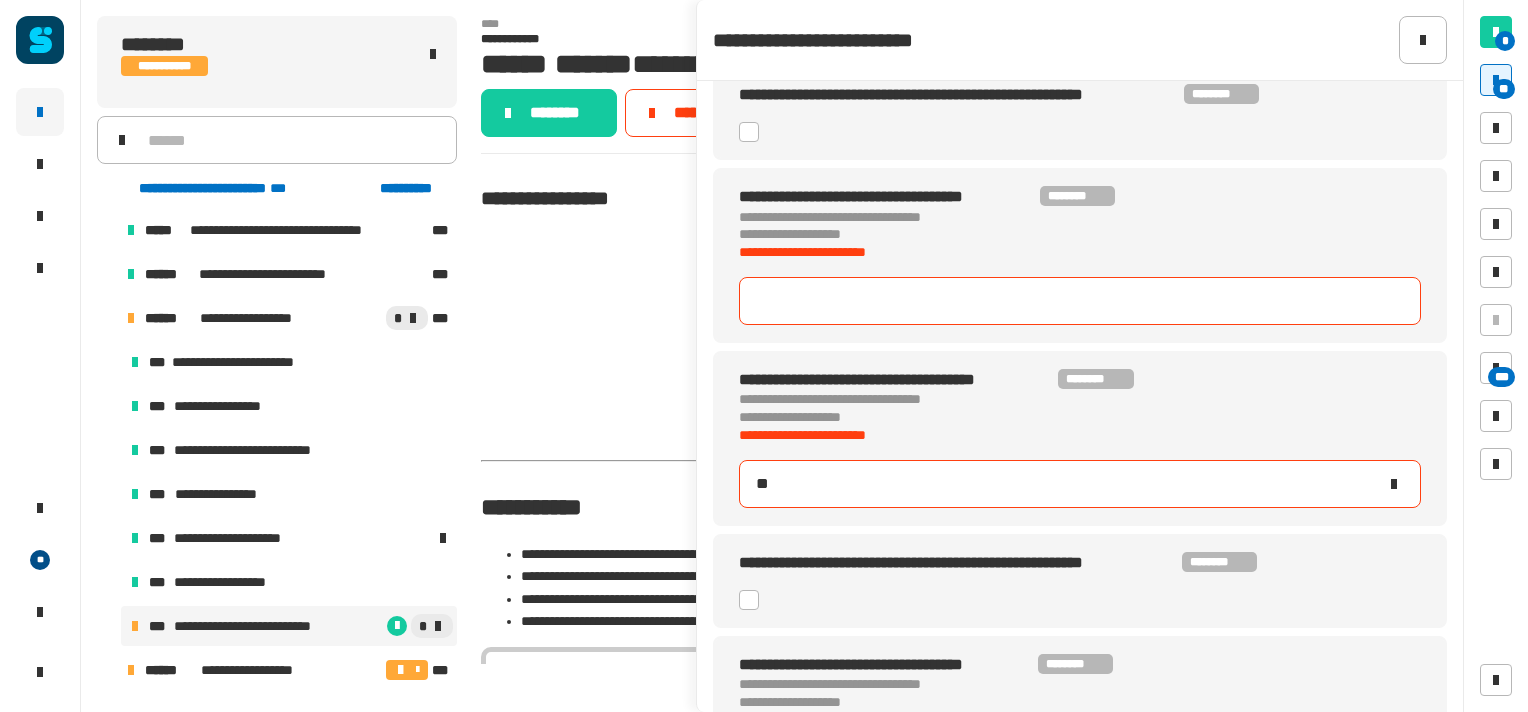 scroll, scrollTop: 1223, scrollLeft: 0, axis: vertical 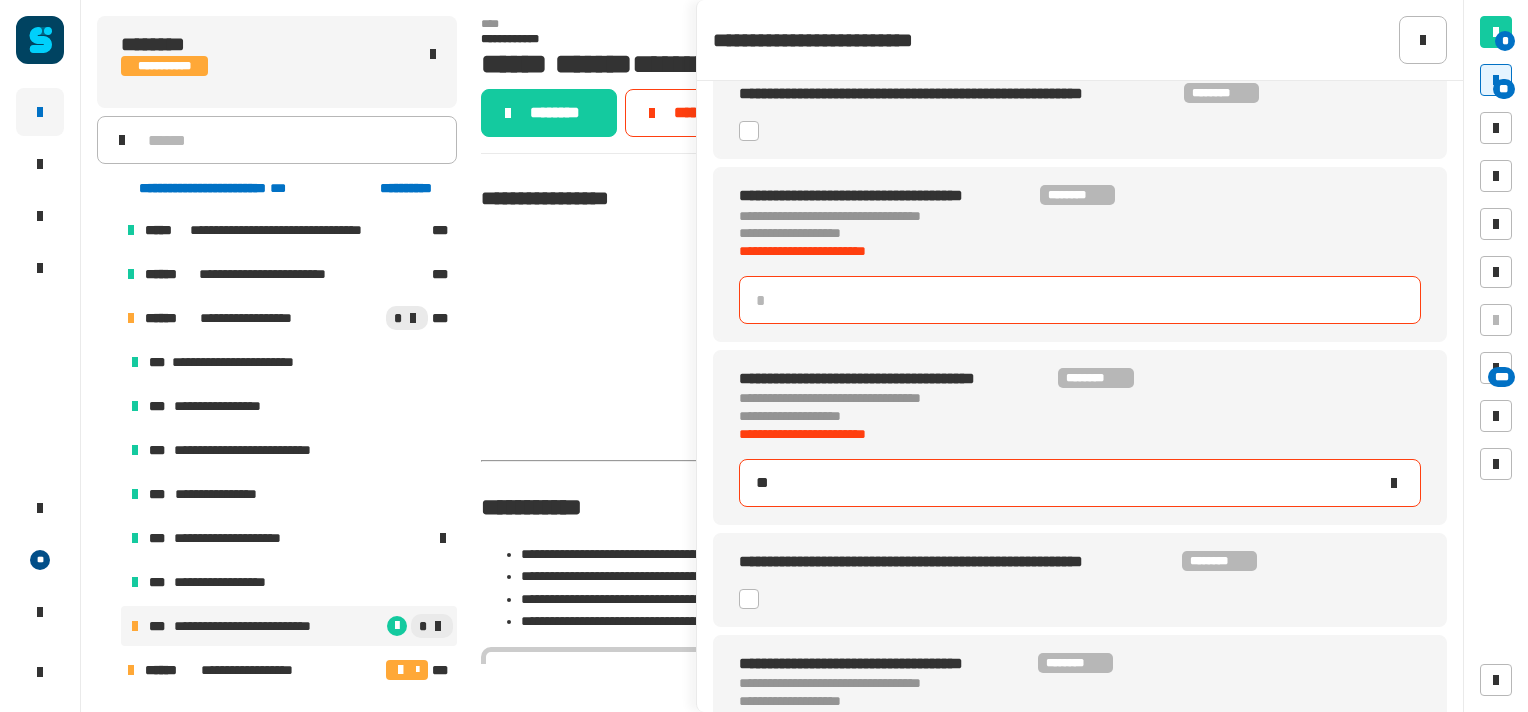 click 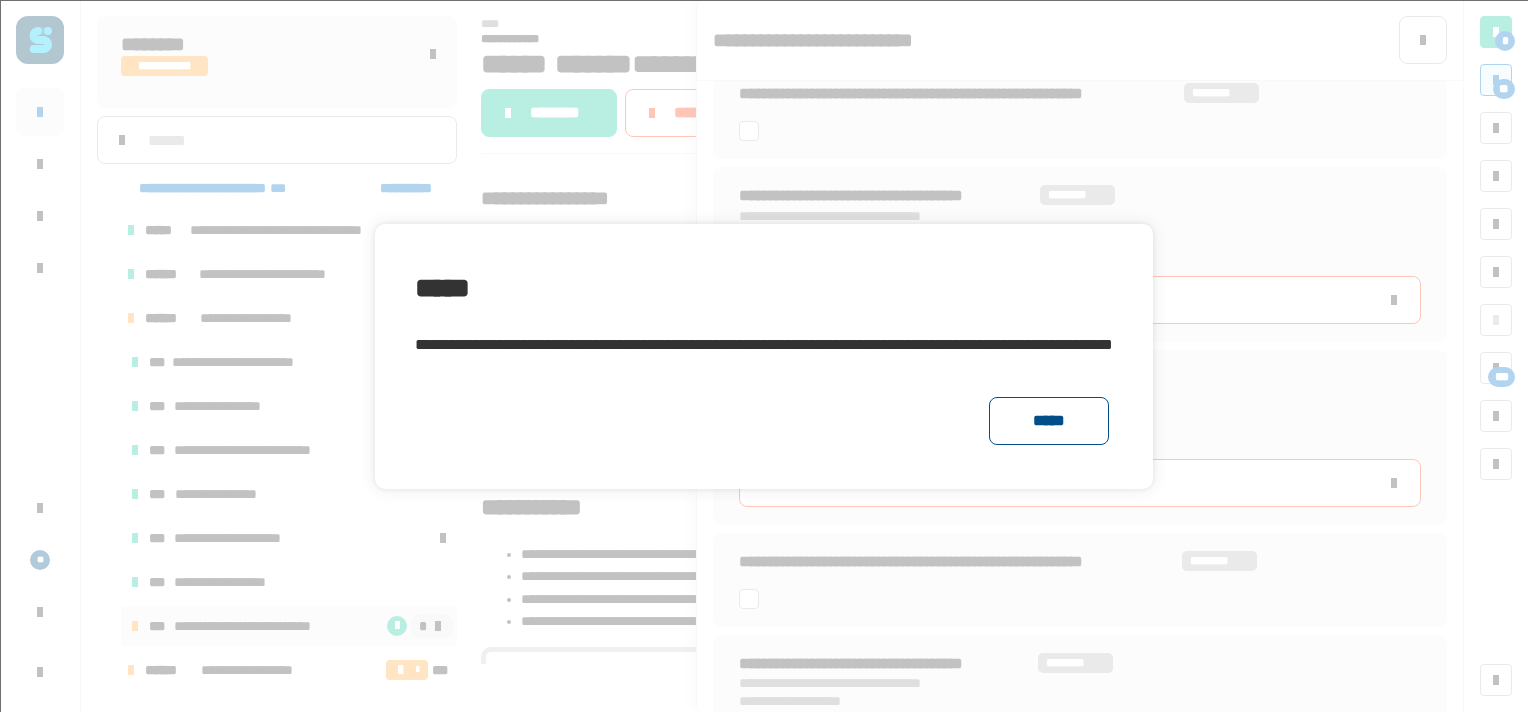 click on "*****" 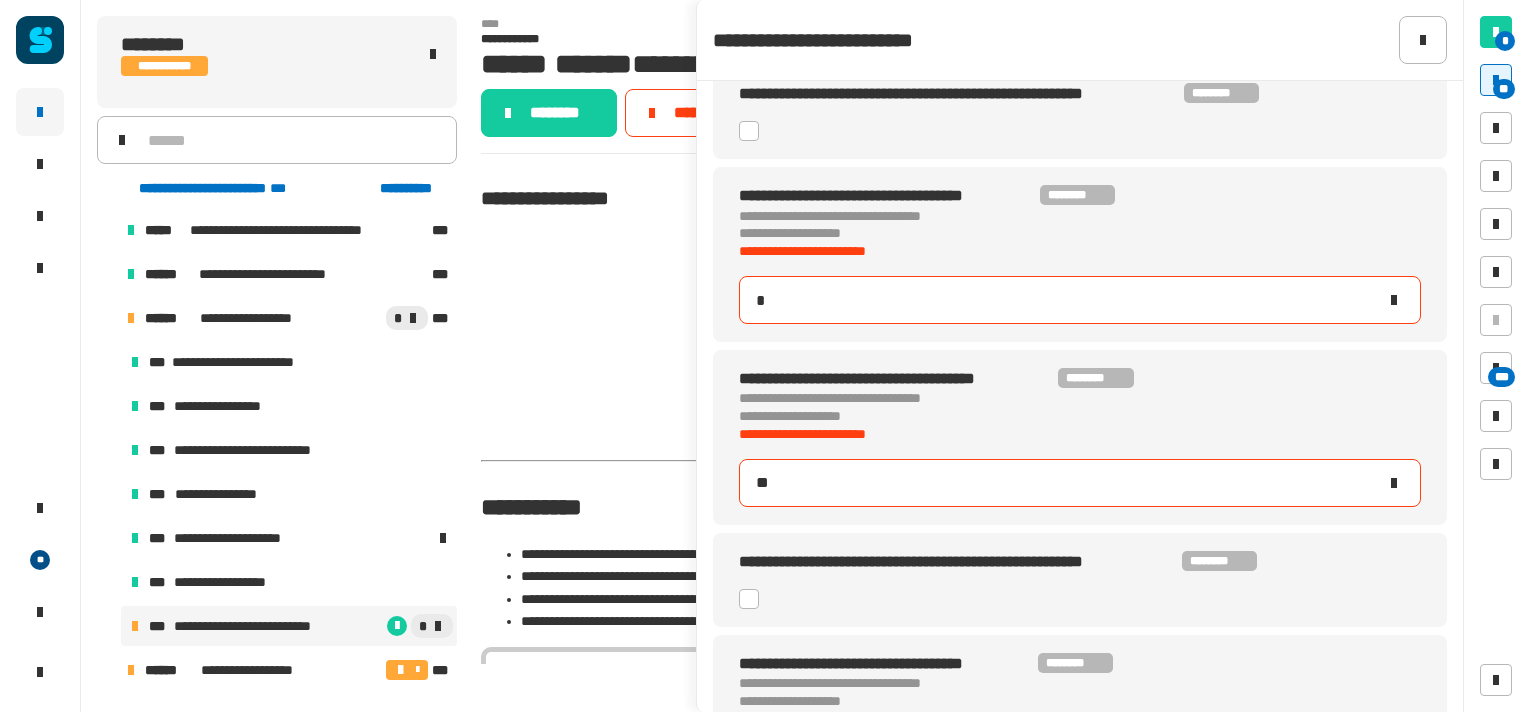 click on "*" 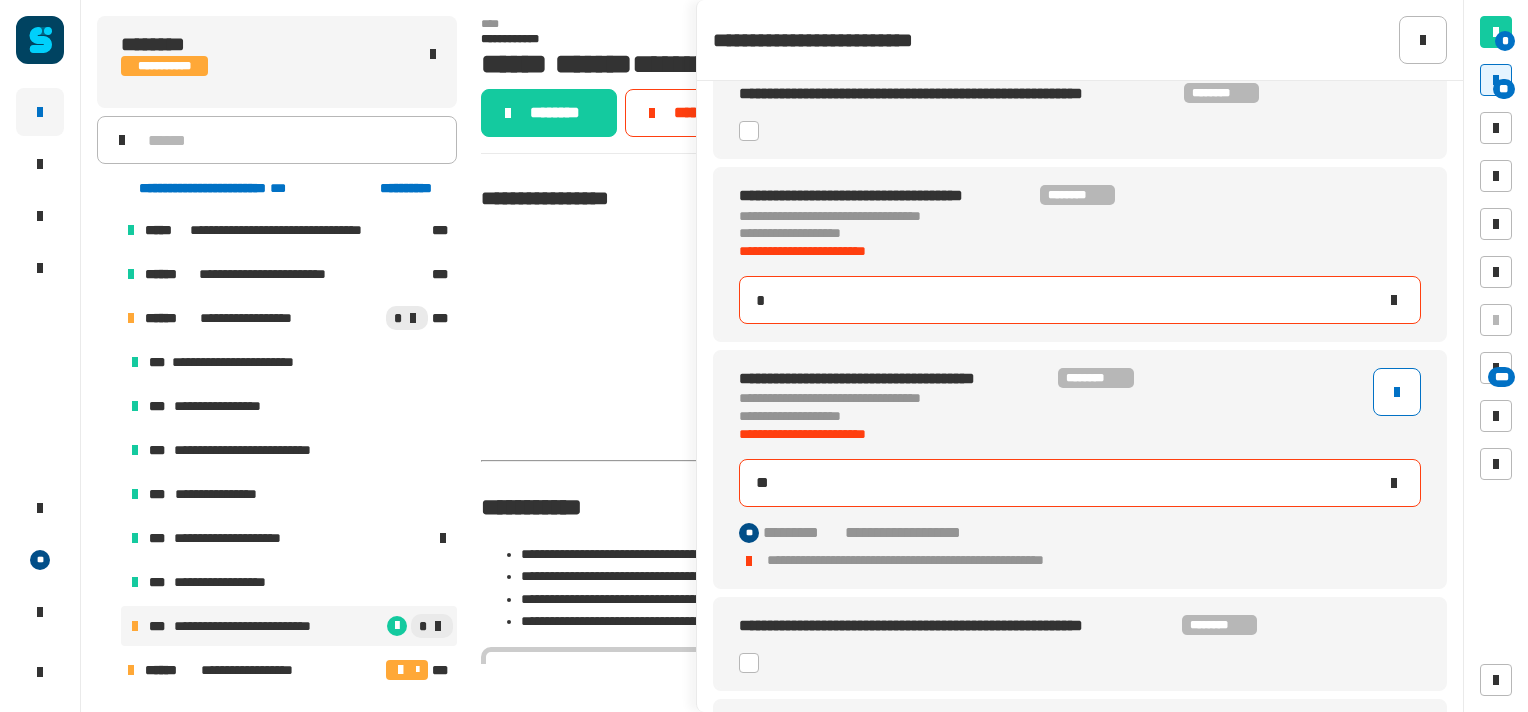 type on "**" 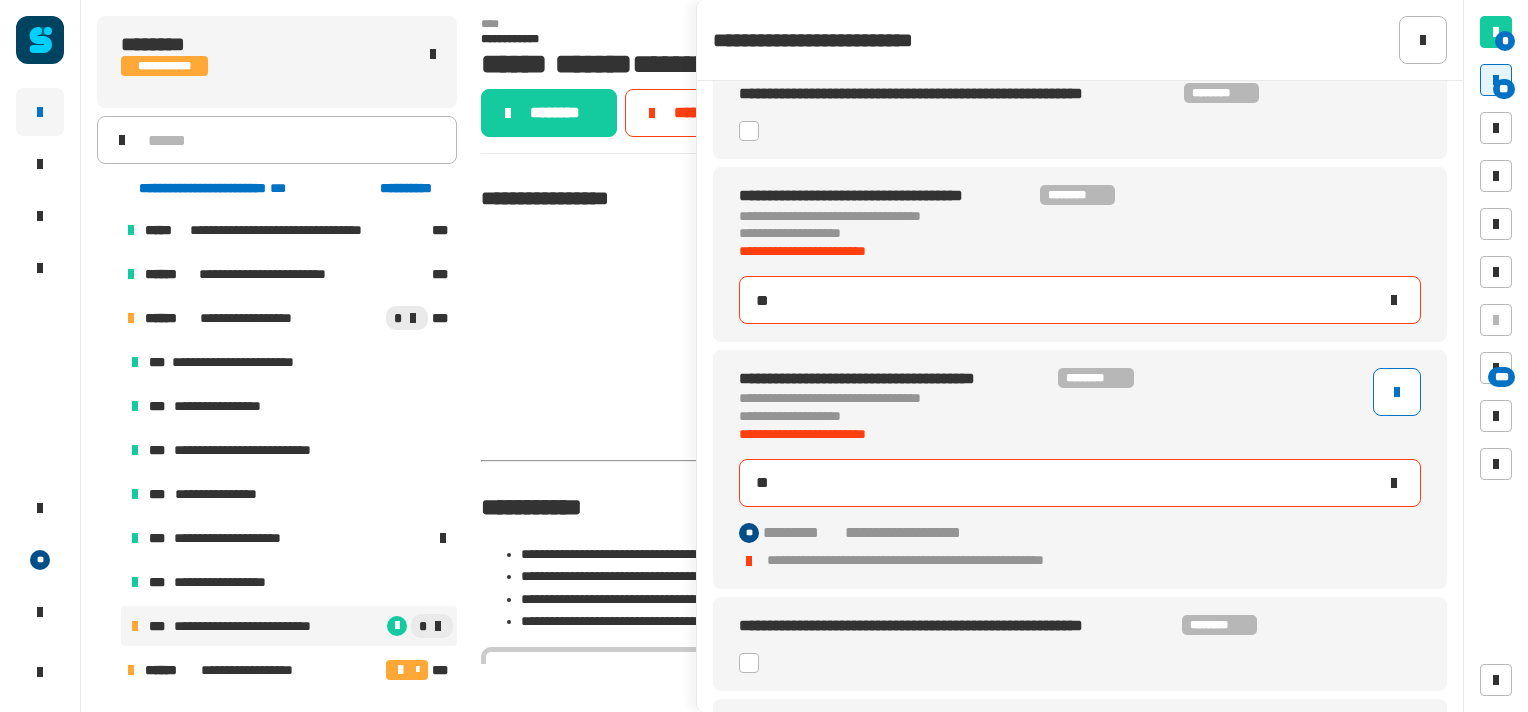type on "**" 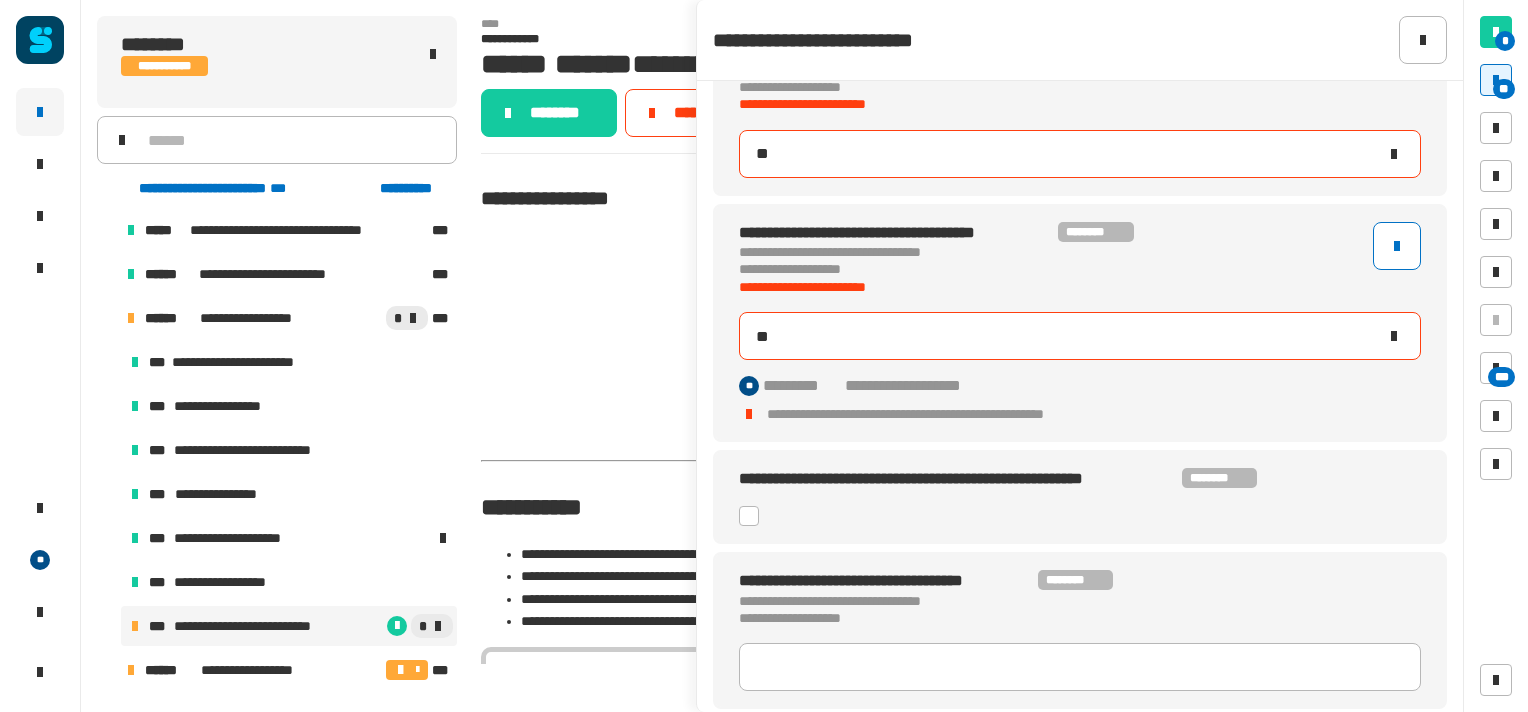 scroll, scrollTop: 1393, scrollLeft: 0, axis: vertical 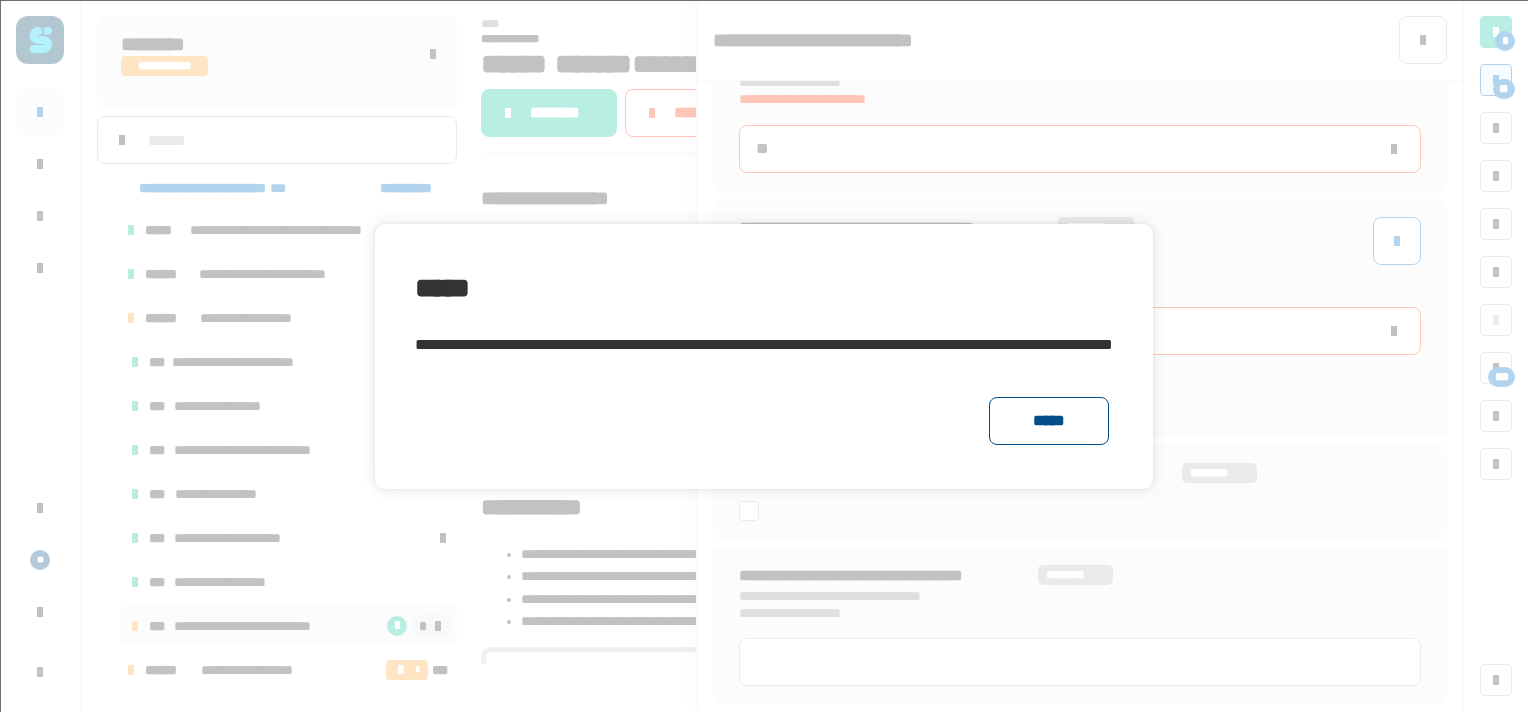 click on "*****" 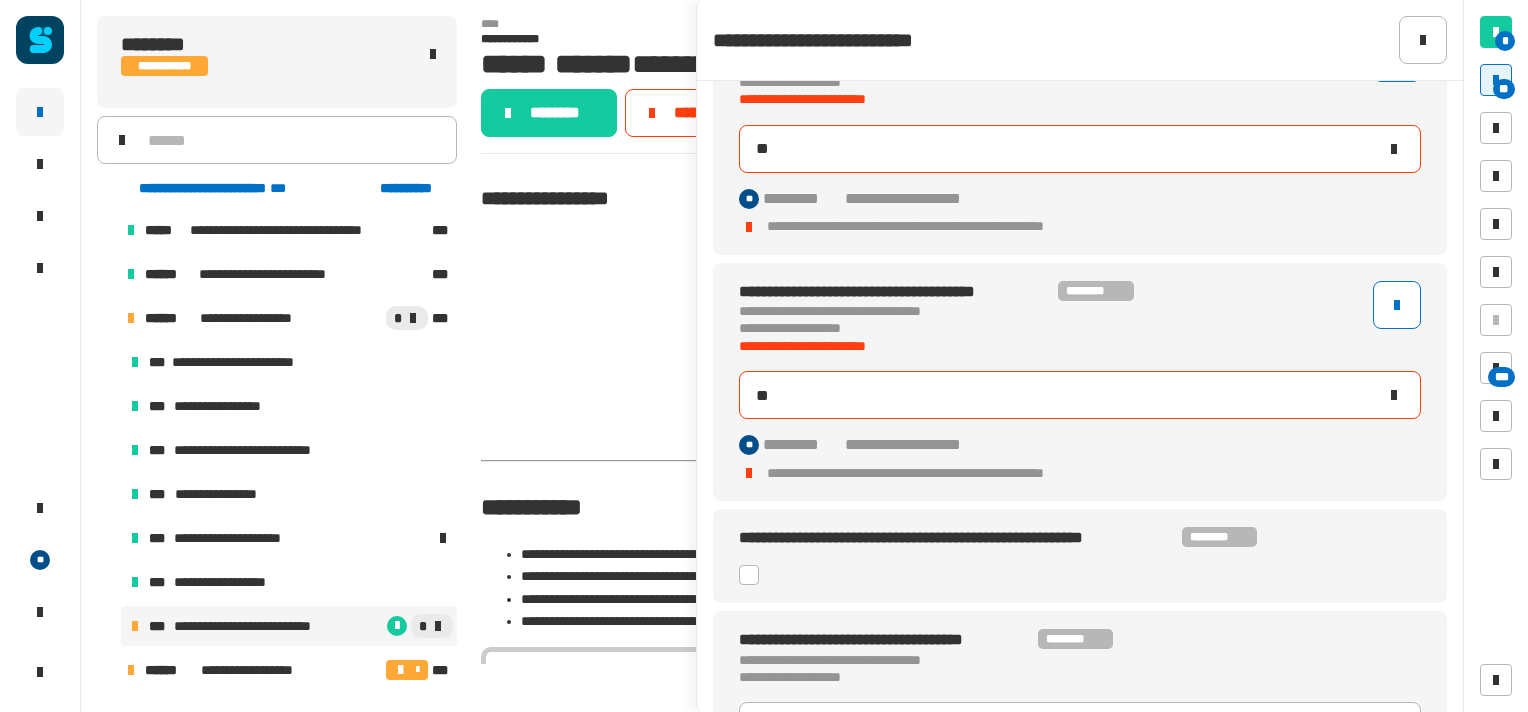 click 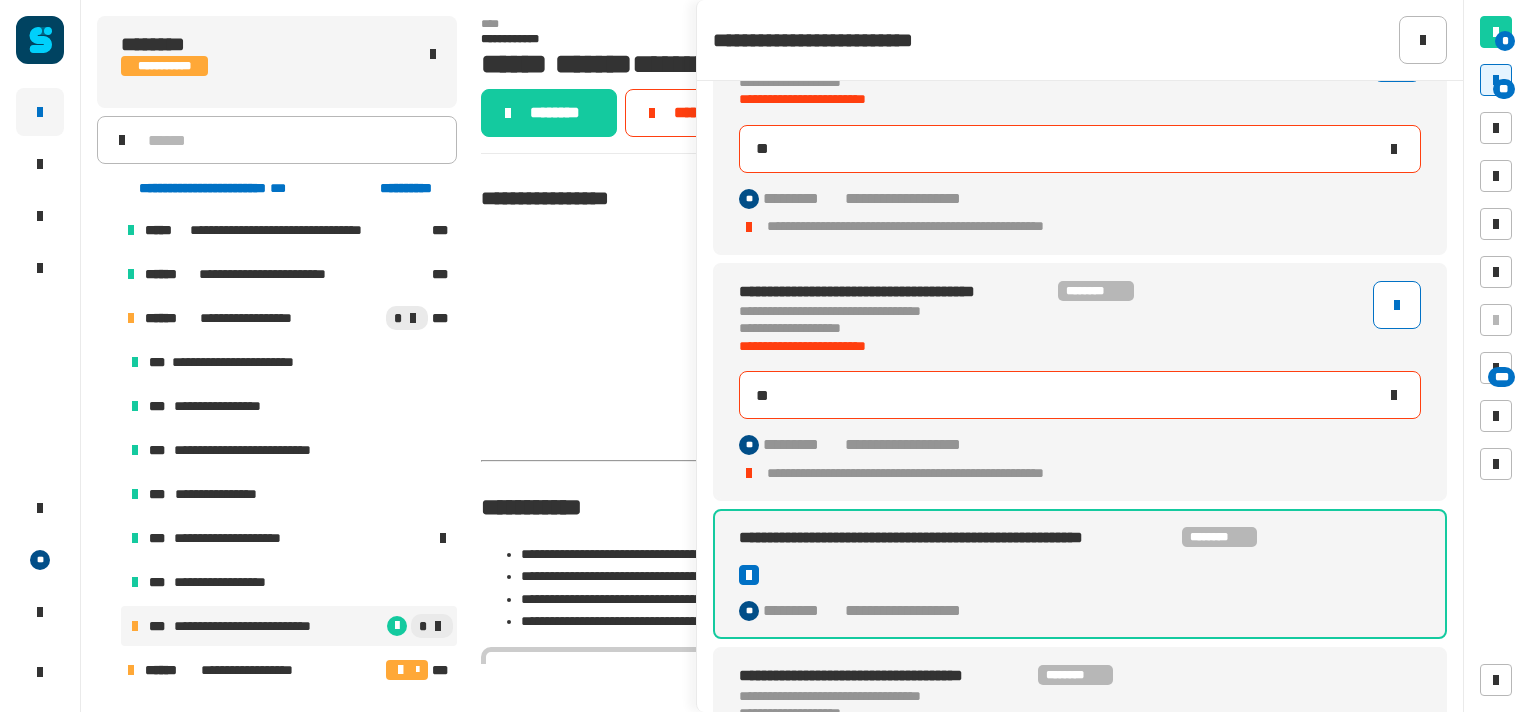 click 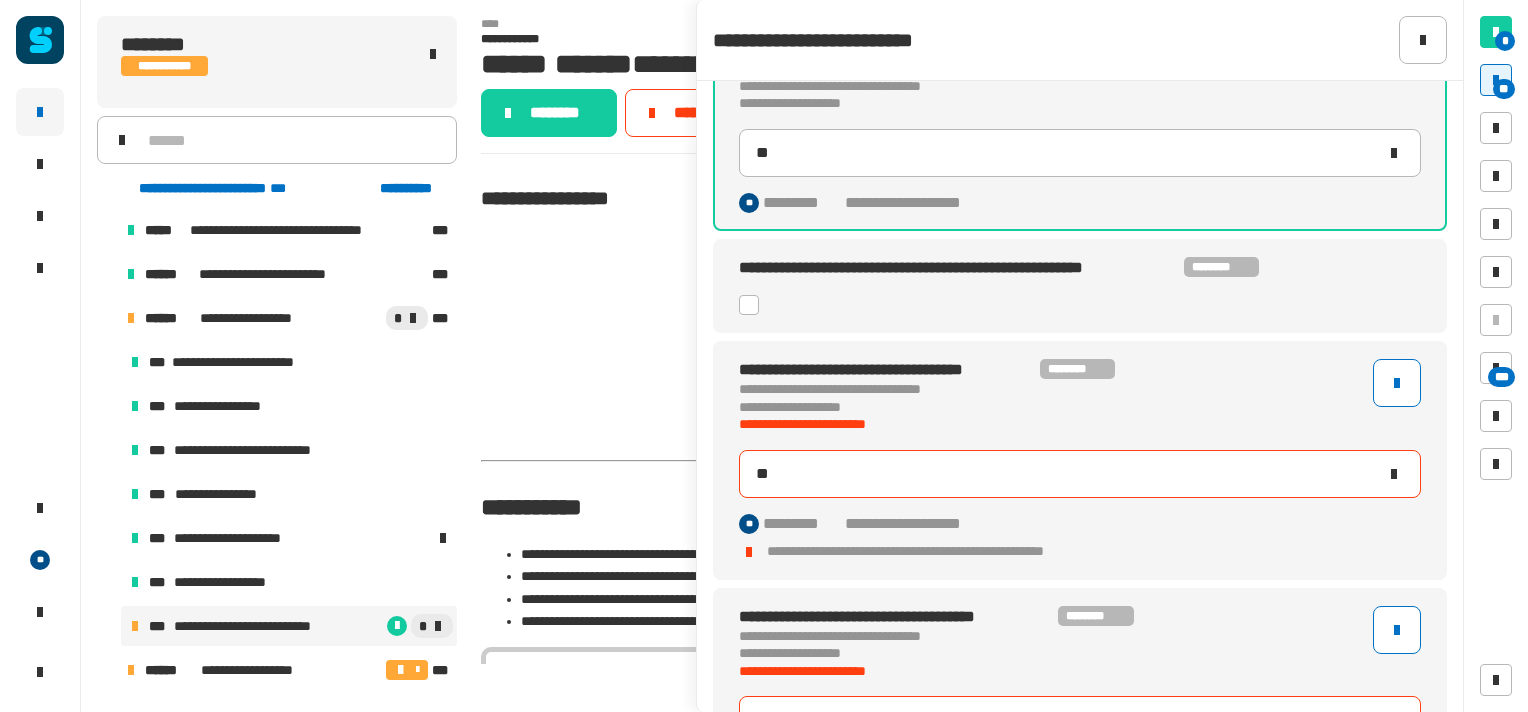 scroll, scrollTop: 1036, scrollLeft: 0, axis: vertical 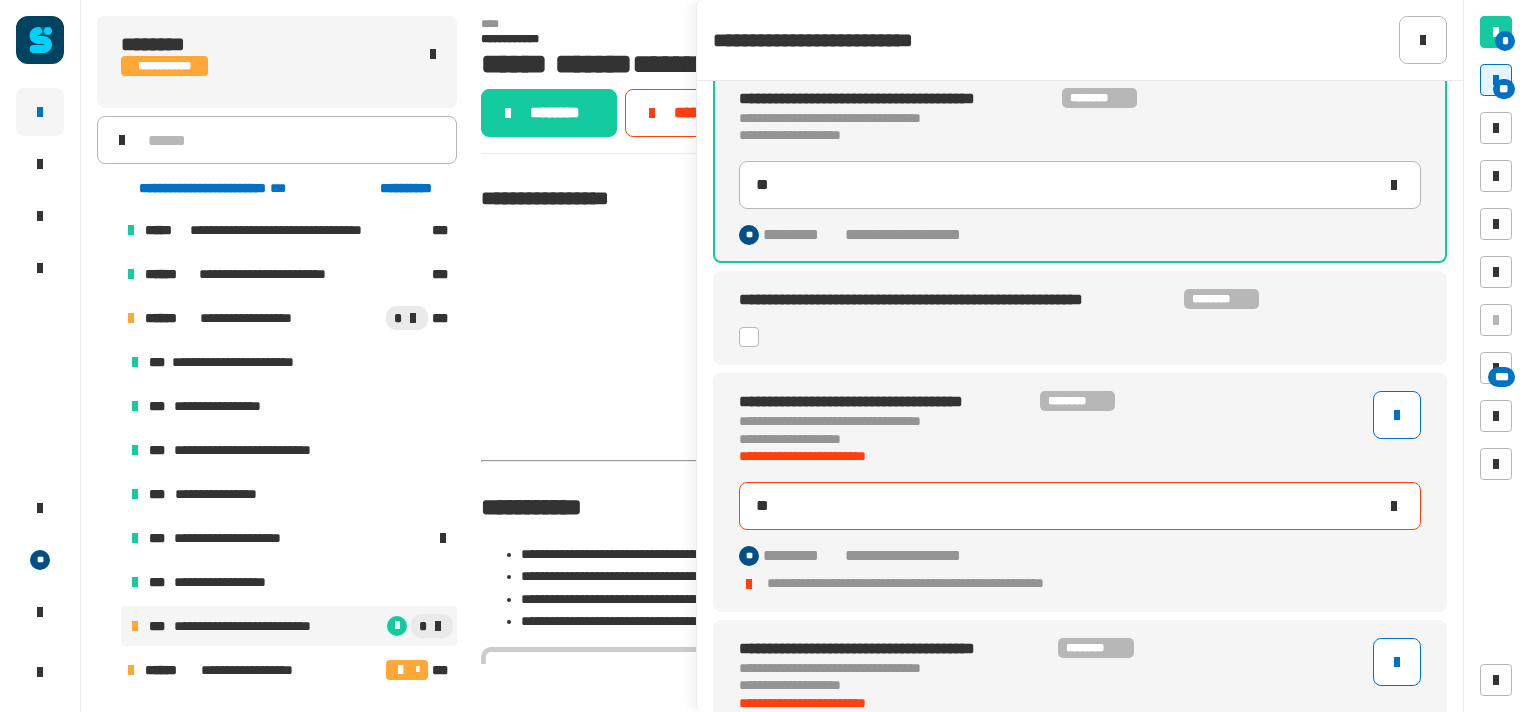 click on "**" 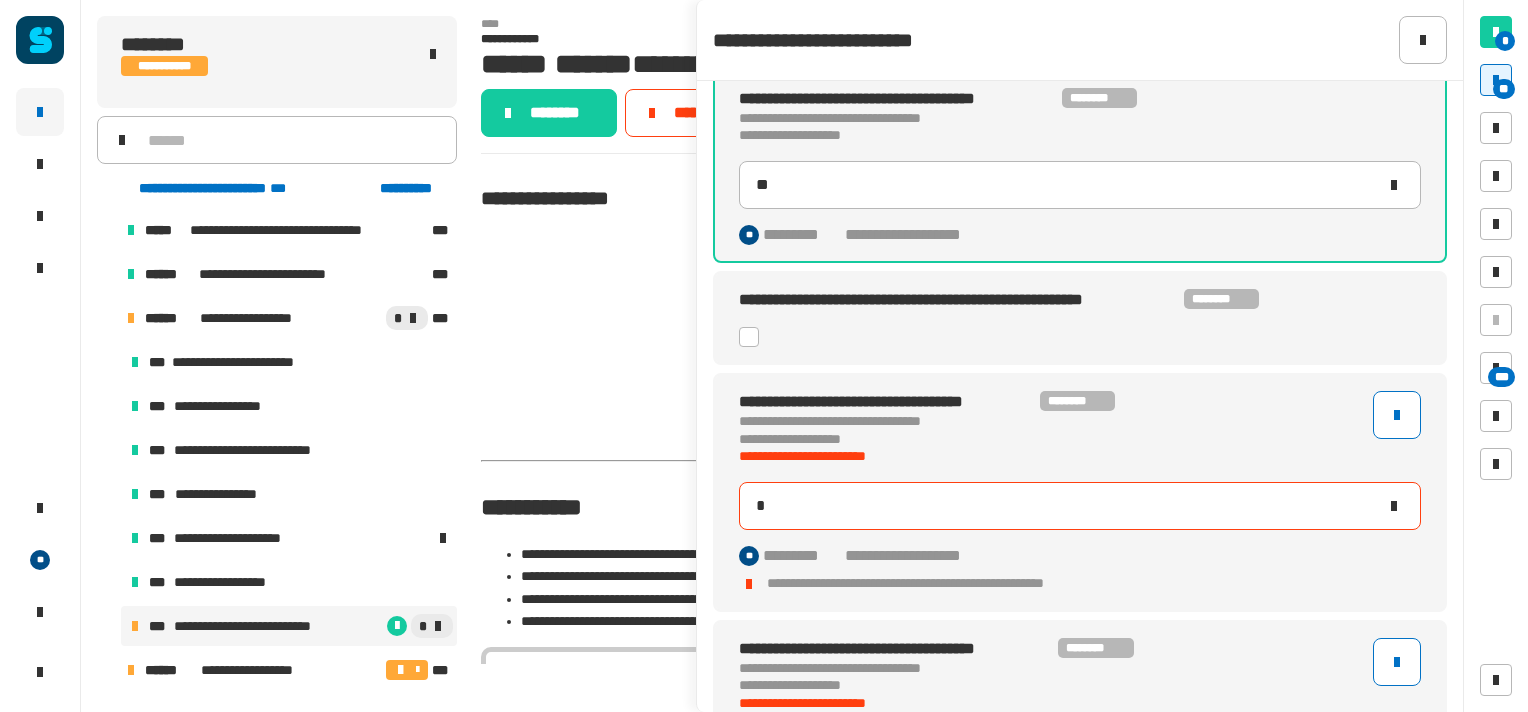 type on "**" 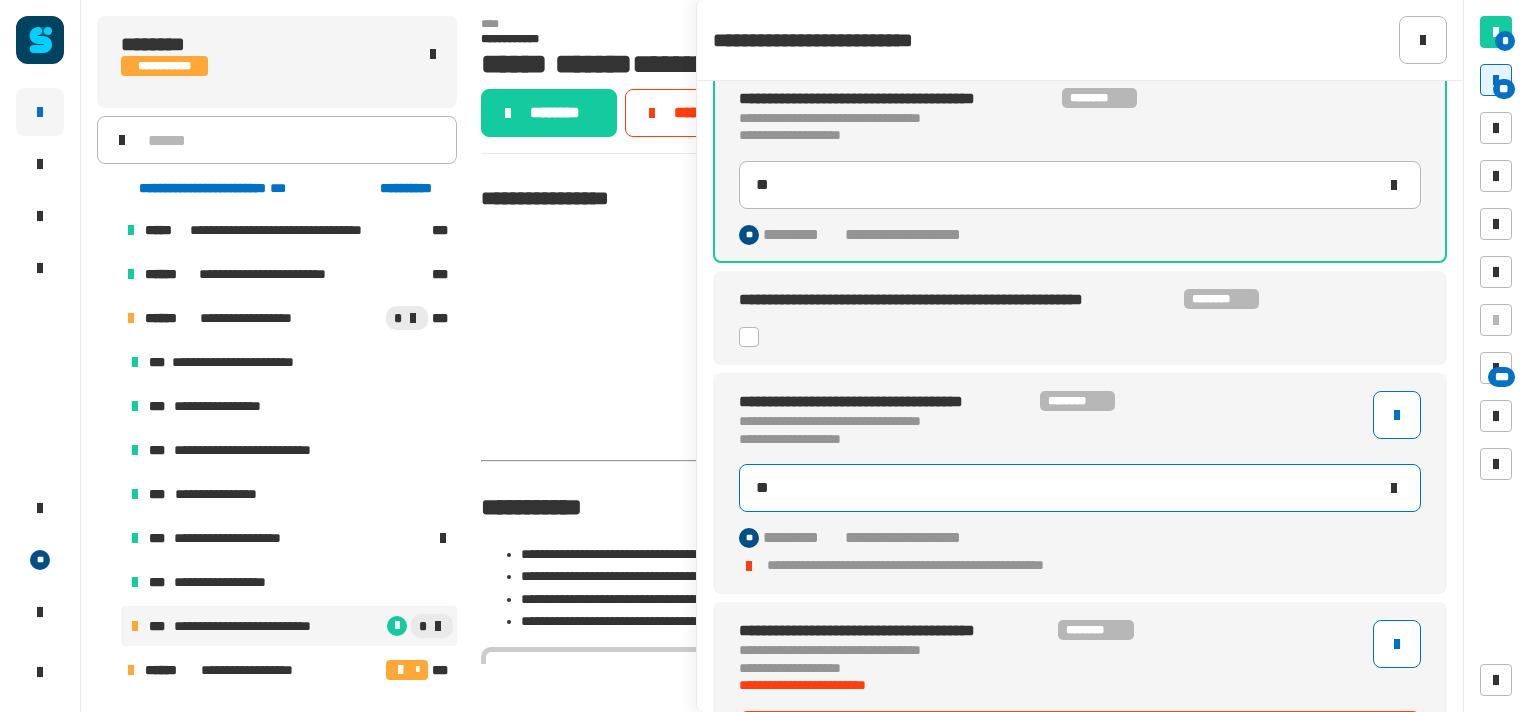 scroll, scrollTop: 1132, scrollLeft: 0, axis: vertical 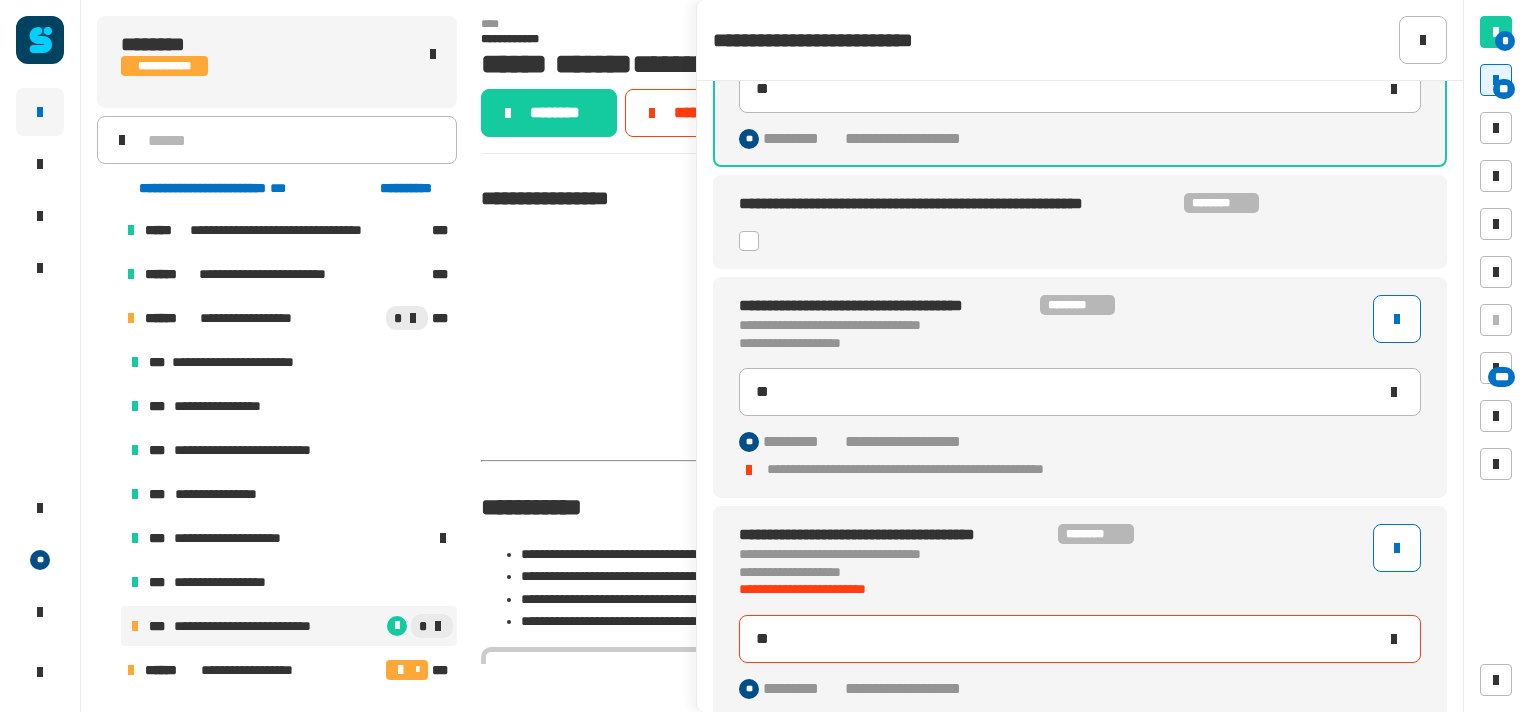 click on "**" 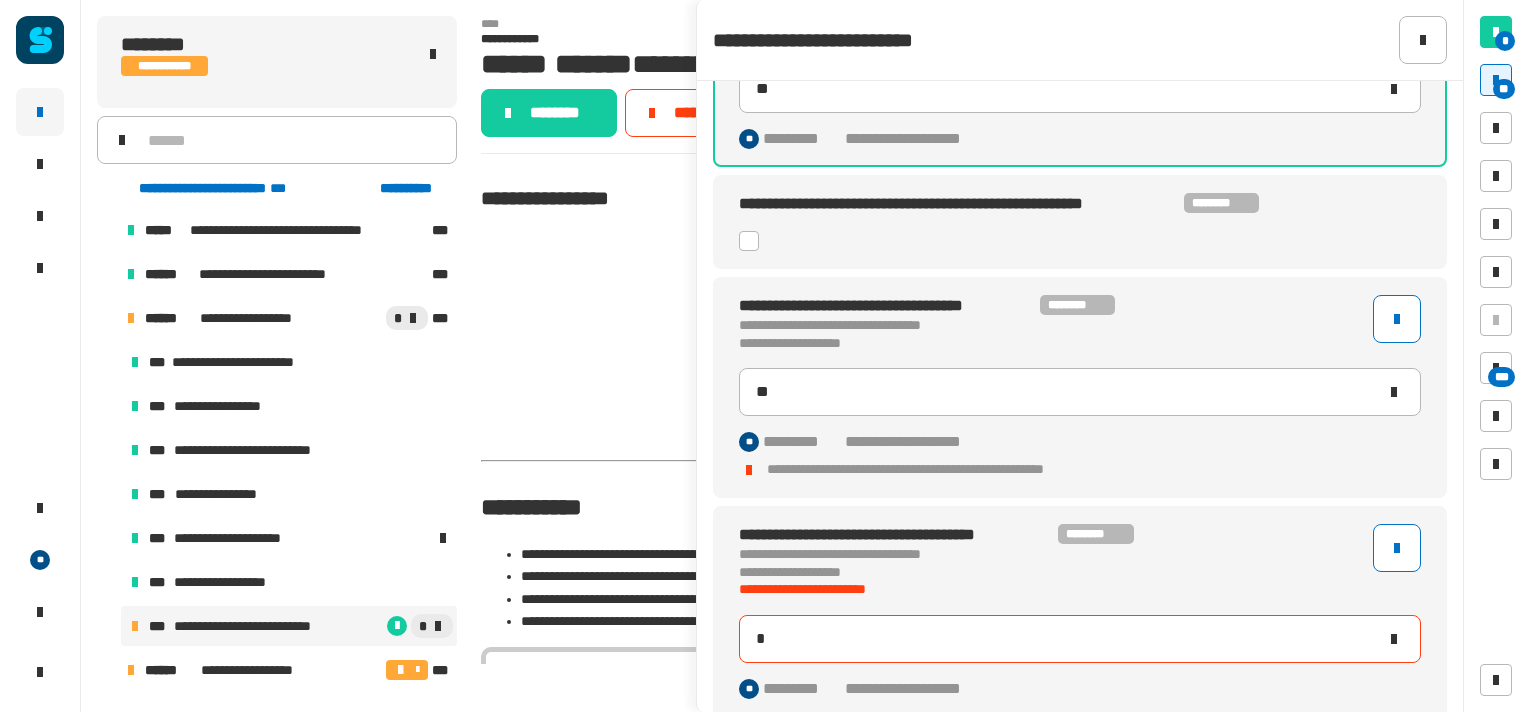 type on "**" 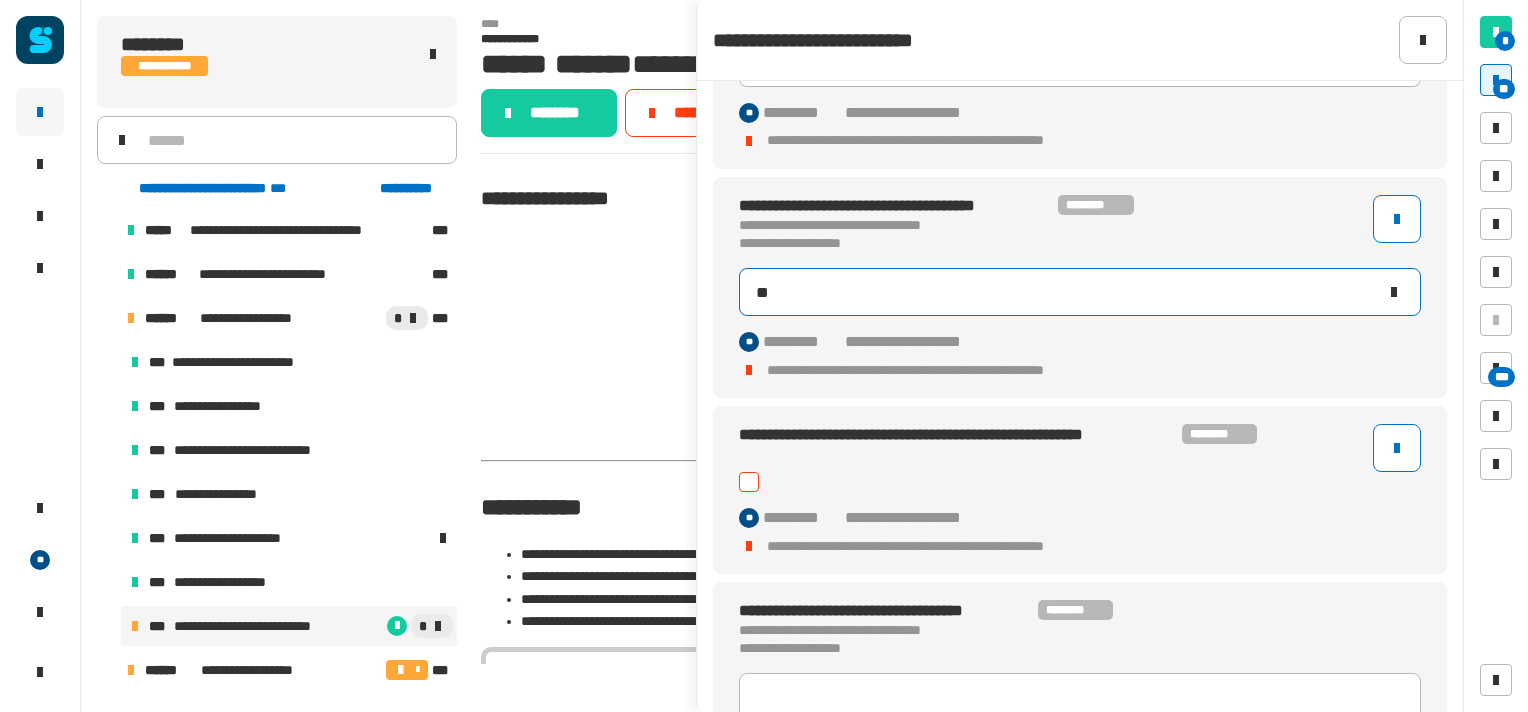 scroll, scrollTop: 1460, scrollLeft: 0, axis: vertical 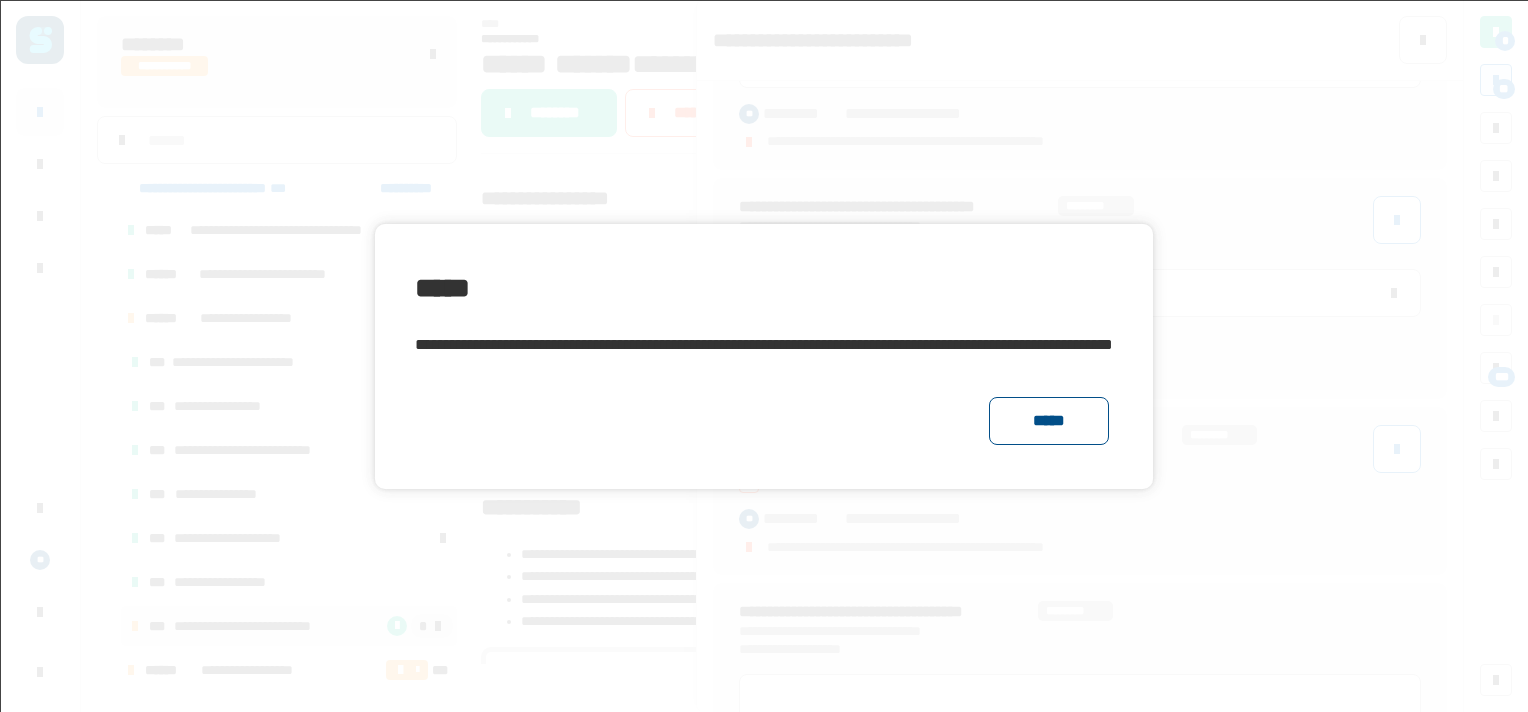 click on "*****" 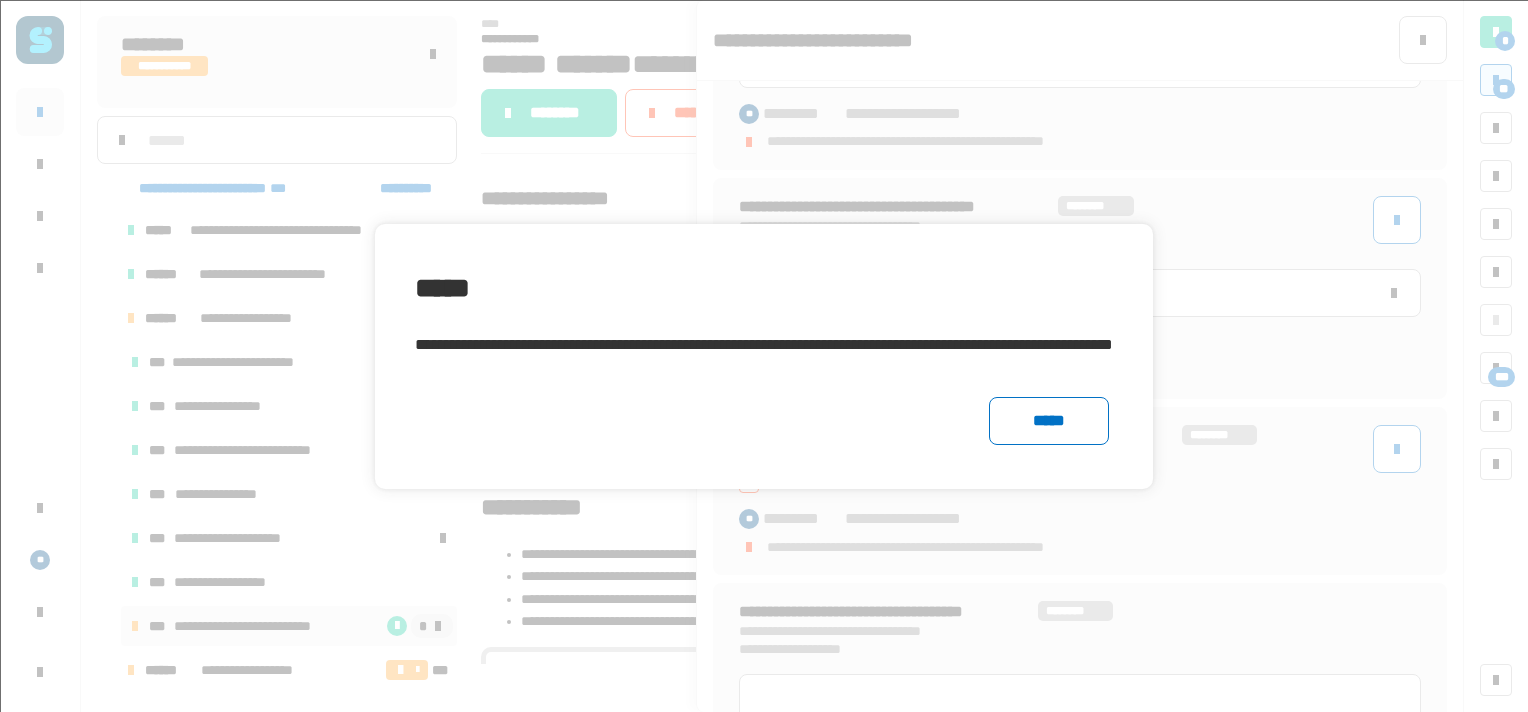 click on "*****" 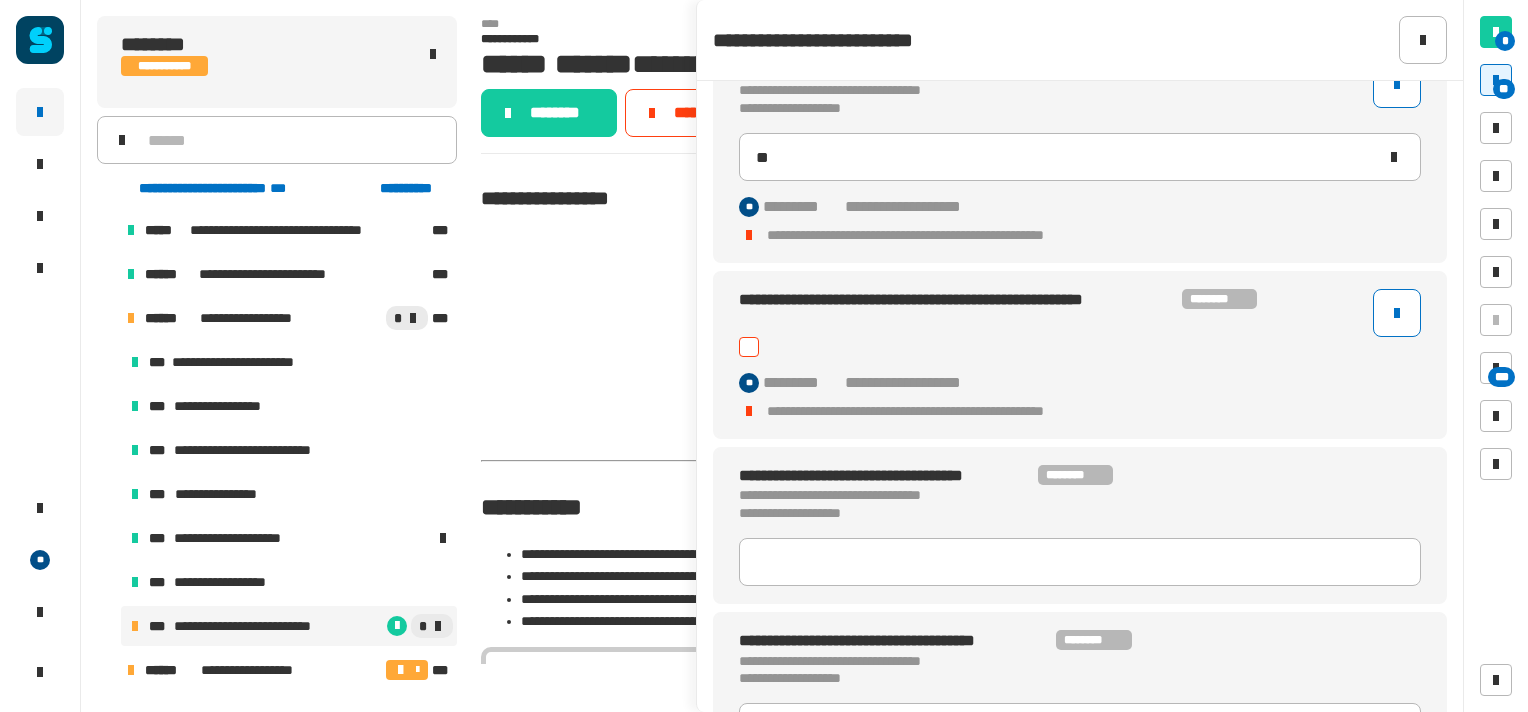 scroll, scrollTop: 1597, scrollLeft: 0, axis: vertical 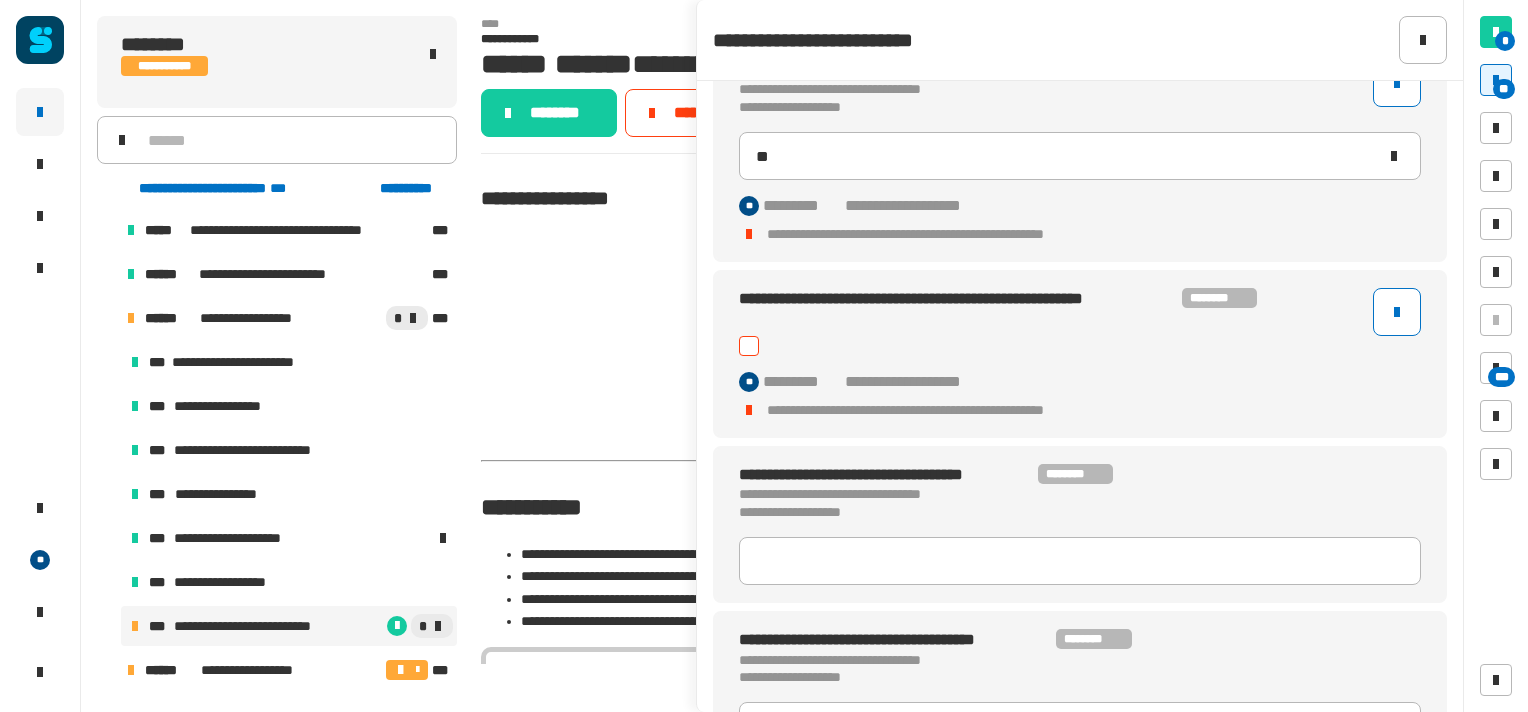 click 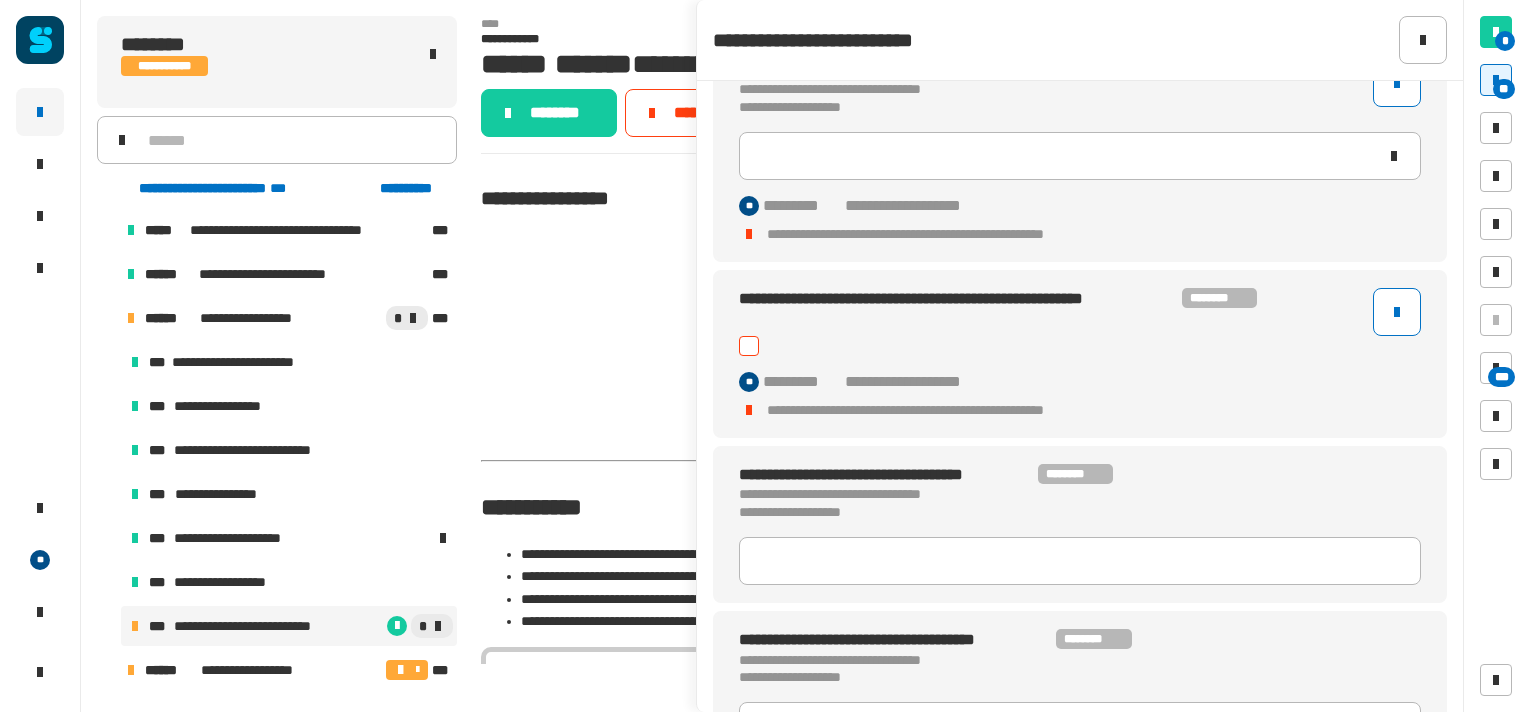 type on "**" 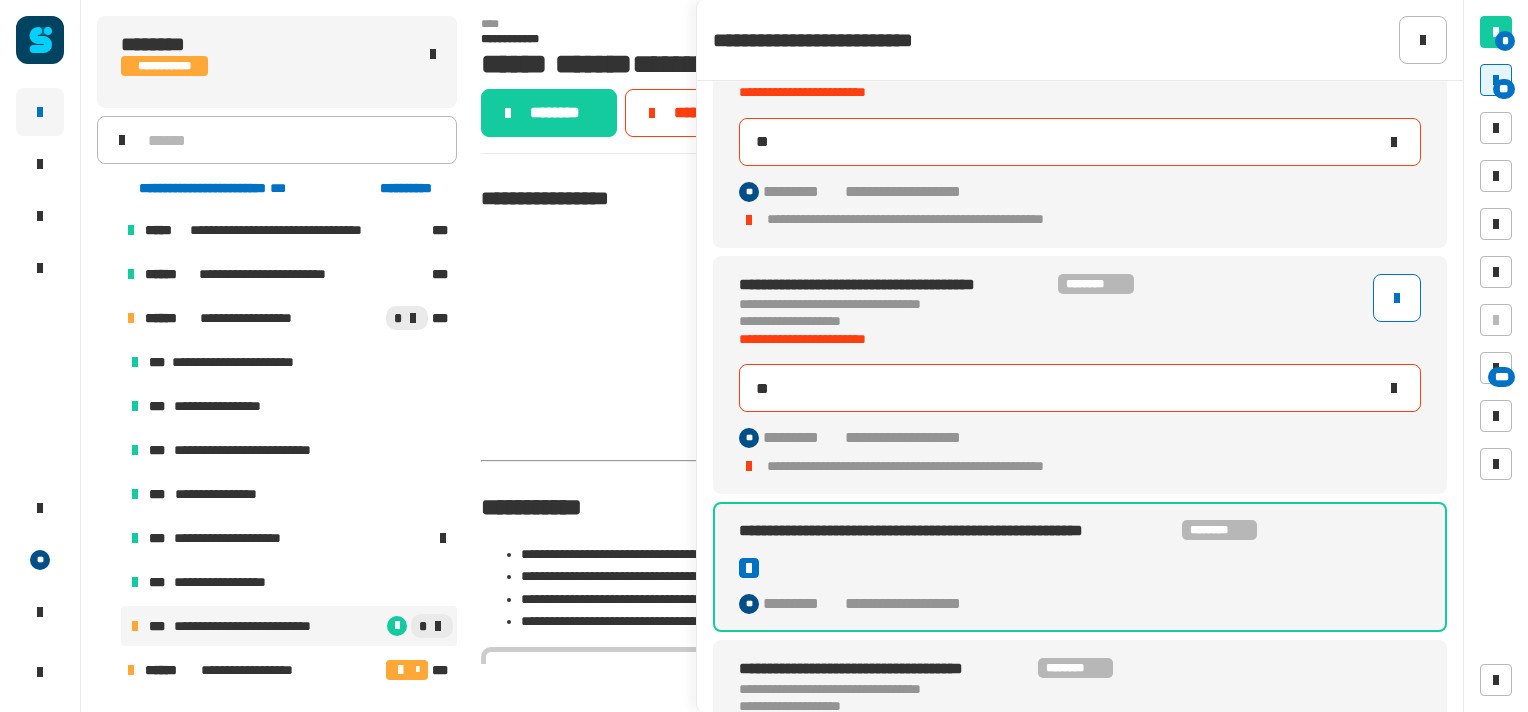 scroll, scrollTop: 1399, scrollLeft: 0, axis: vertical 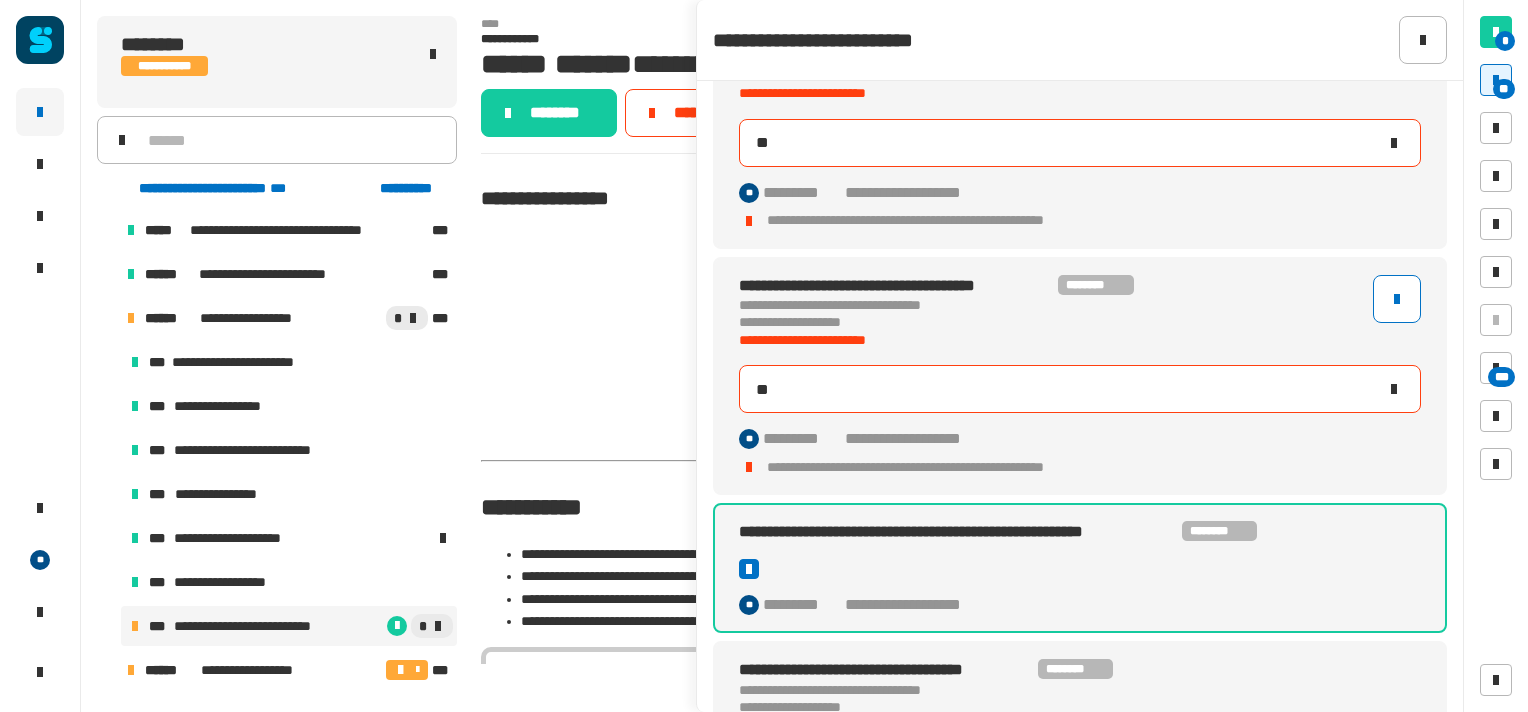 click on "**" 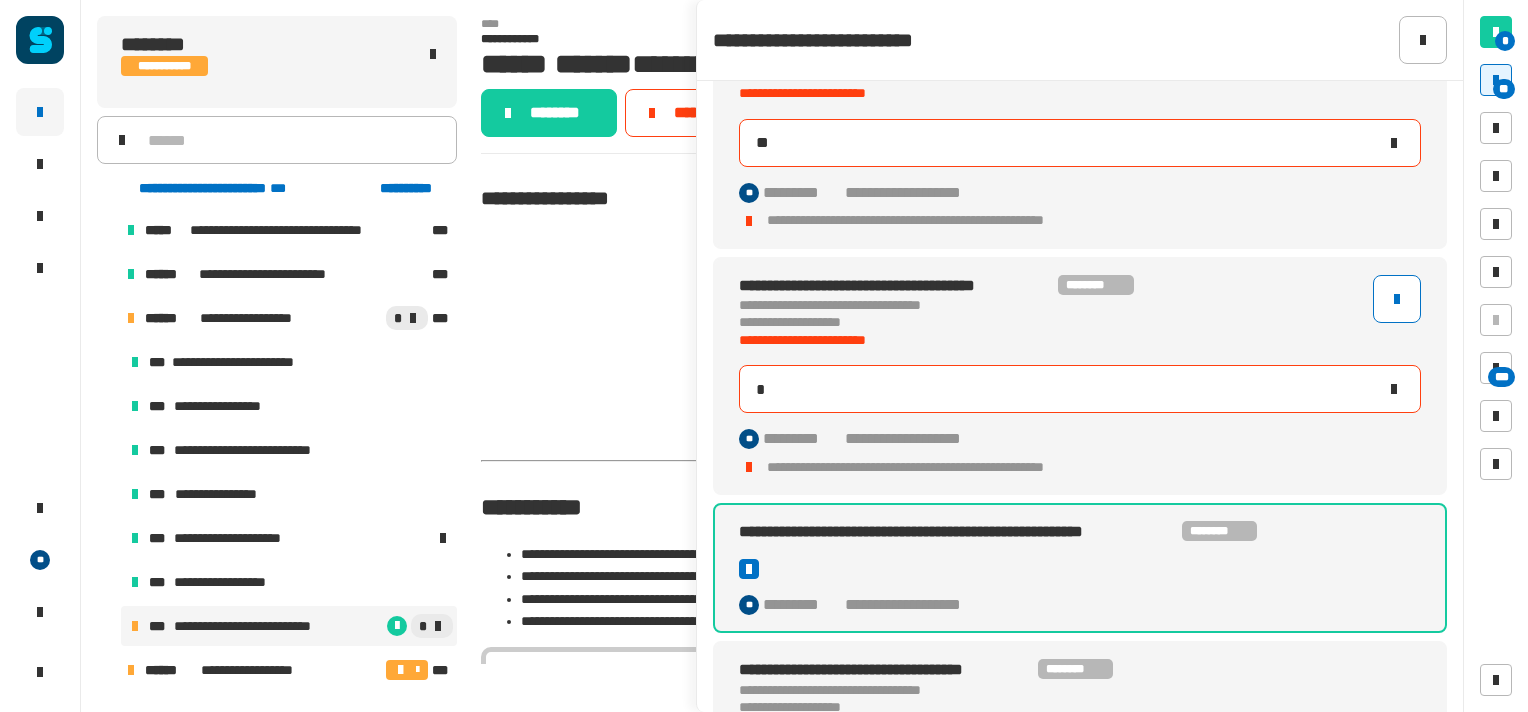 type on "**" 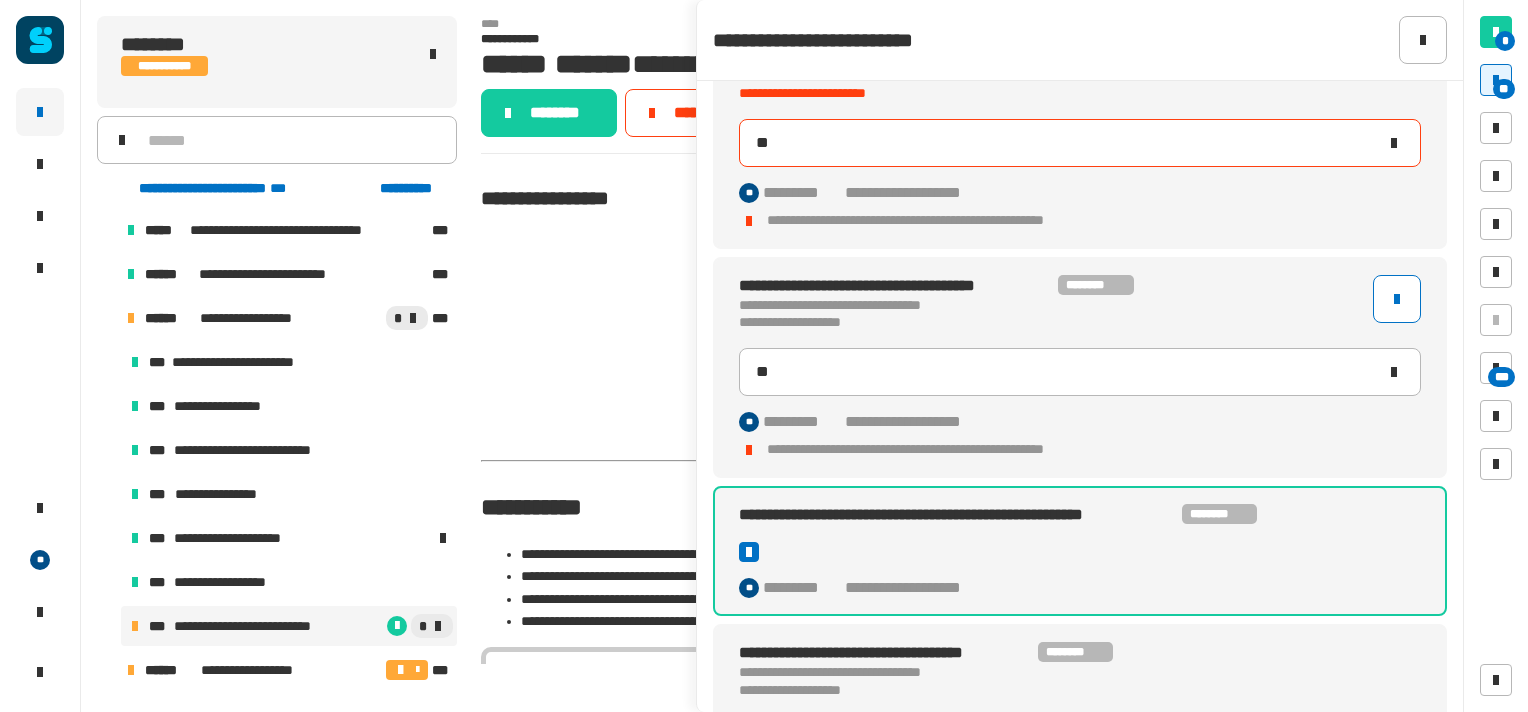 click on "**" 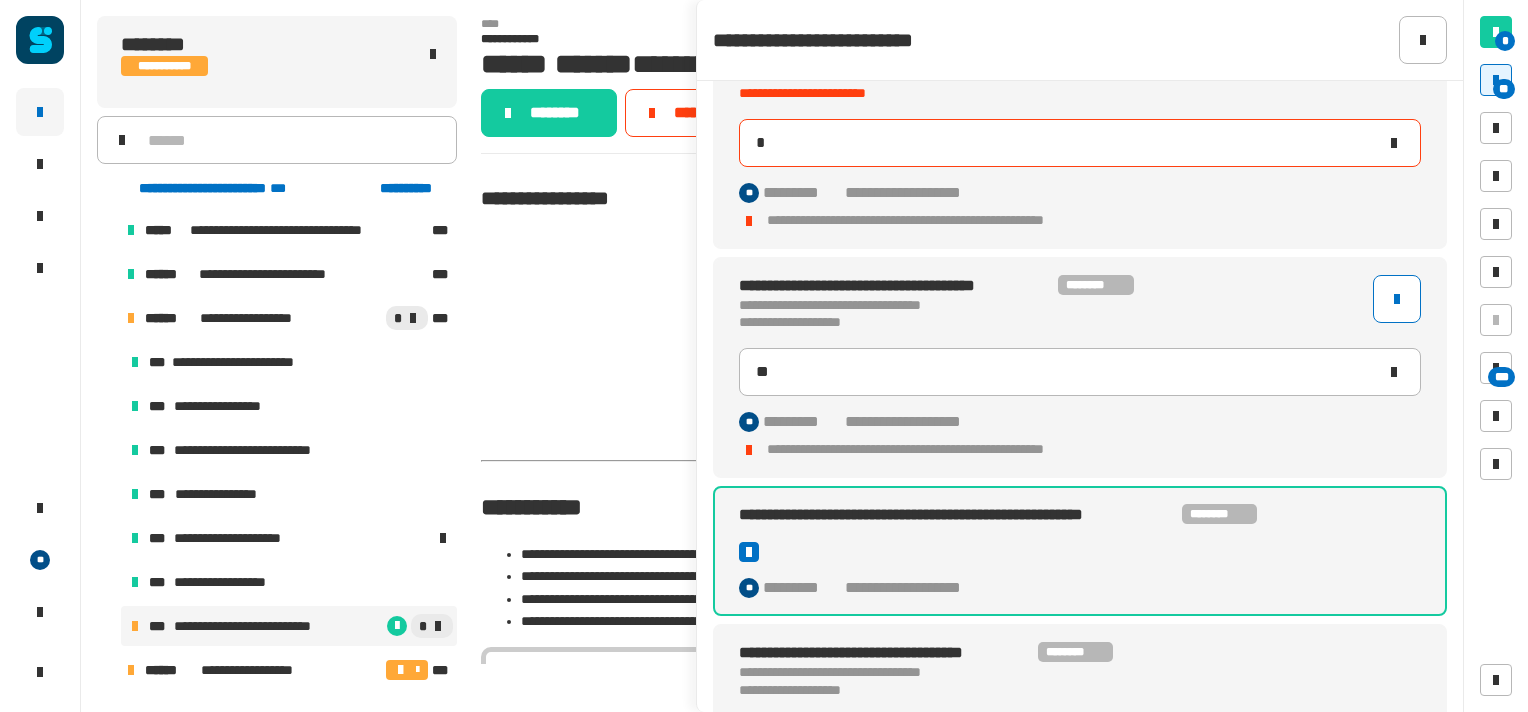type on "**" 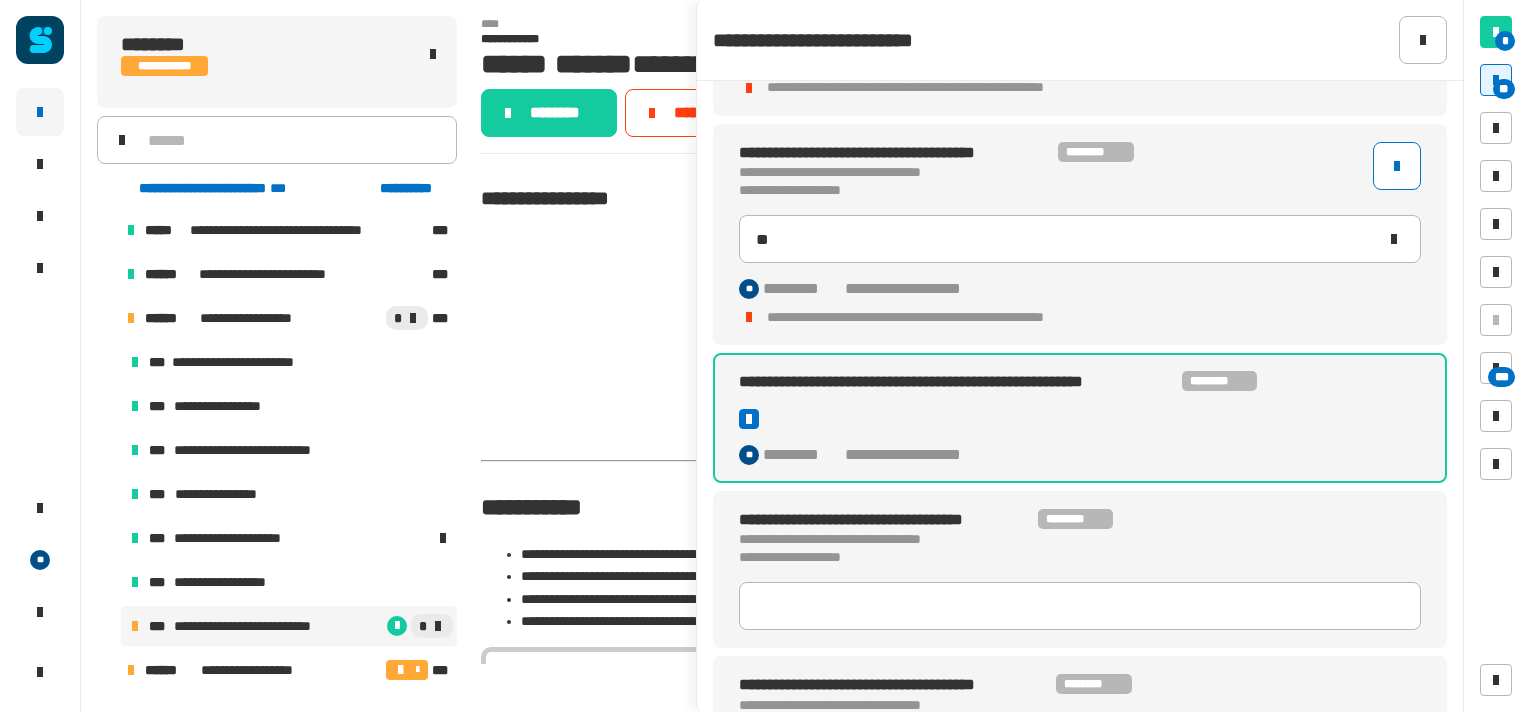 scroll, scrollTop: 1515, scrollLeft: 0, axis: vertical 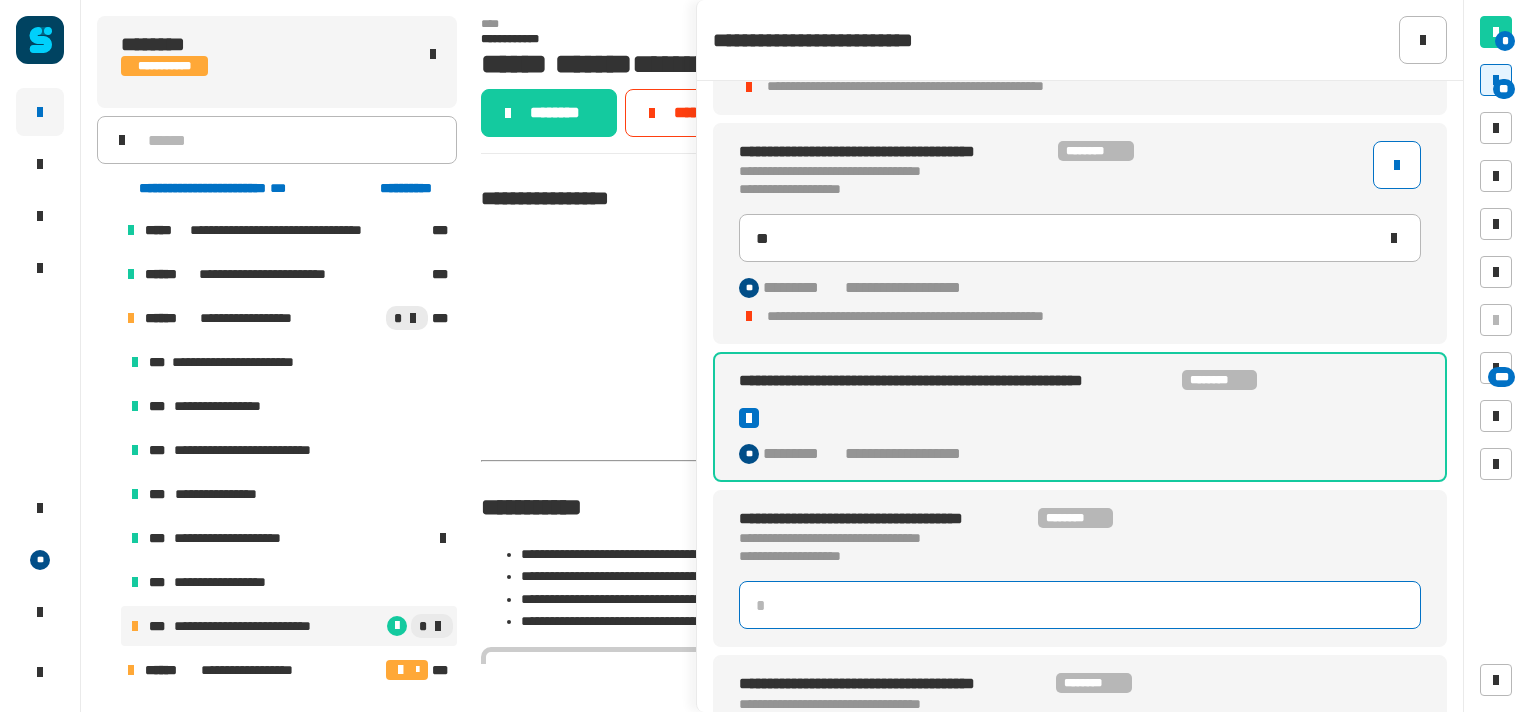 click 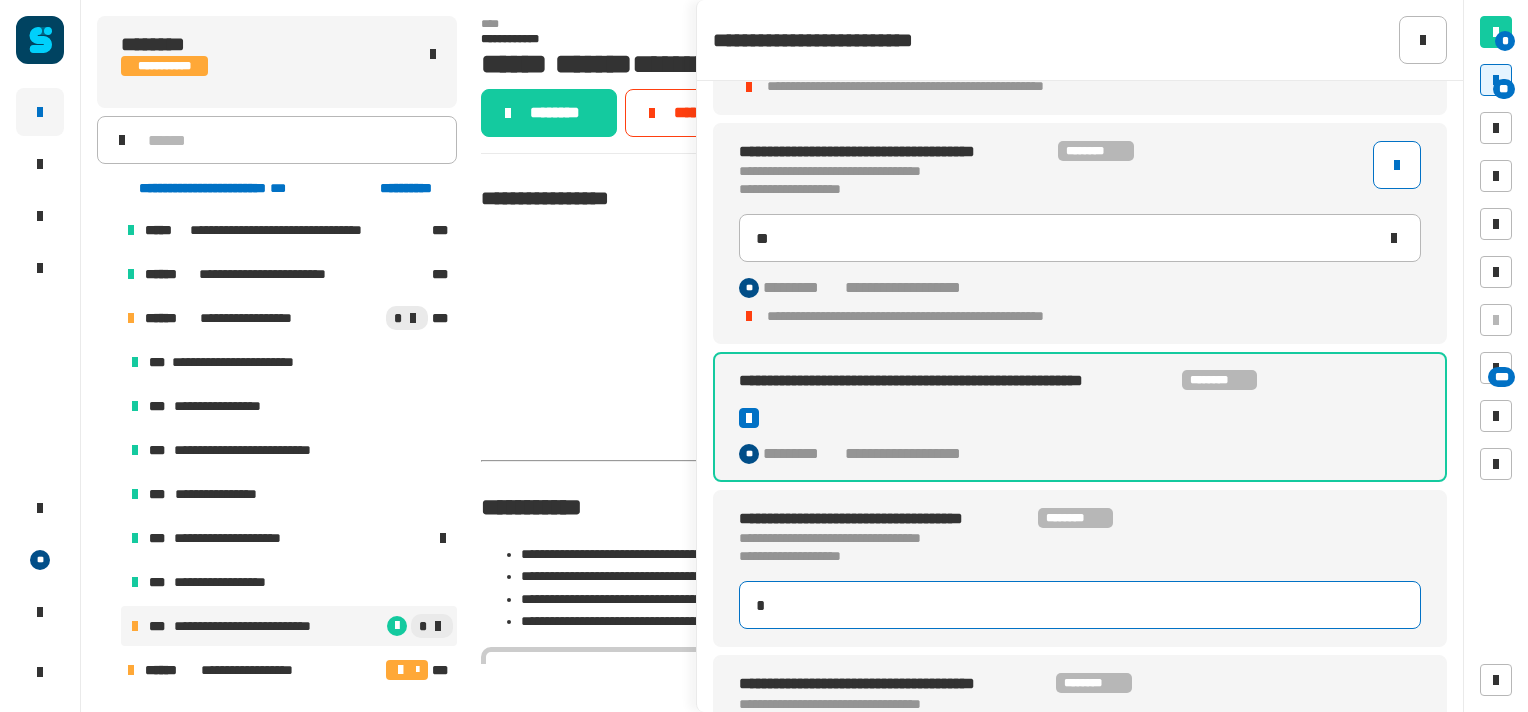 type 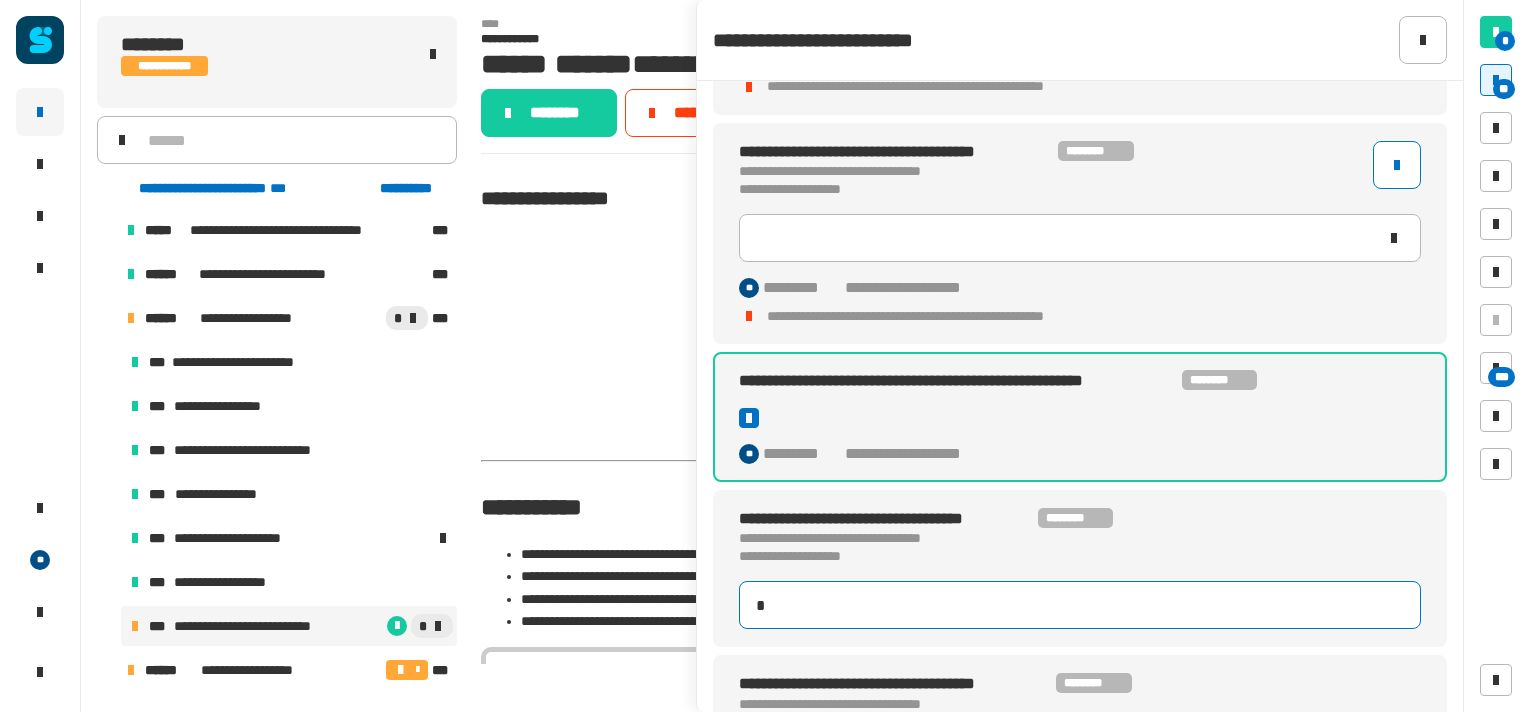type on "**" 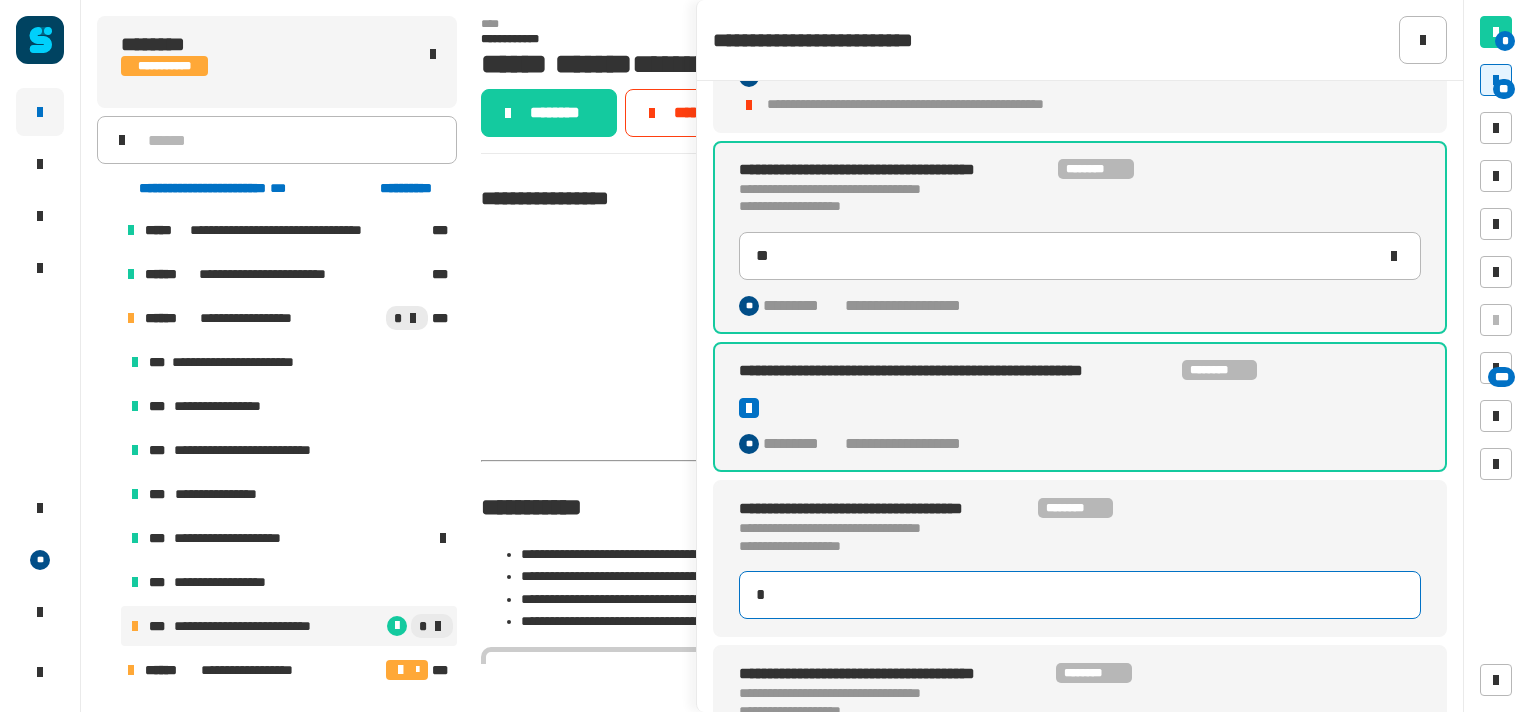 scroll, scrollTop: 1532, scrollLeft: 0, axis: vertical 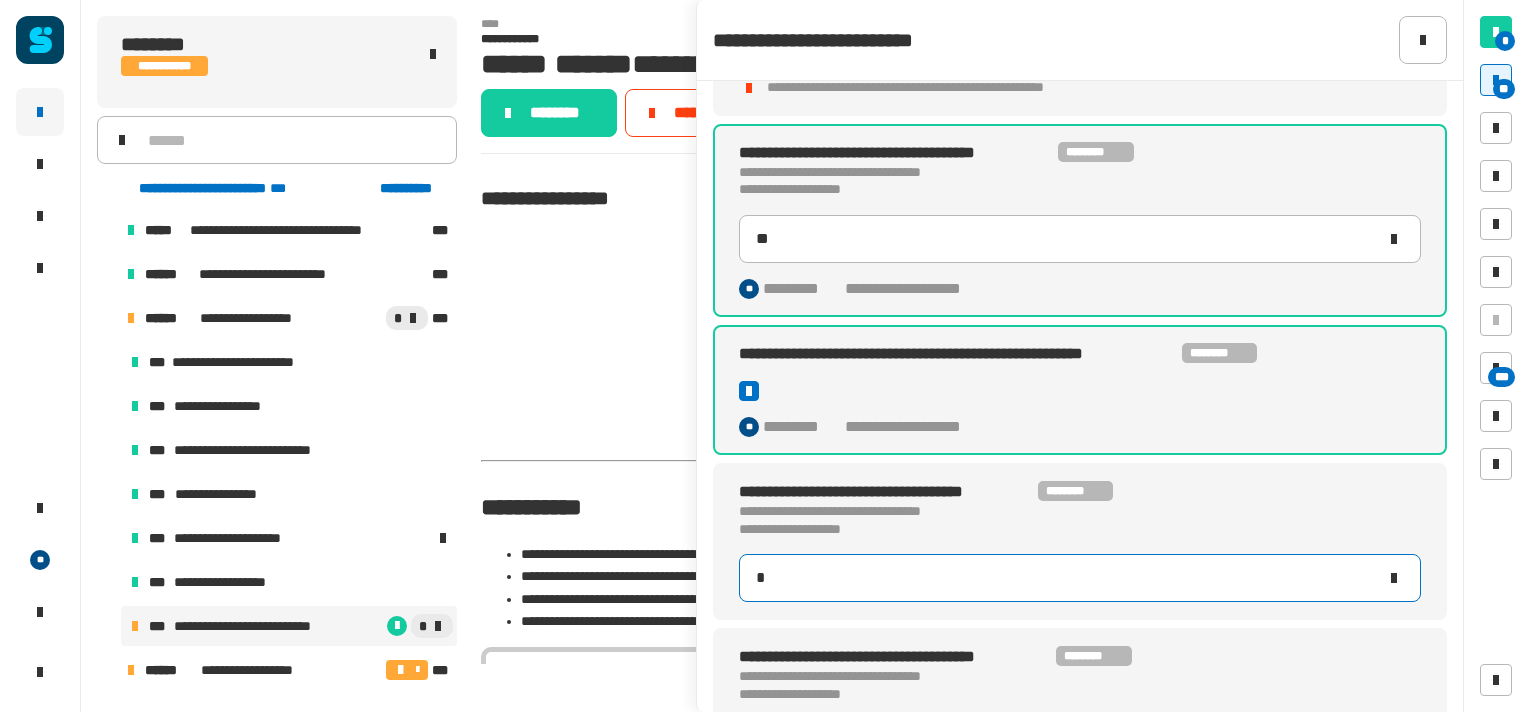 type on "**" 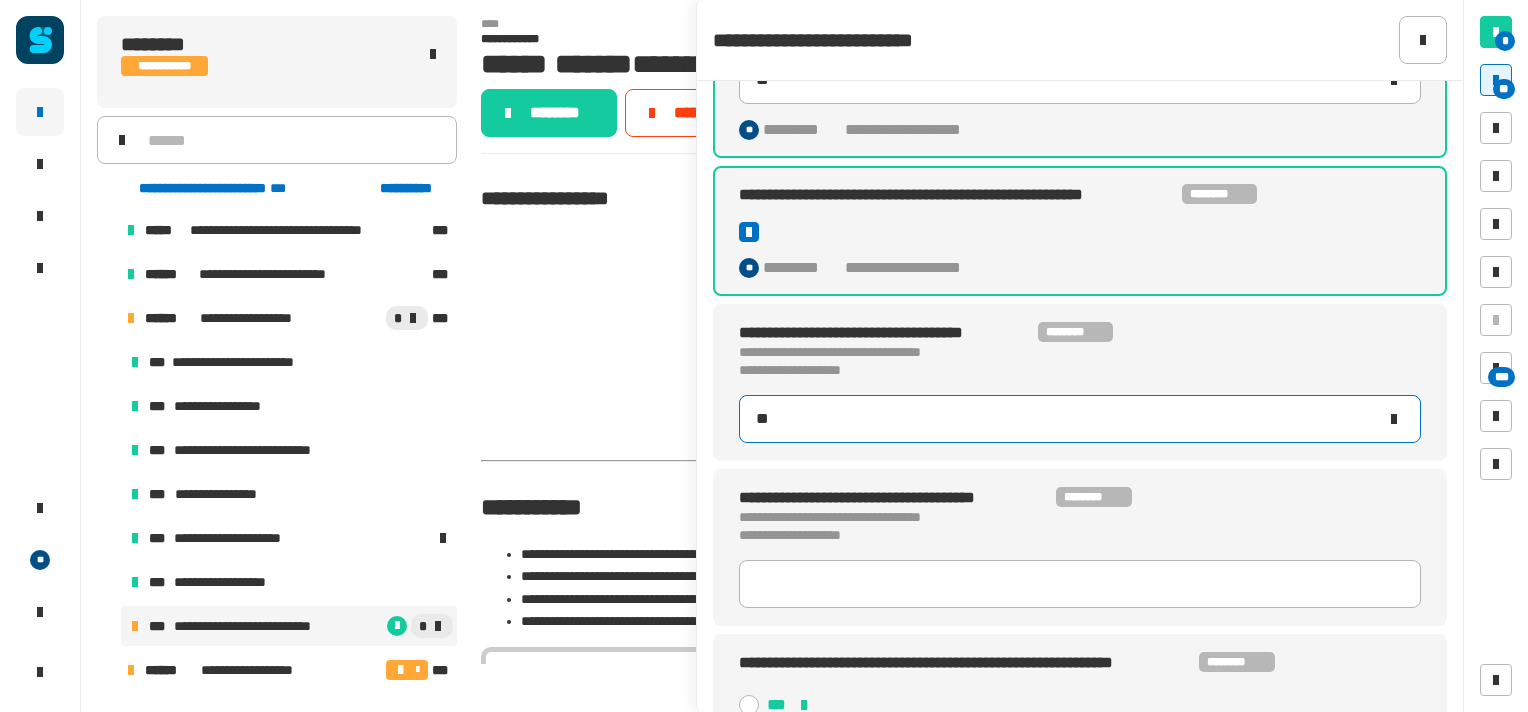 scroll, scrollTop: 1692, scrollLeft: 0, axis: vertical 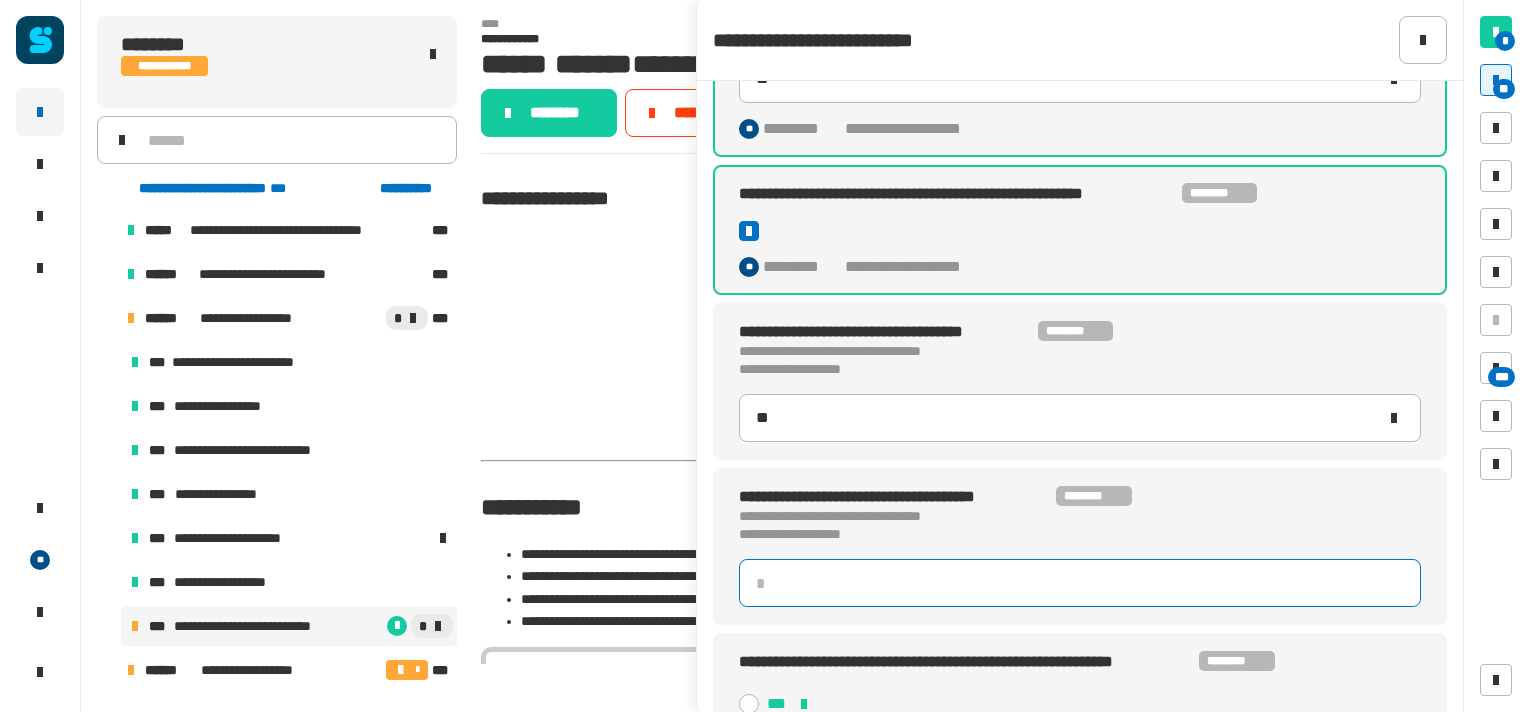 click 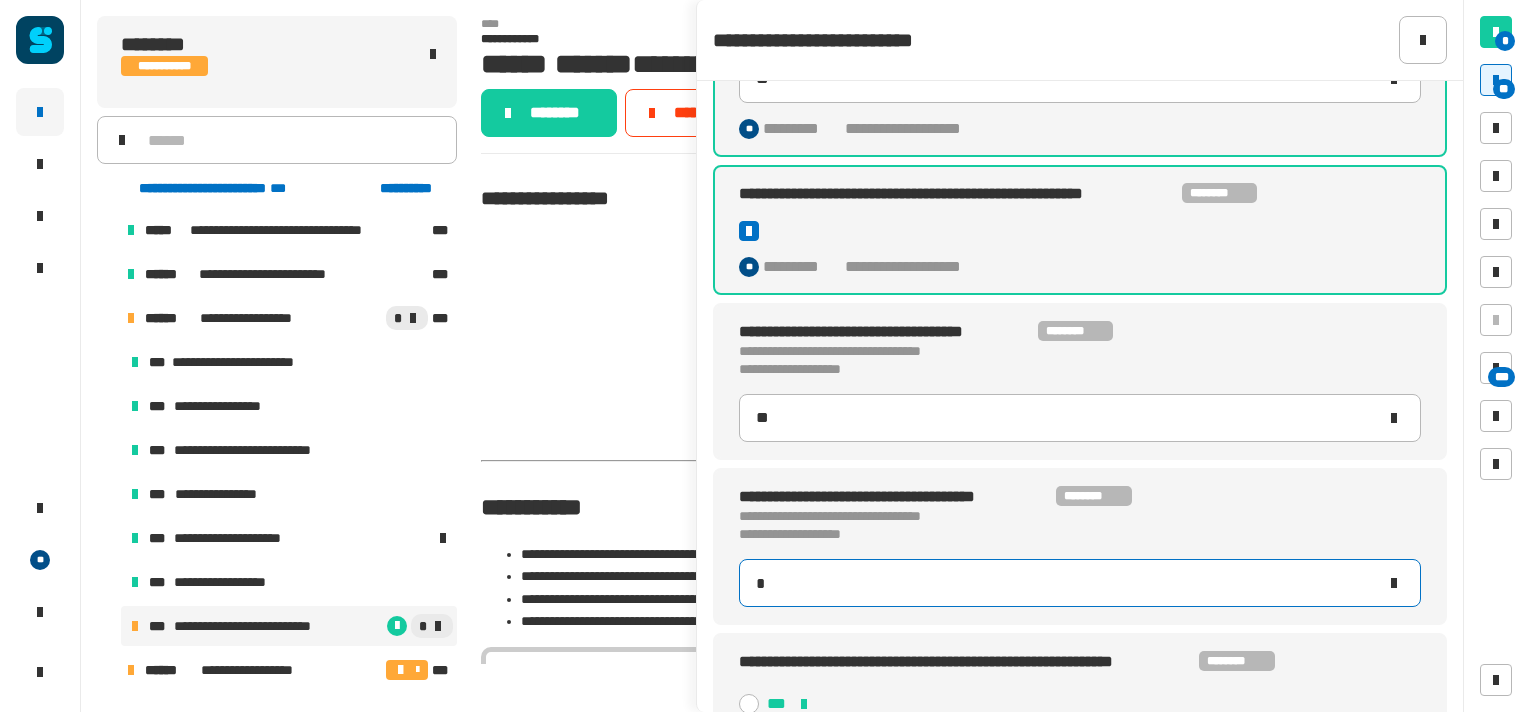 type on "**" 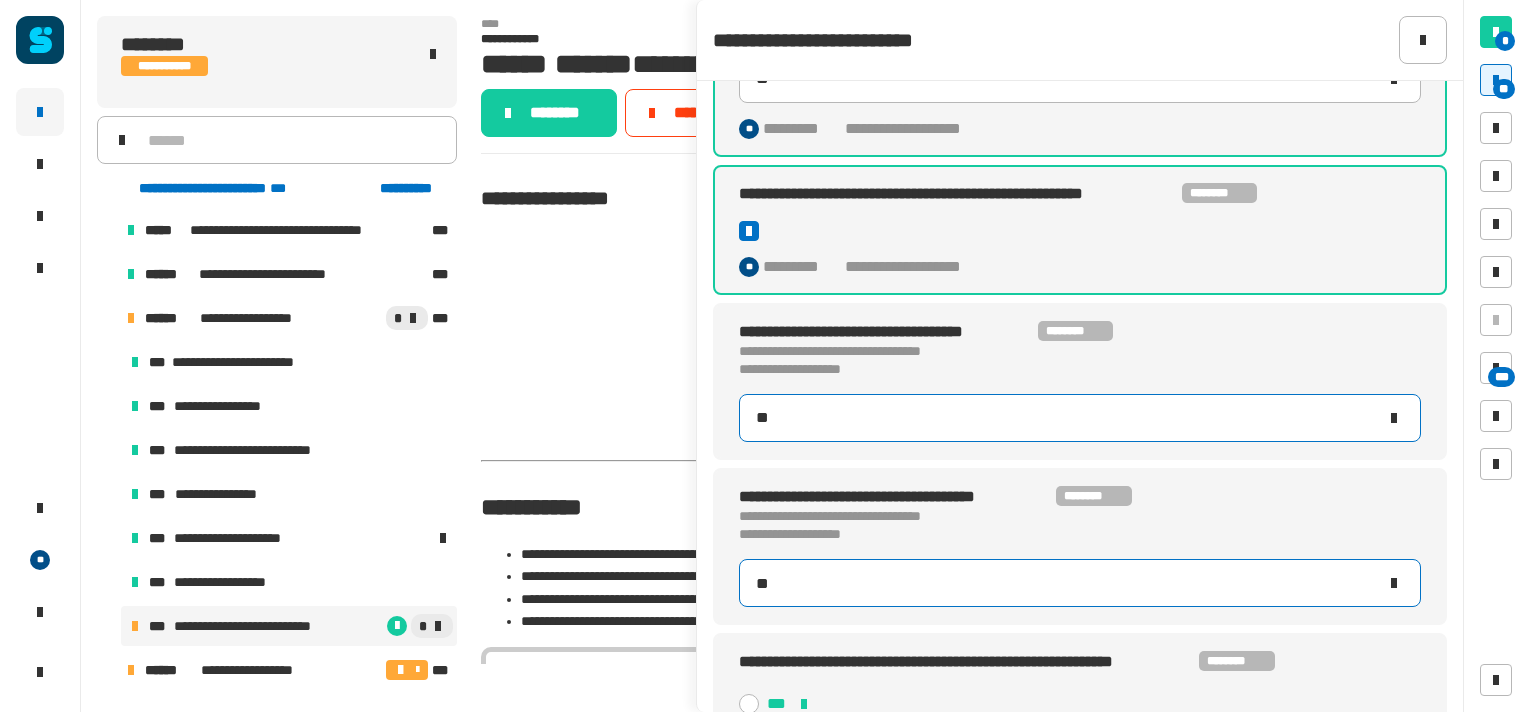 type 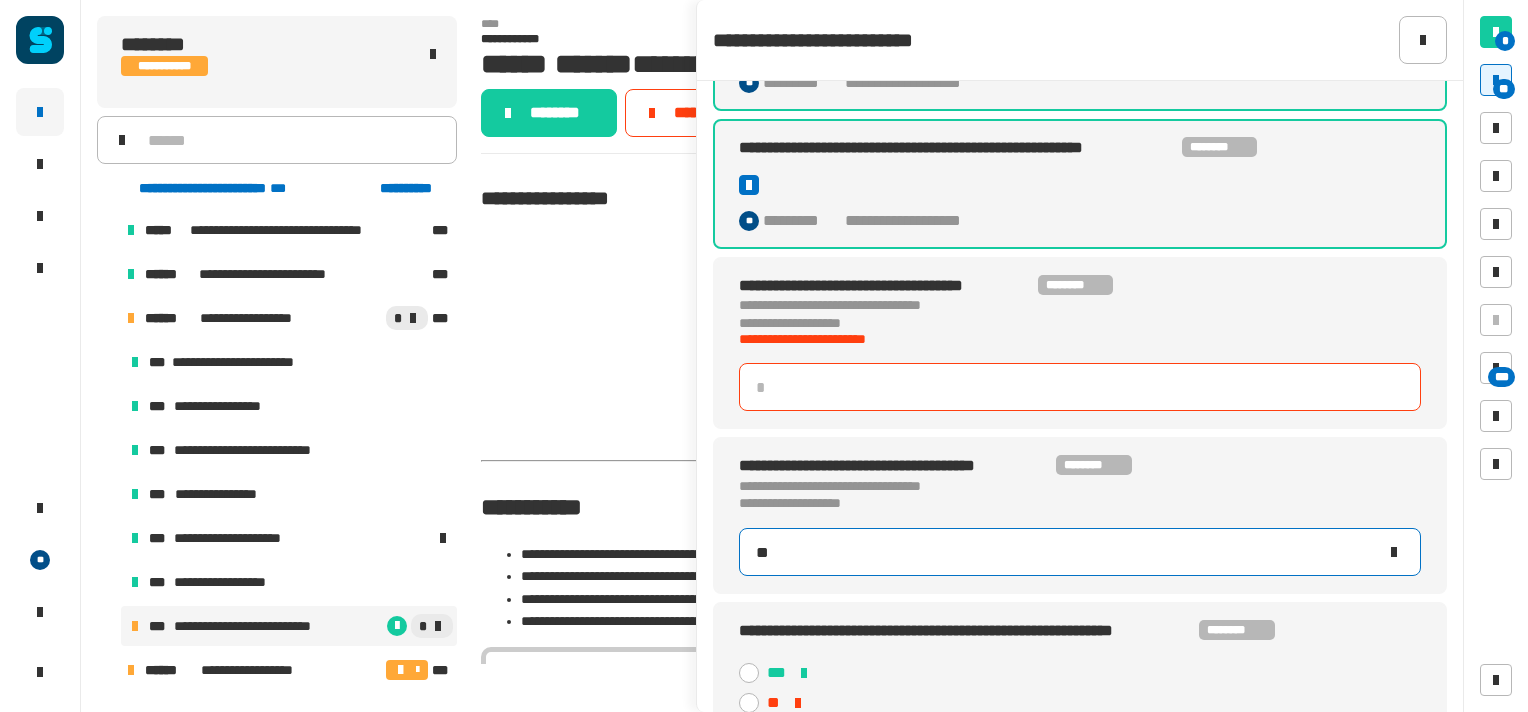 type on "**" 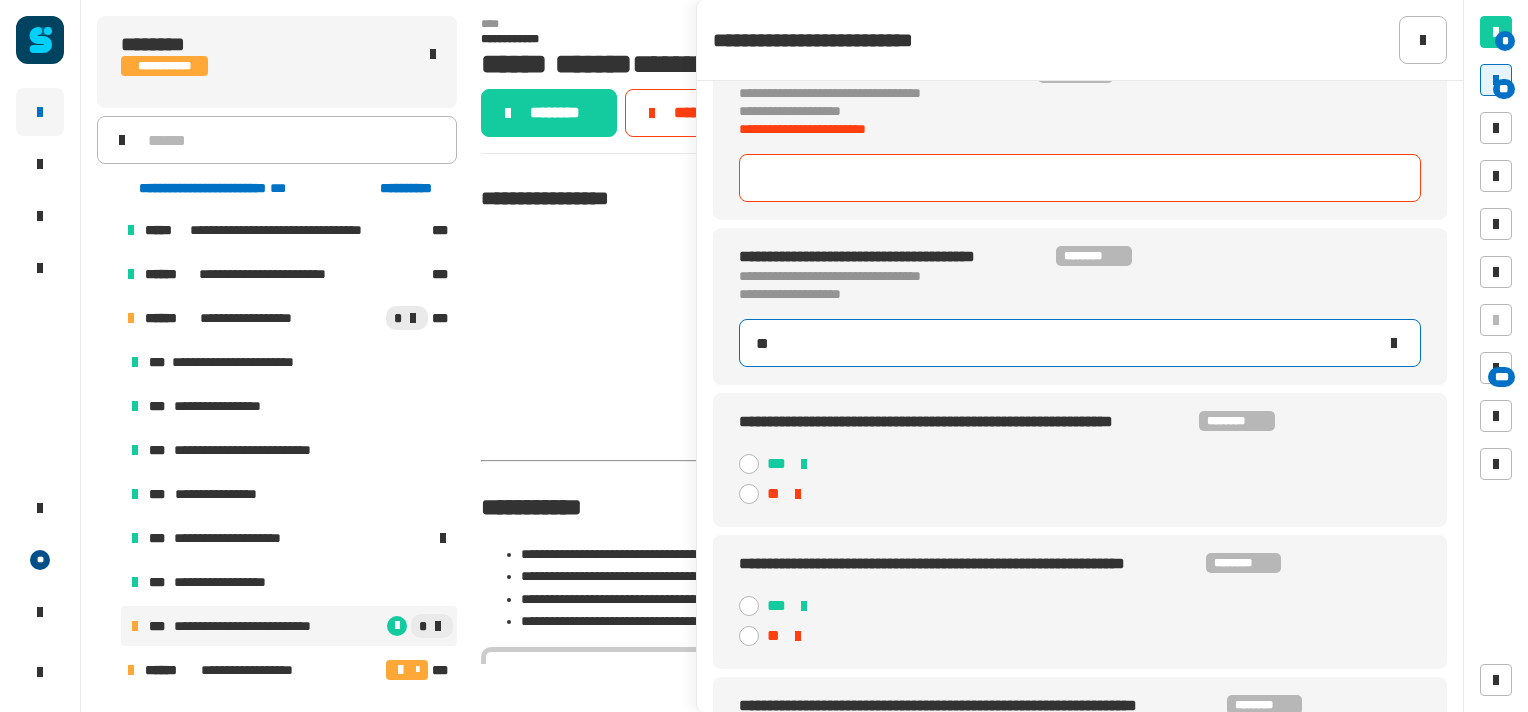 scroll, scrollTop: 1909, scrollLeft: 0, axis: vertical 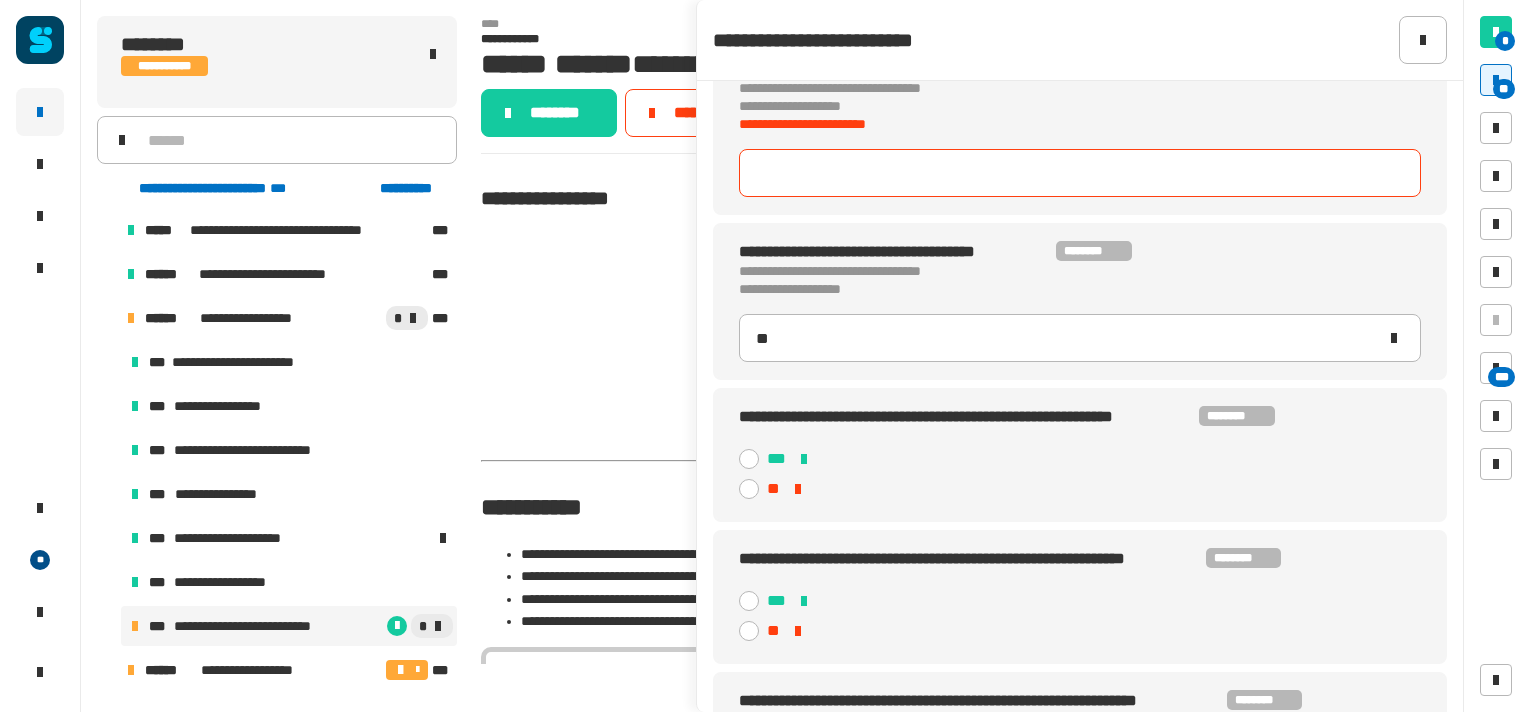 click 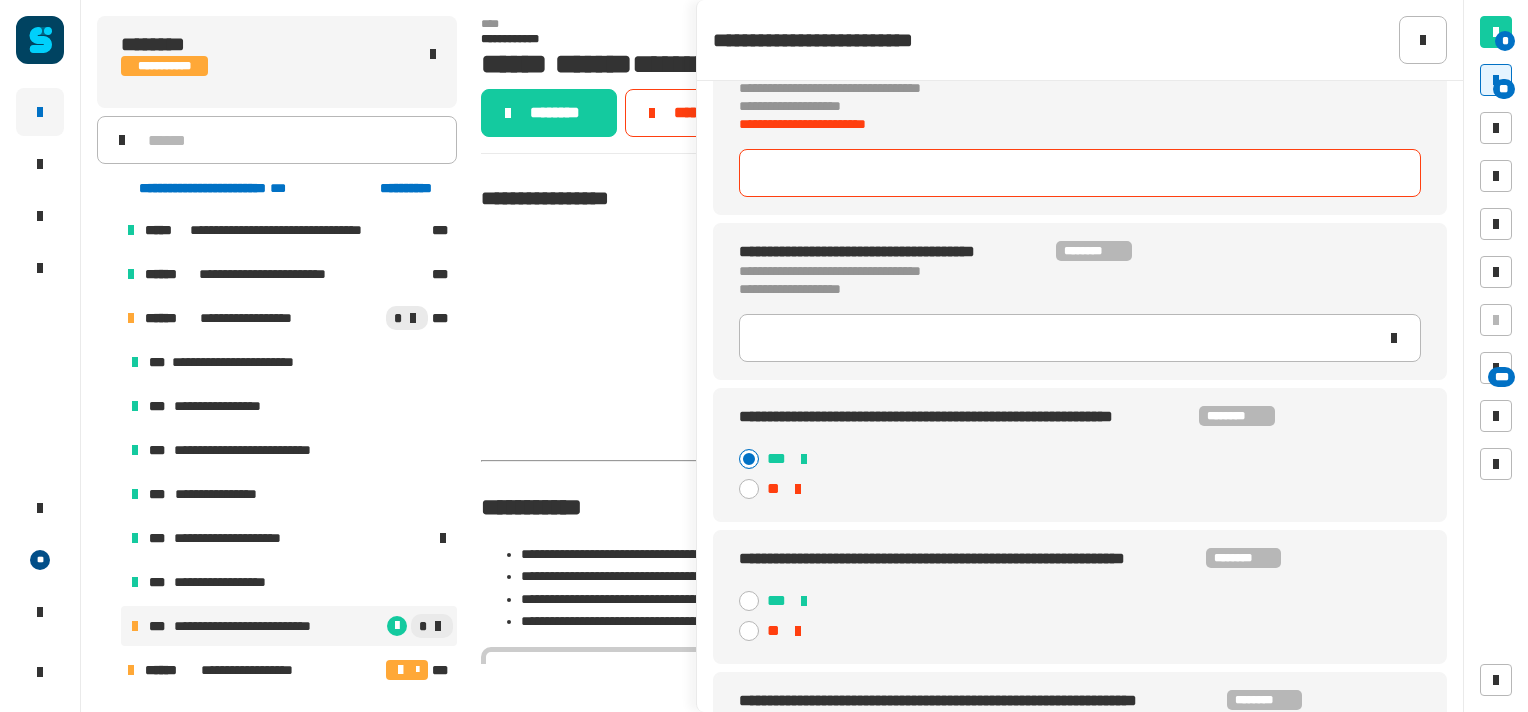 type 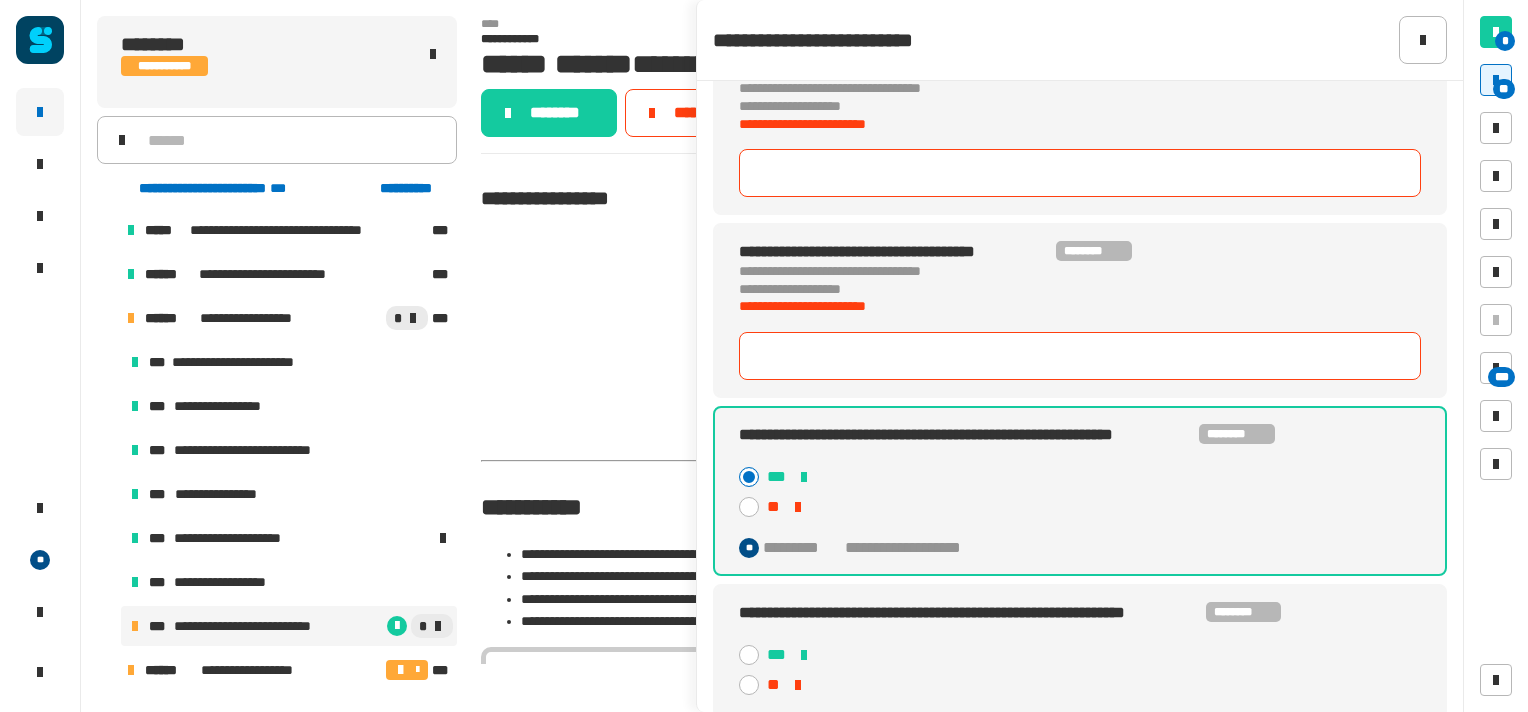 click 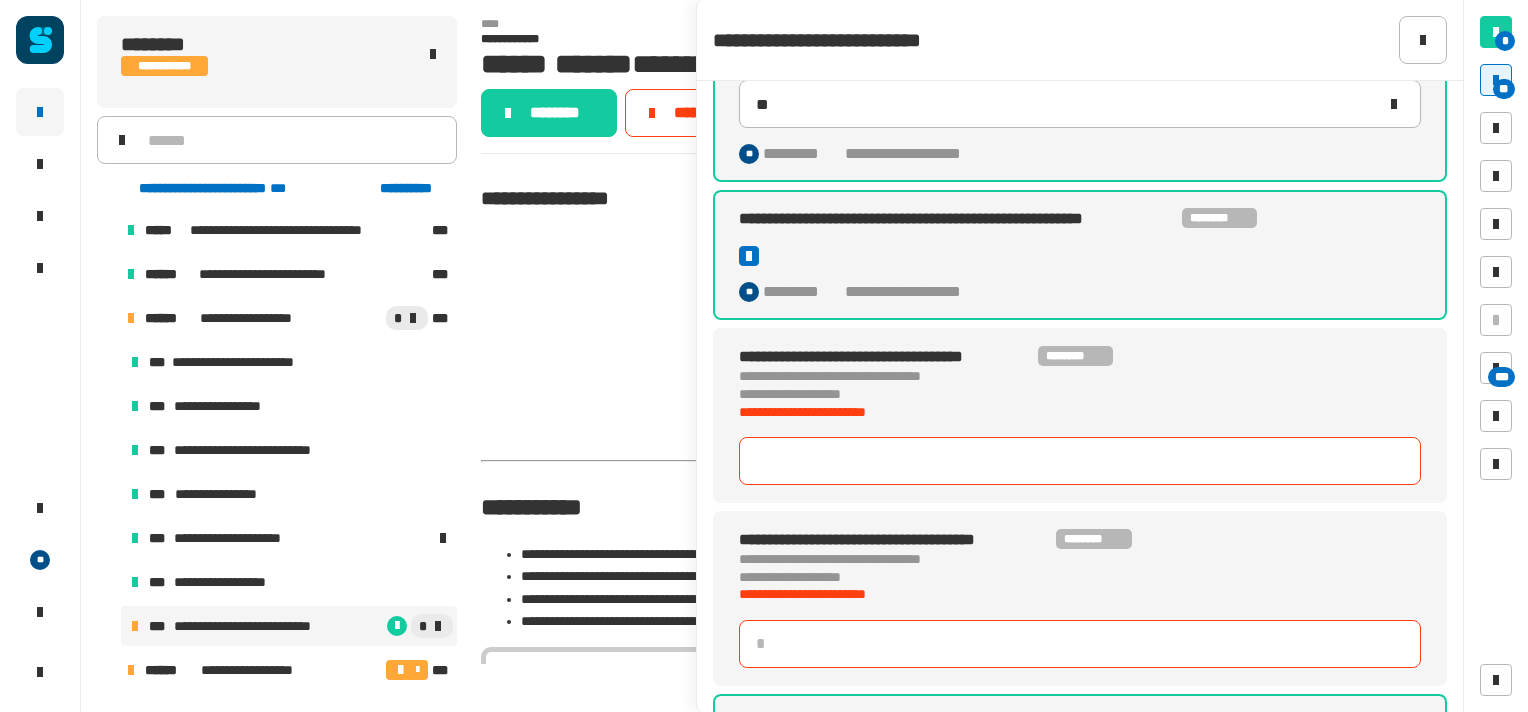 scroll, scrollTop: 1618, scrollLeft: 0, axis: vertical 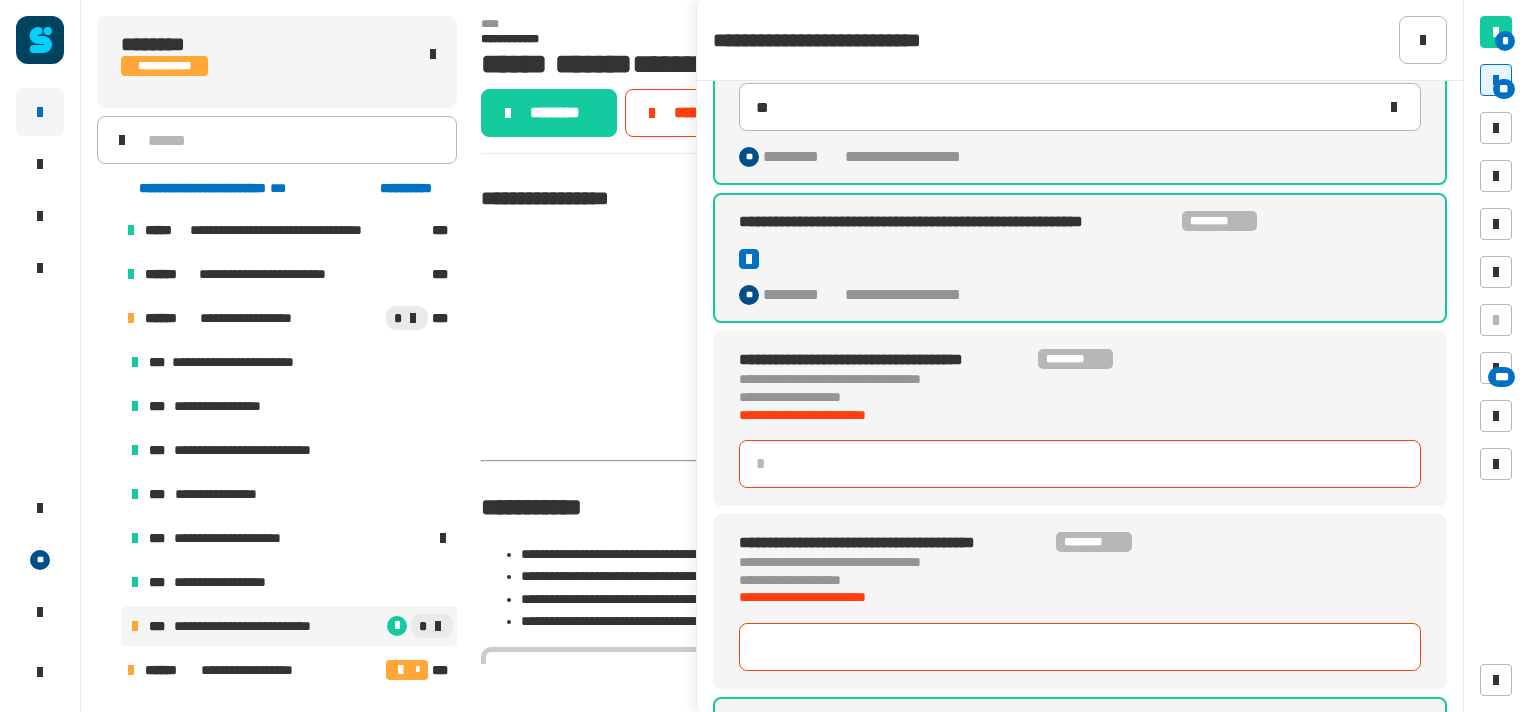 click 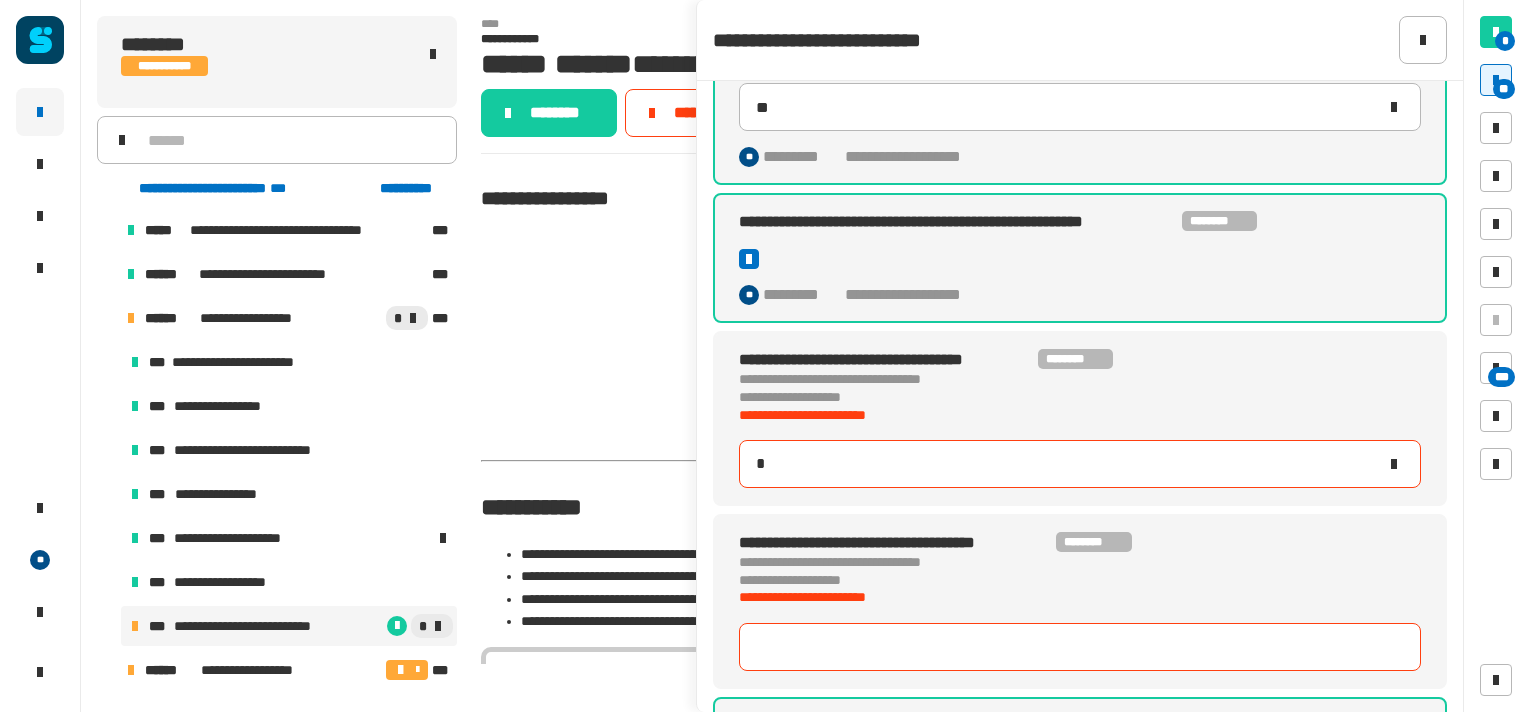 type on "**" 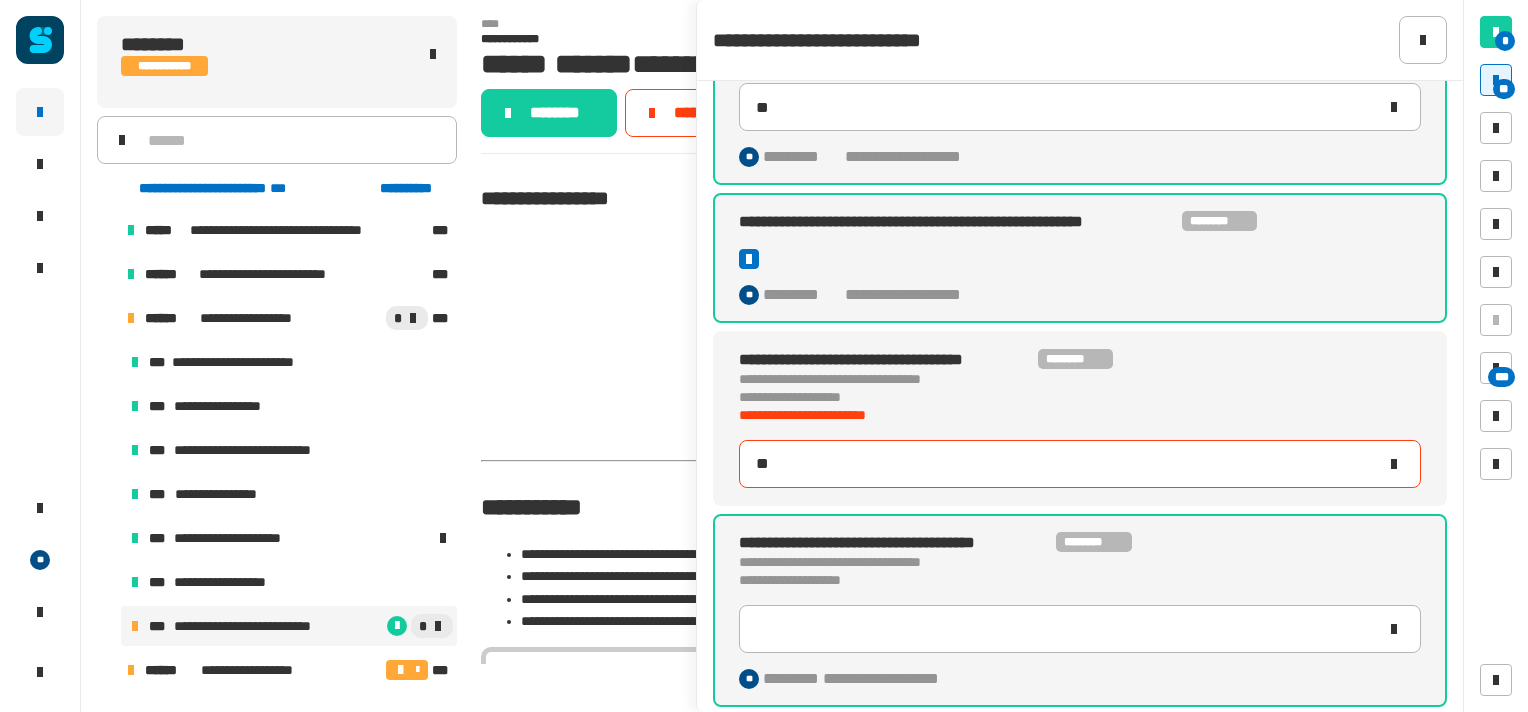 type on "**" 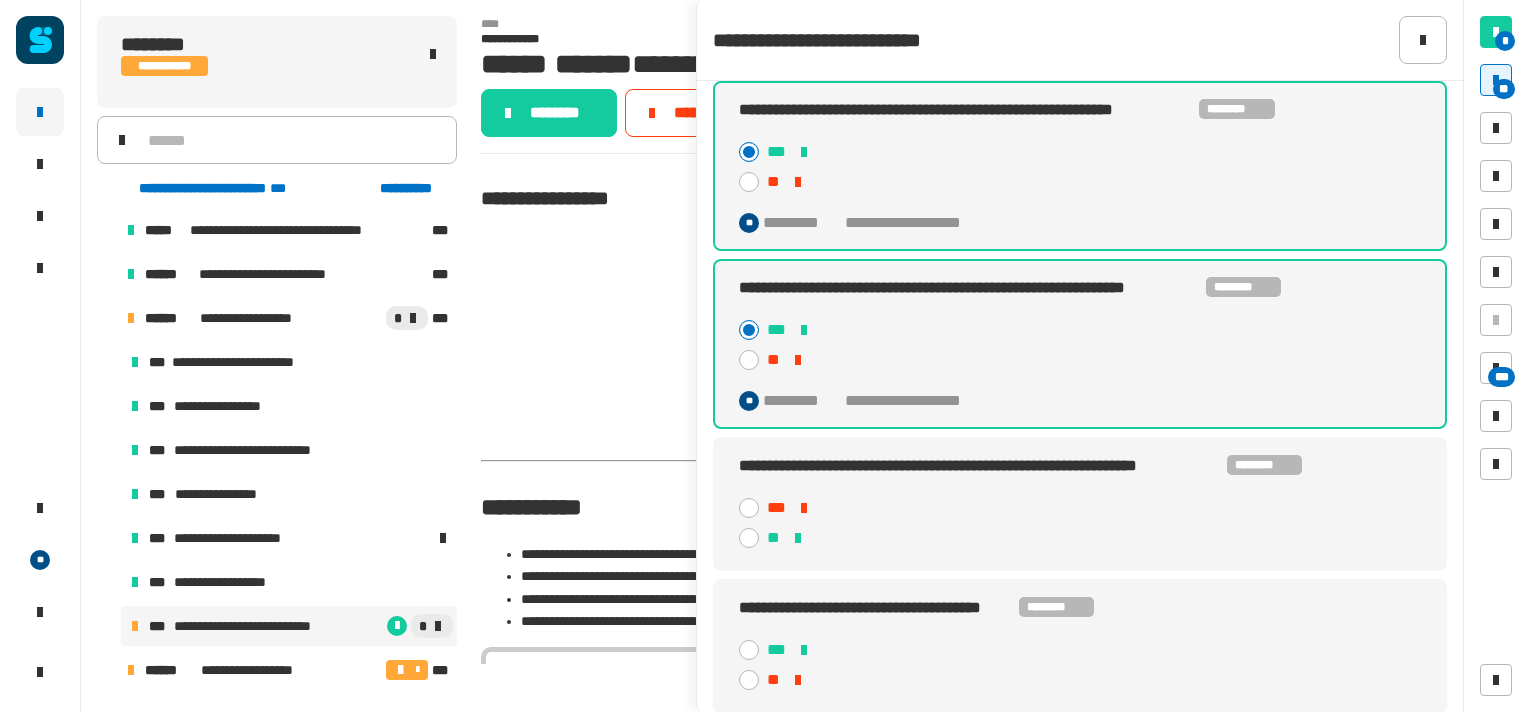 scroll, scrollTop: 2235, scrollLeft: 0, axis: vertical 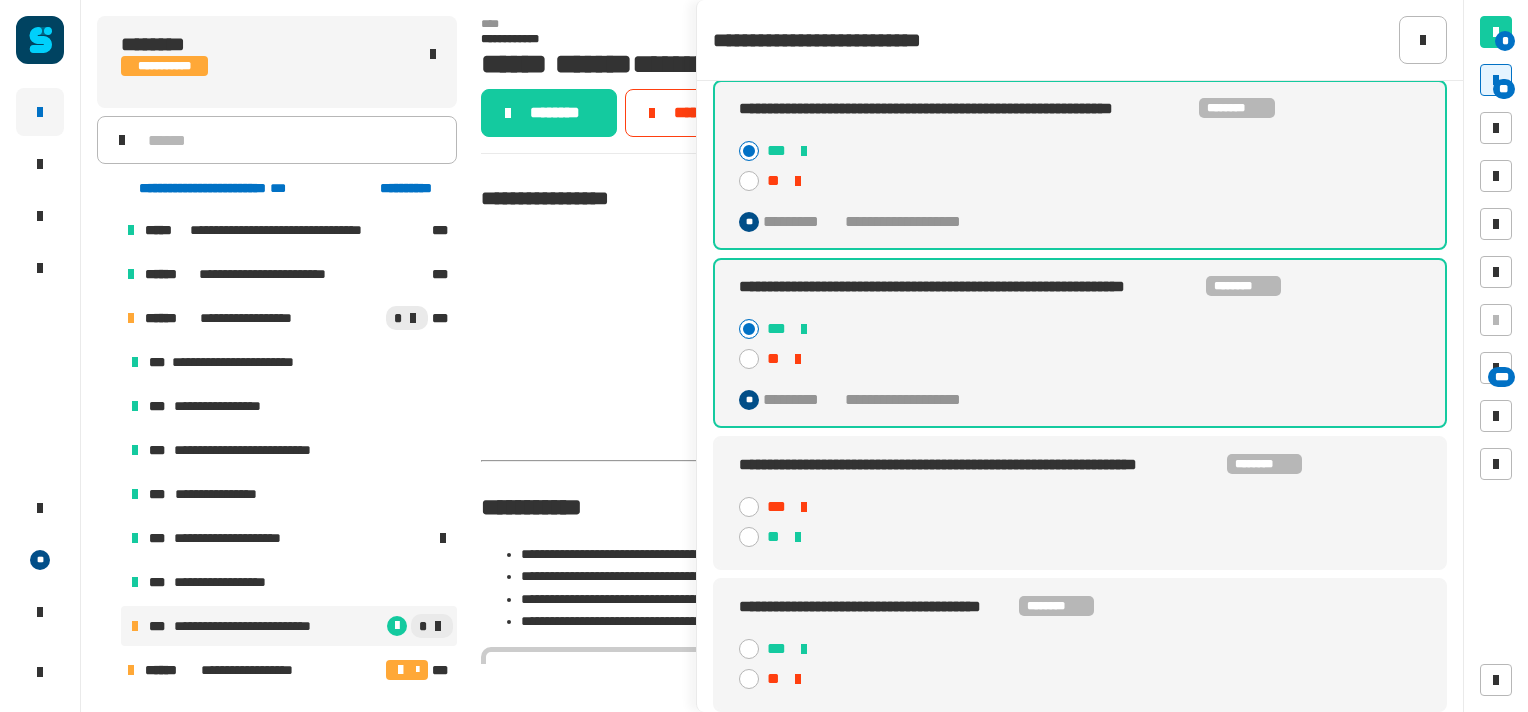 click 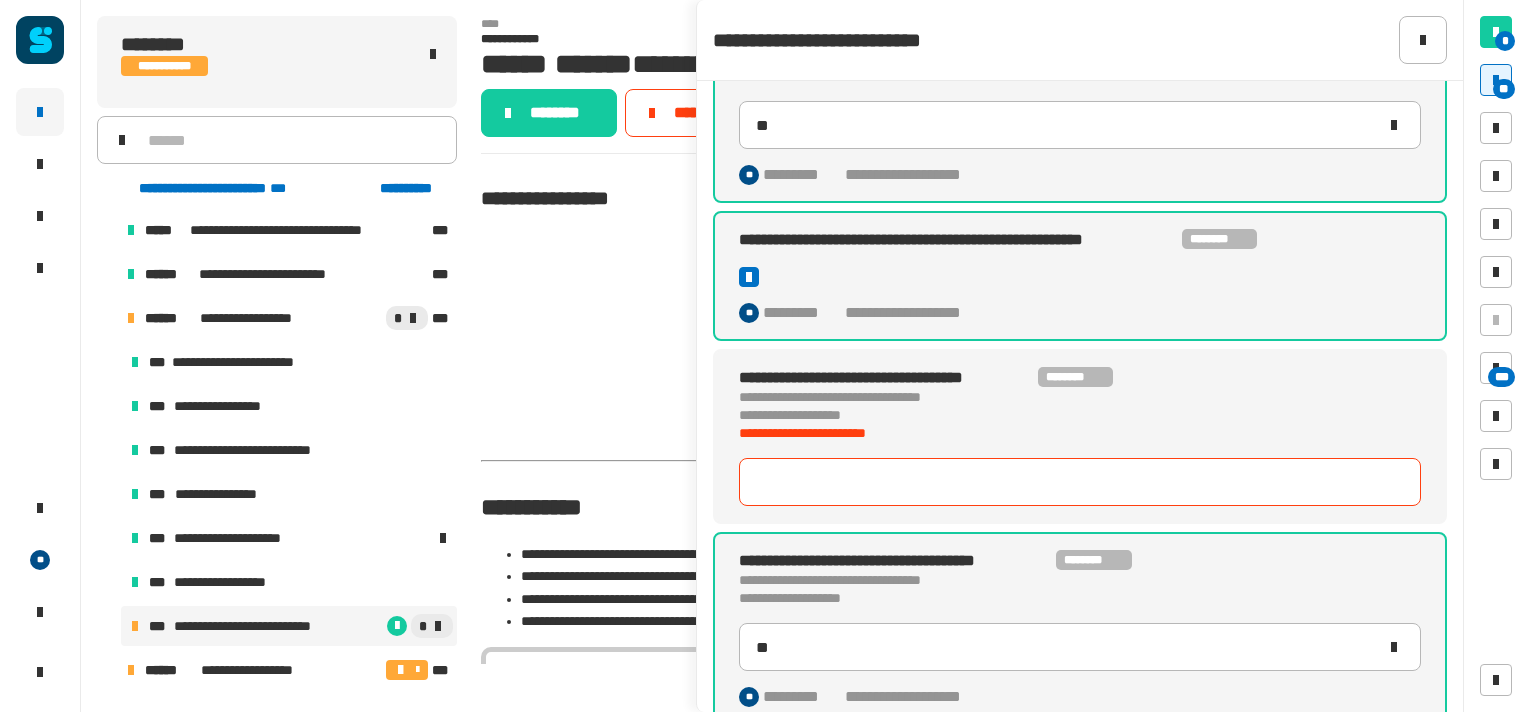 type on "**" 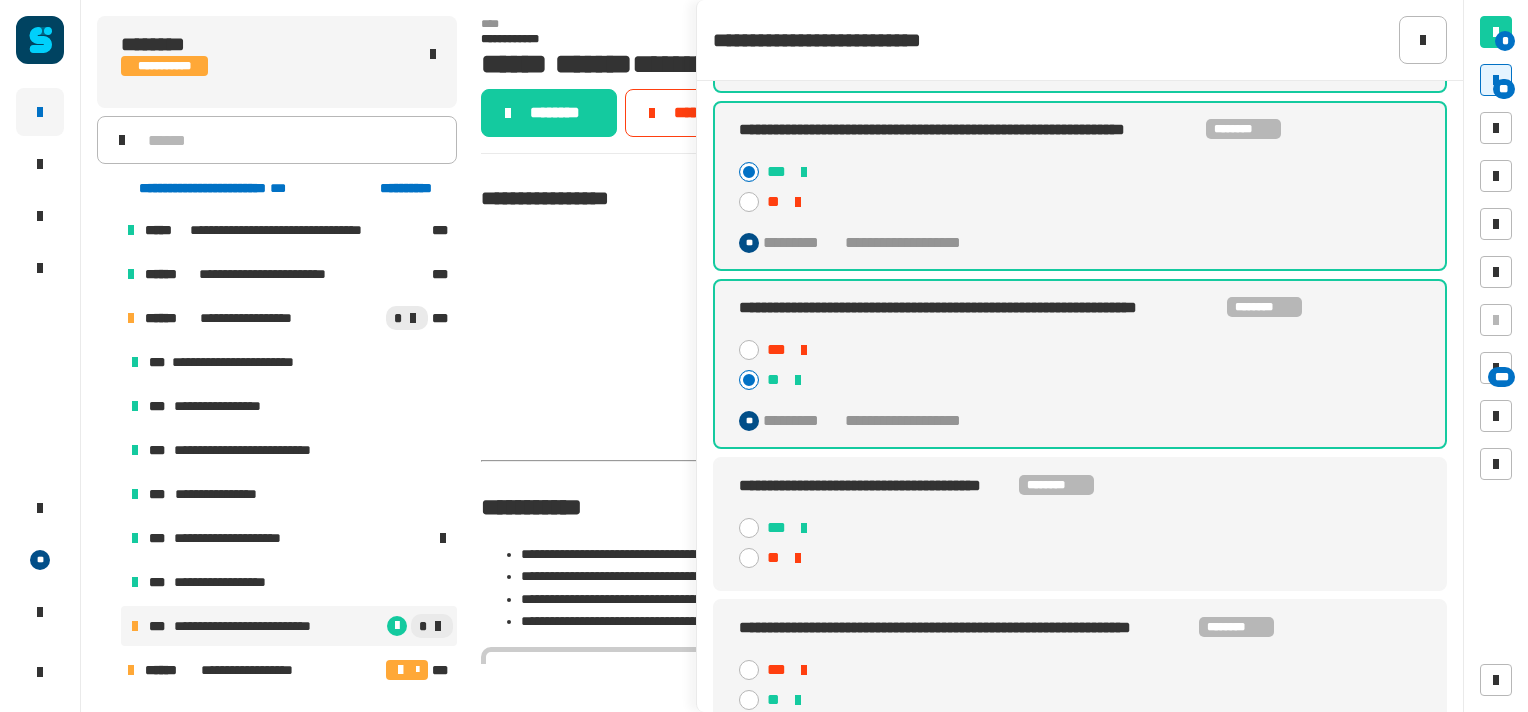 scroll, scrollTop: 2428, scrollLeft: 0, axis: vertical 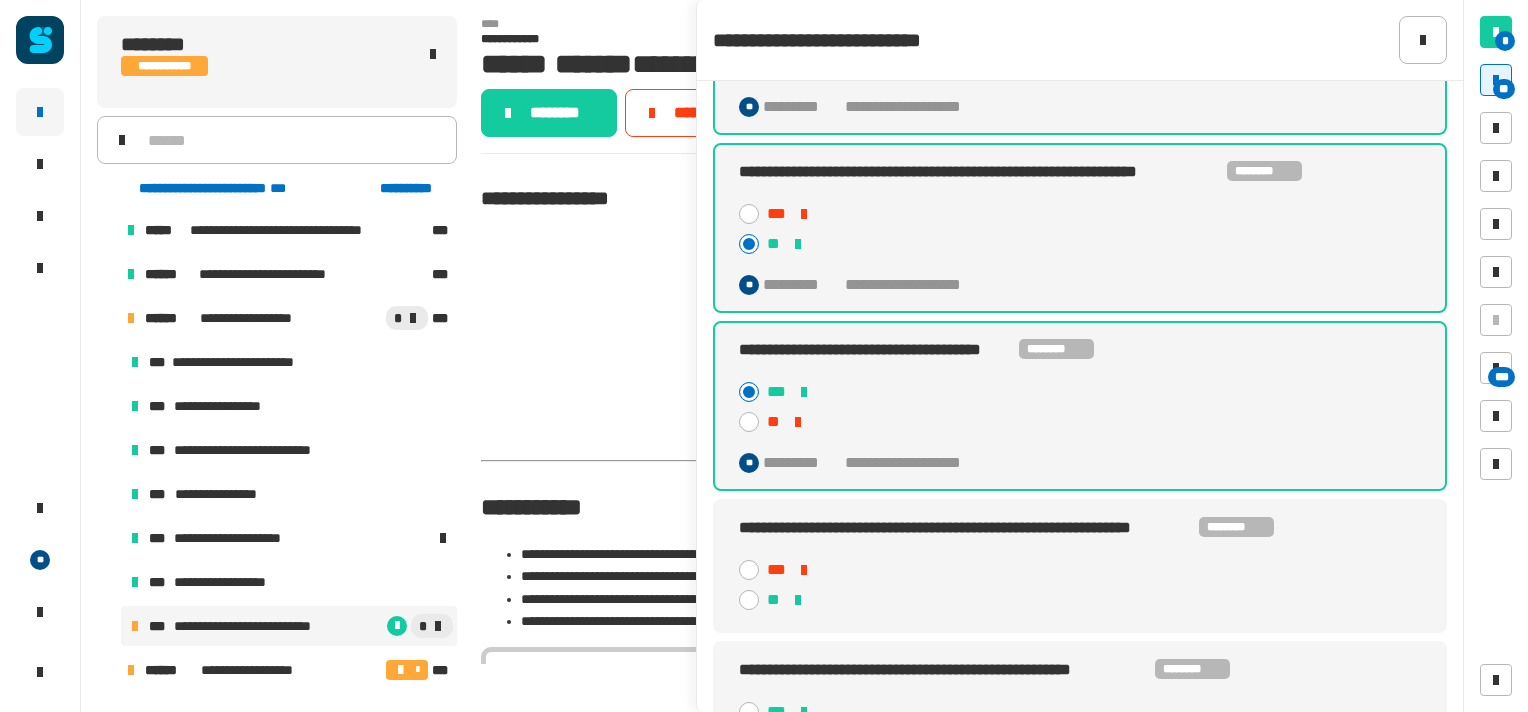 click 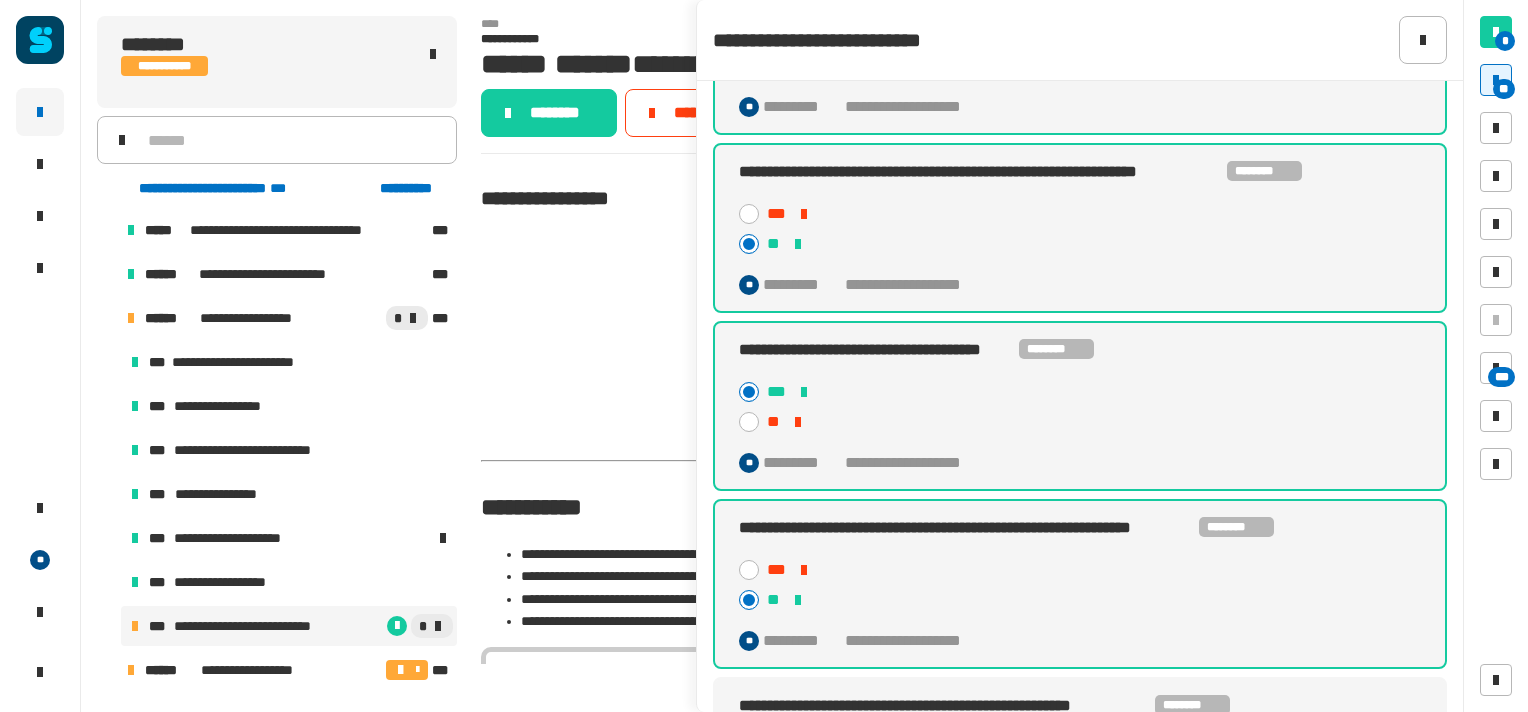 scroll, scrollTop: 2715, scrollLeft: 0, axis: vertical 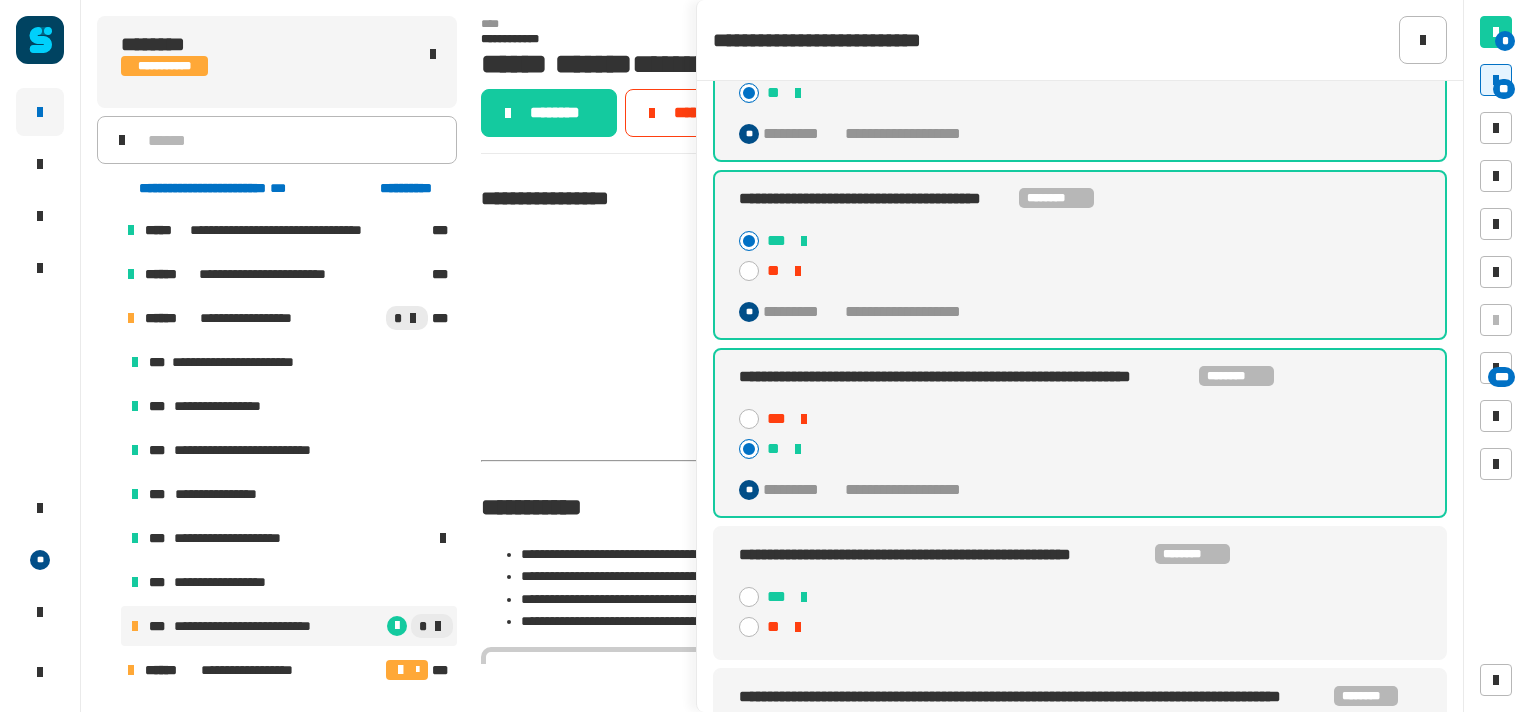 click 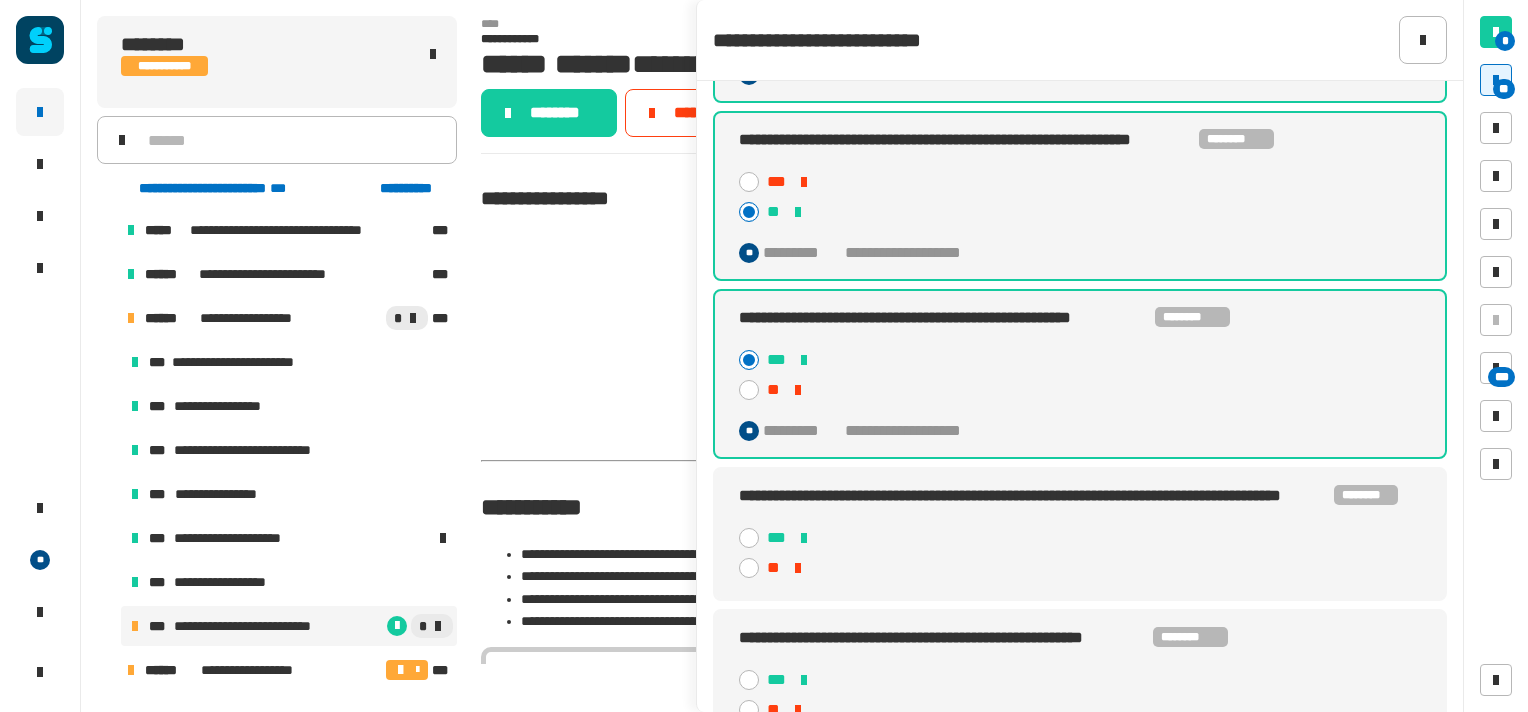 scroll, scrollTop: 3007, scrollLeft: 0, axis: vertical 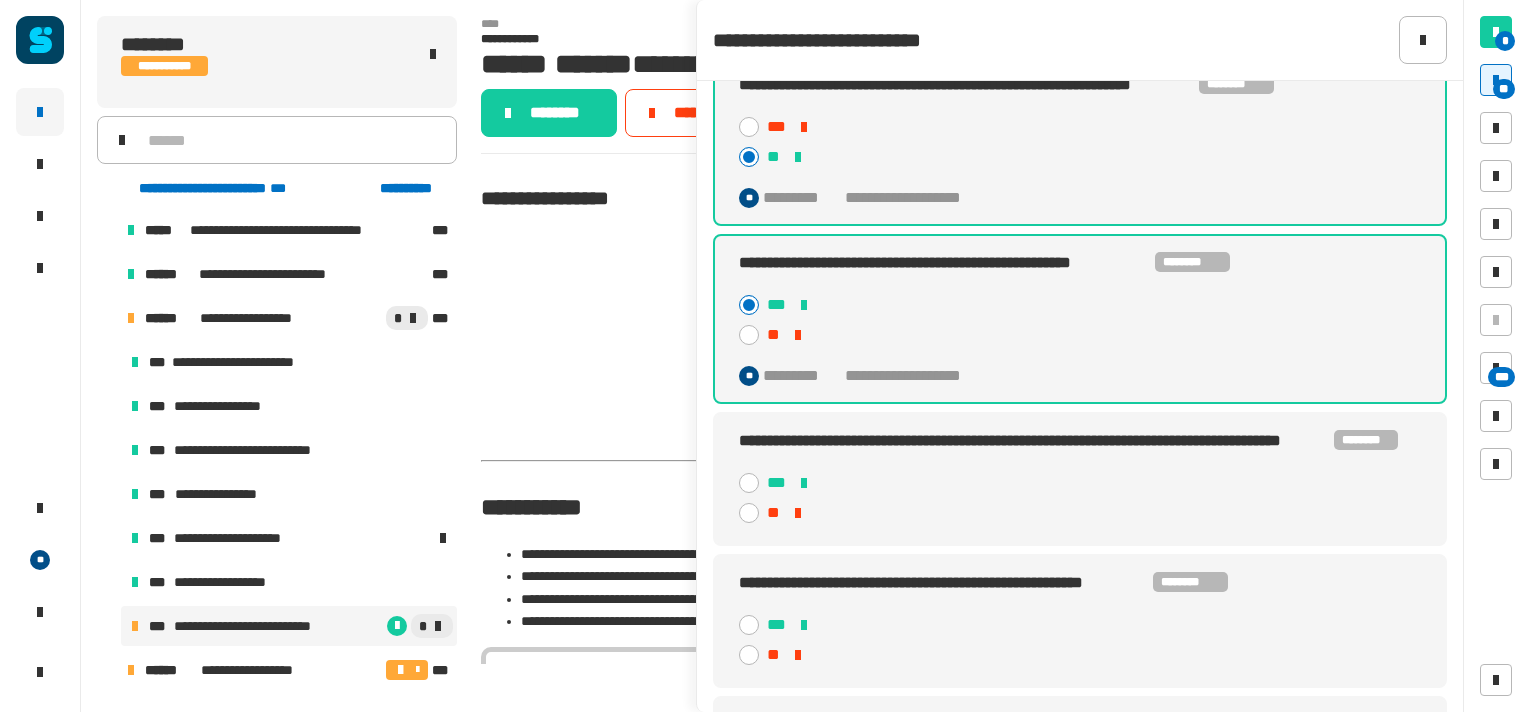 click 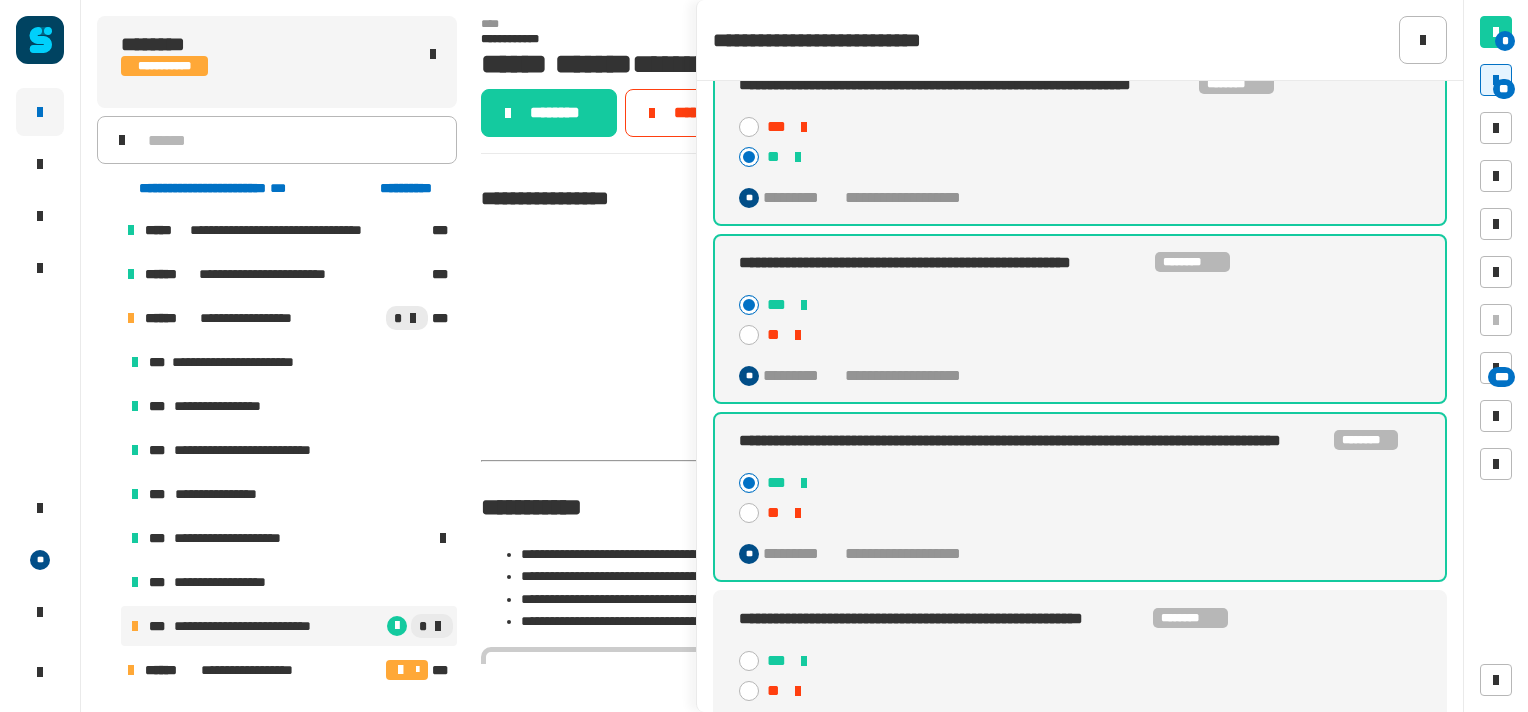 scroll, scrollTop: 3096, scrollLeft: 0, axis: vertical 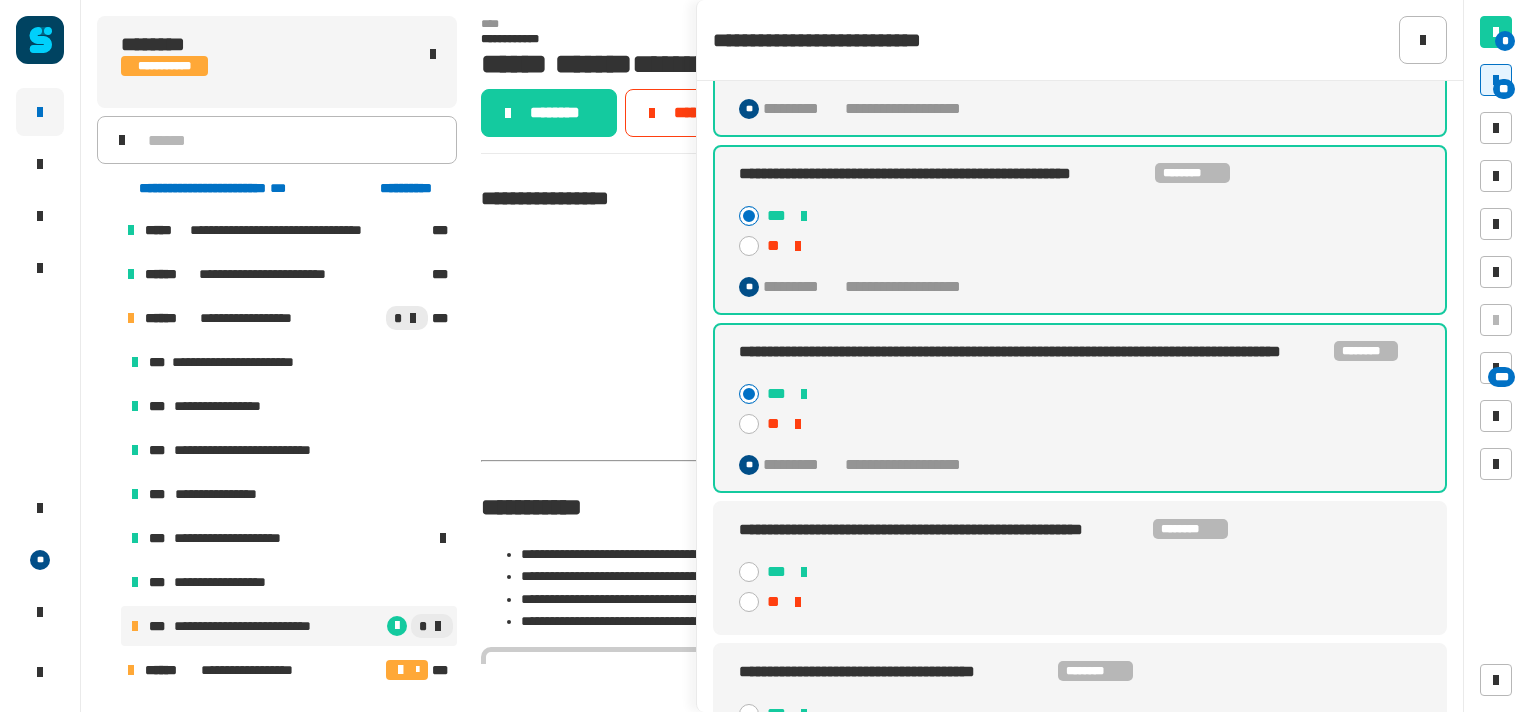 click 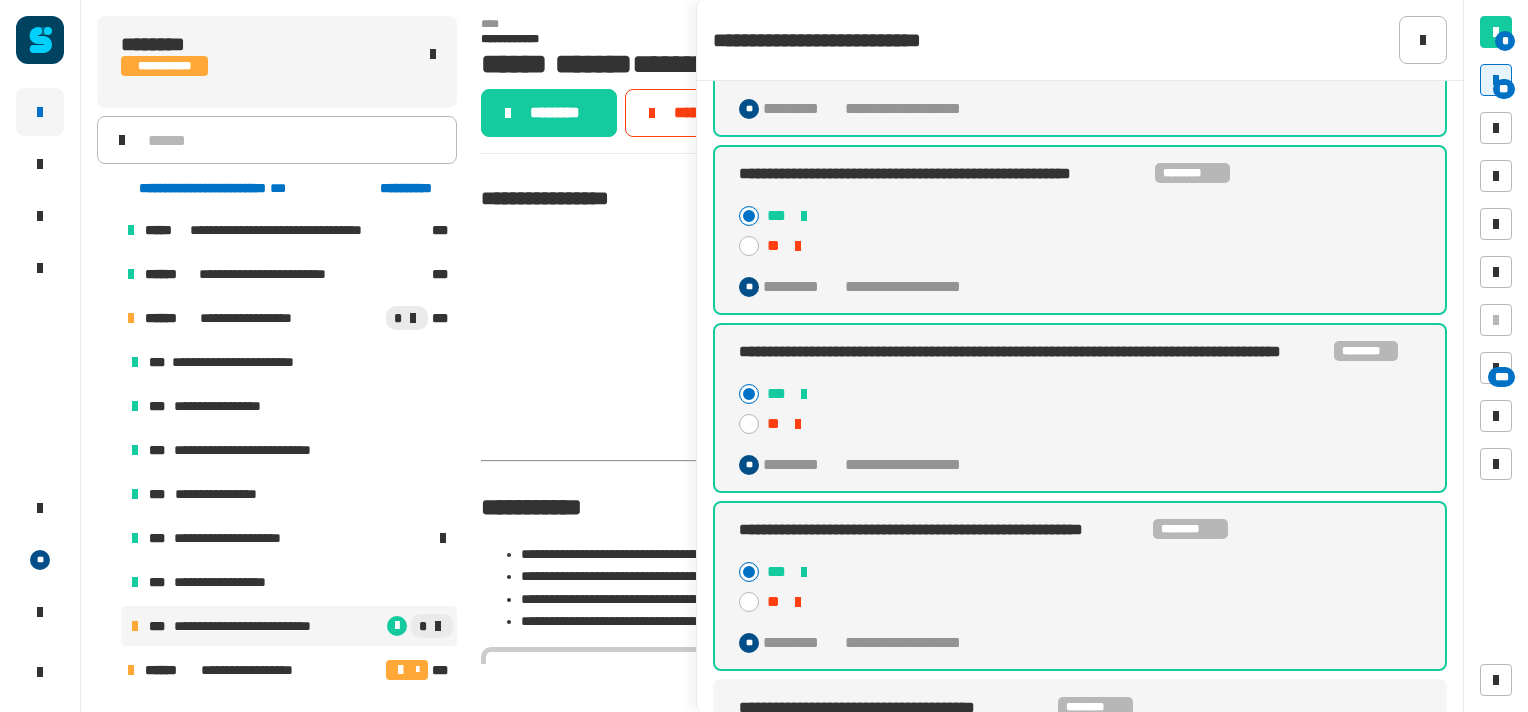 scroll, scrollTop: 3180, scrollLeft: 0, axis: vertical 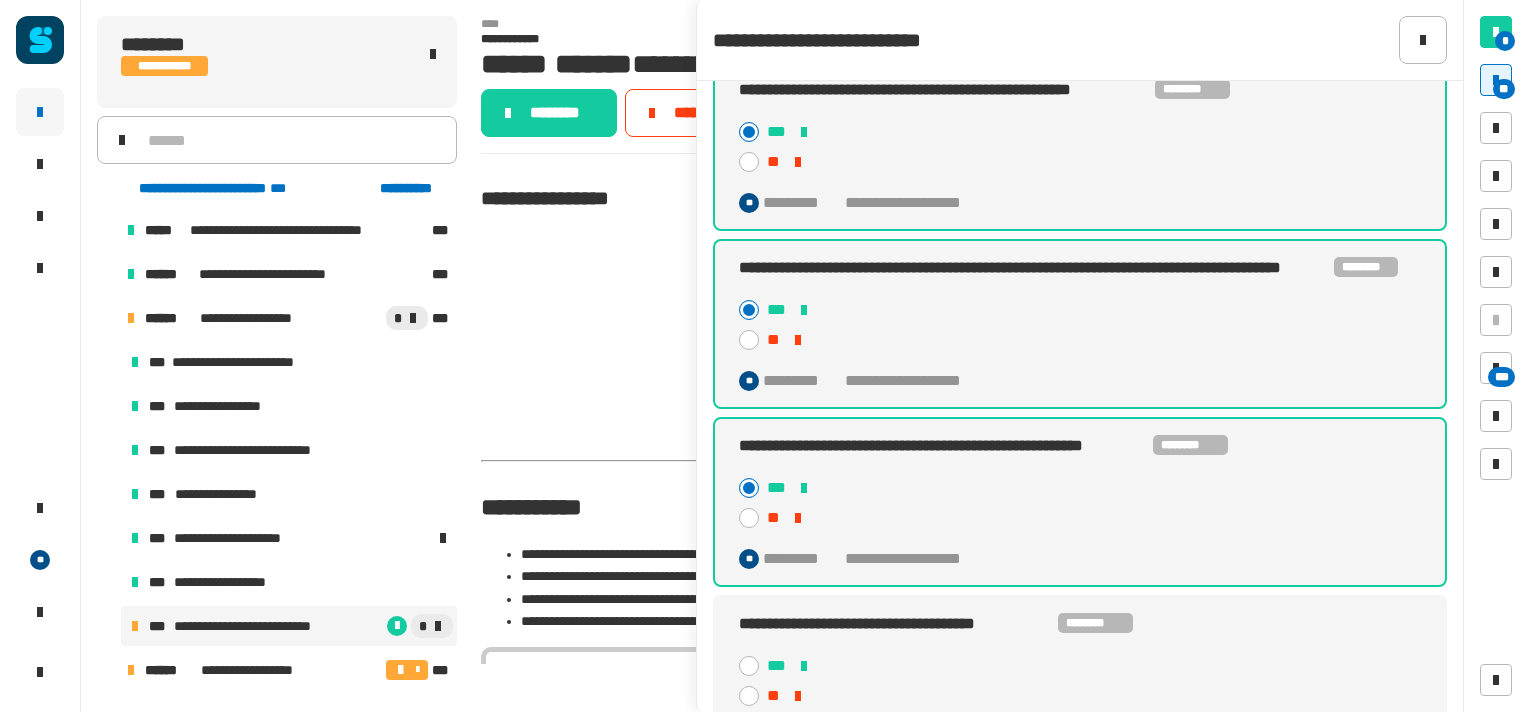click 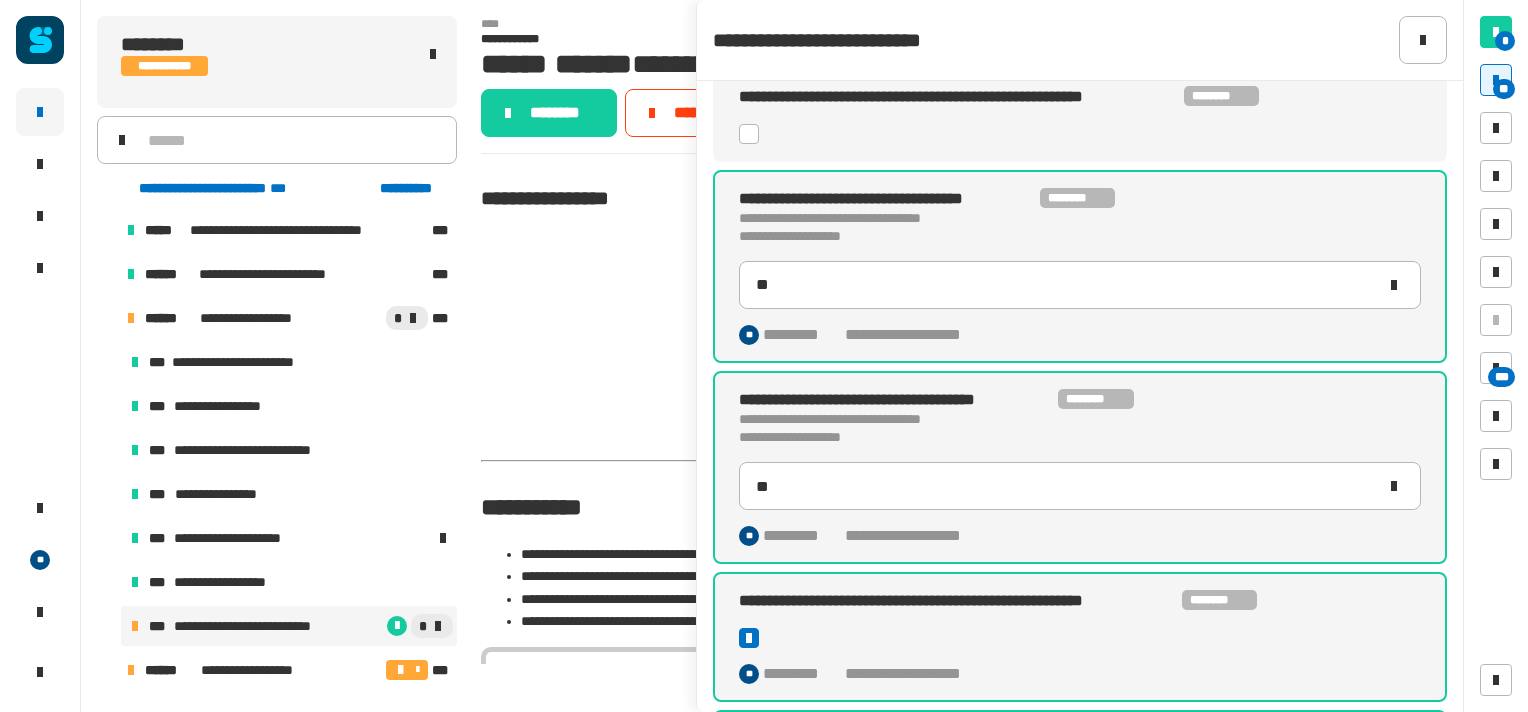 scroll, scrollTop: 1238, scrollLeft: 0, axis: vertical 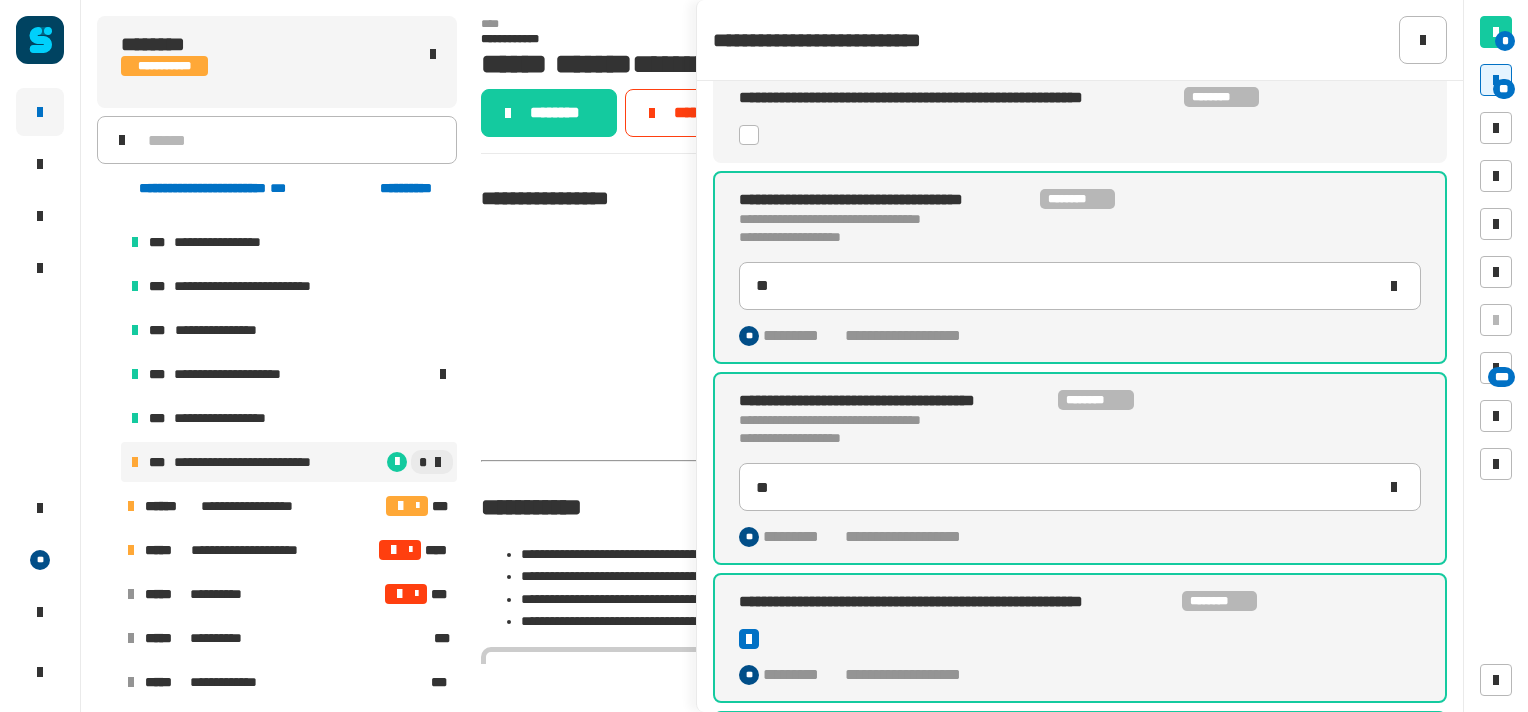 click at bounding box center (107, 506) 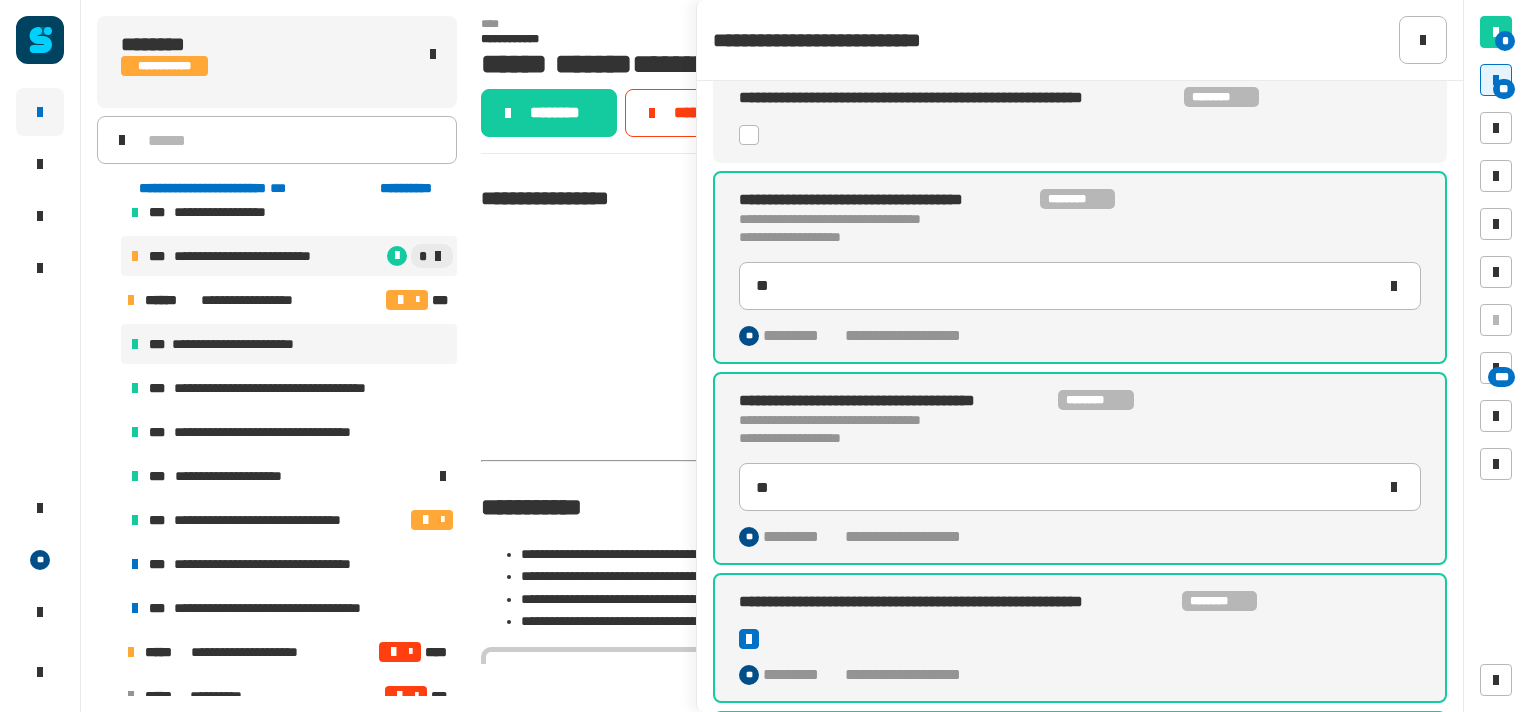 scroll, scrollTop: 460, scrollLeft: 0, axis: vertical 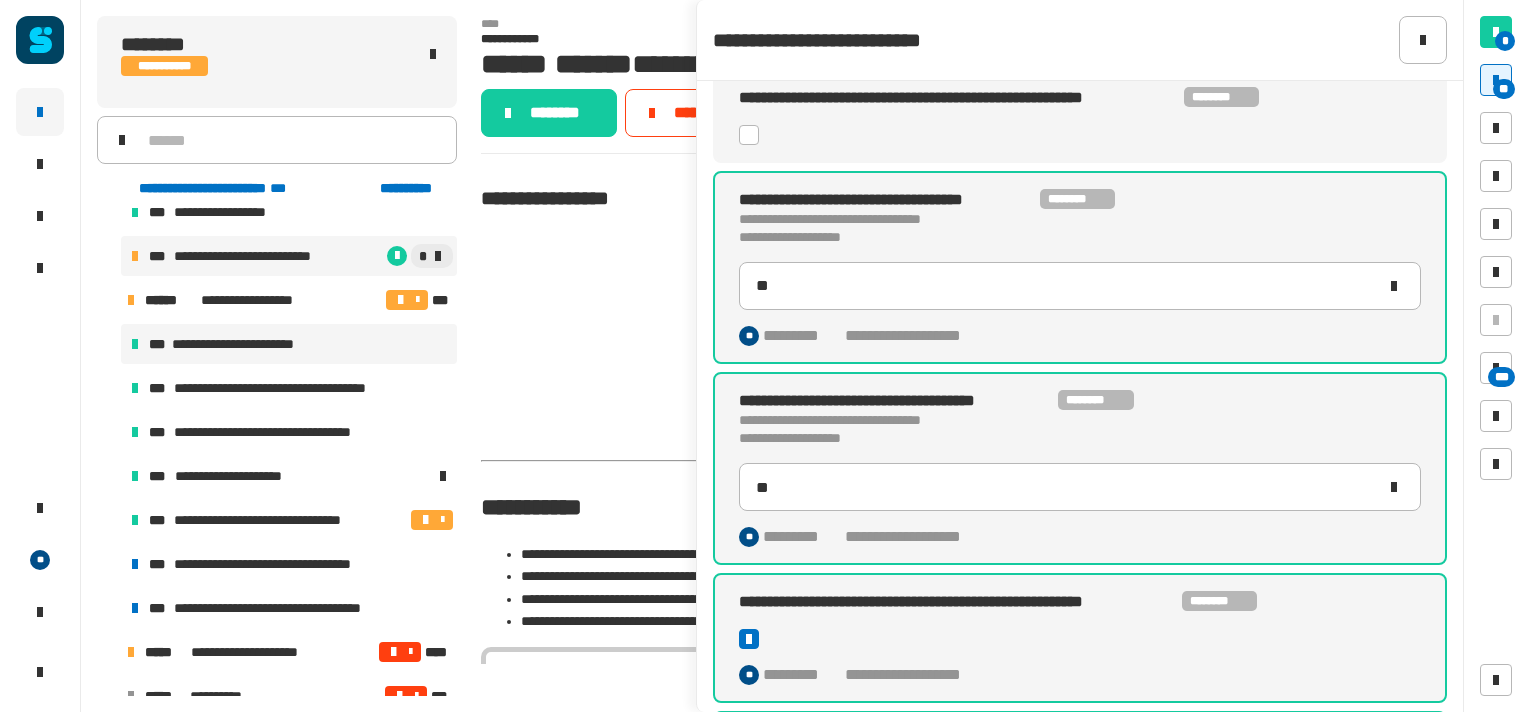 click on "**********" at bounding box center [282, 564] 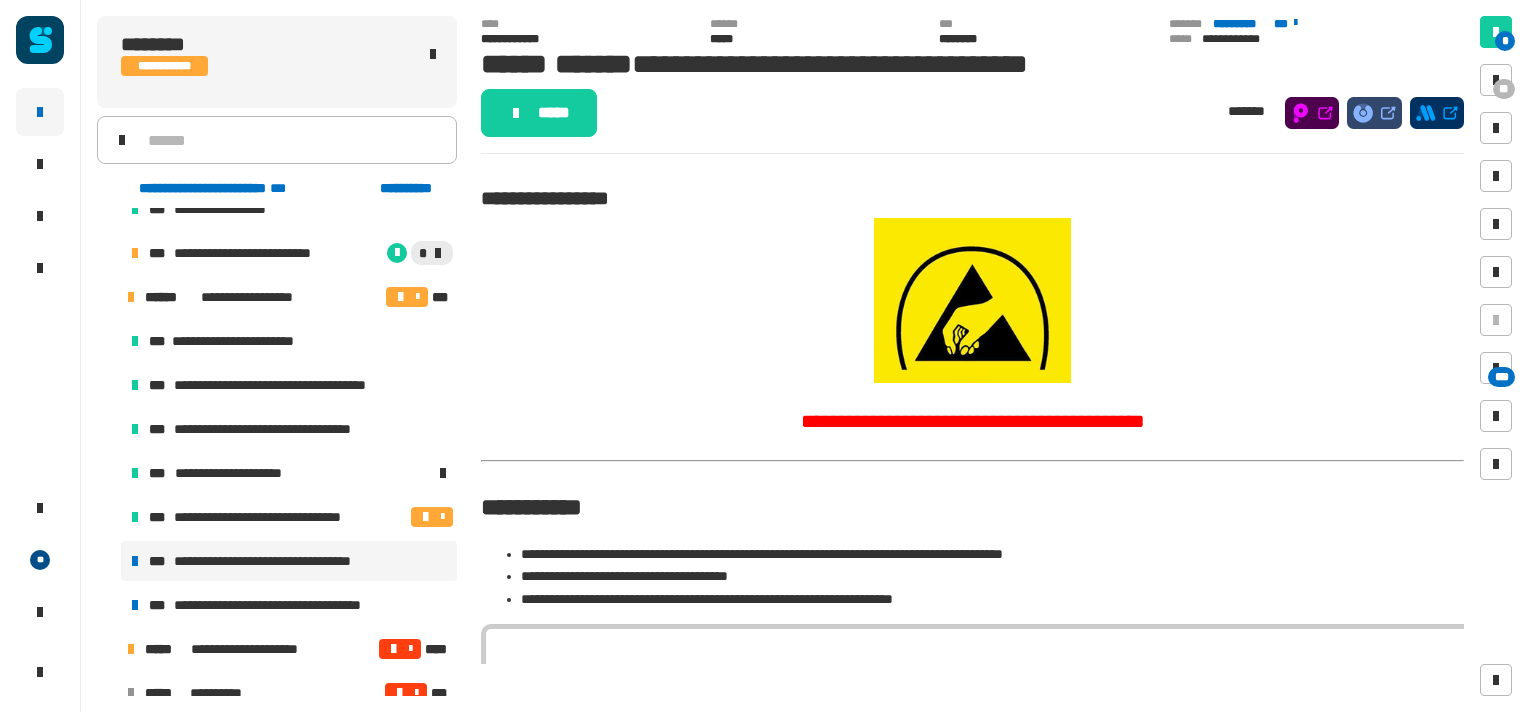 scroll, scrollTop: 464, scrollLeft: 0, axis: vertical 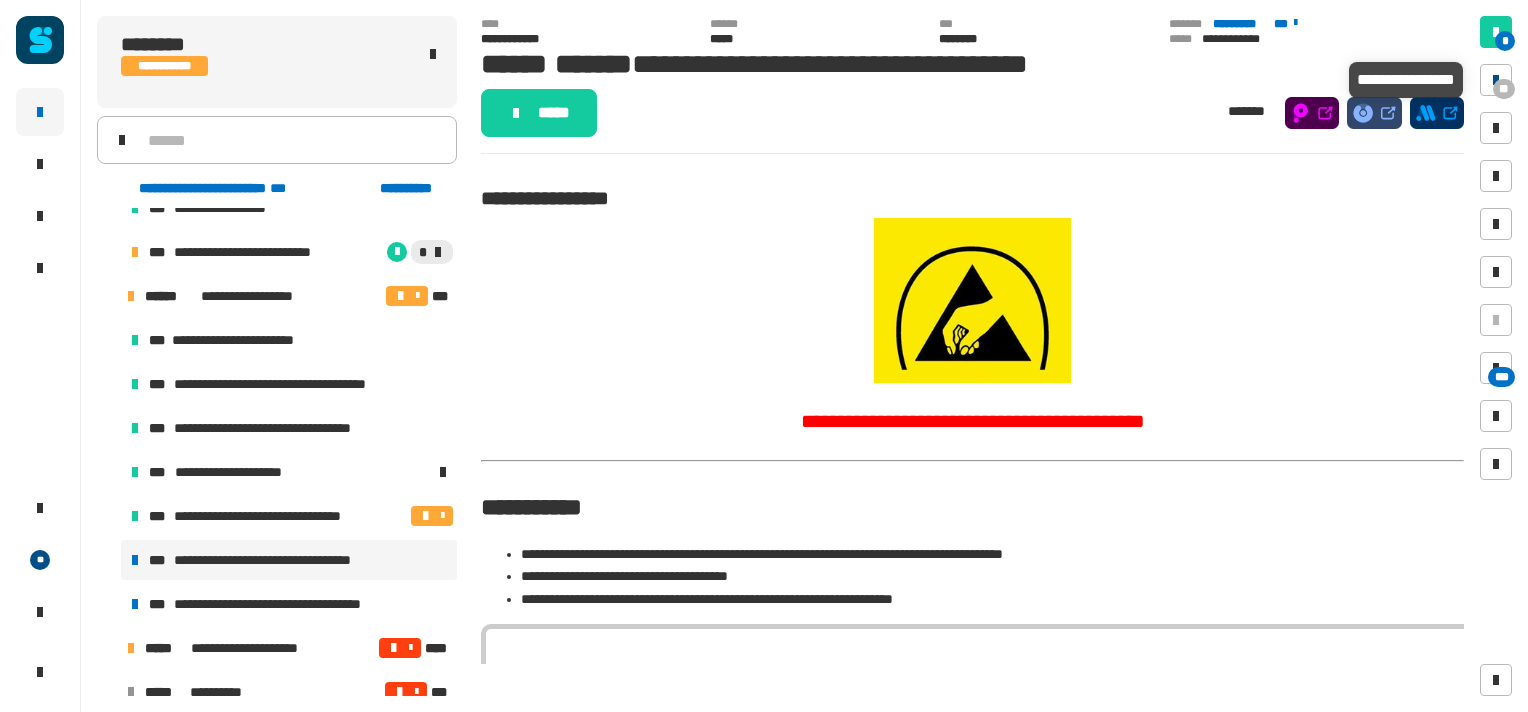 click at bounding box center (1496, 80) 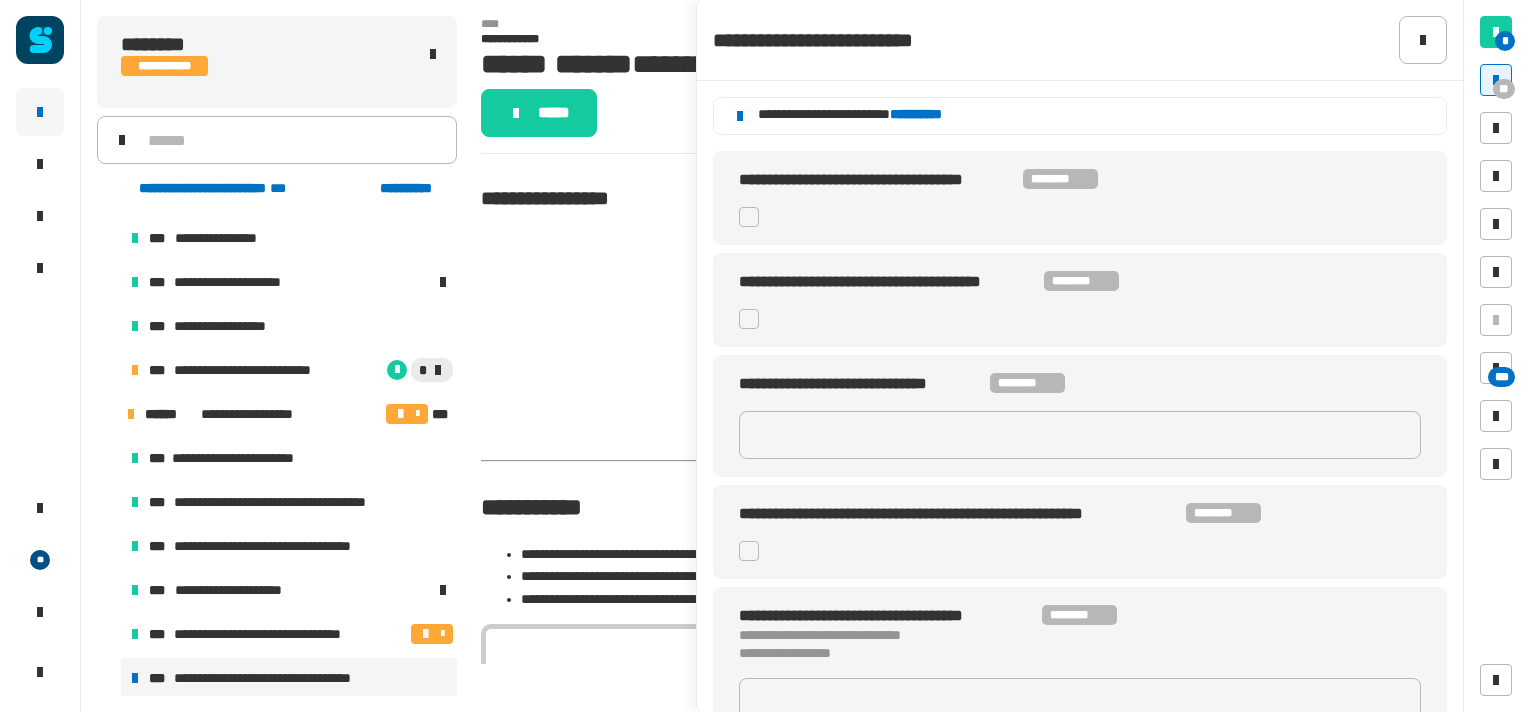scroll, scrollTop: 344, scrollLeft: 0, axis: vertical 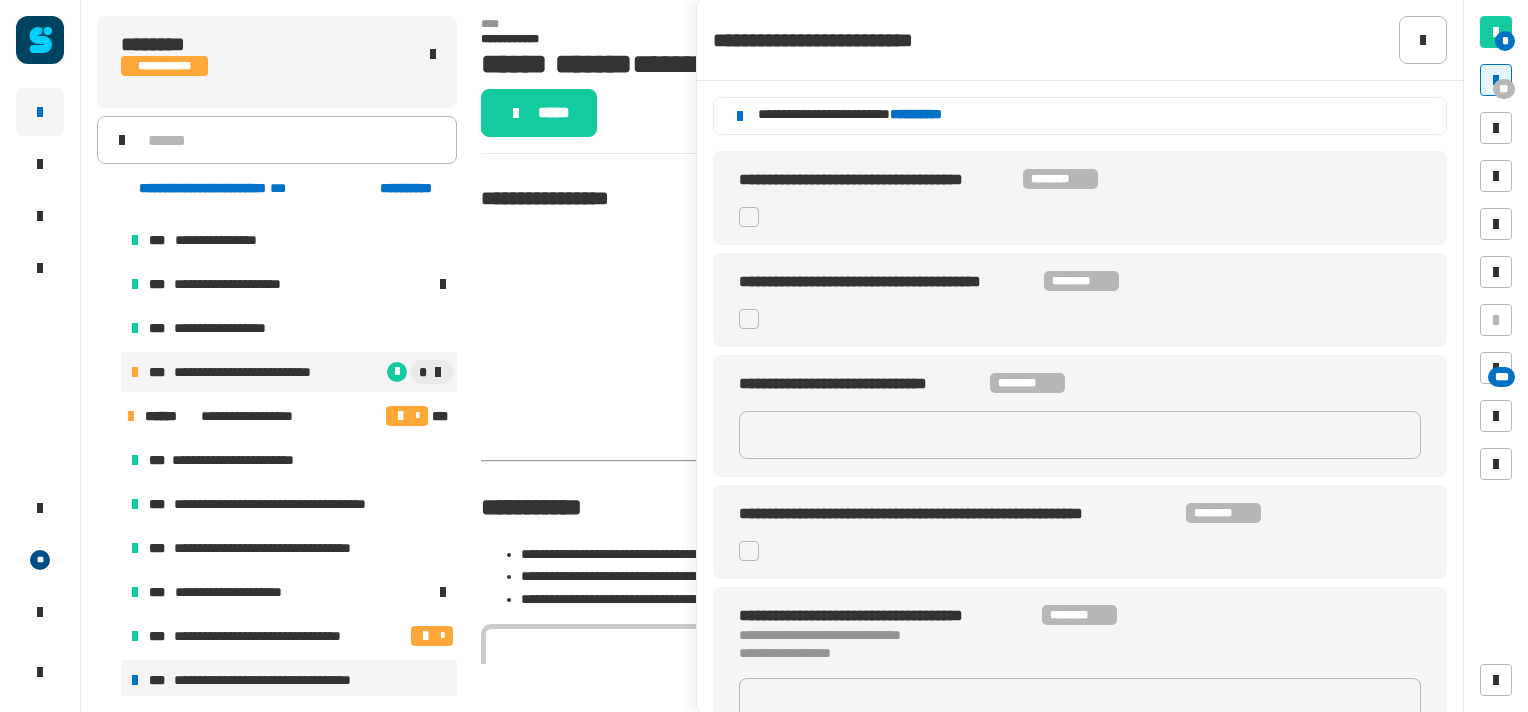 click on "**********" at bounding box center [255, 372] 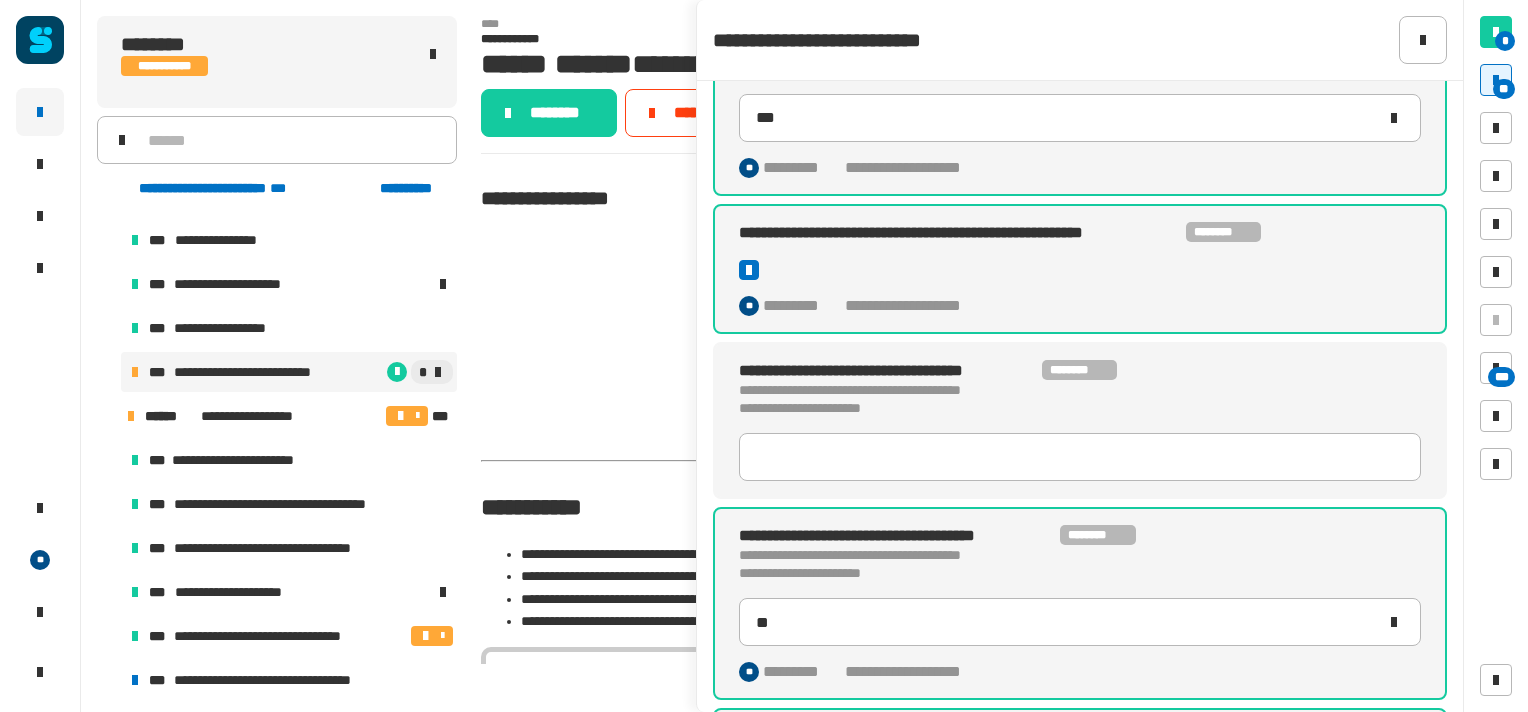 scroll, scrollTop: 60, scrollLeft: 0, axis: vertical 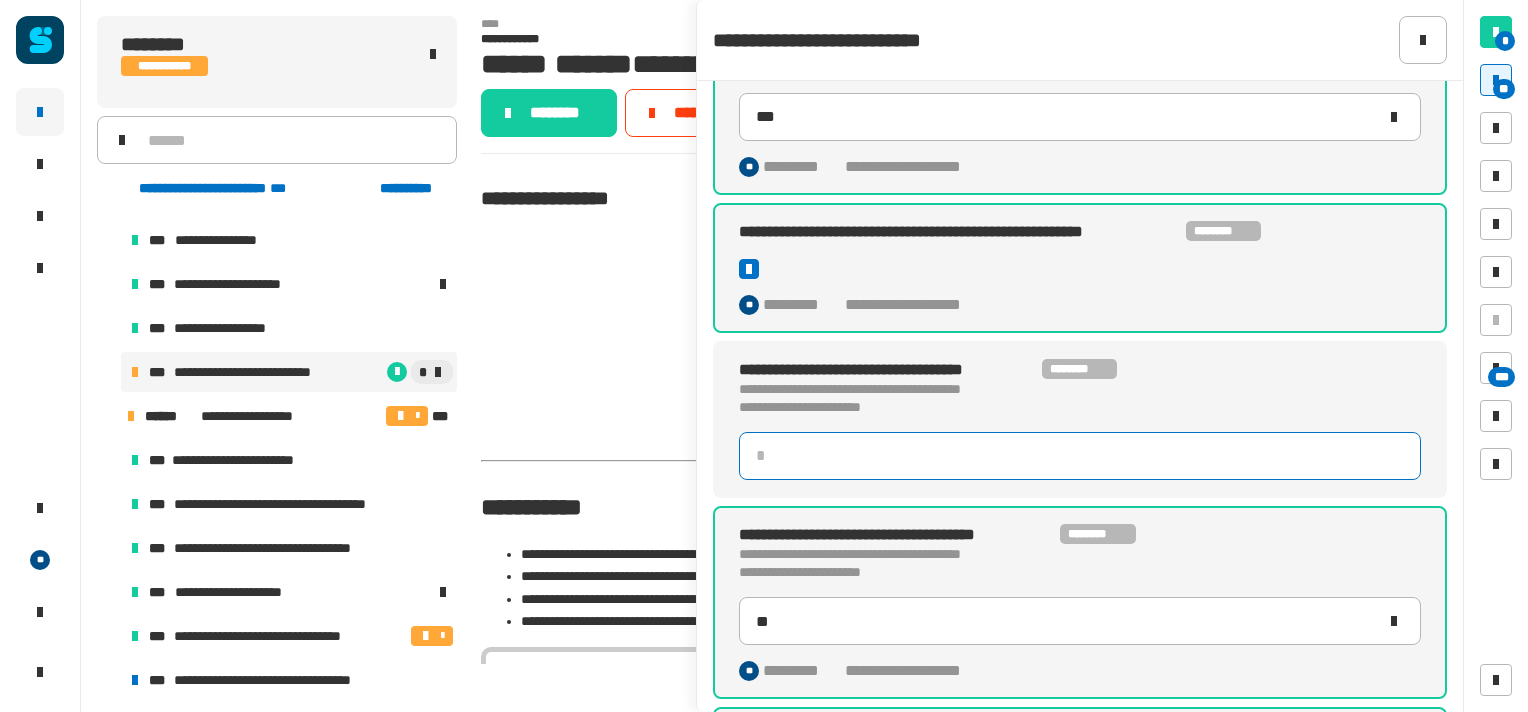 click 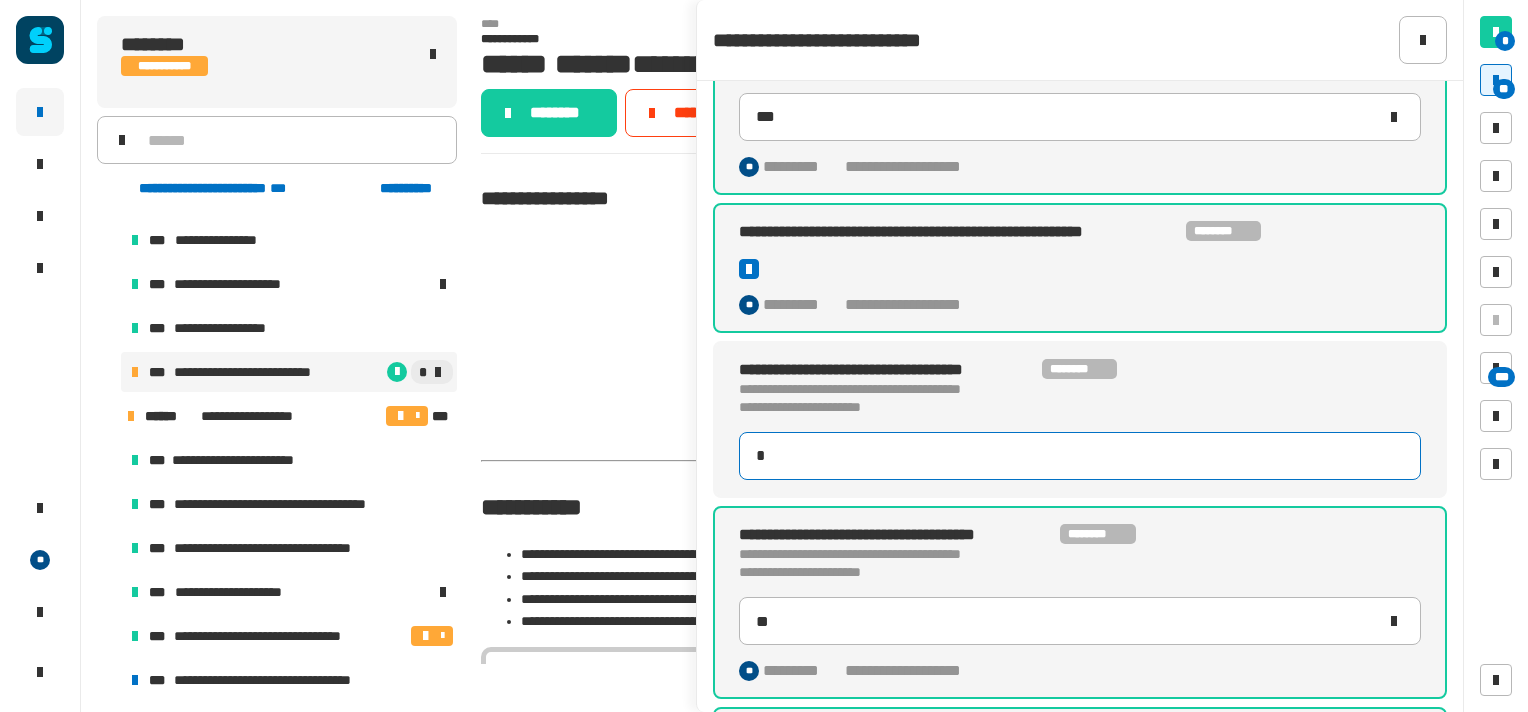 type on "**" 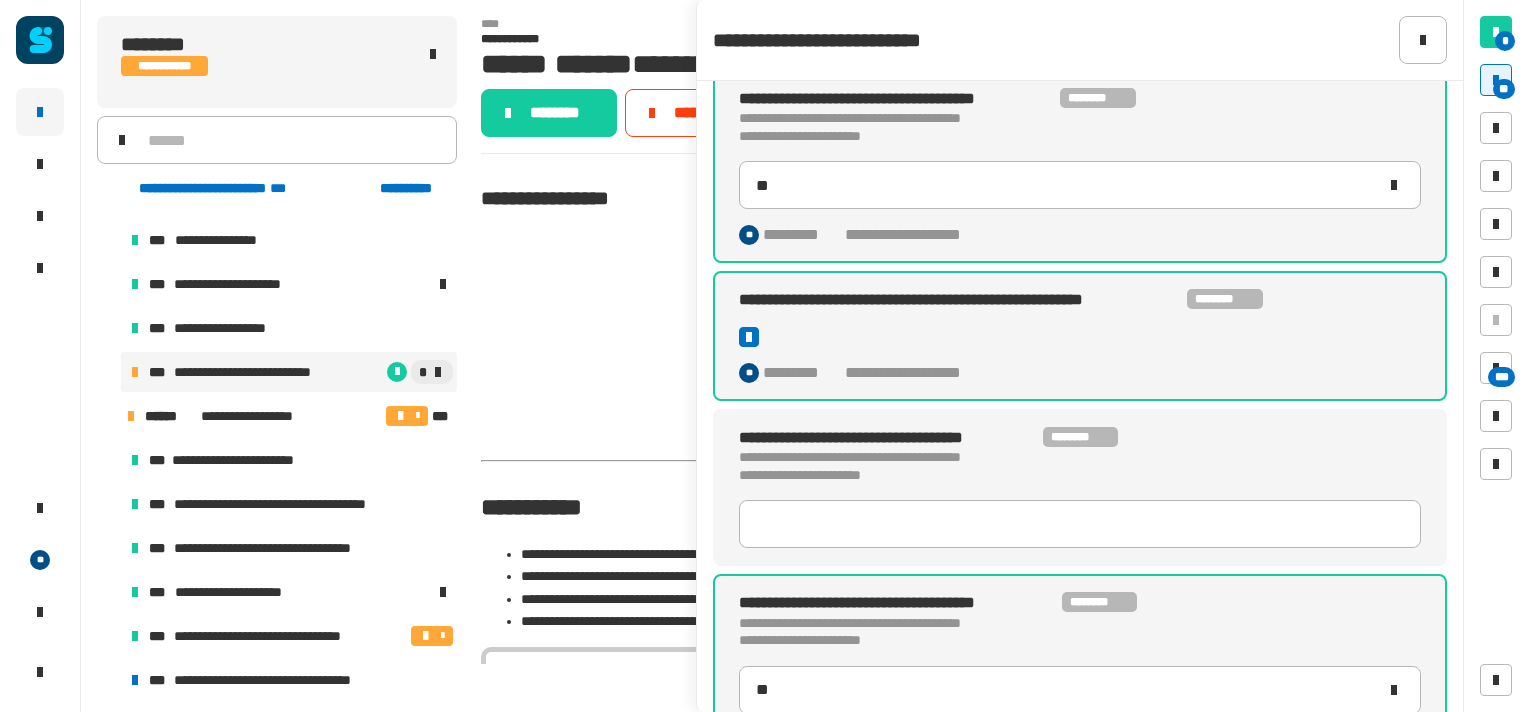 scroll, scrollTop: 568, scrollLeft: 0, axis: vertical 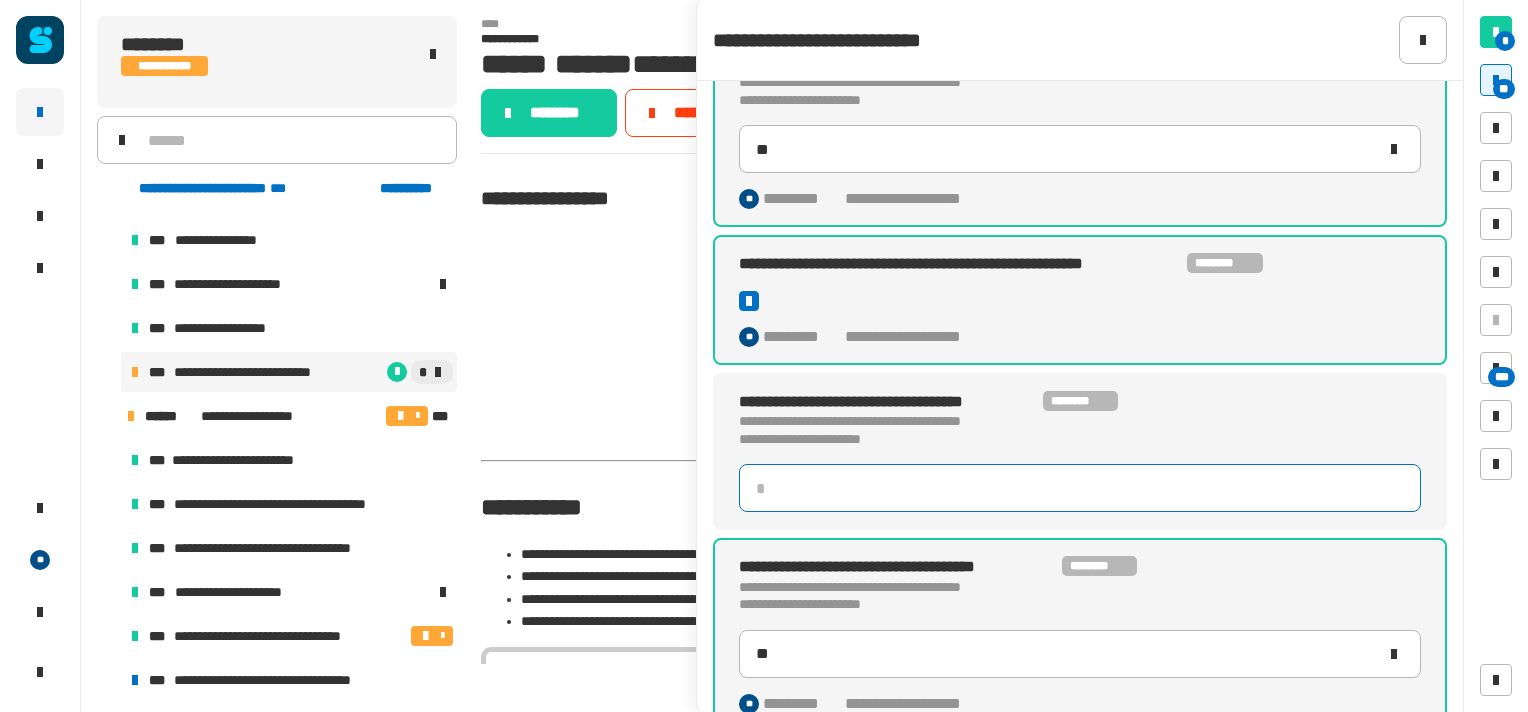 click 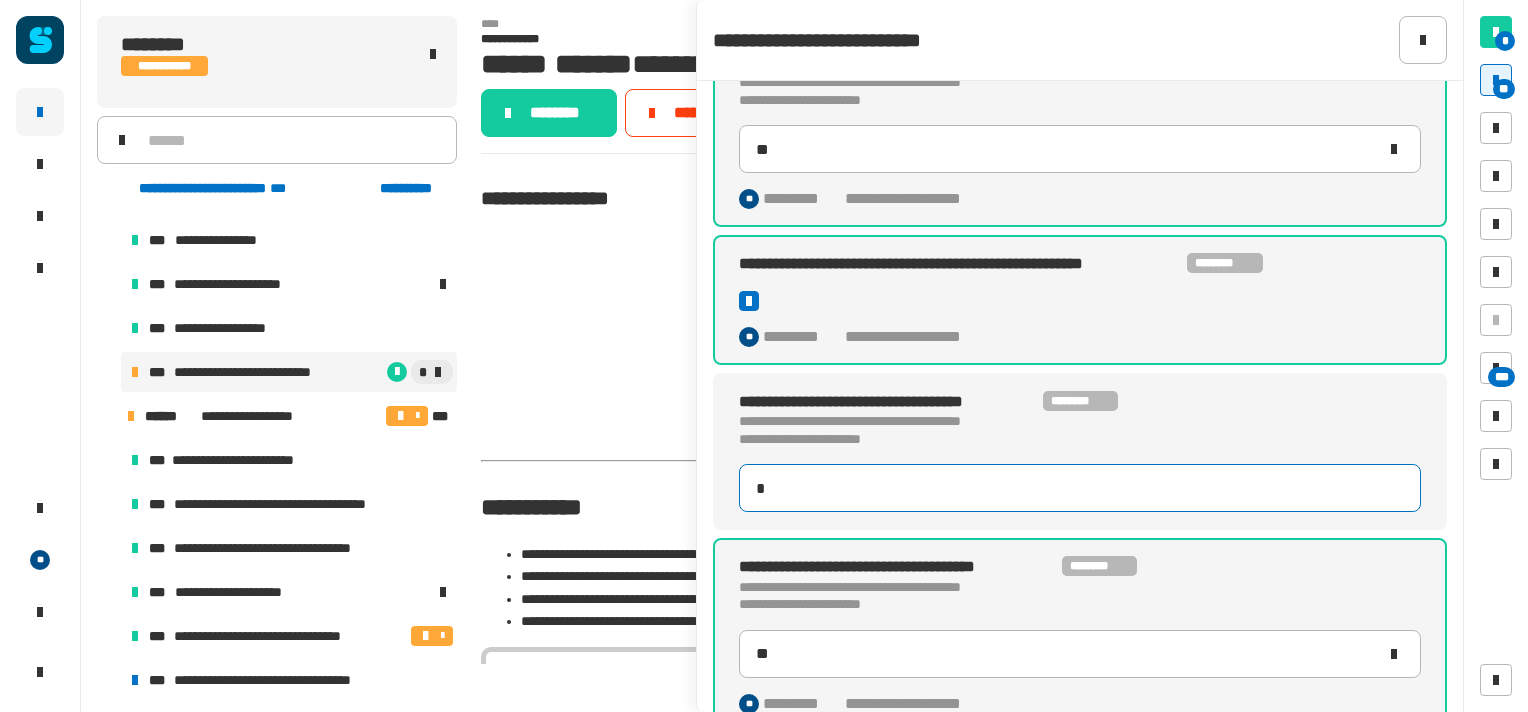 type on "**" 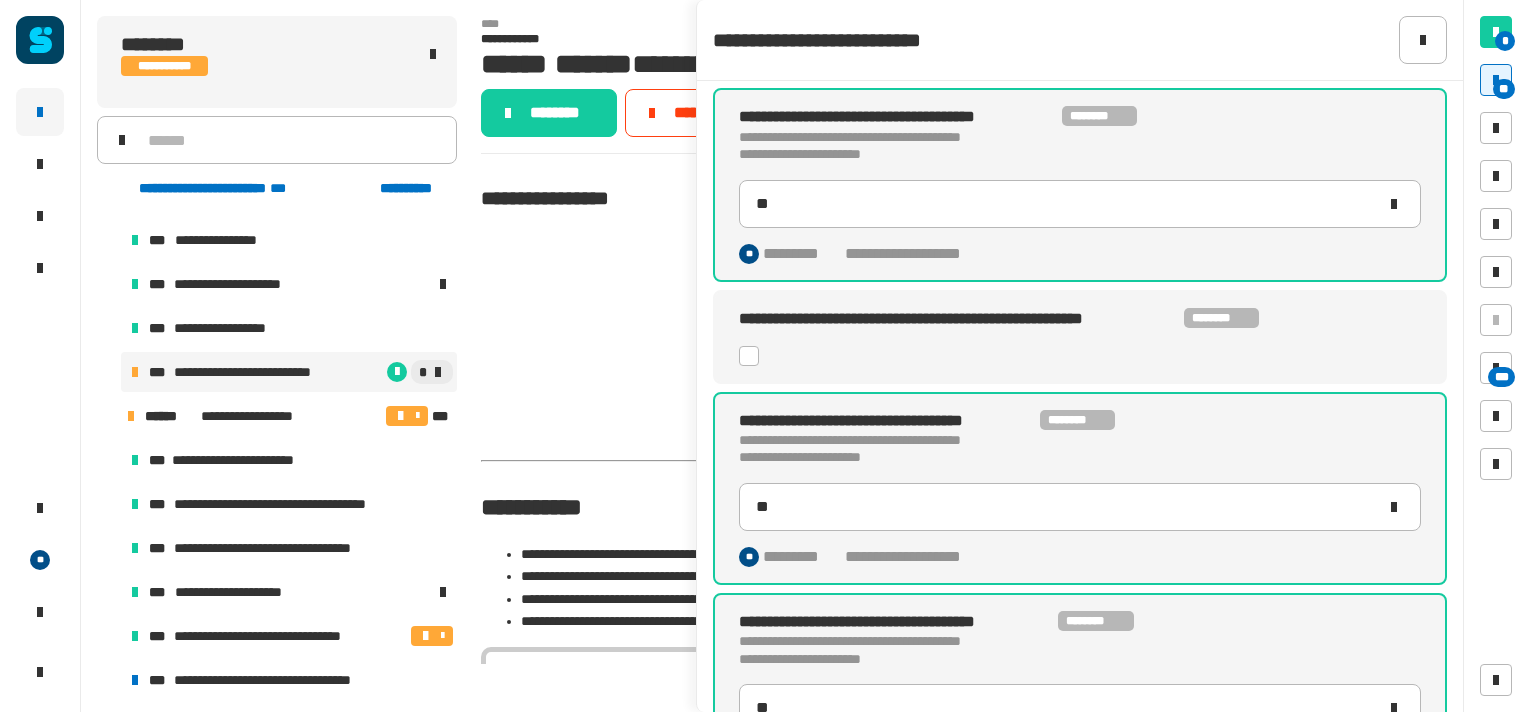 scroll, scrollTop: 1016, scrollLeft: 0, axis: vertical 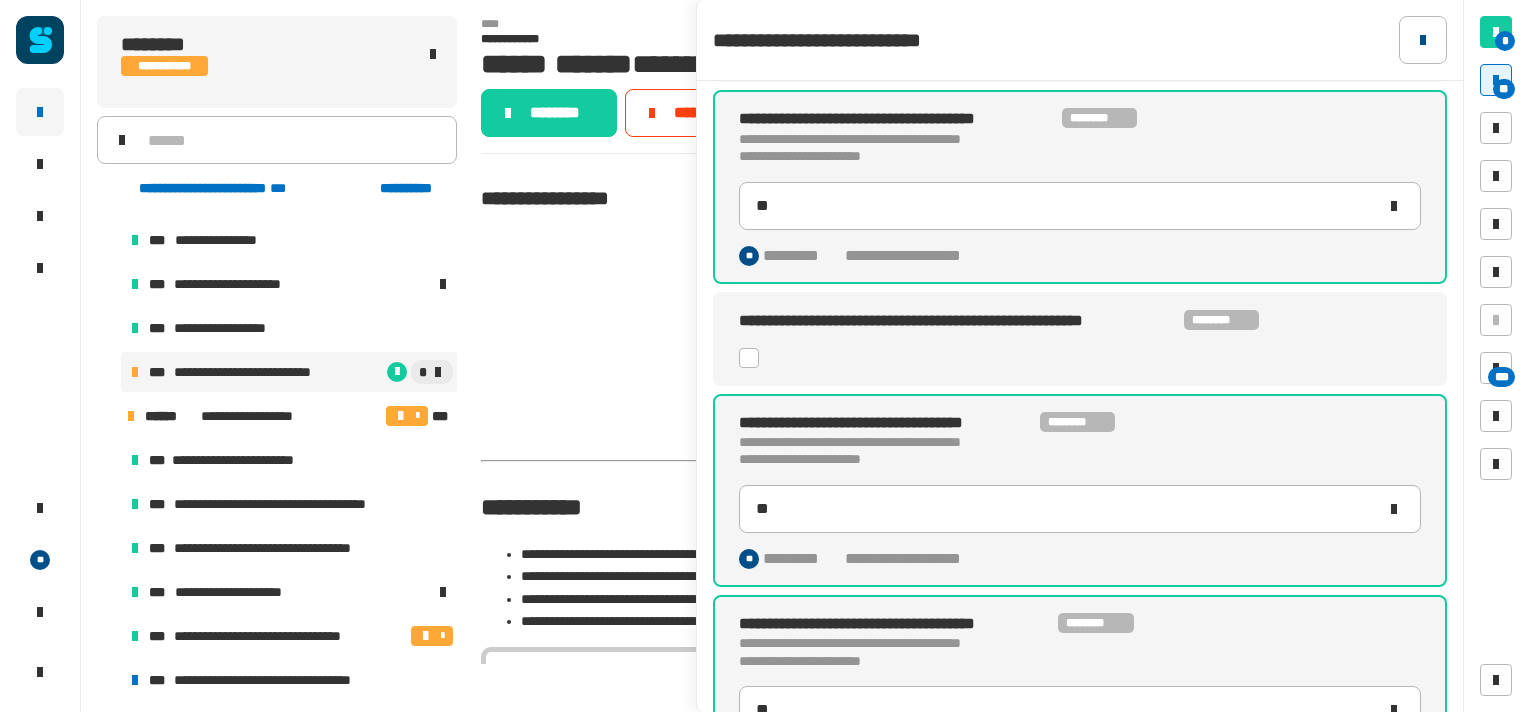 click 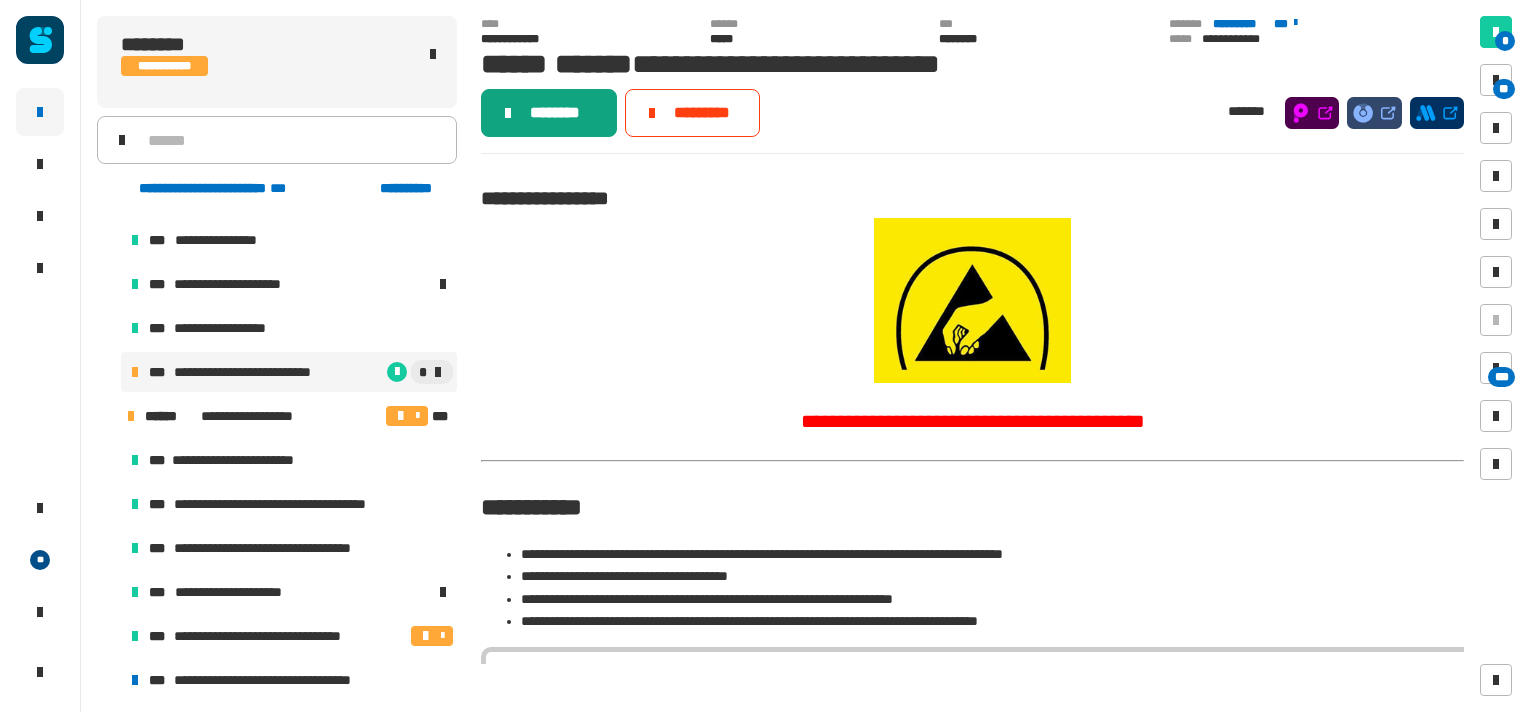 click on "********" 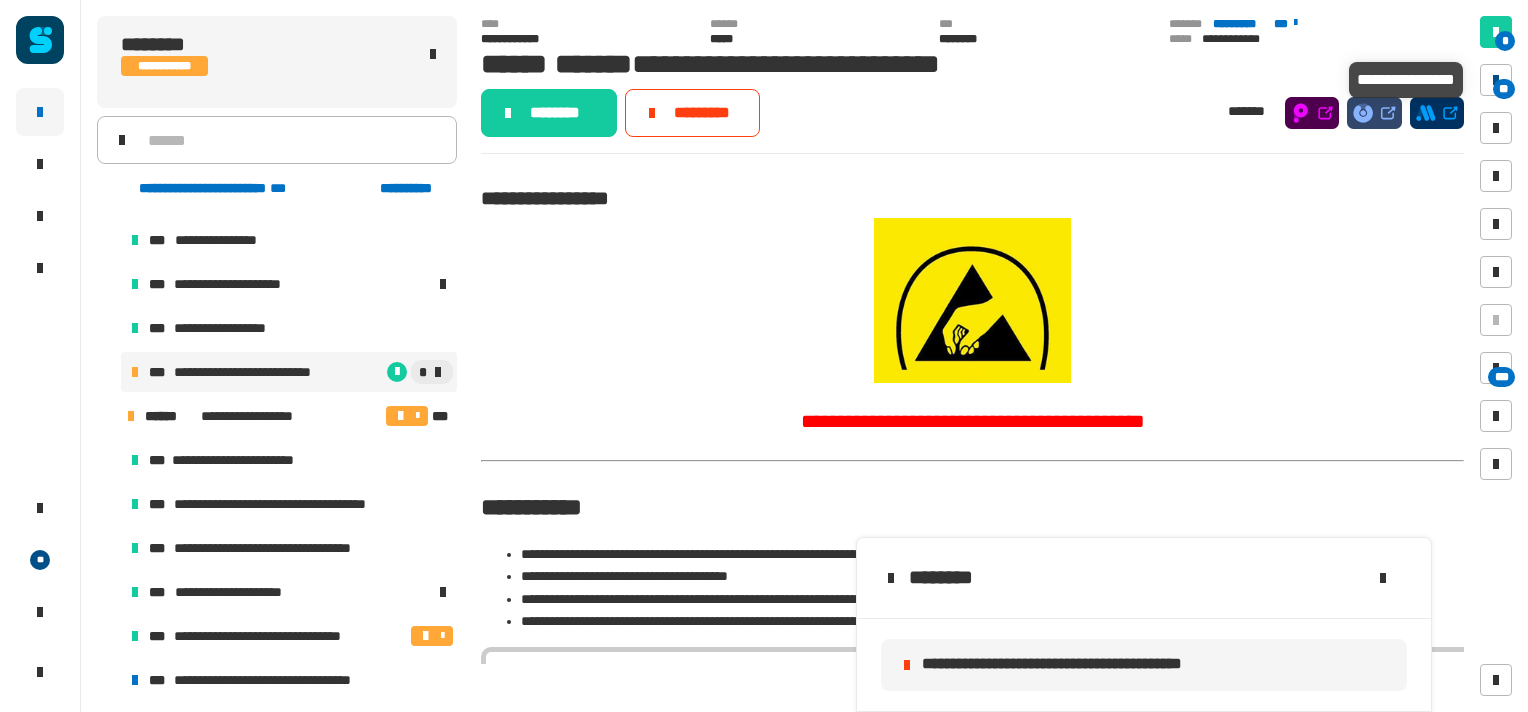 click on "**" at bounding box center [1504, 89] 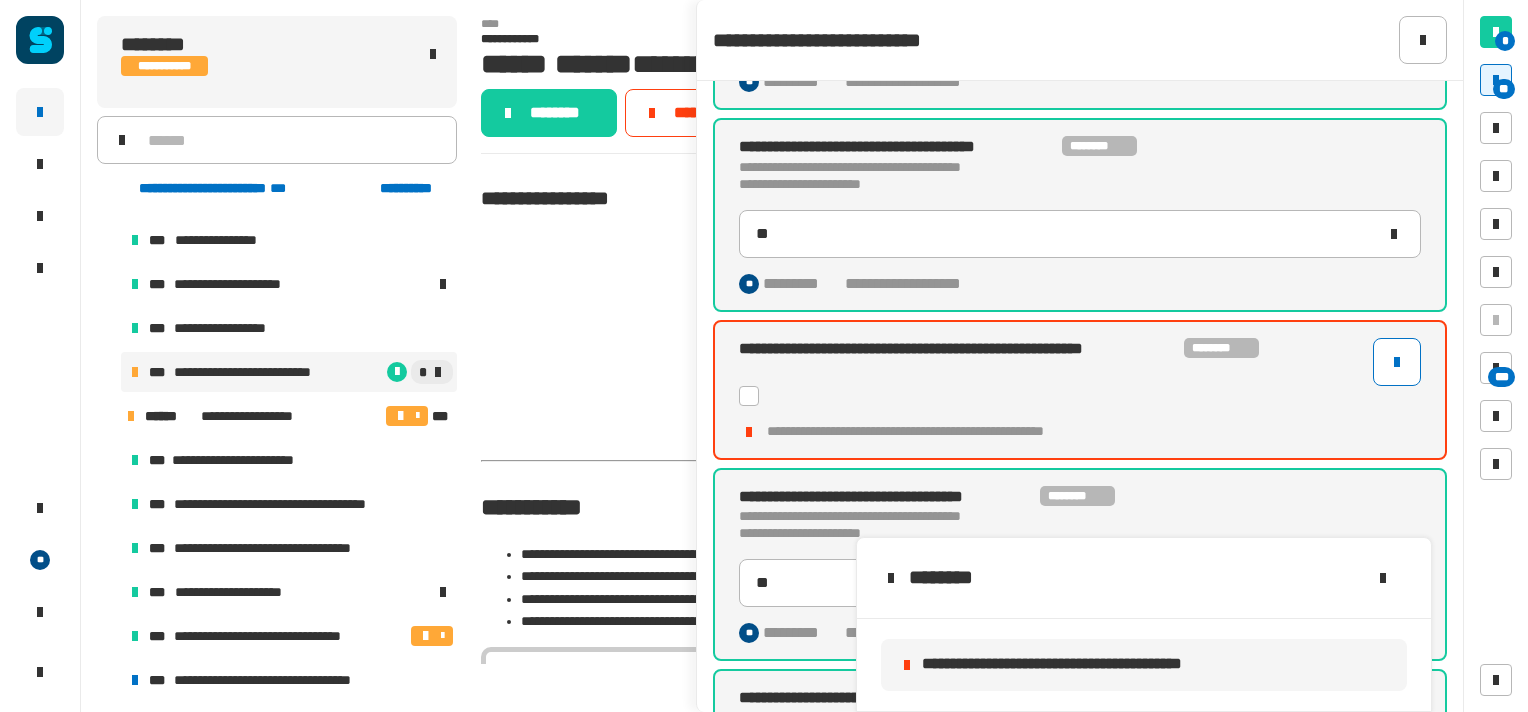 scroll, scrollTop: 1092, scrollLeft: 0, axis: vertical 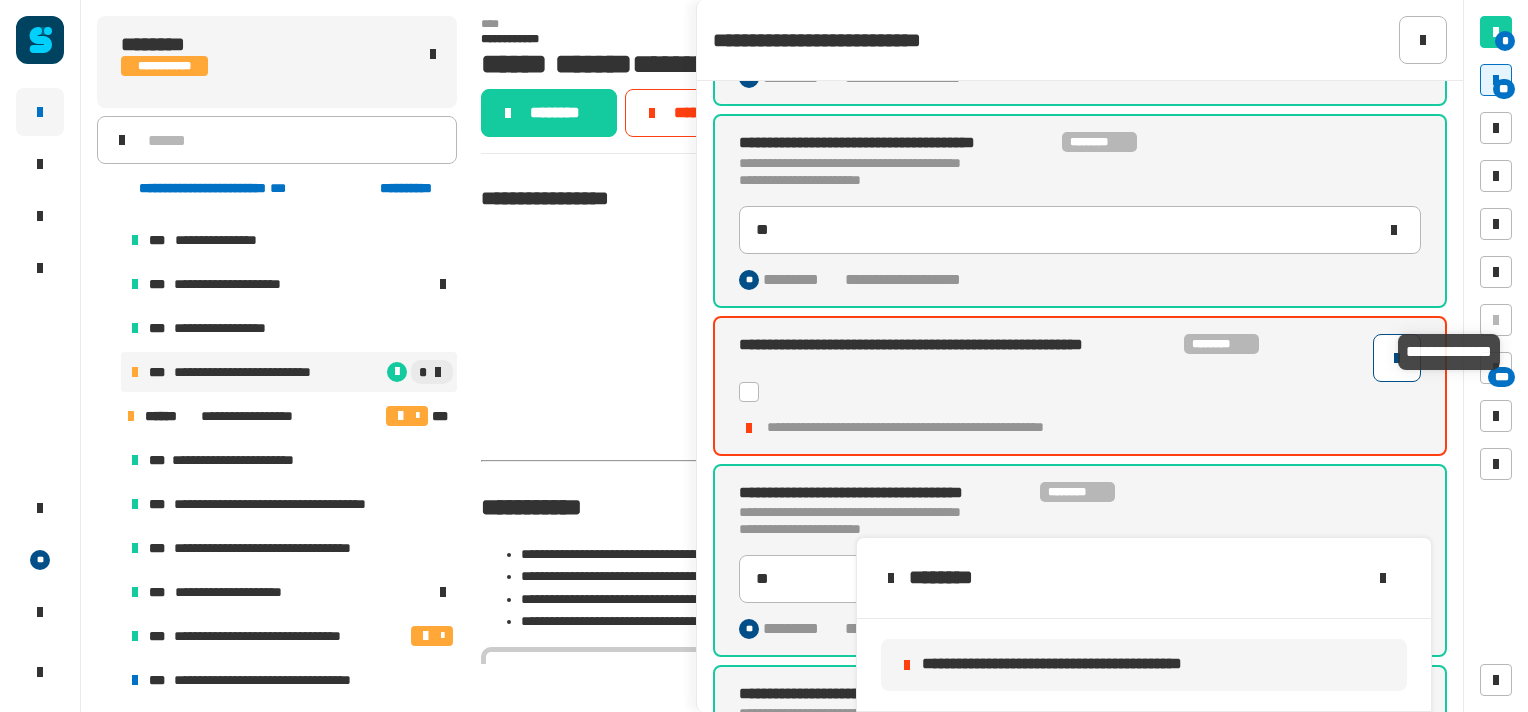 click 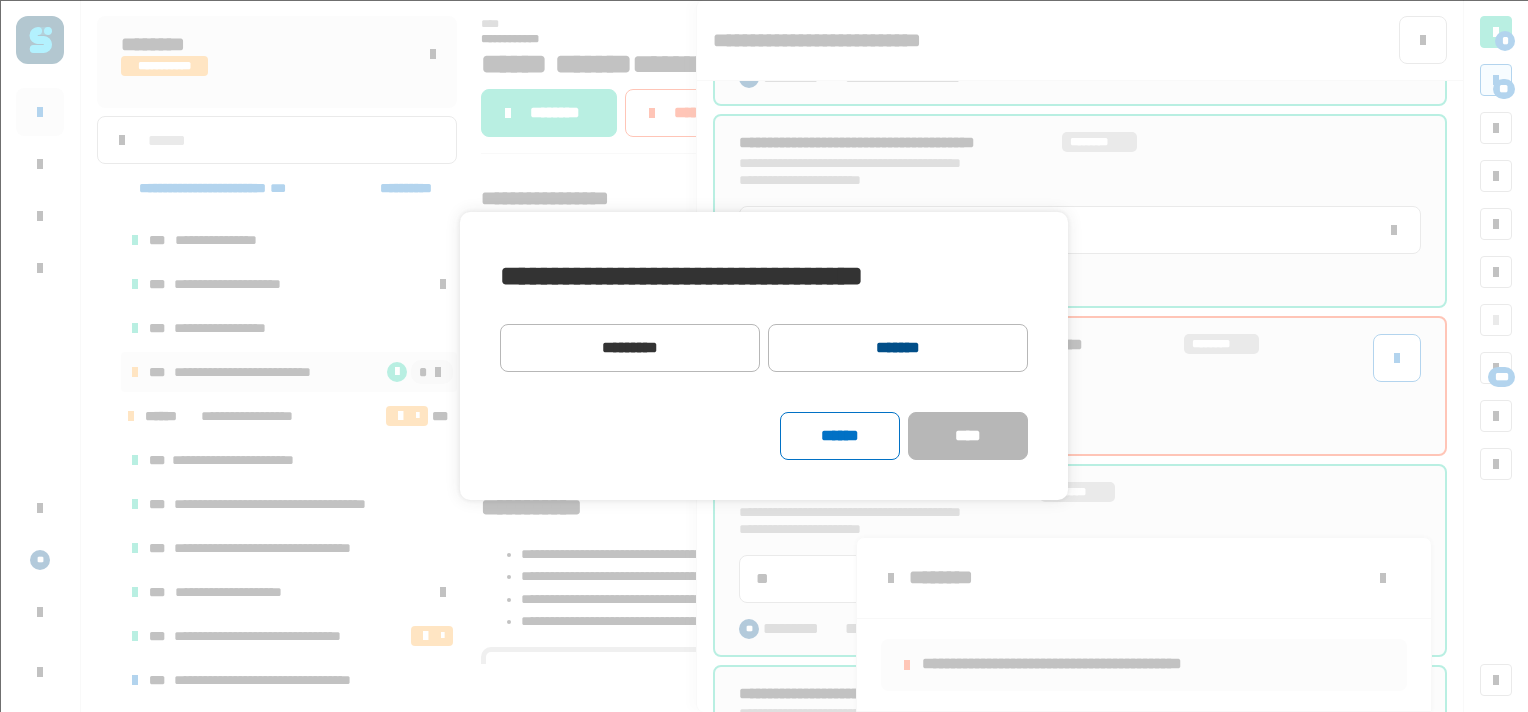 click on "*******" 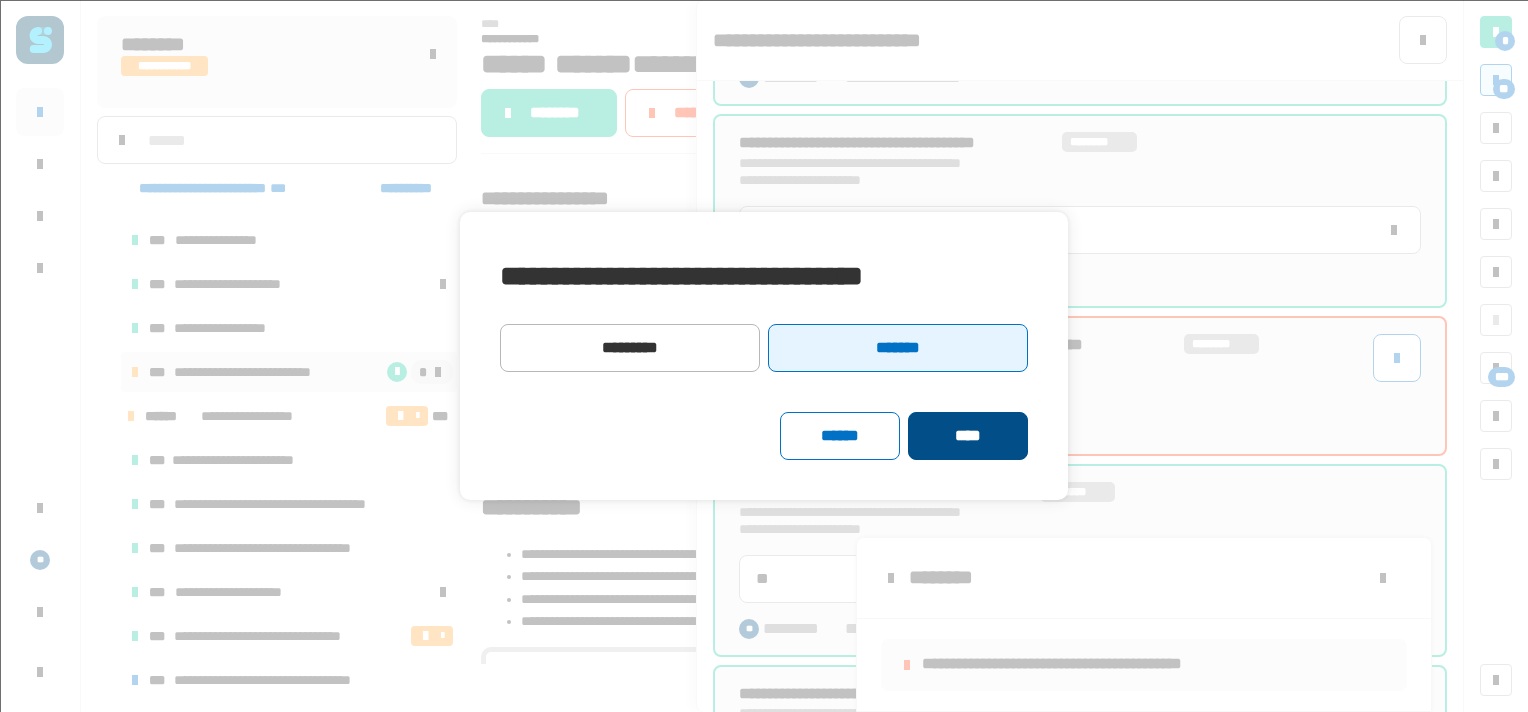 click on "****" 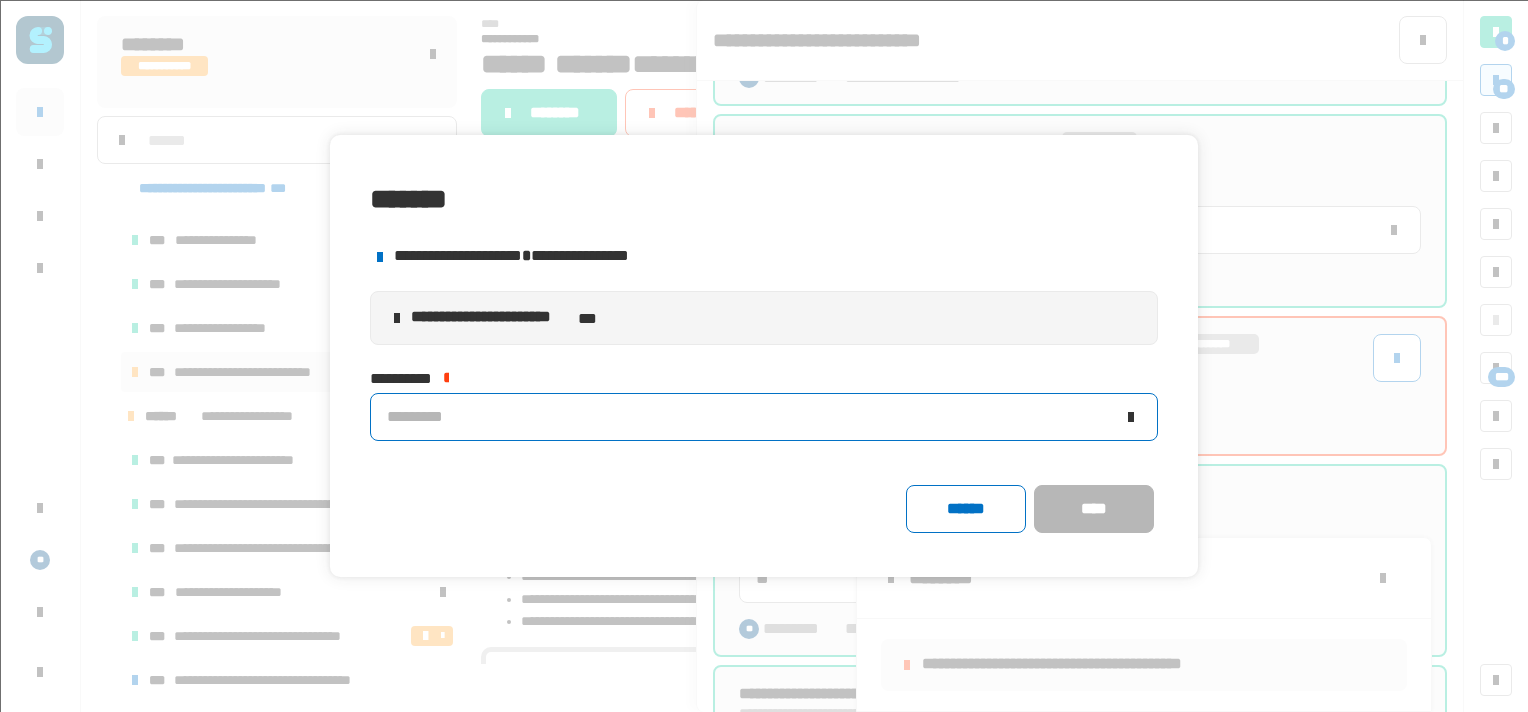 click on "*********" 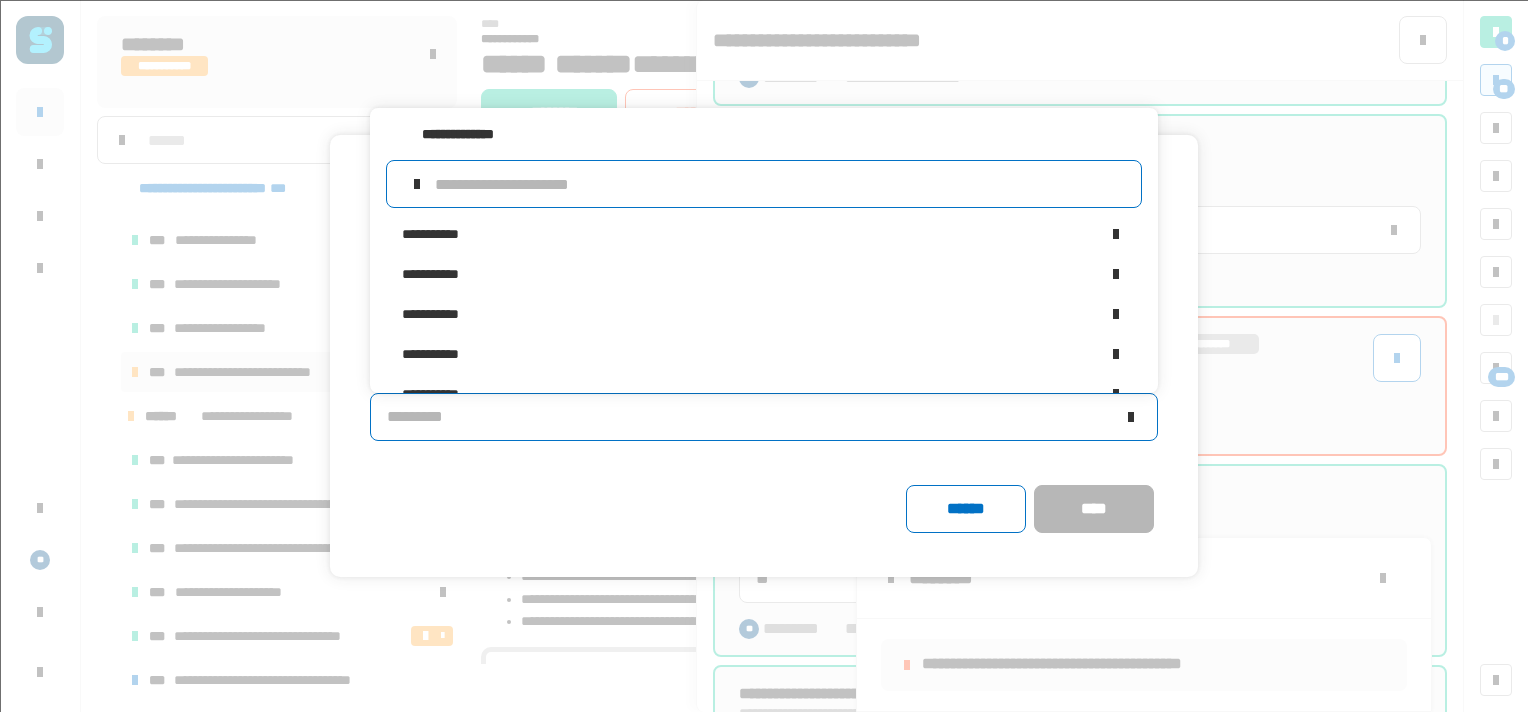 click at bounding box center [780, 184] 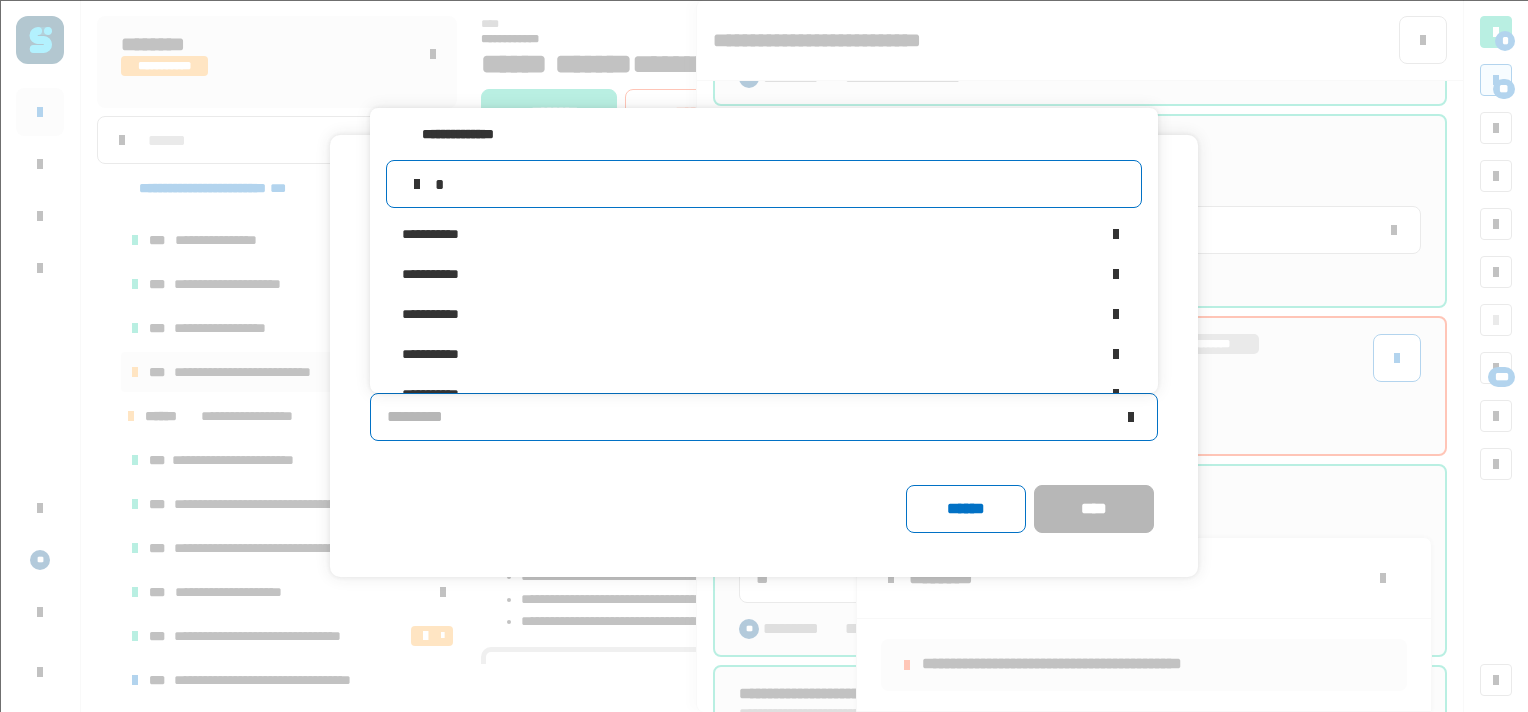 click on "*" at bounding box center (780, 184) 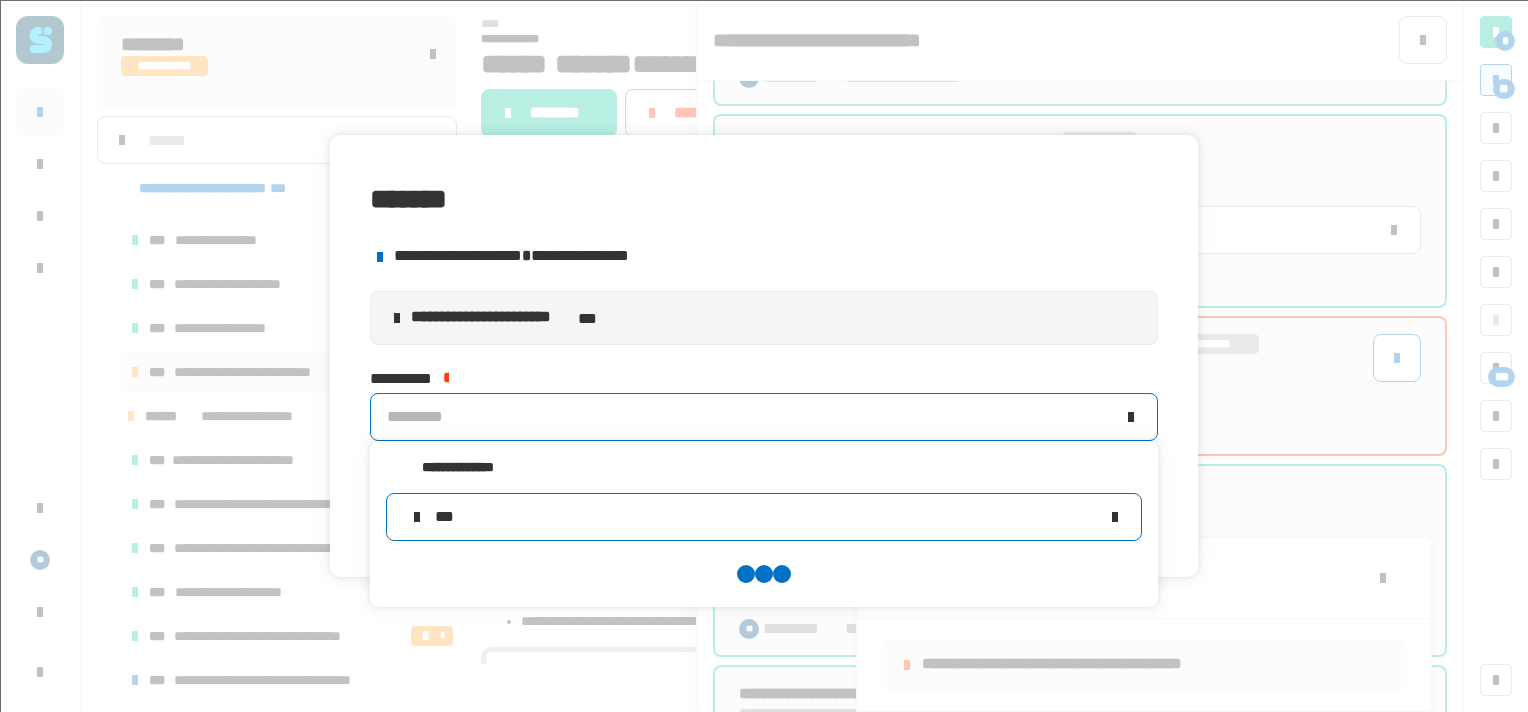type on "****" 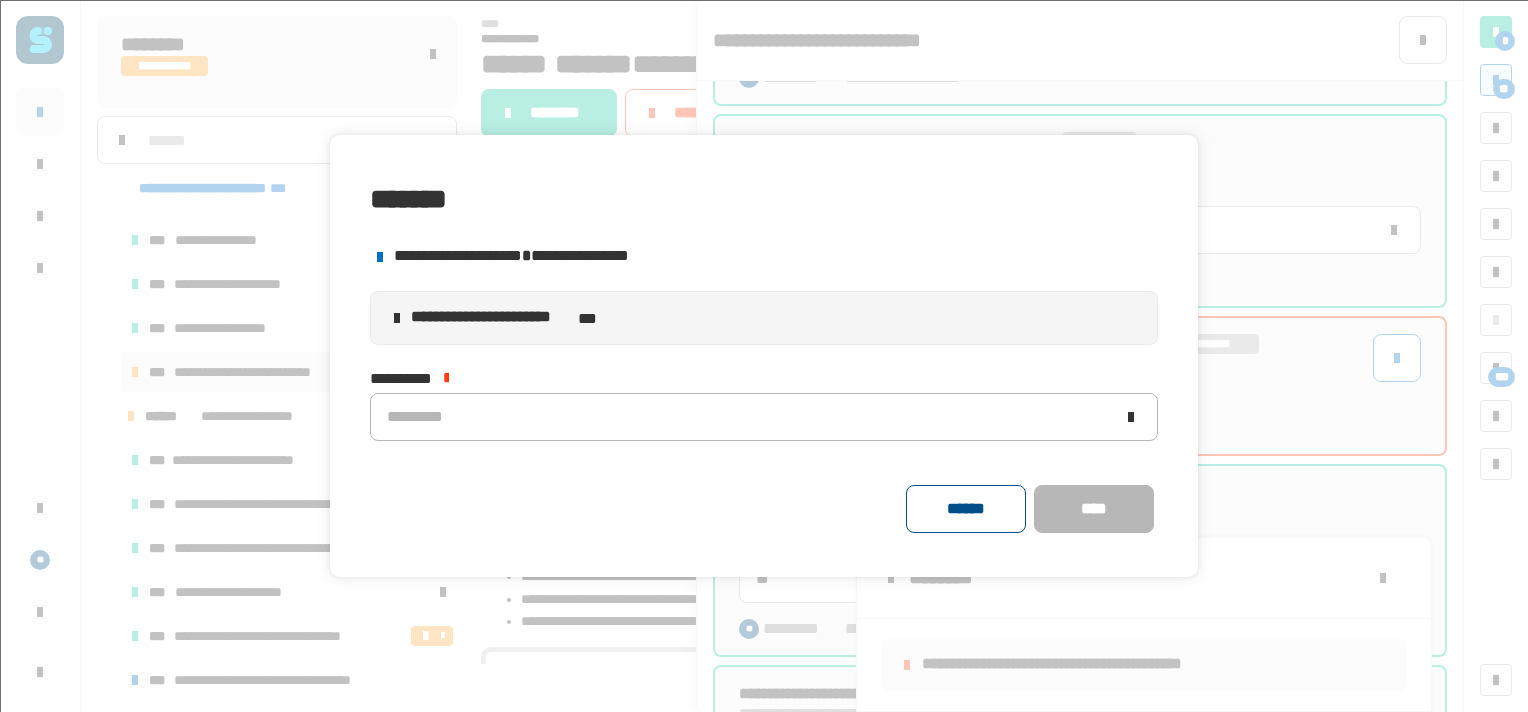 click on "******" 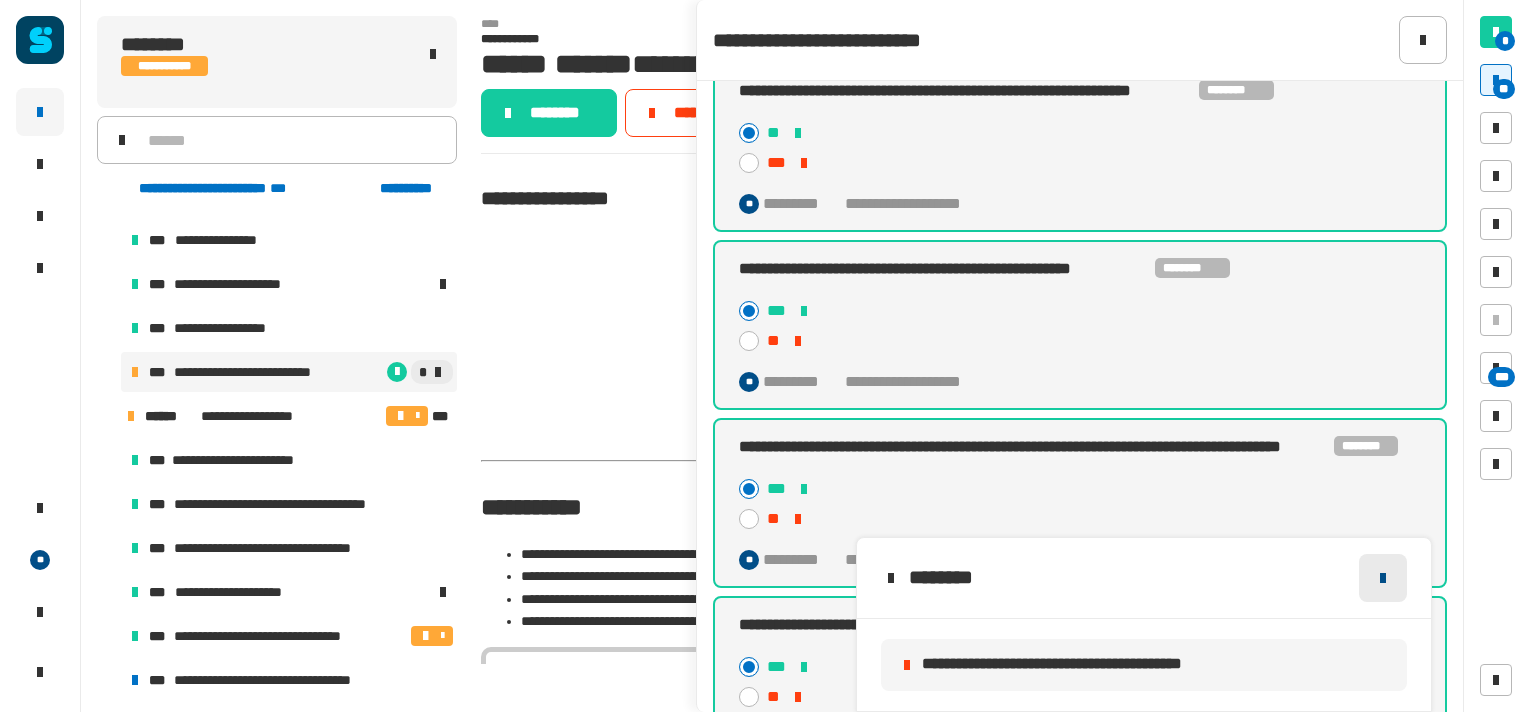 scroll, scrollTop: 3150, scrollLeft: 0, axis: vertical 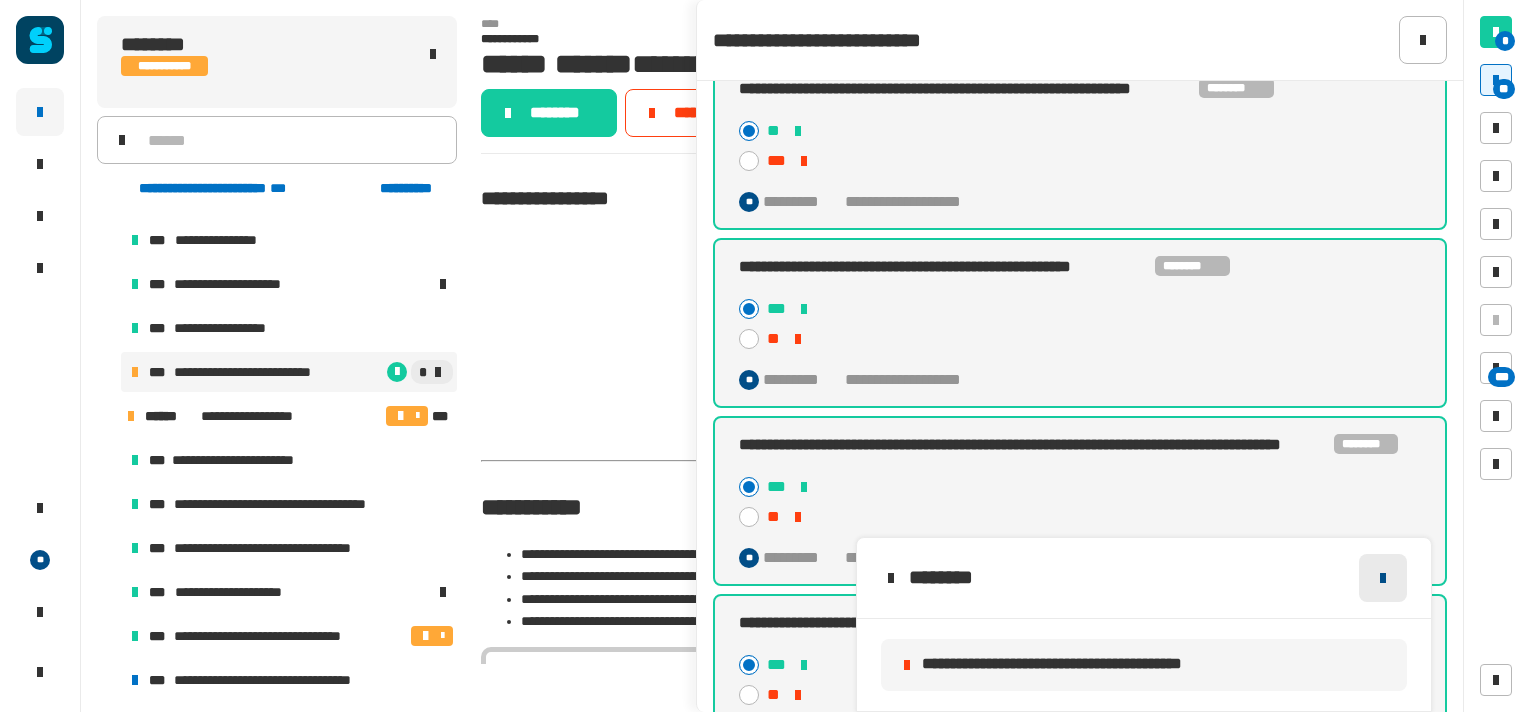 click 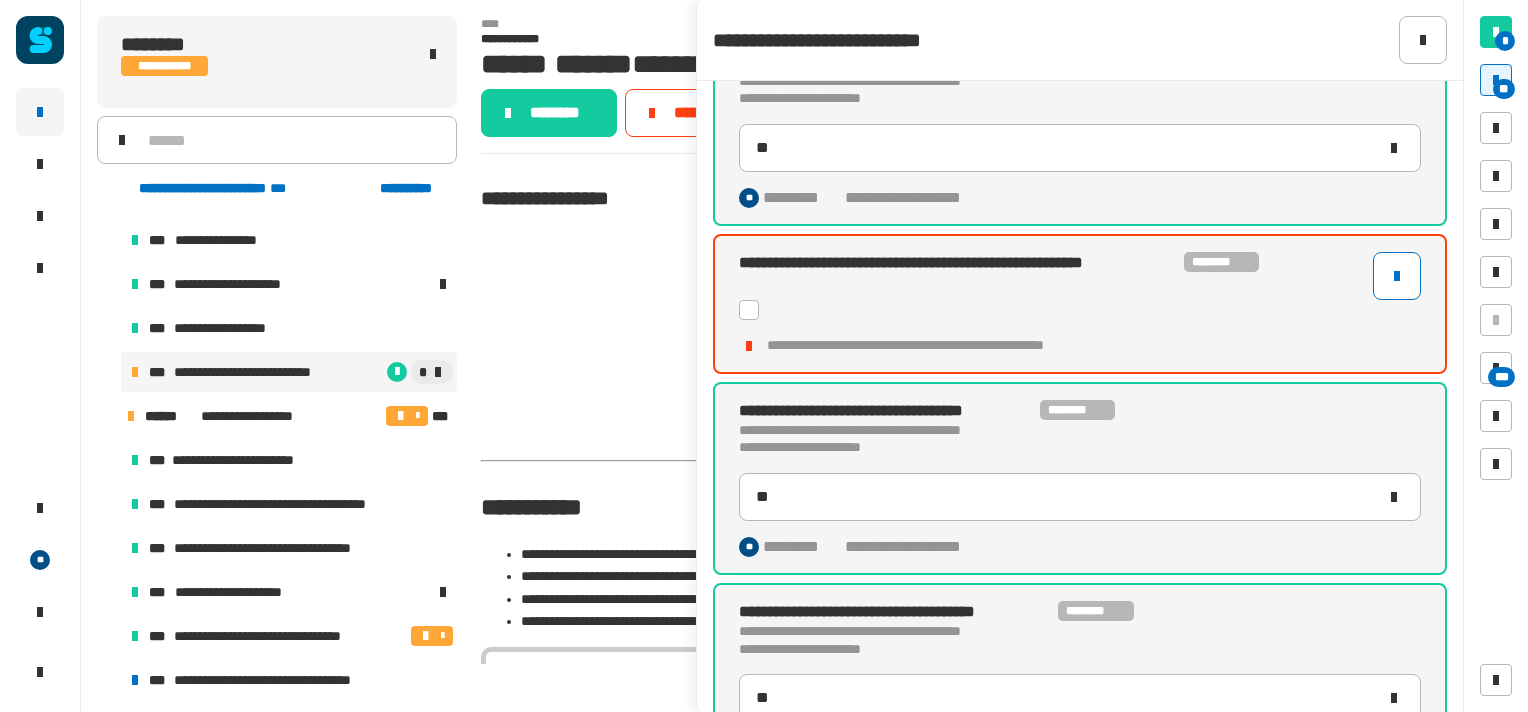 scroll, scrollTop: 1139, scrollLeft: 0, axis: vertical 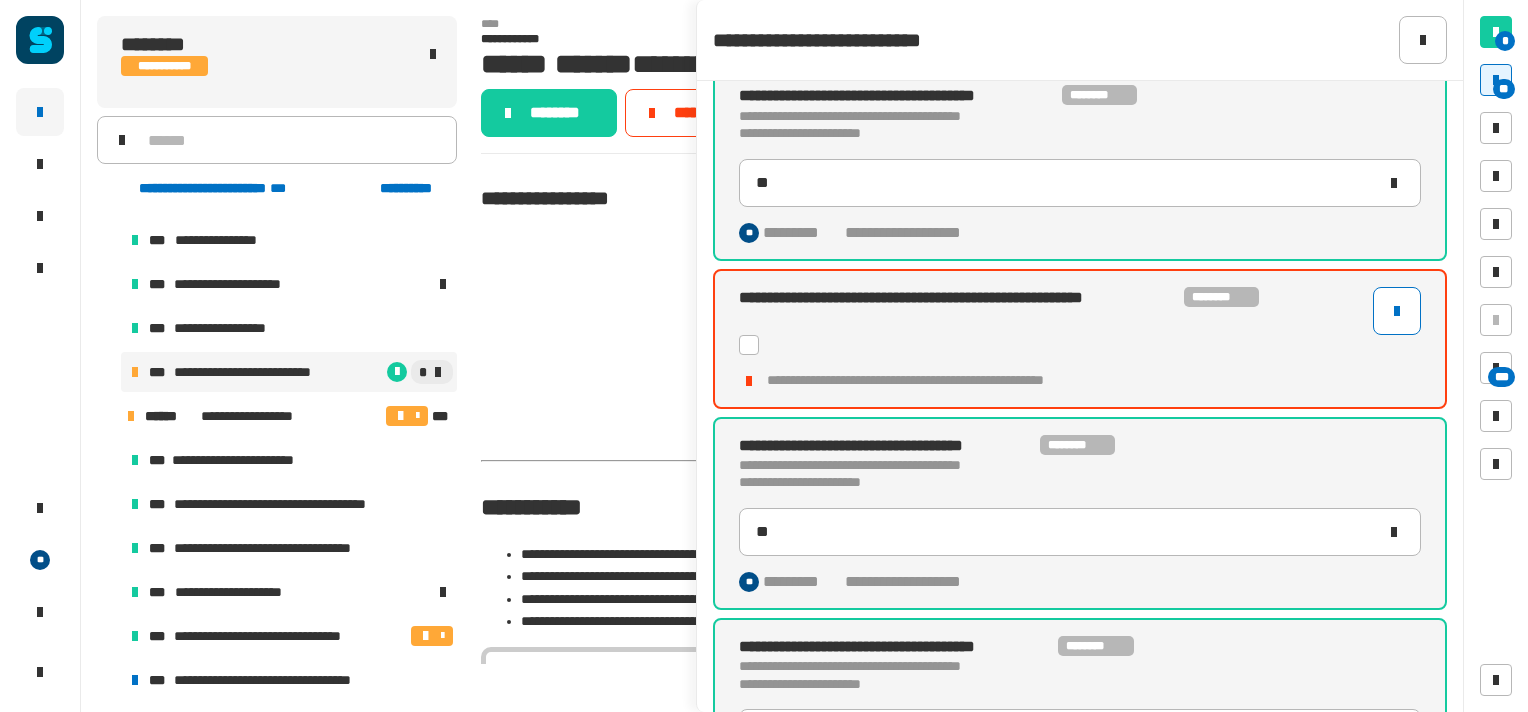 drag, startPoint x: 912, startPoint y: 9, endPoint x: 1475, endPoint y: 523, distance: 762.3418 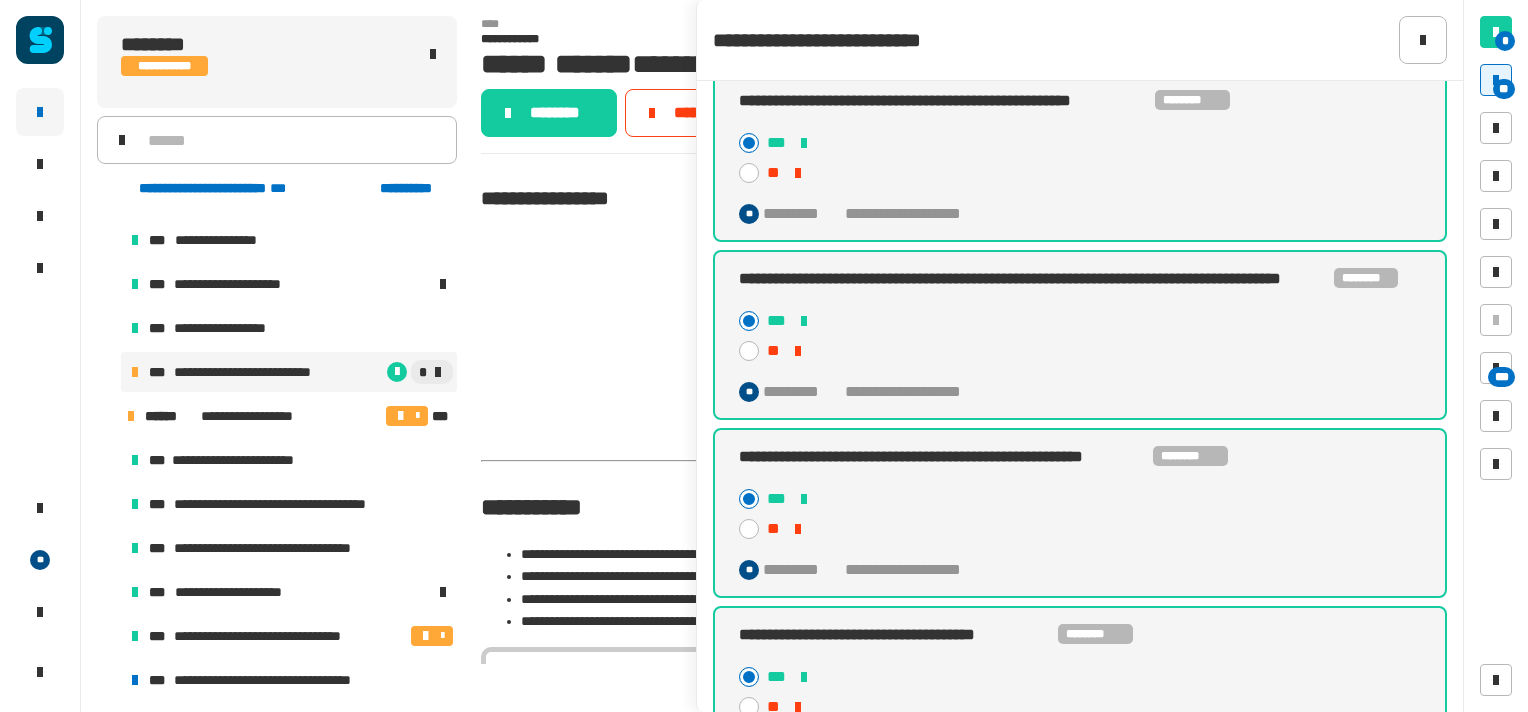 scroll, scrollTop: 3363, scrollLeft: 0, axis: vertical 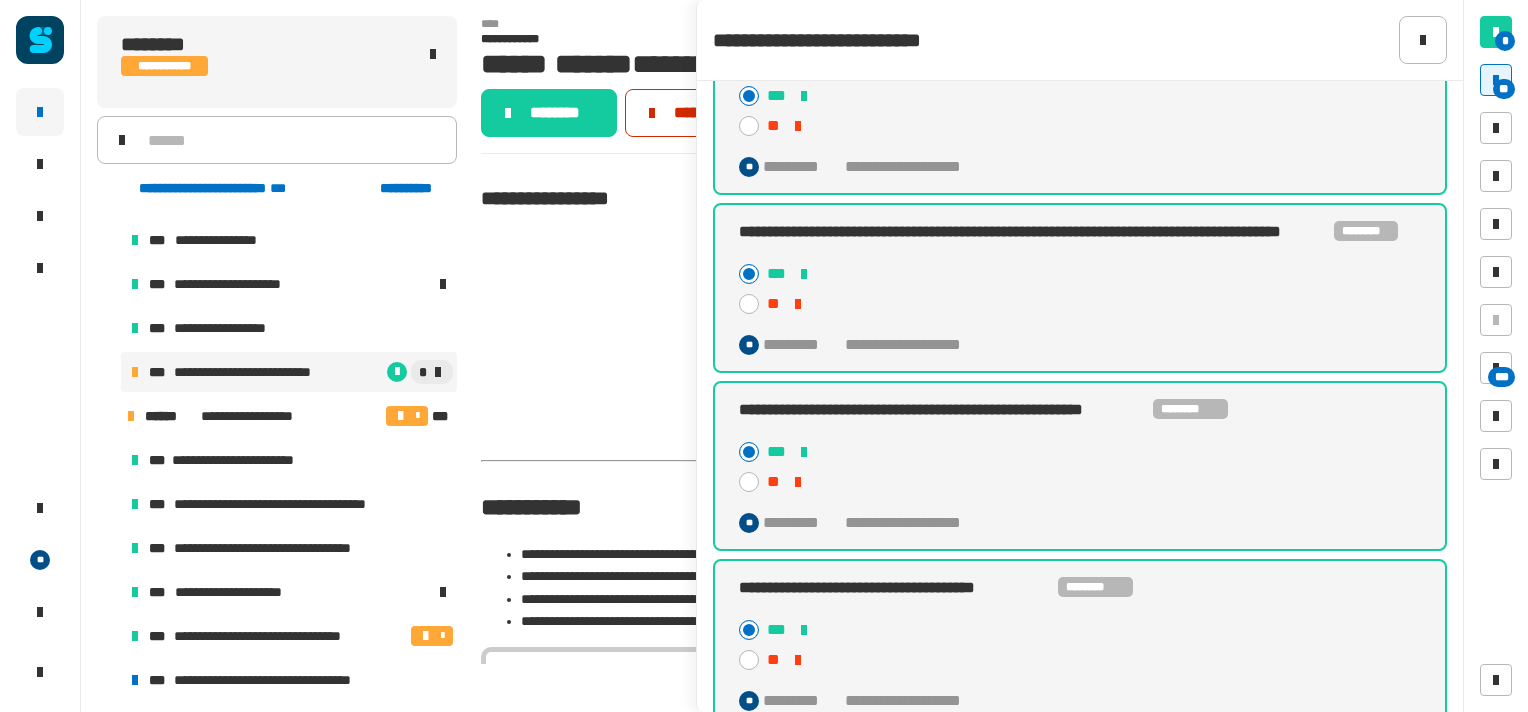 click on "*********" 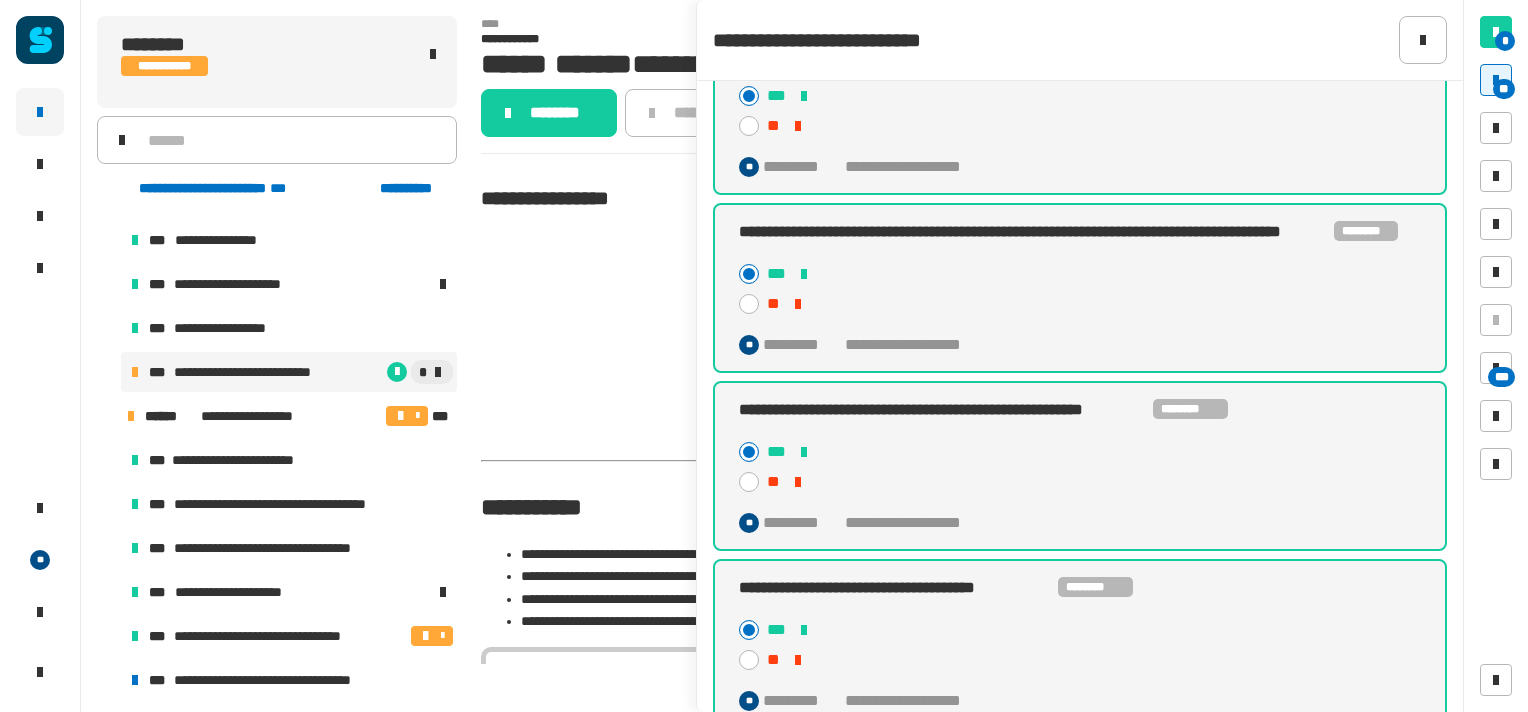 scroll, scrollTop: 3352, scrollLeft: 0, axis: vertical 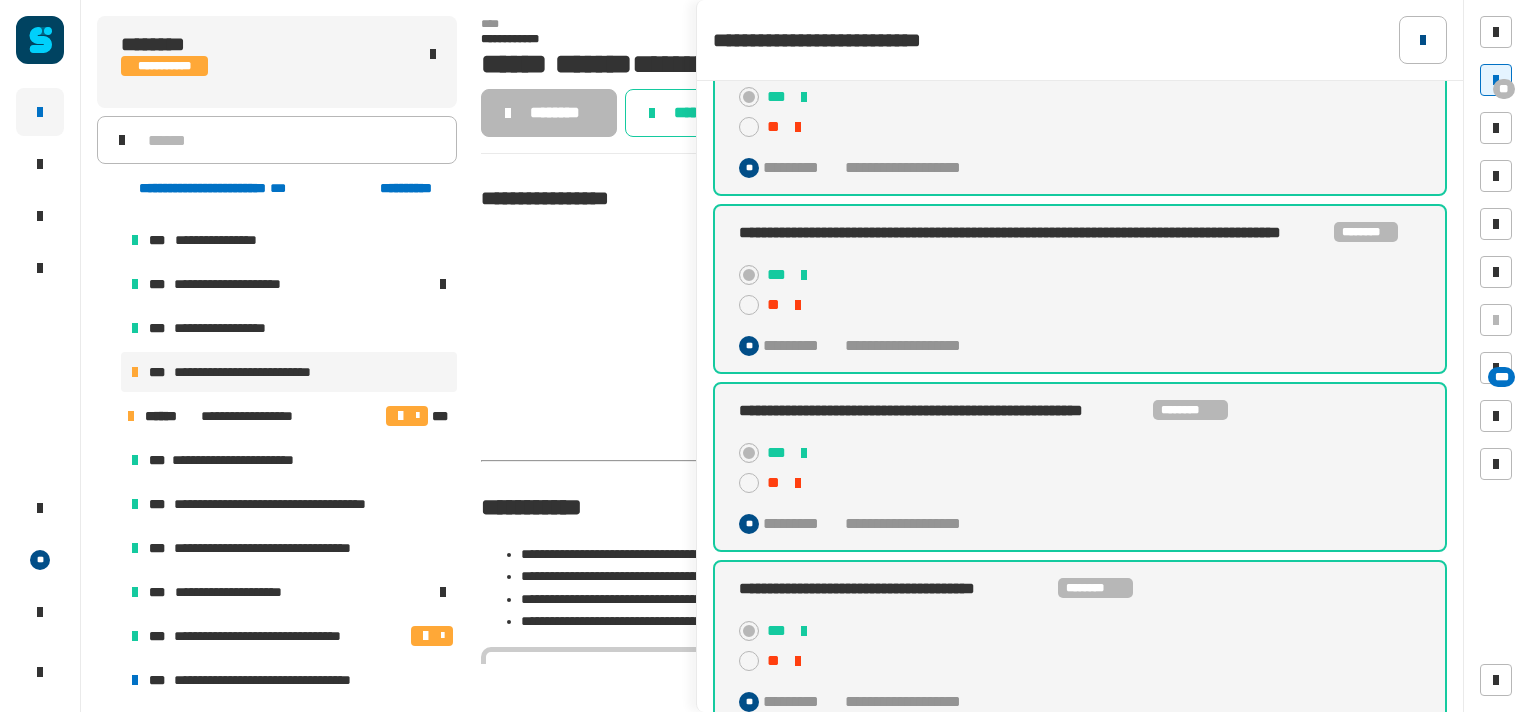 click 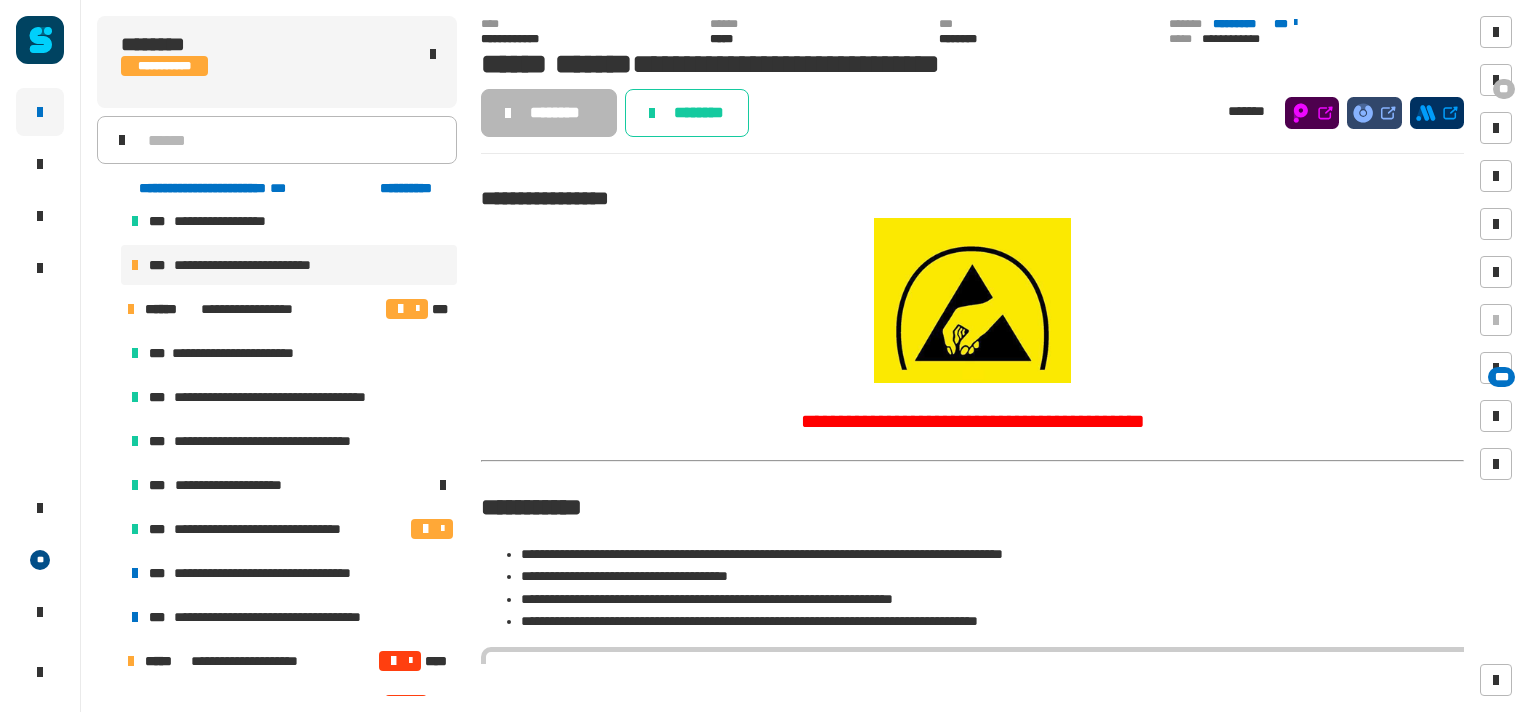 scroll, scrollTop: 444, scrollLeft: 0, axis: vertical 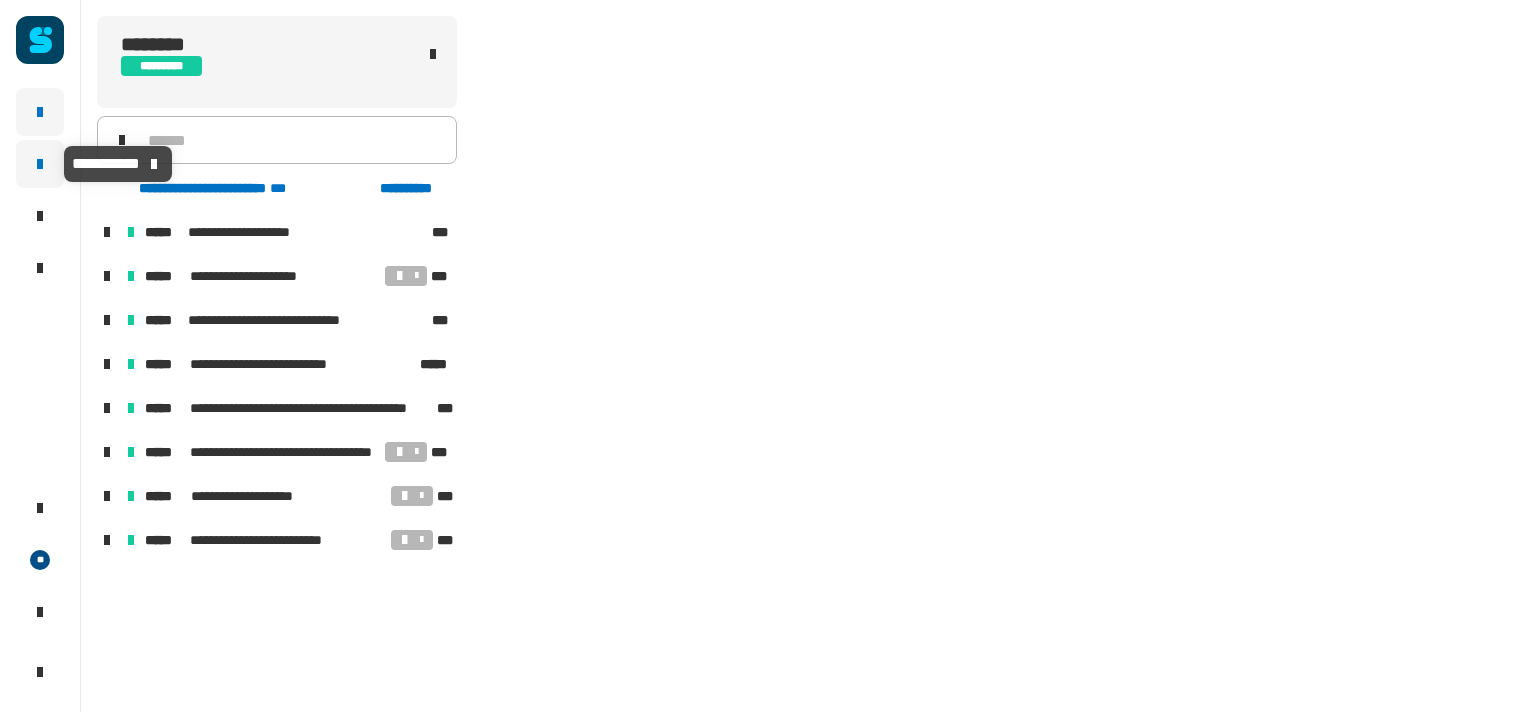 click 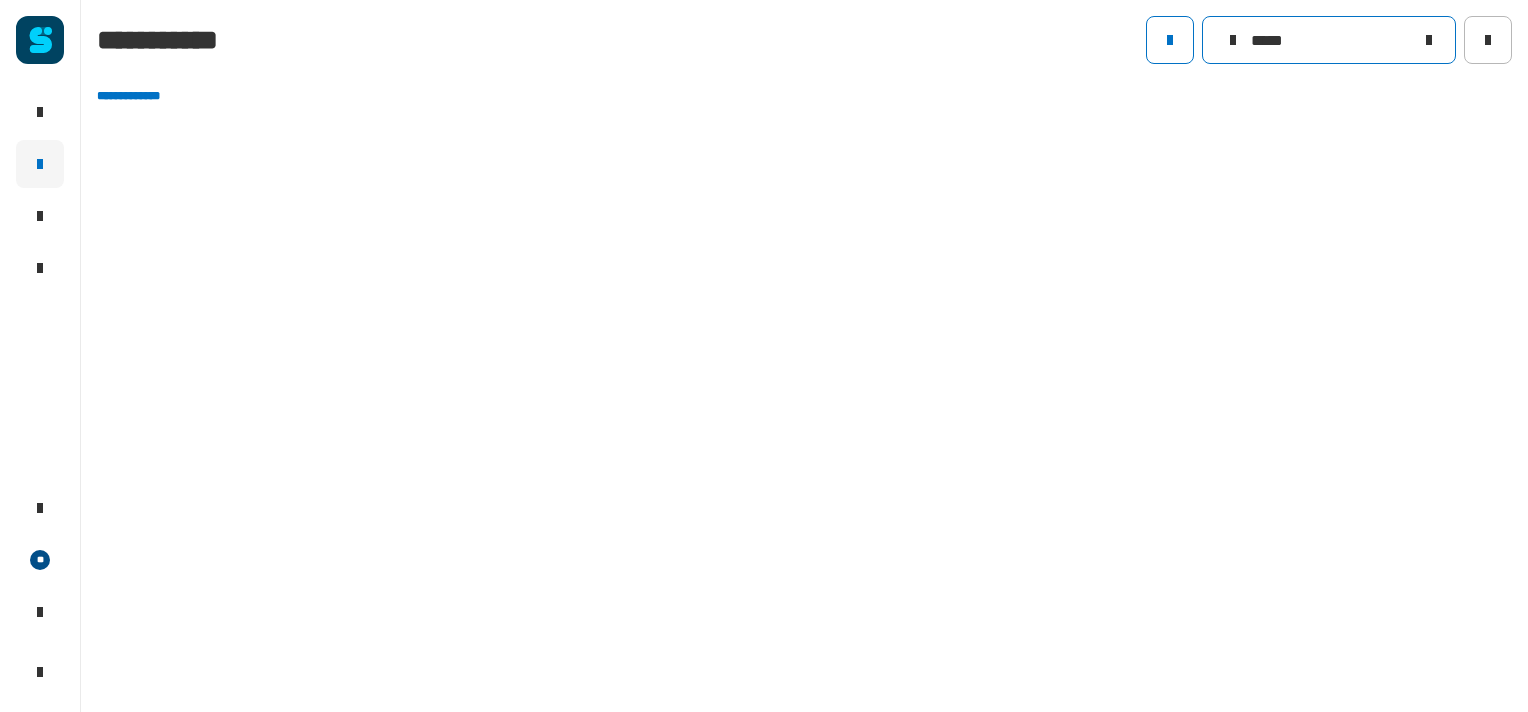 click on "*****" 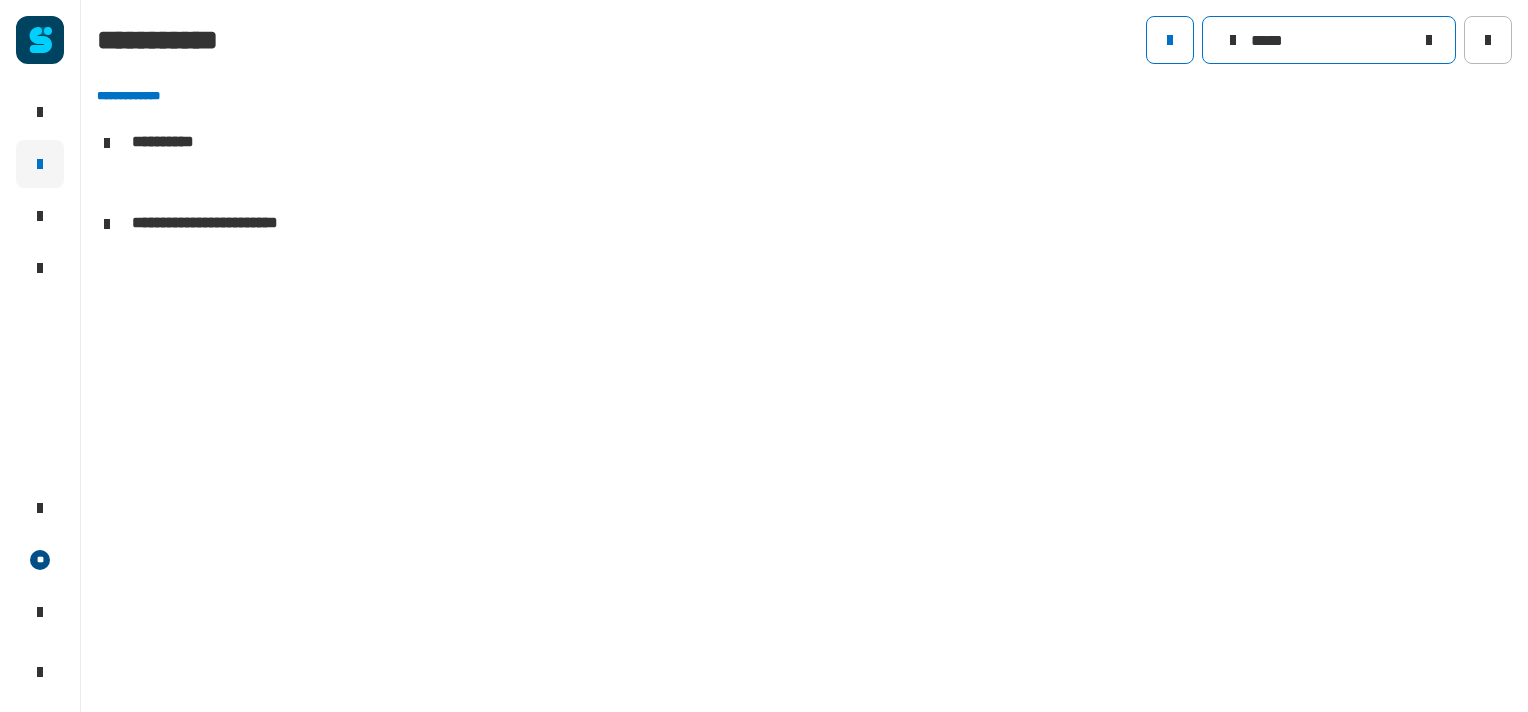 scroll, scrollTop: 0, scrollLeft: 0, axis: both 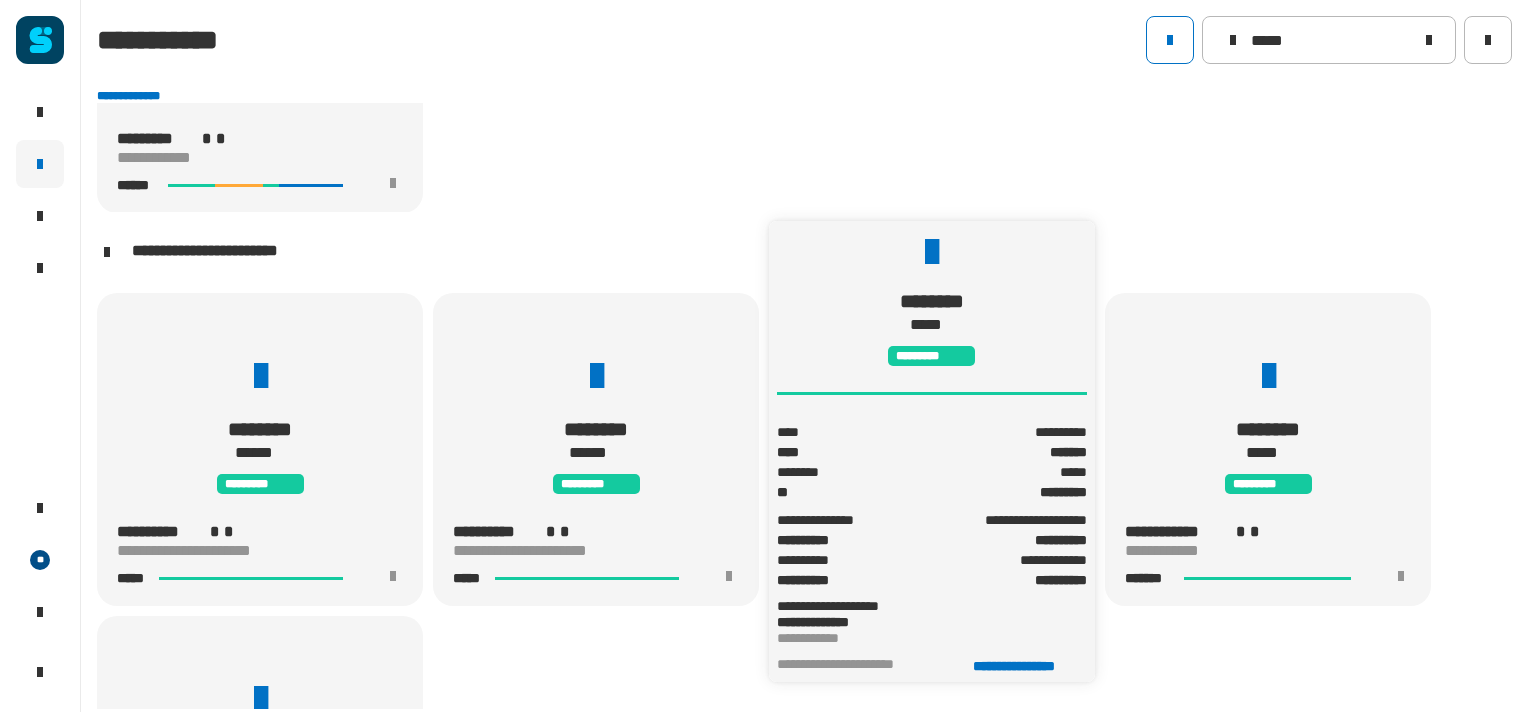 click on "****" 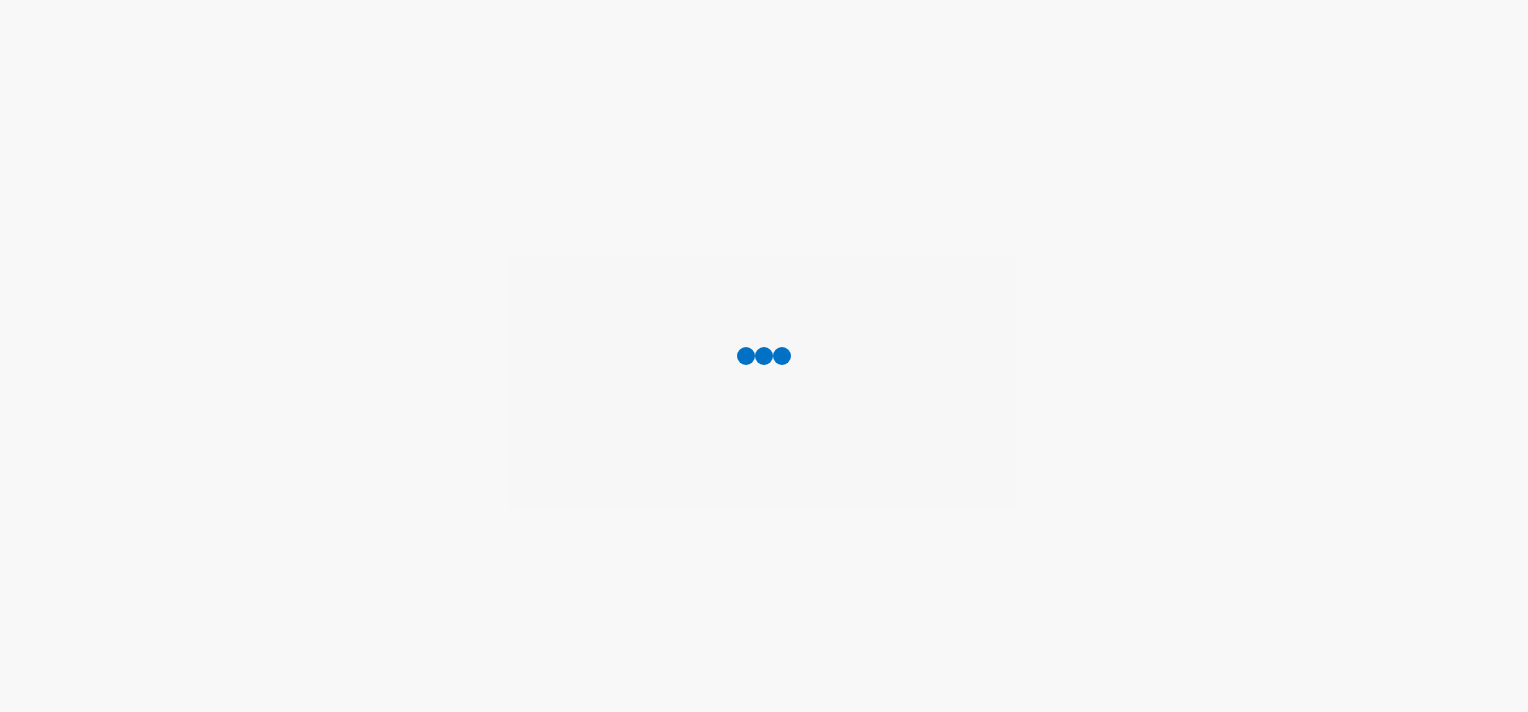scroll, scrollTop: 0, scrollLeft: 0, axis: both 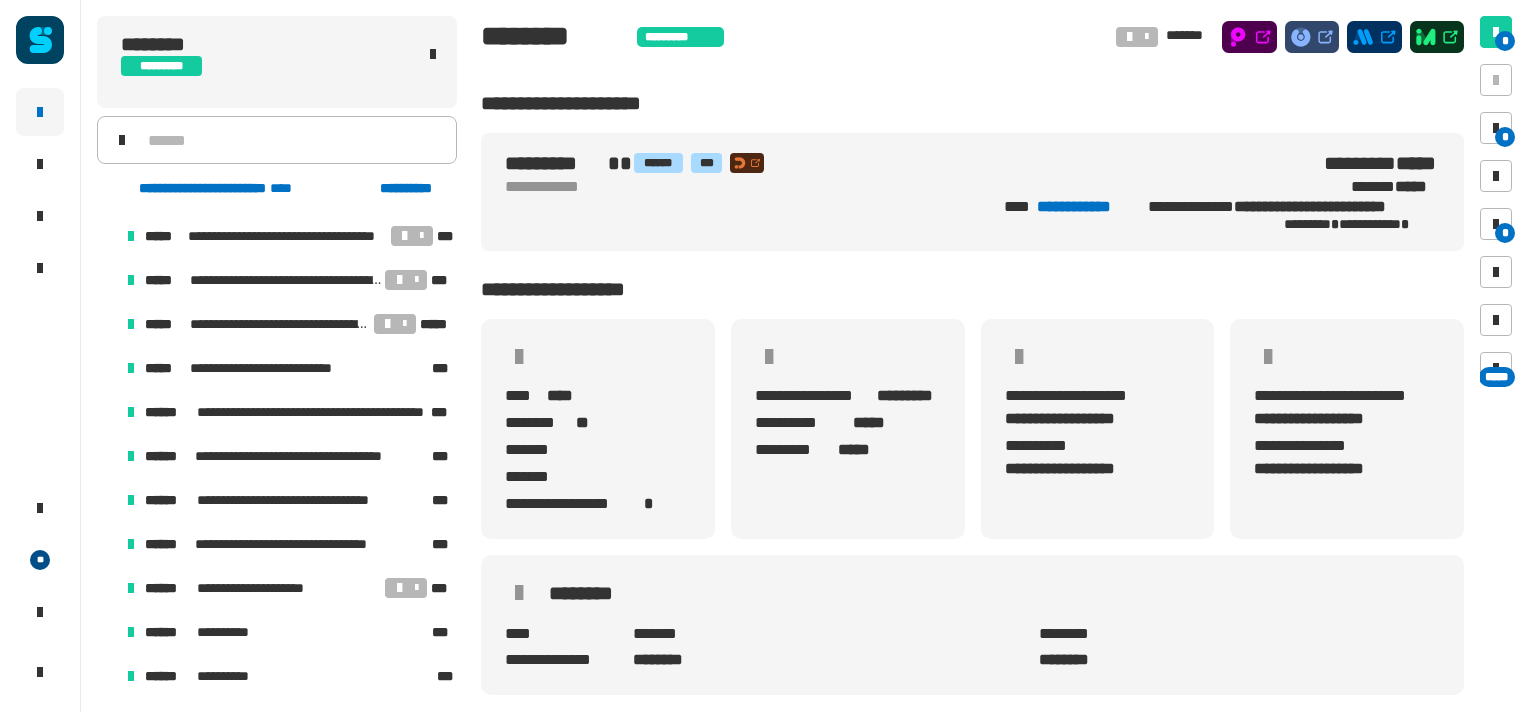 click at bounding box center (107, 632) 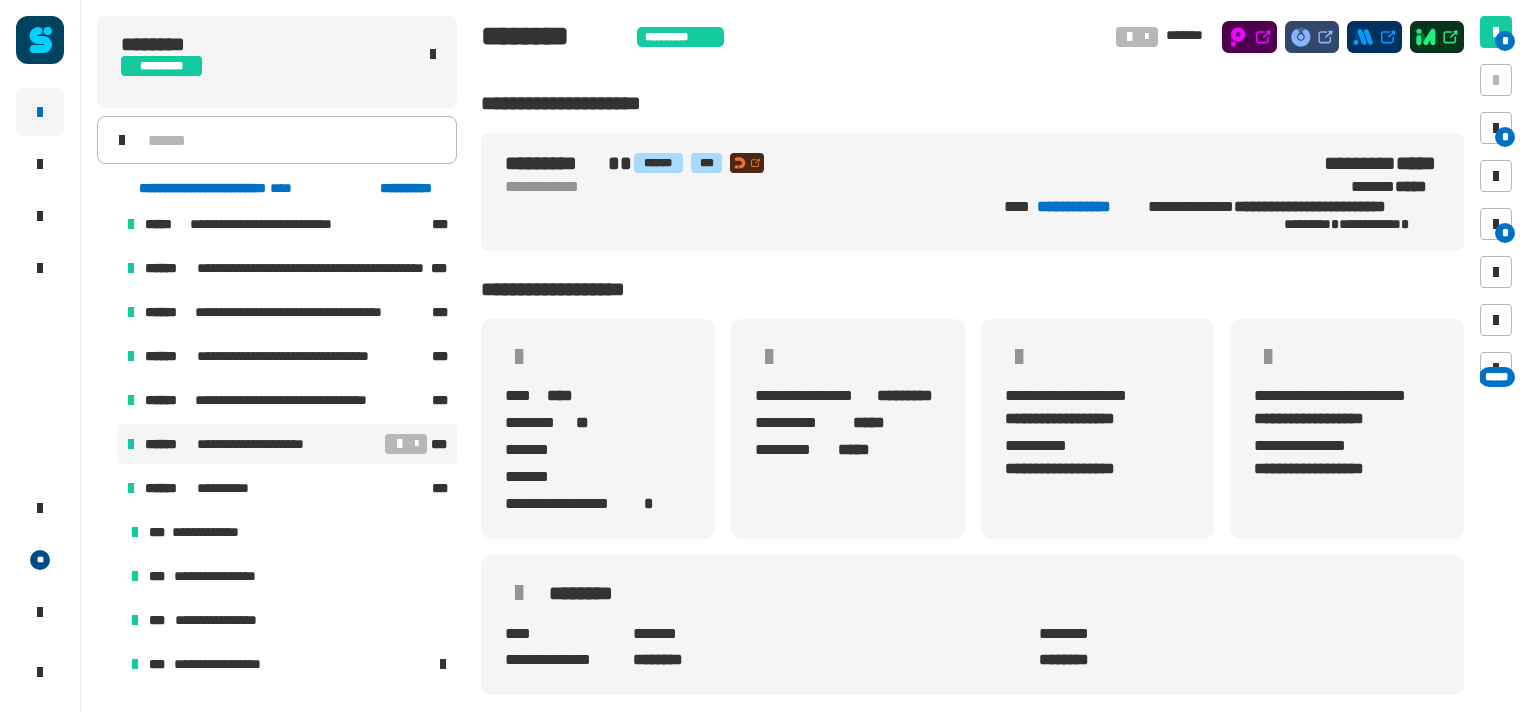 scroll, scrollTop: 360, scrollLeft: 0, axis: vertical 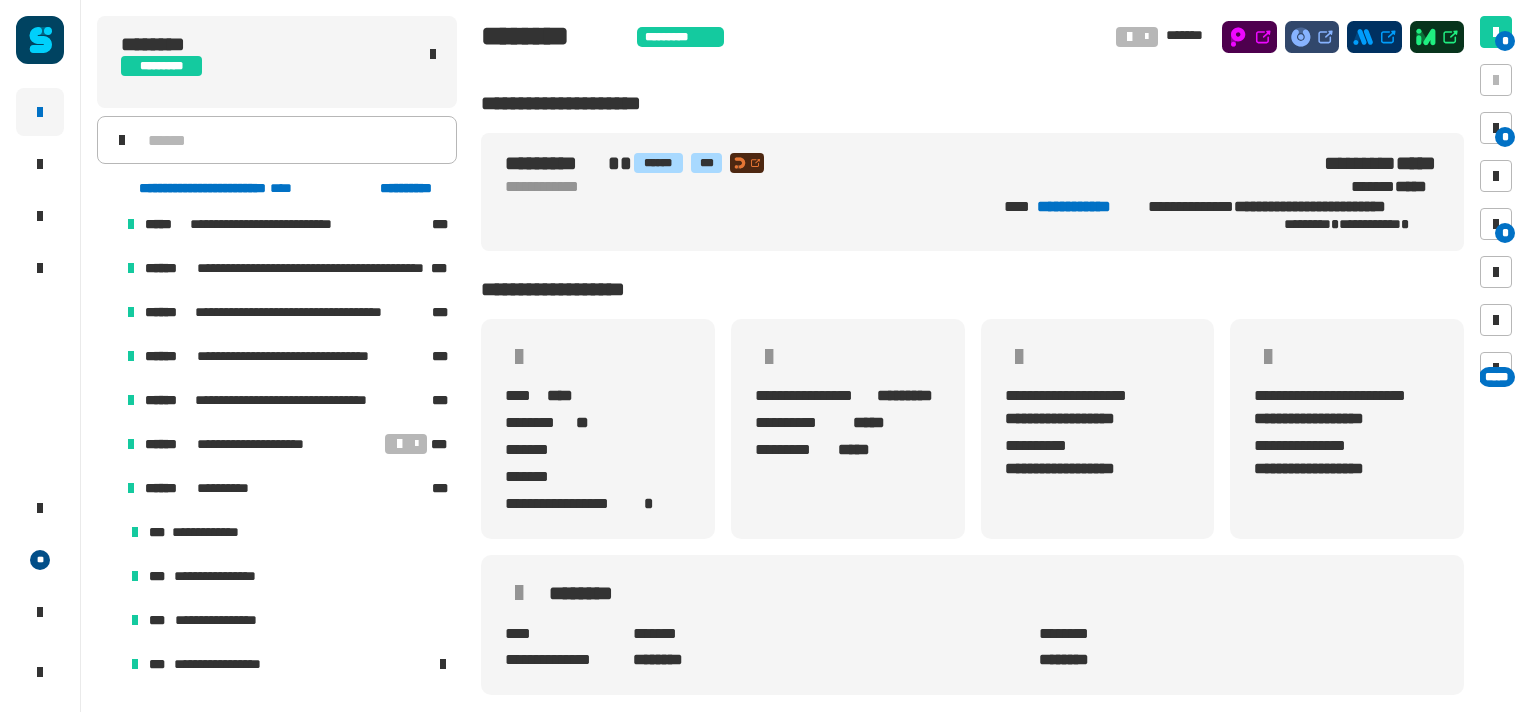 click at bounding box center (107, 444) 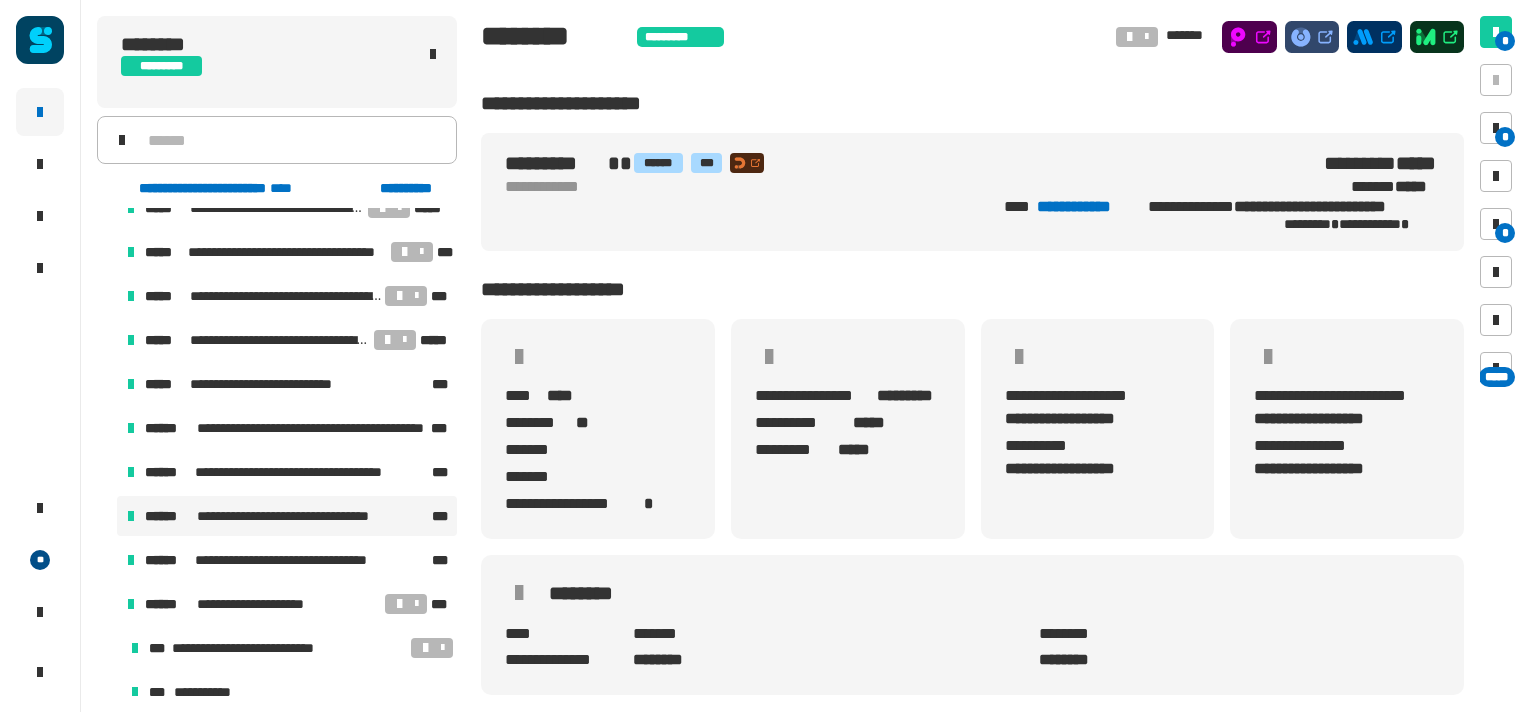scroll, scrollTop: 200, scrollLeft: 0, axis: vertical 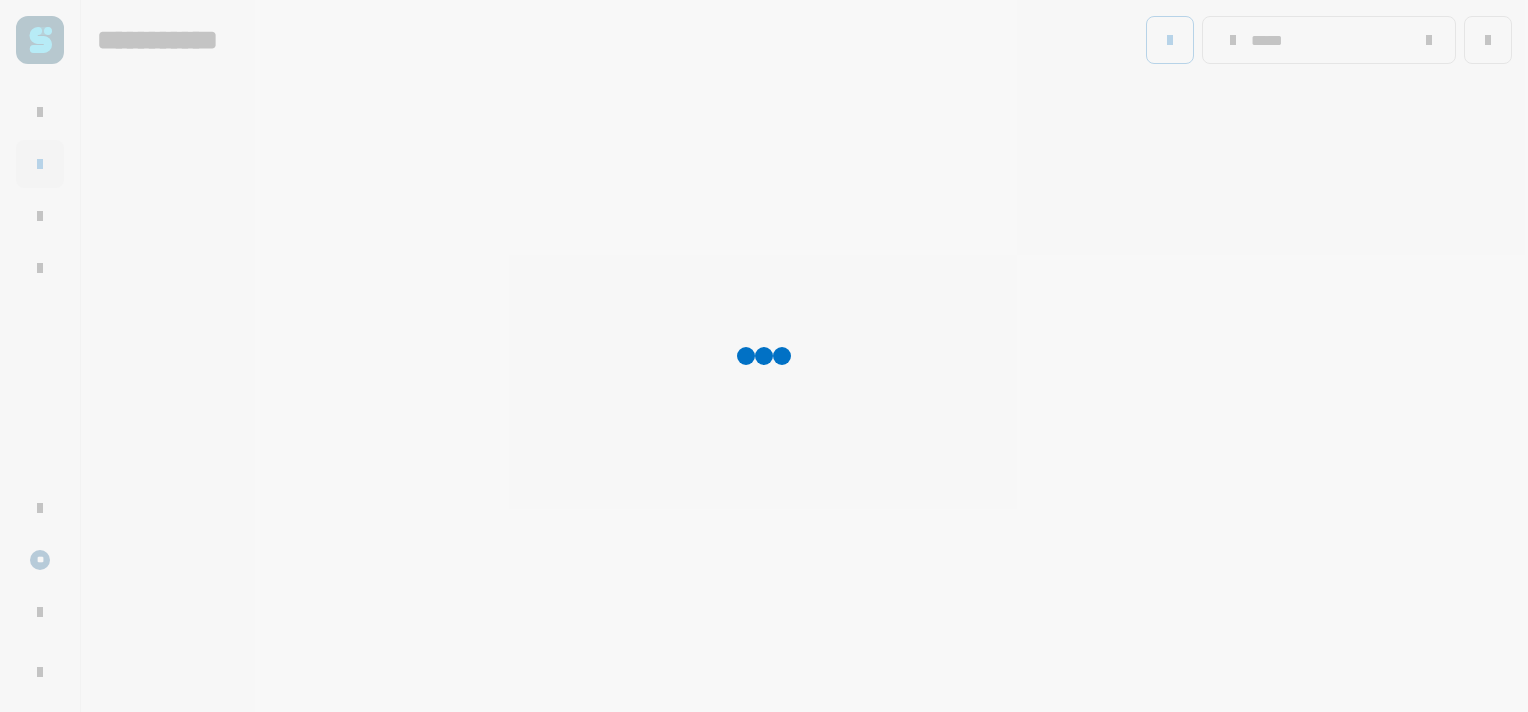 type on "*****" 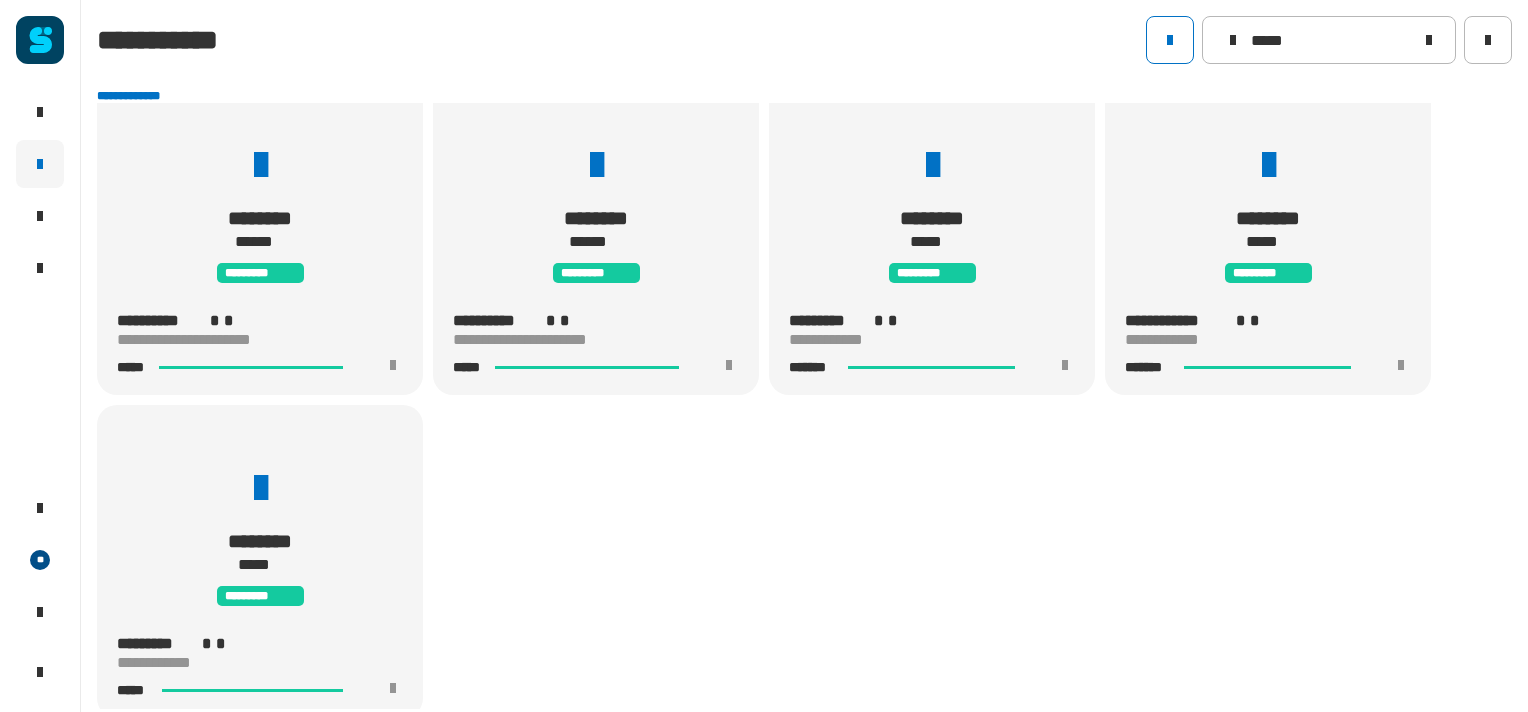 scroll, scrollTop: 501, scrollLeft: 0, axis: vertical 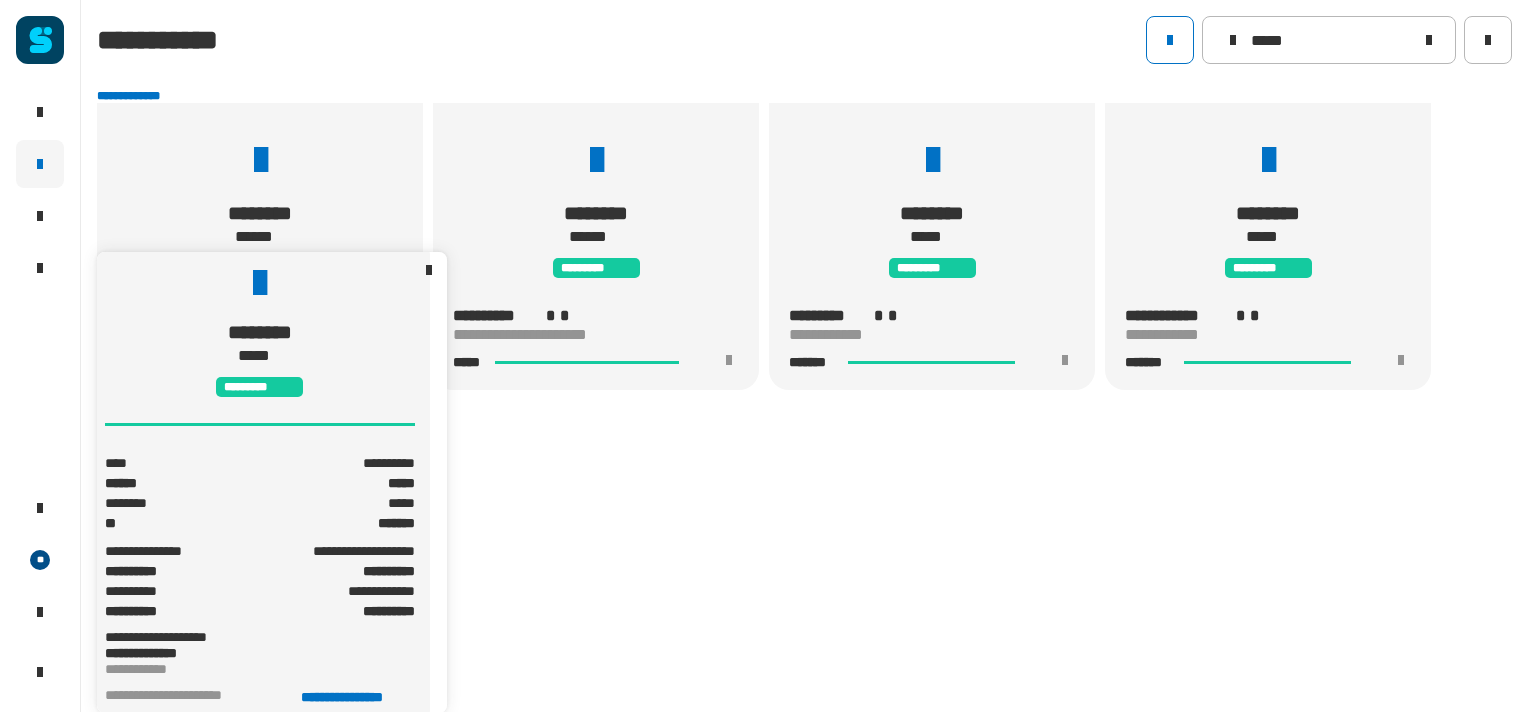 click on "***** *******" 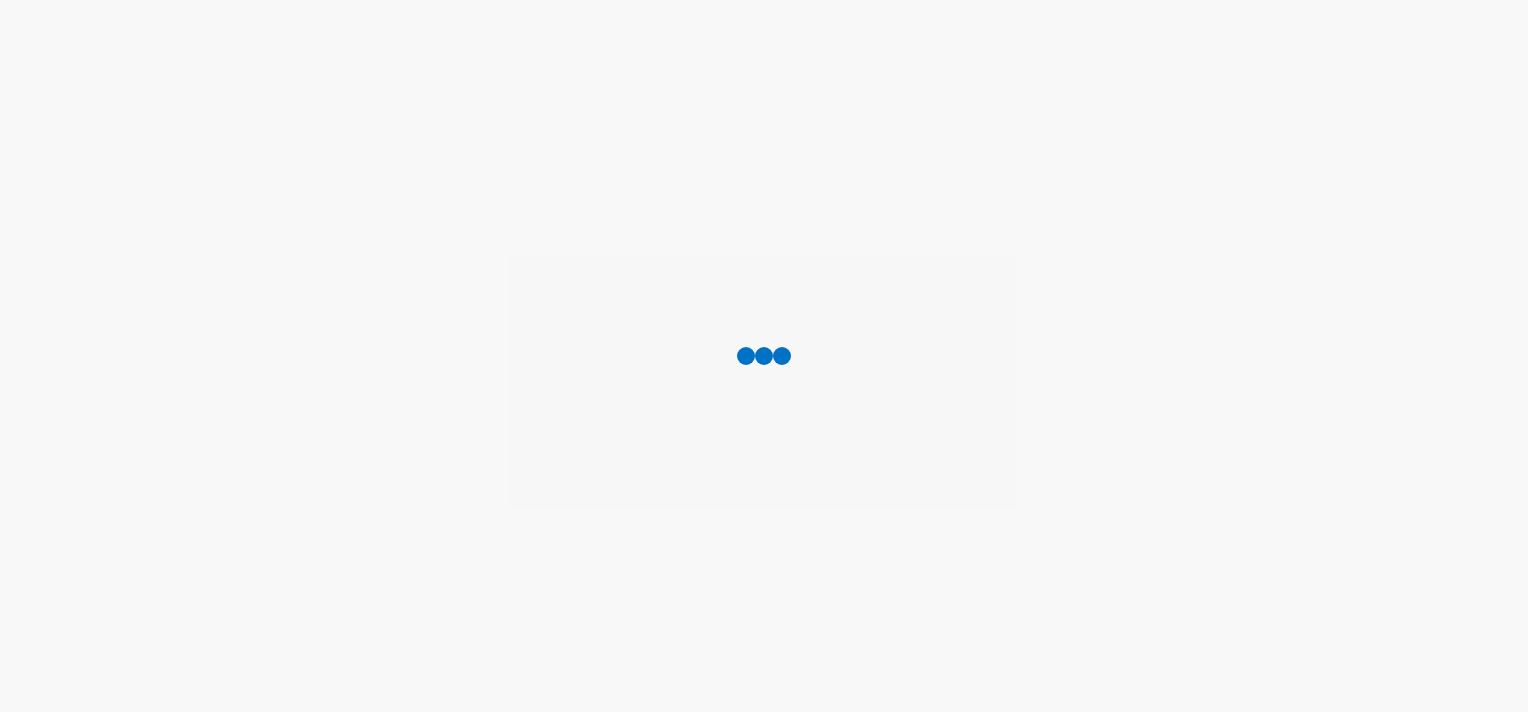 scroll, scrollTop: 0, scrollLeft: 0, axis: both 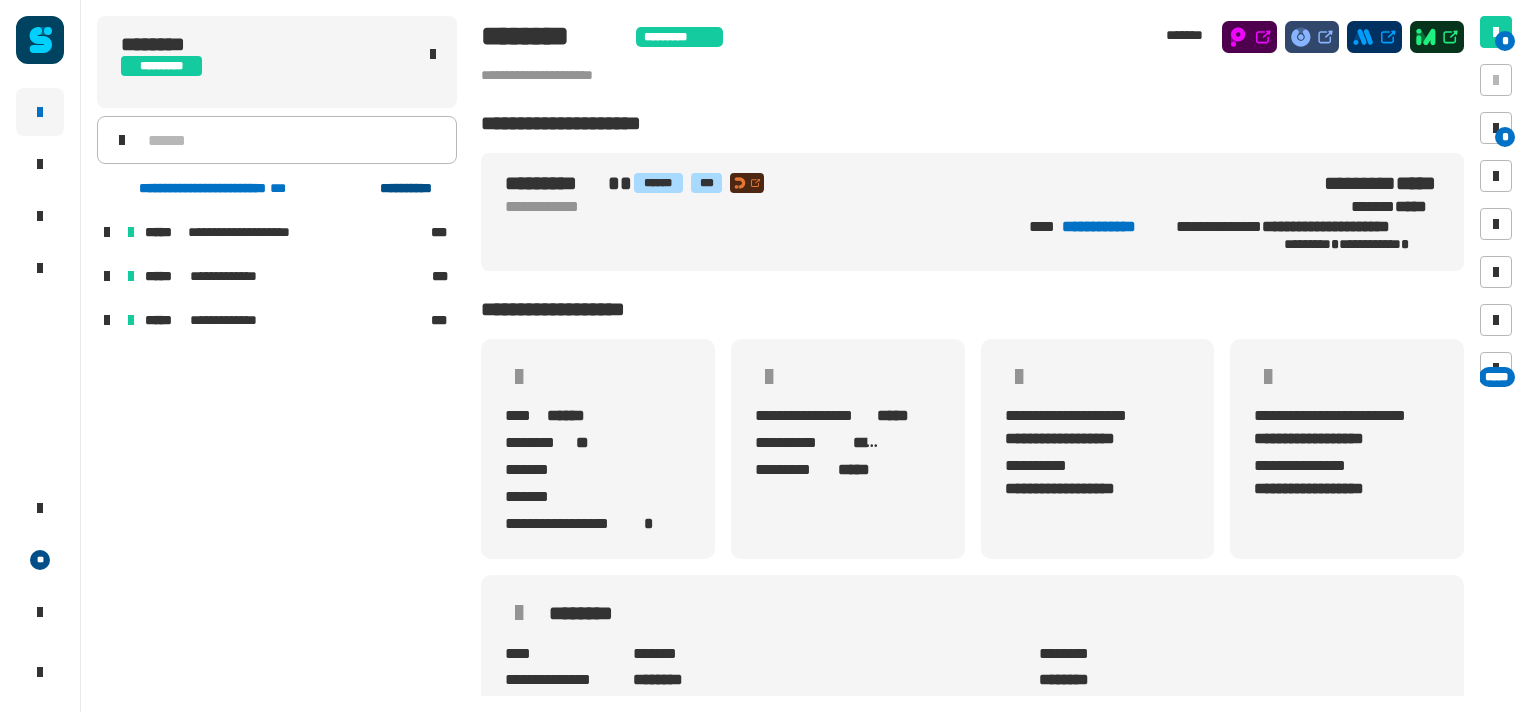 click on "**********" 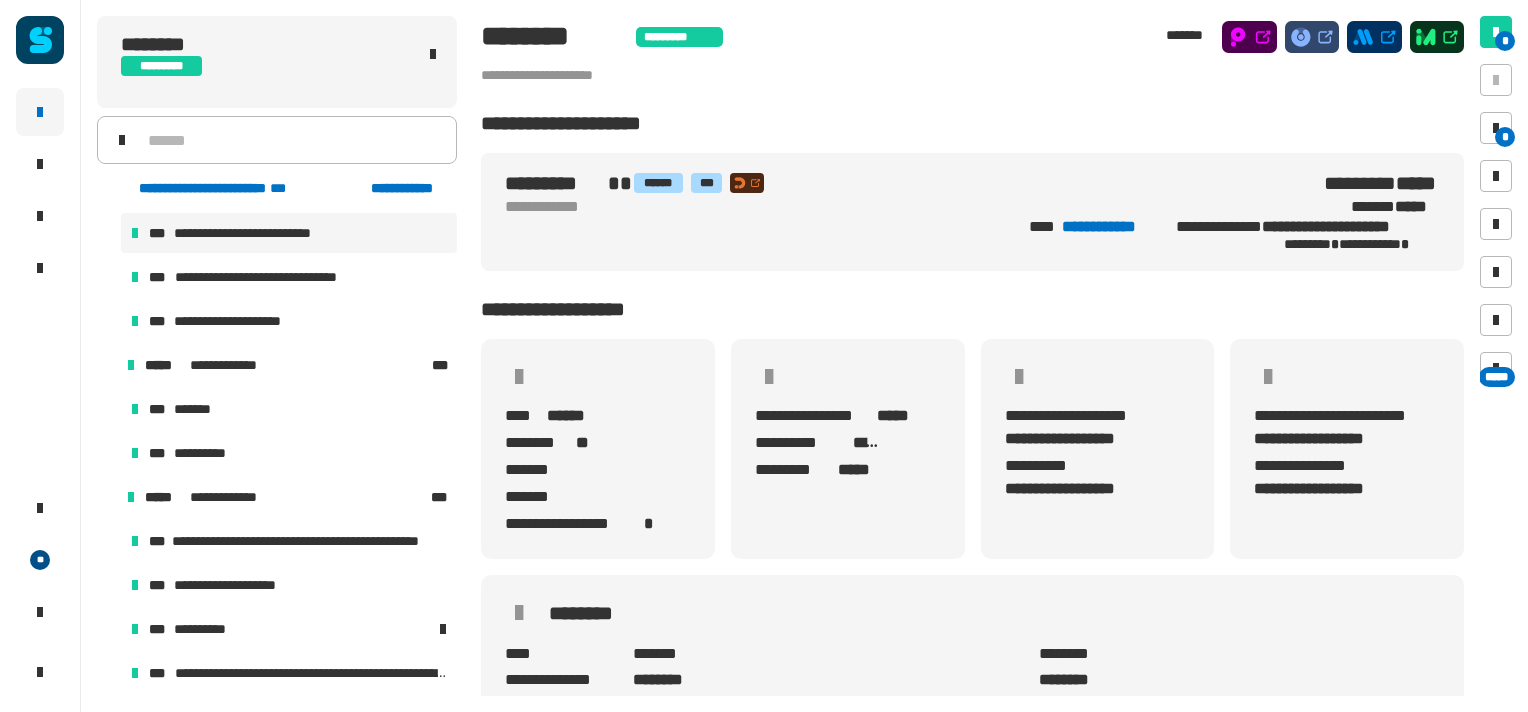 scroll, scrollTop: 128, scrollLeft: 0, axis: vertical 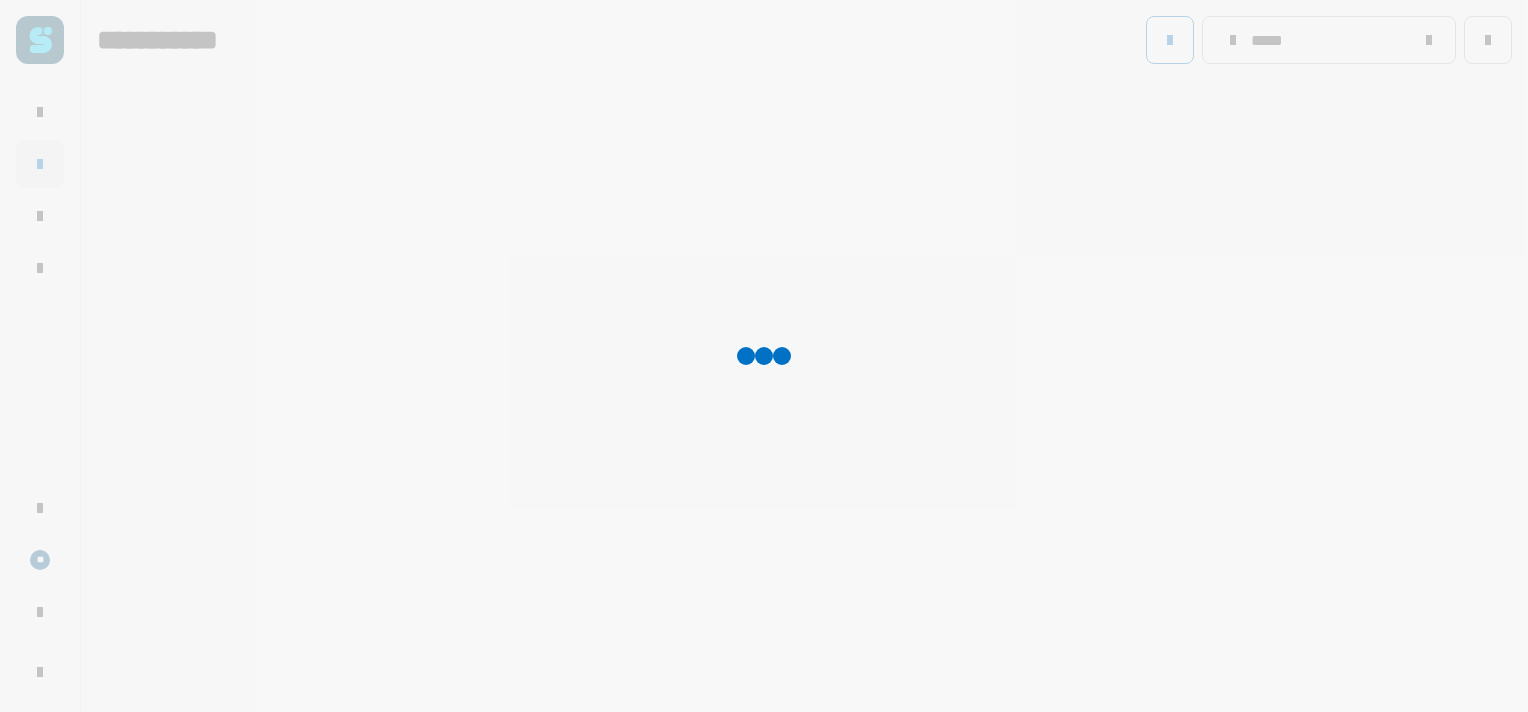 type on "*****" 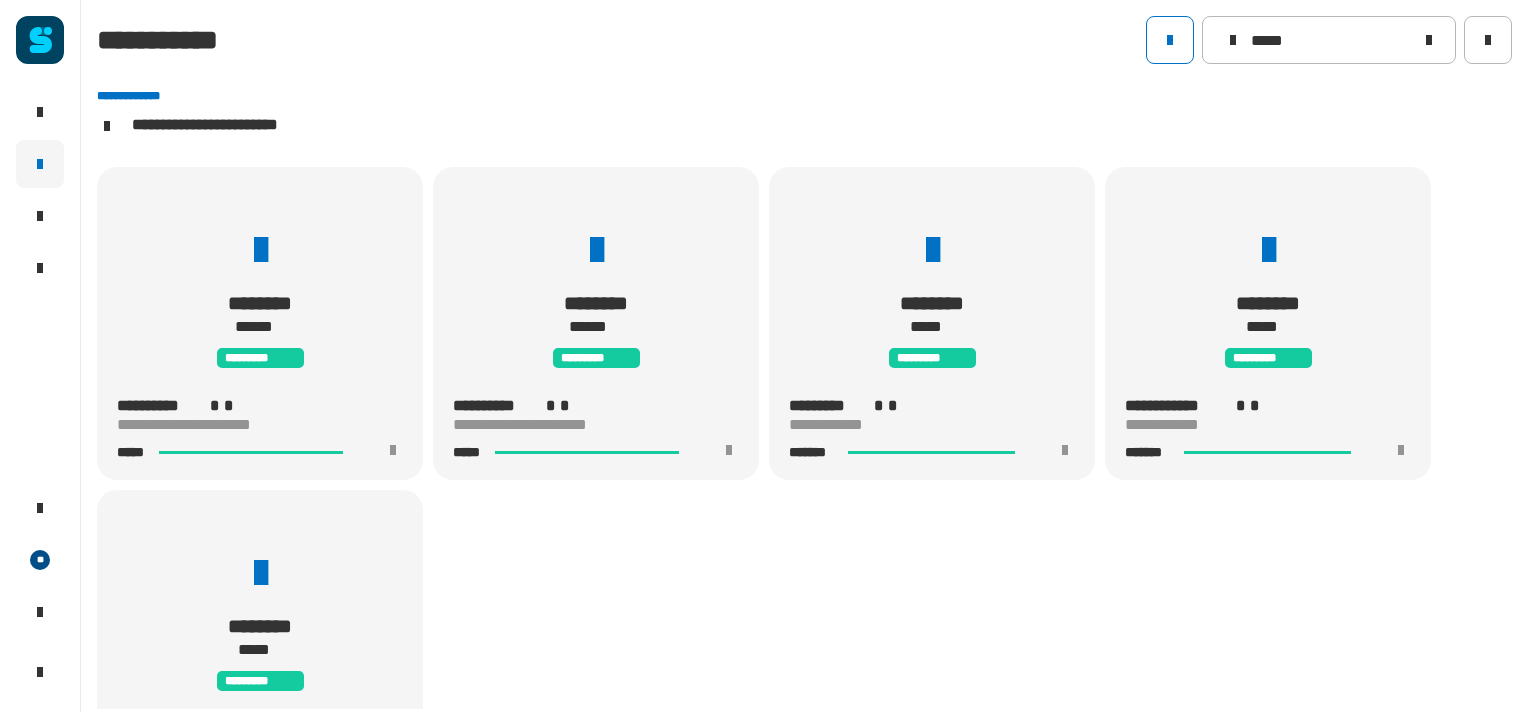 scroll, scrollTop: 412, scrollLeft: 0, axis: vertical 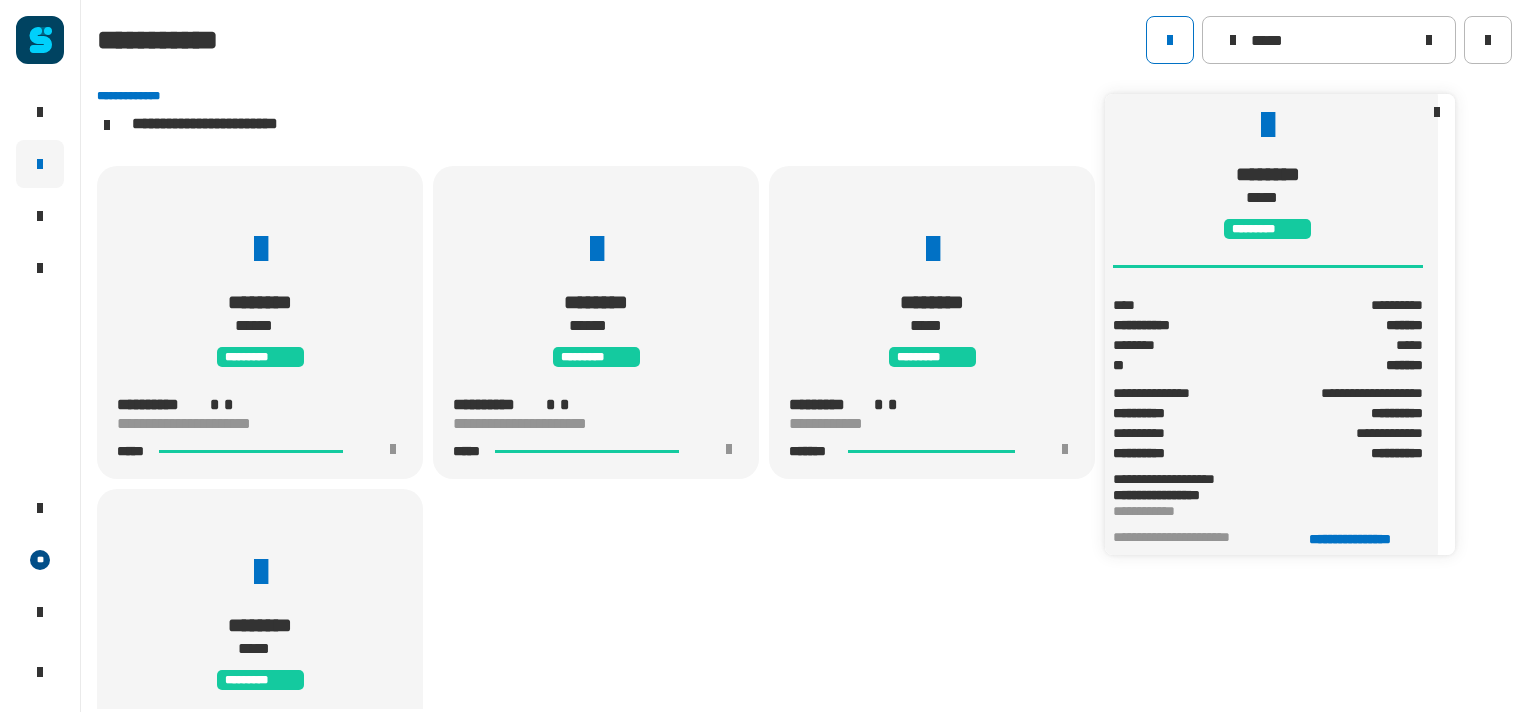 click on "*****" 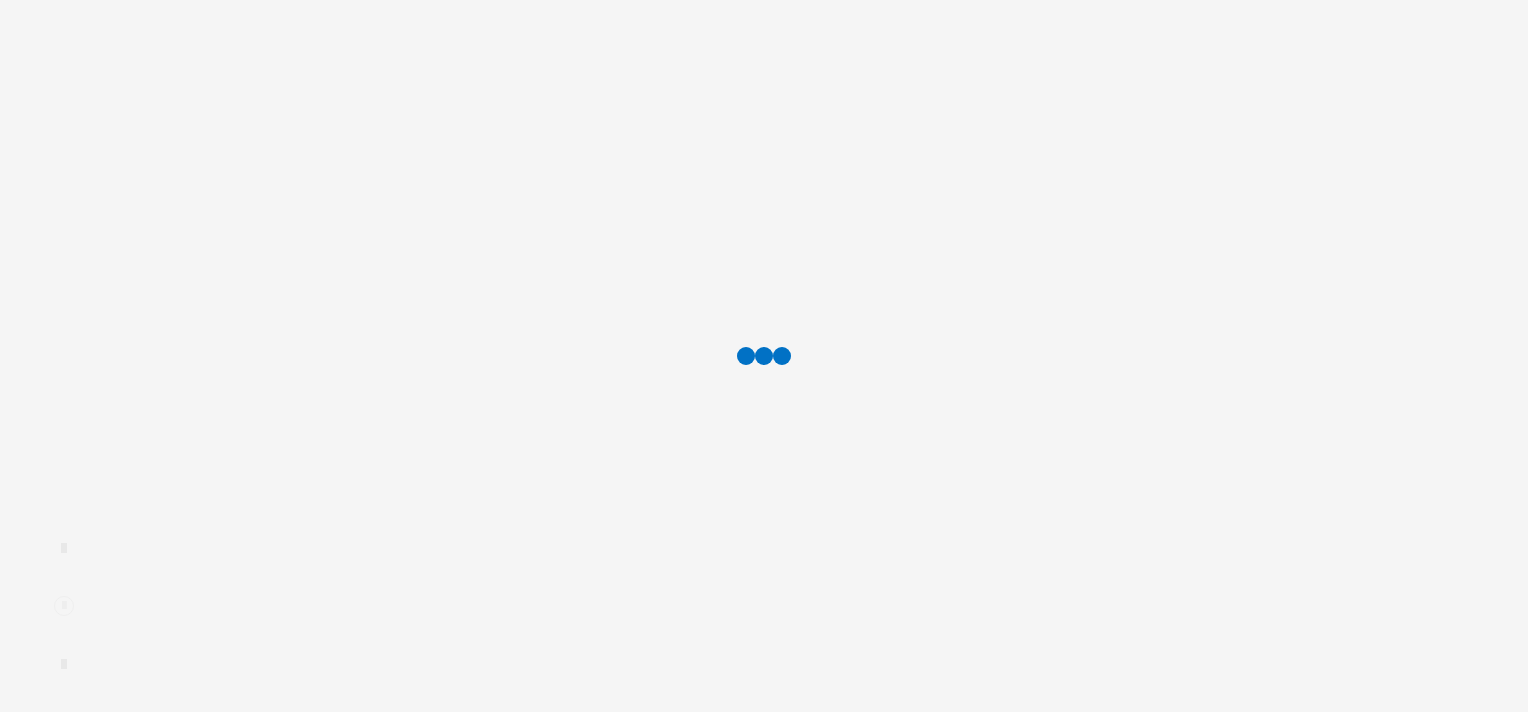 scroll, scrollTop: 0, scrollLeft: 0, axis: both 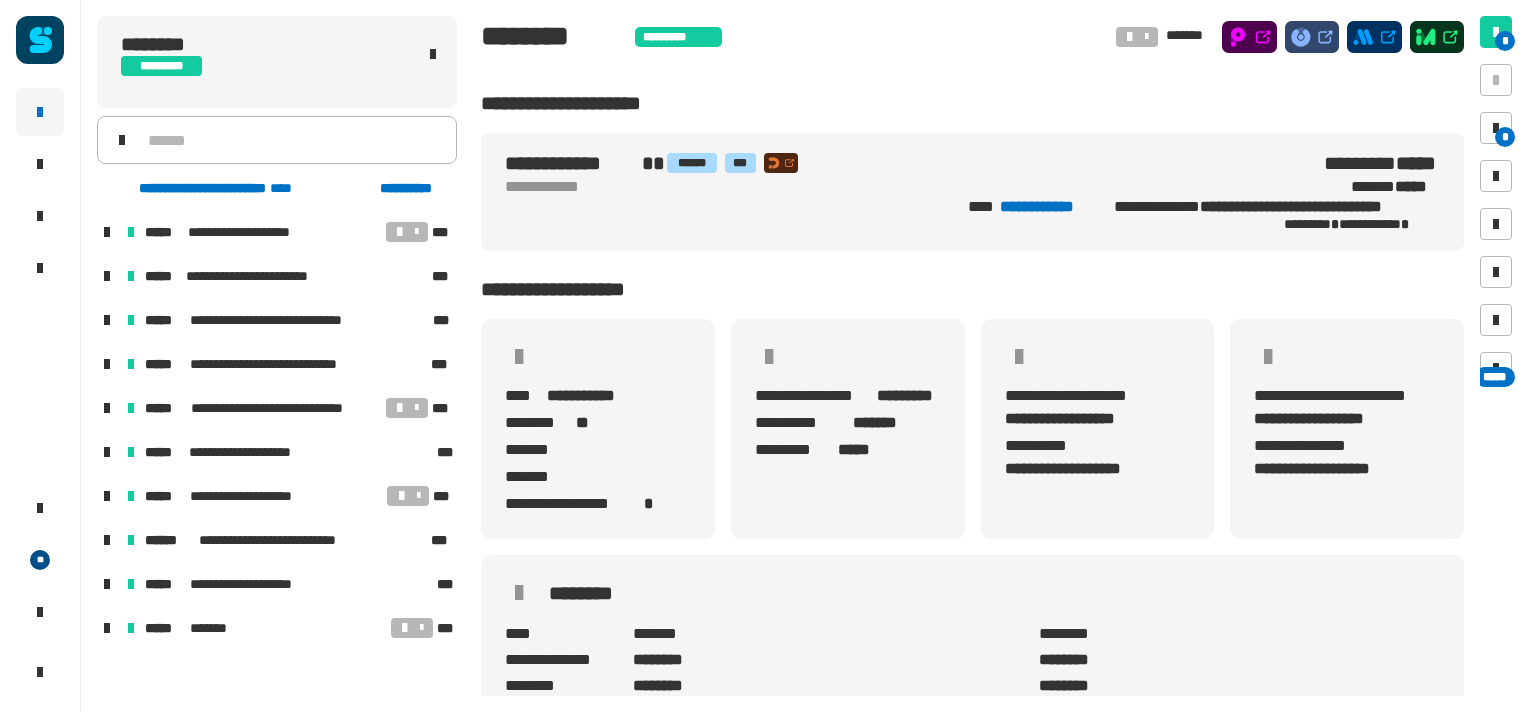 click at bounding box center (107, 540) 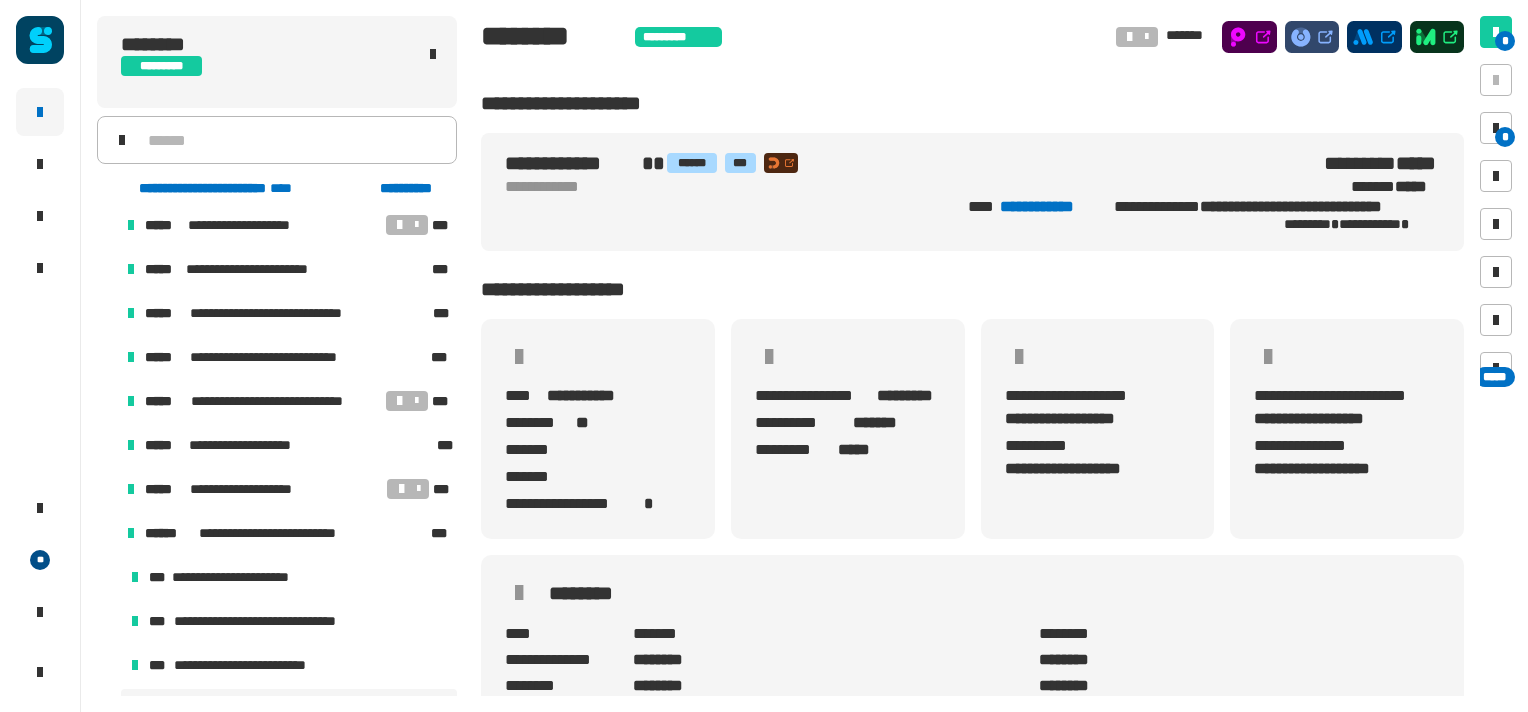 scroll, scrollTop: 2, scrollLeft: 0, axis: vertical 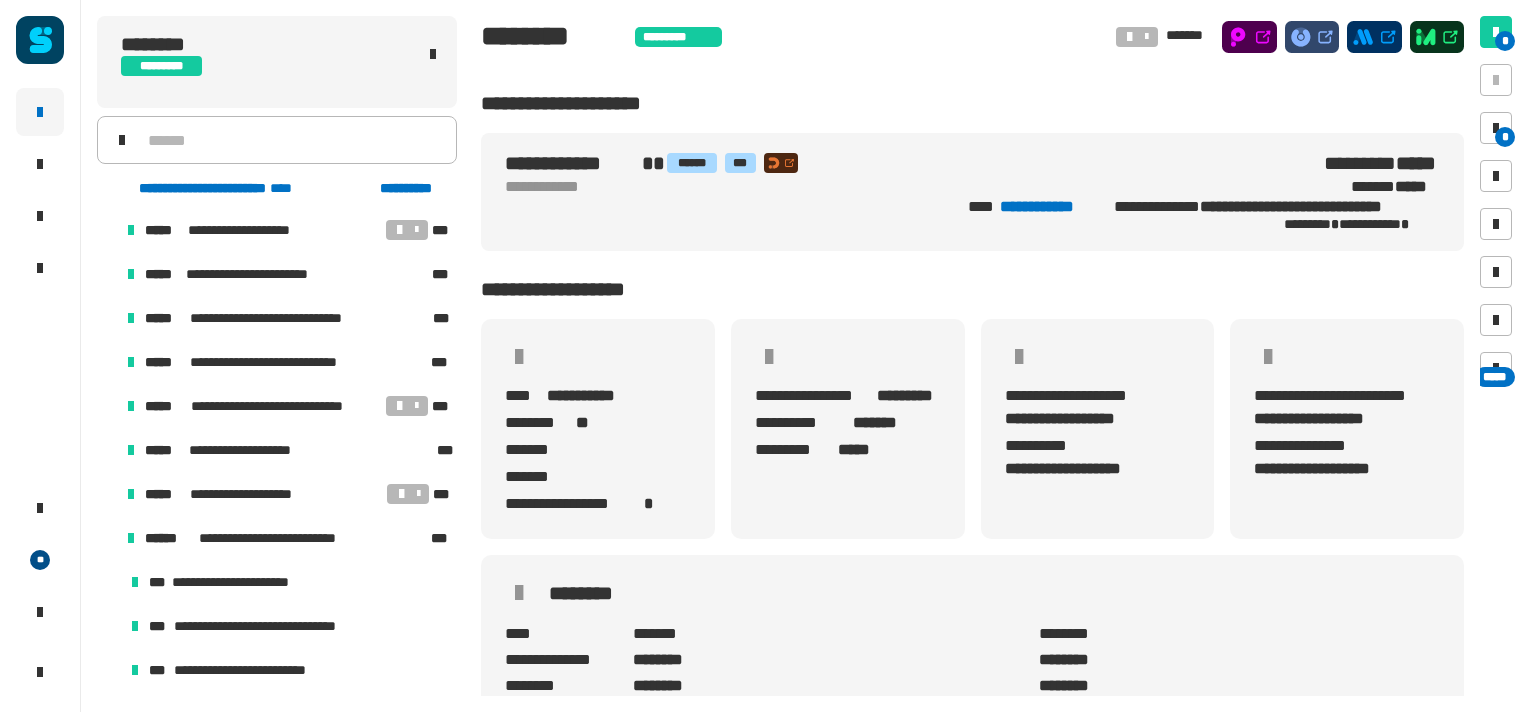 click at bounding box center (107, 494) 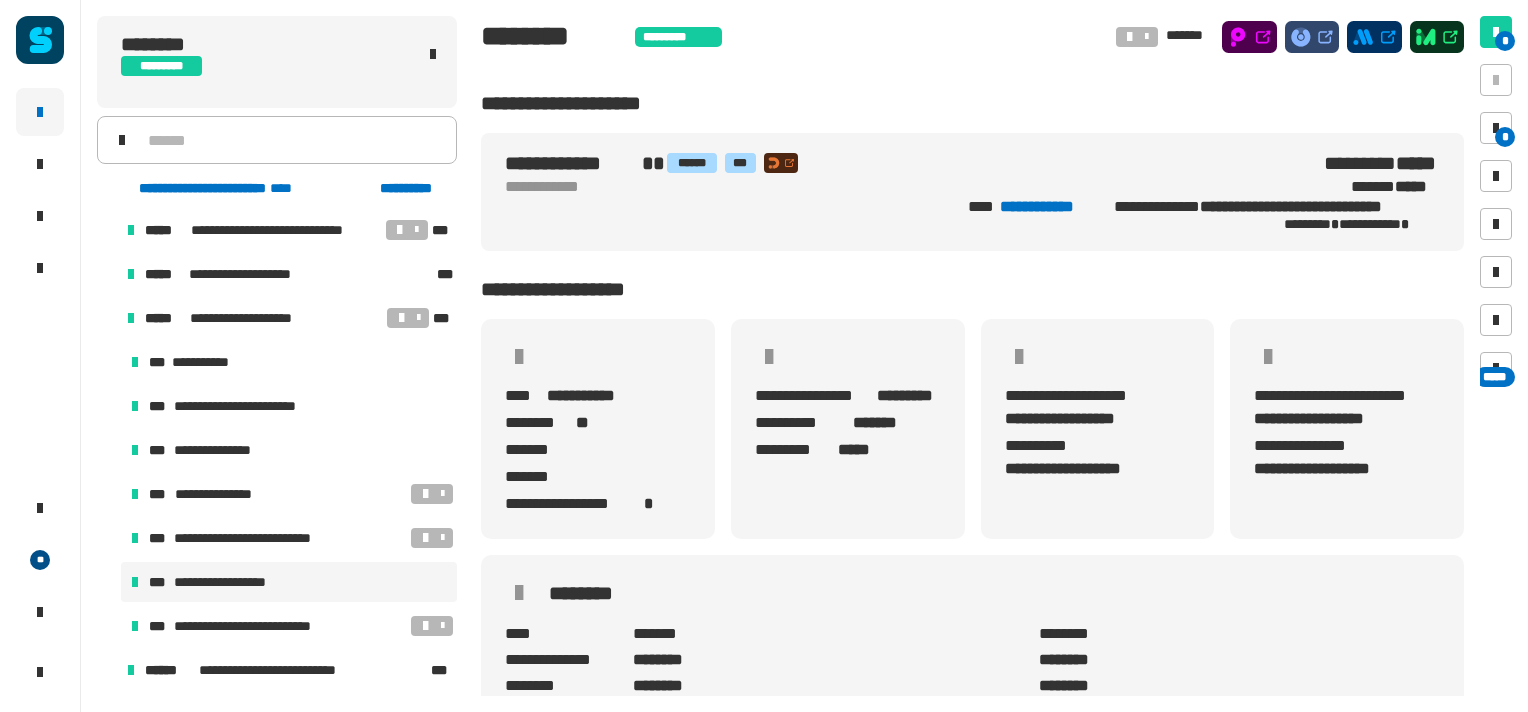 scroll, scrollTop: 184, scrollLeft: 0, axis: vertical 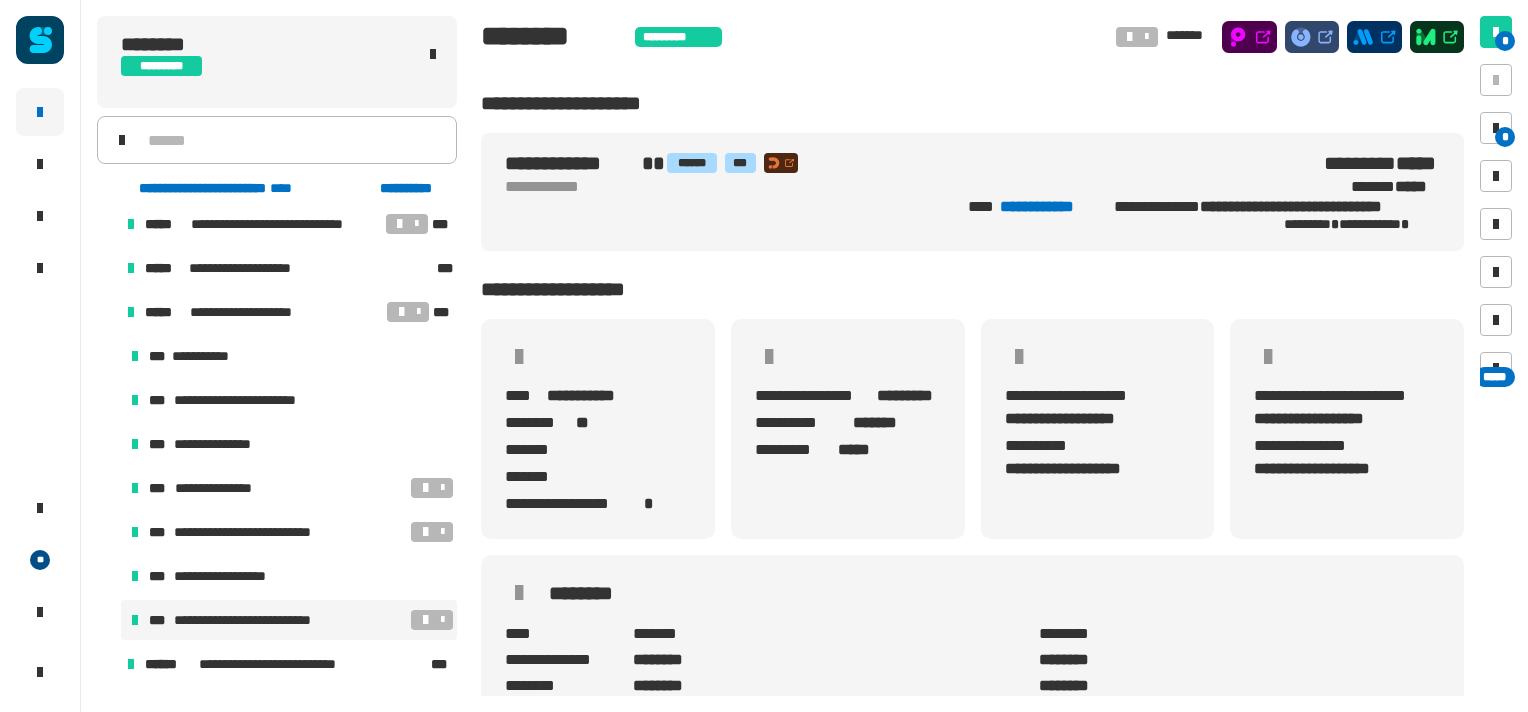 click on "**********" at bounding box center (255, 620) 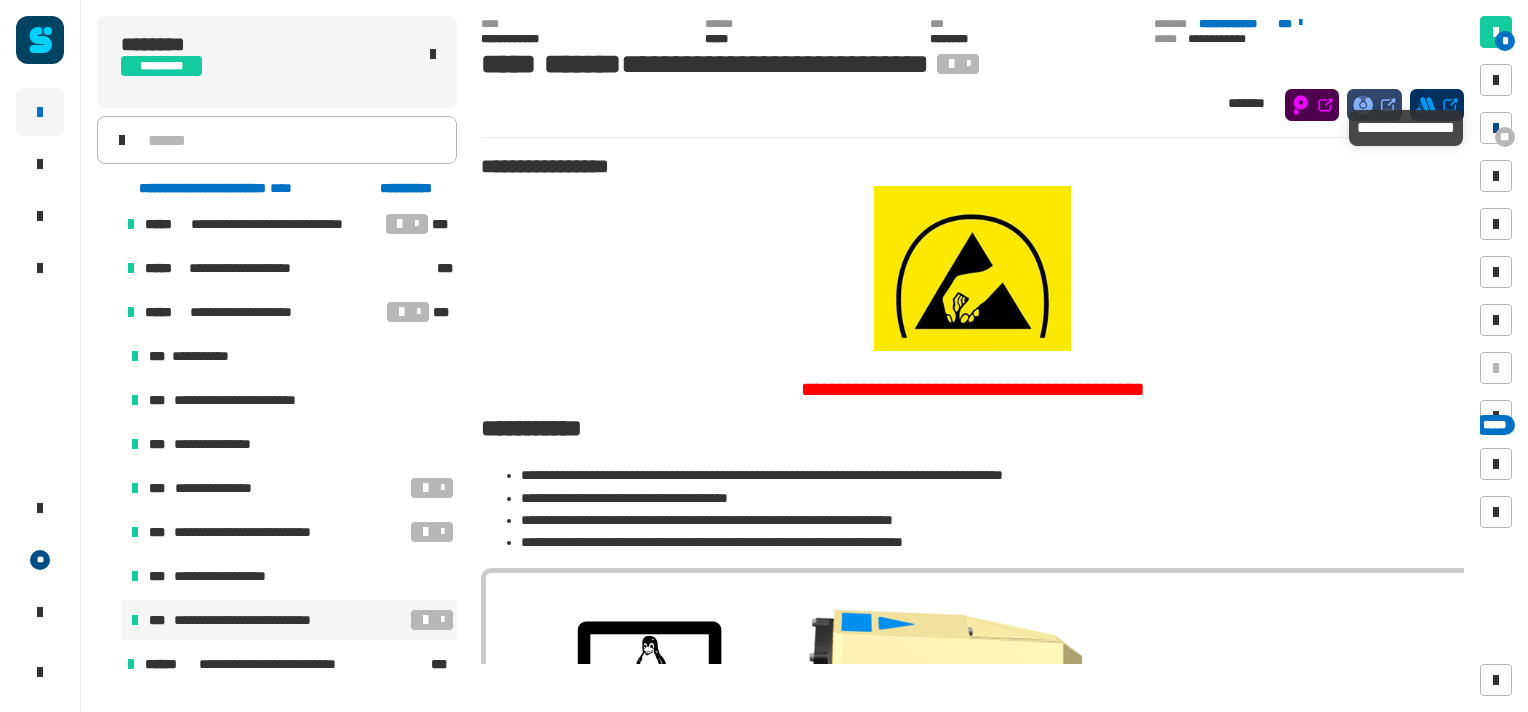 click on "**" at bounding box center (1505, 137) 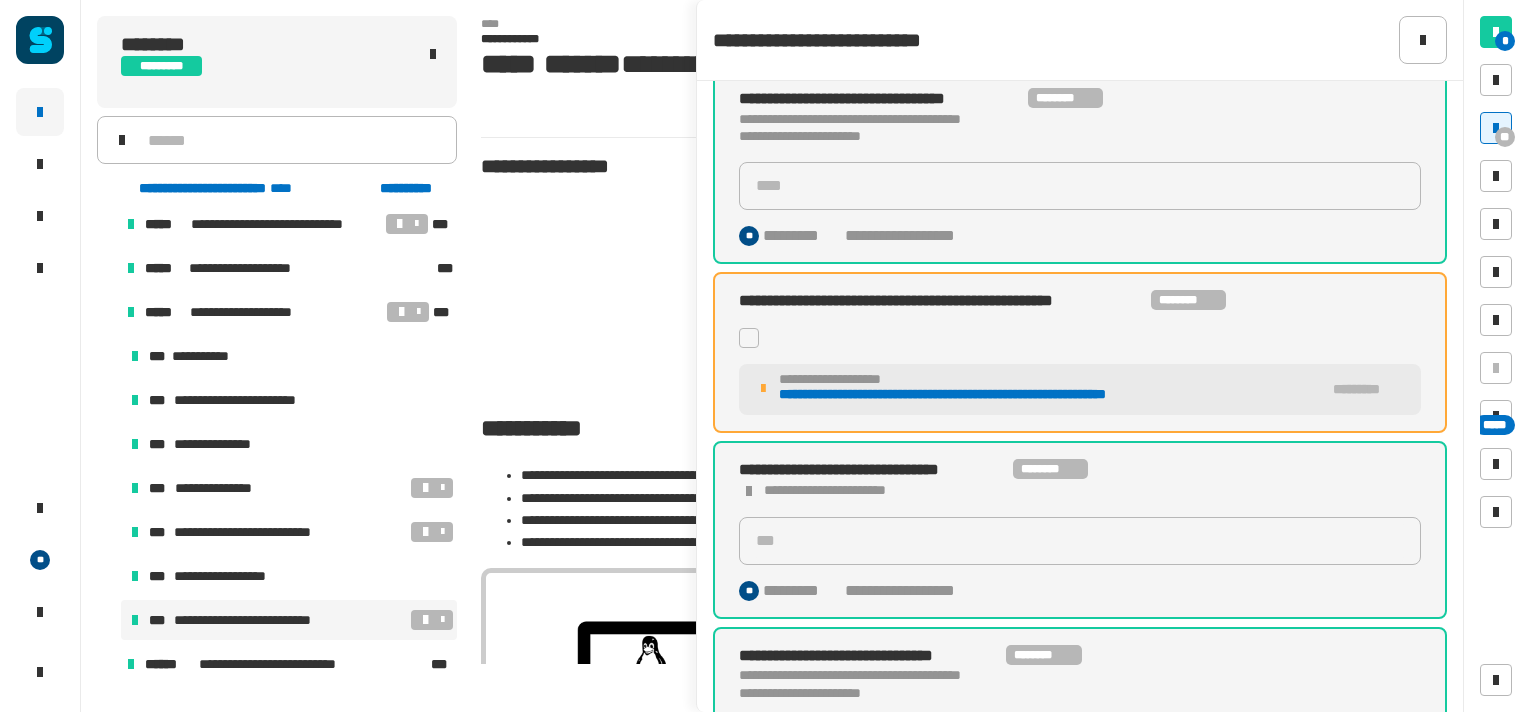 scroll, scrollTop: 1652, scrollLeft: 0, axis: vertical 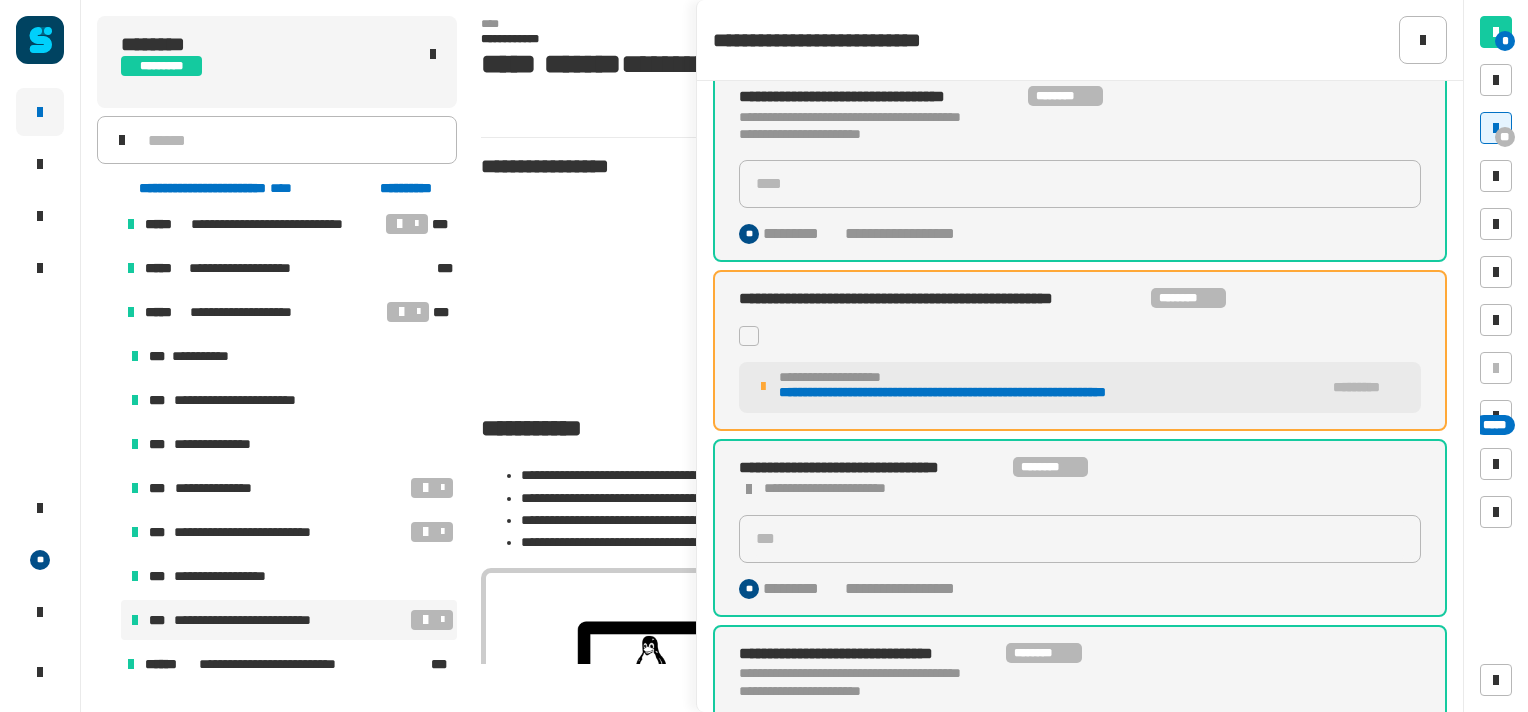 click on "**********" 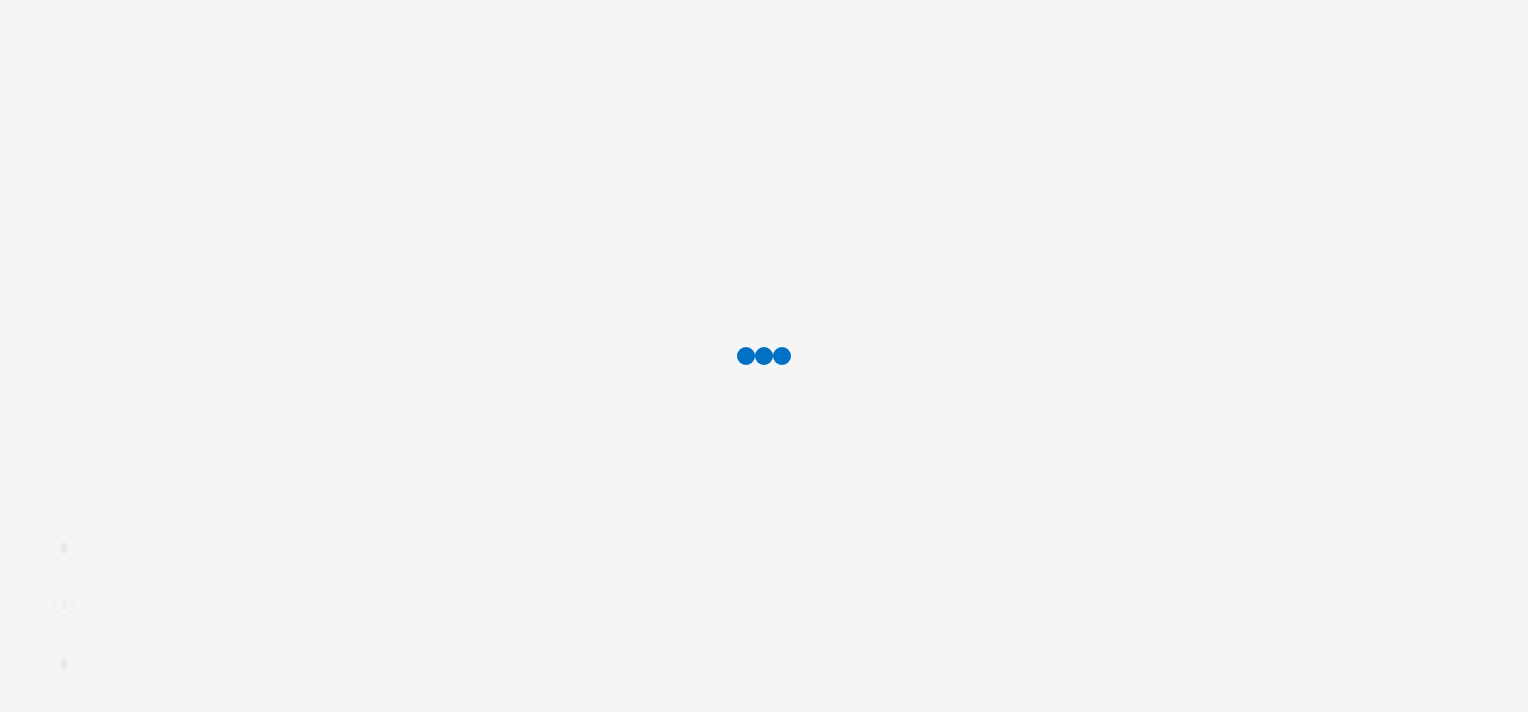 scroll, scrollTop: 0, scrollLeft: 0, axis: both 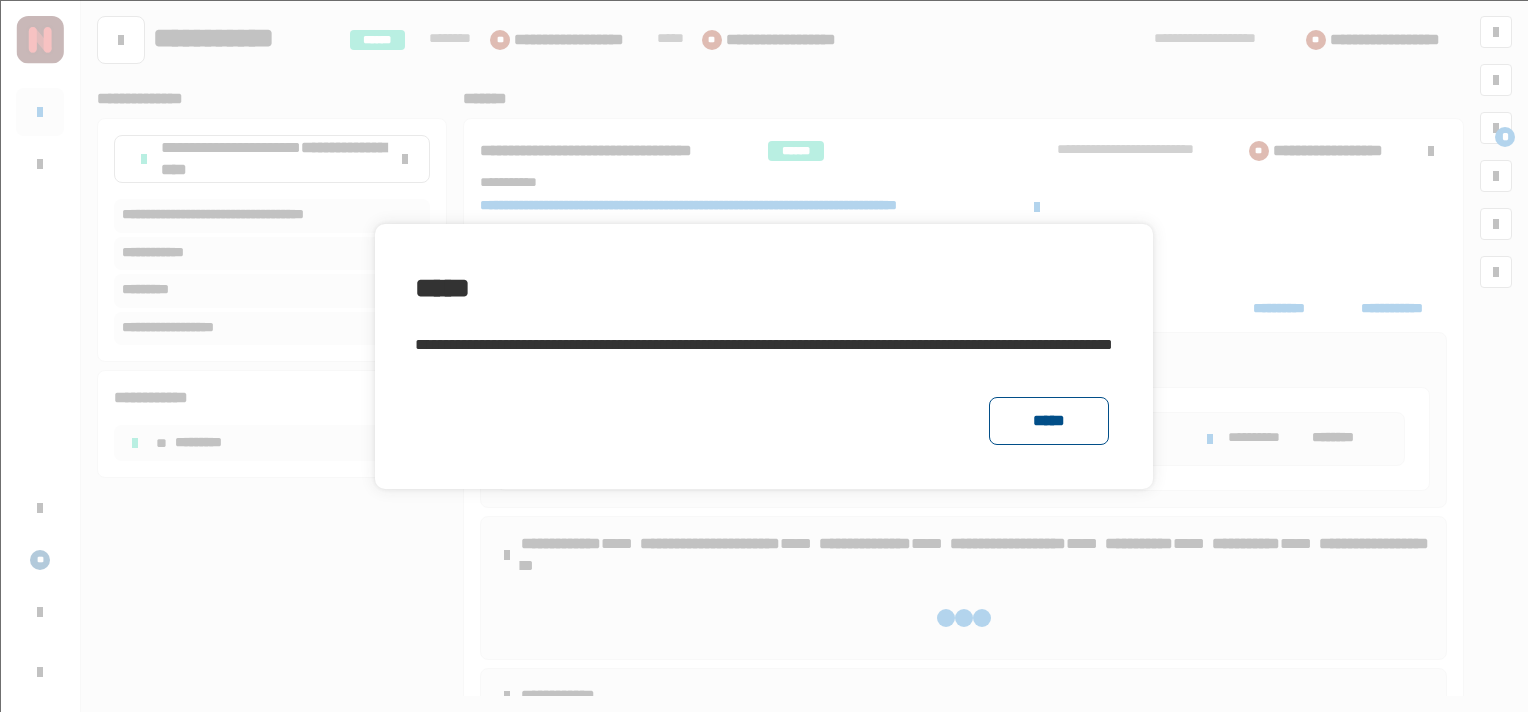 click on "*****" 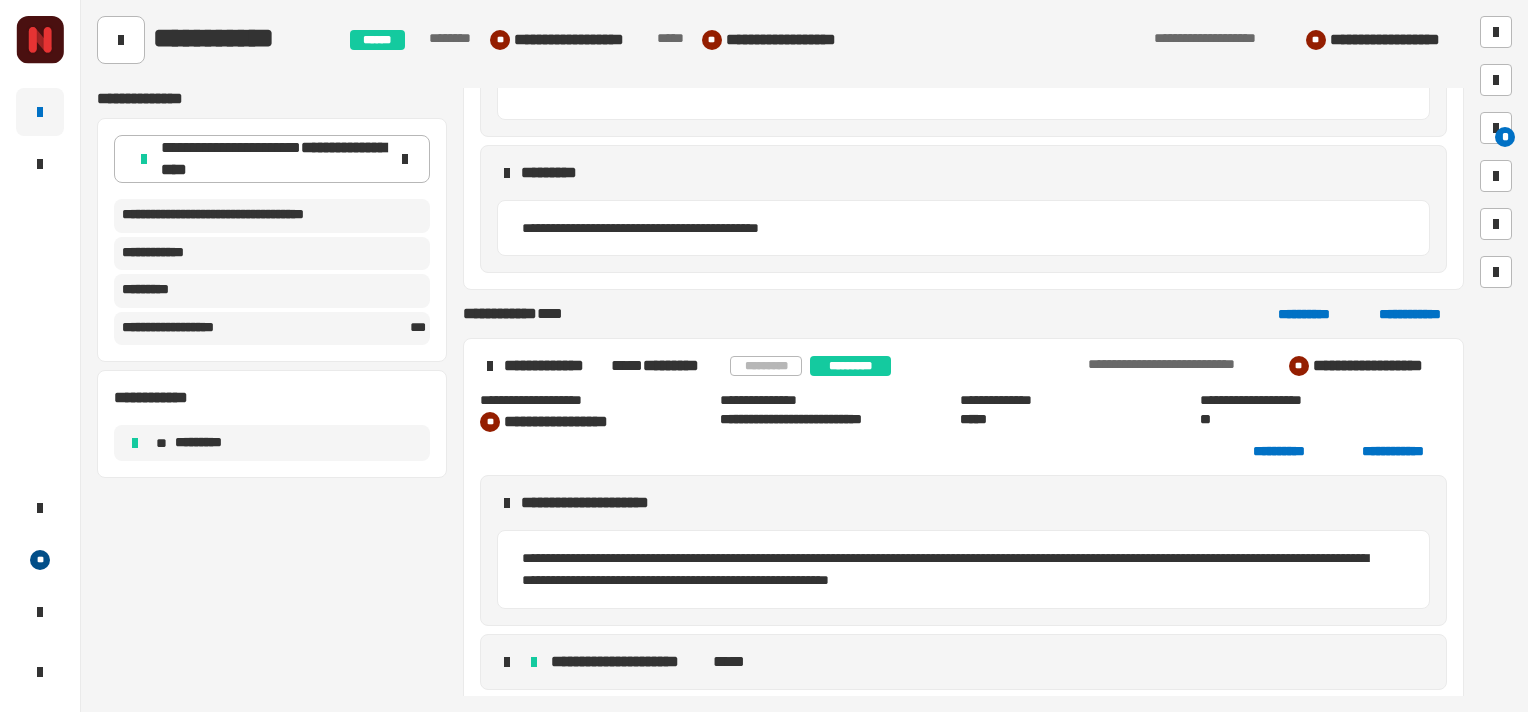 scroll, scrollTop: 1478, scrollLeft: 0, axis: vertical 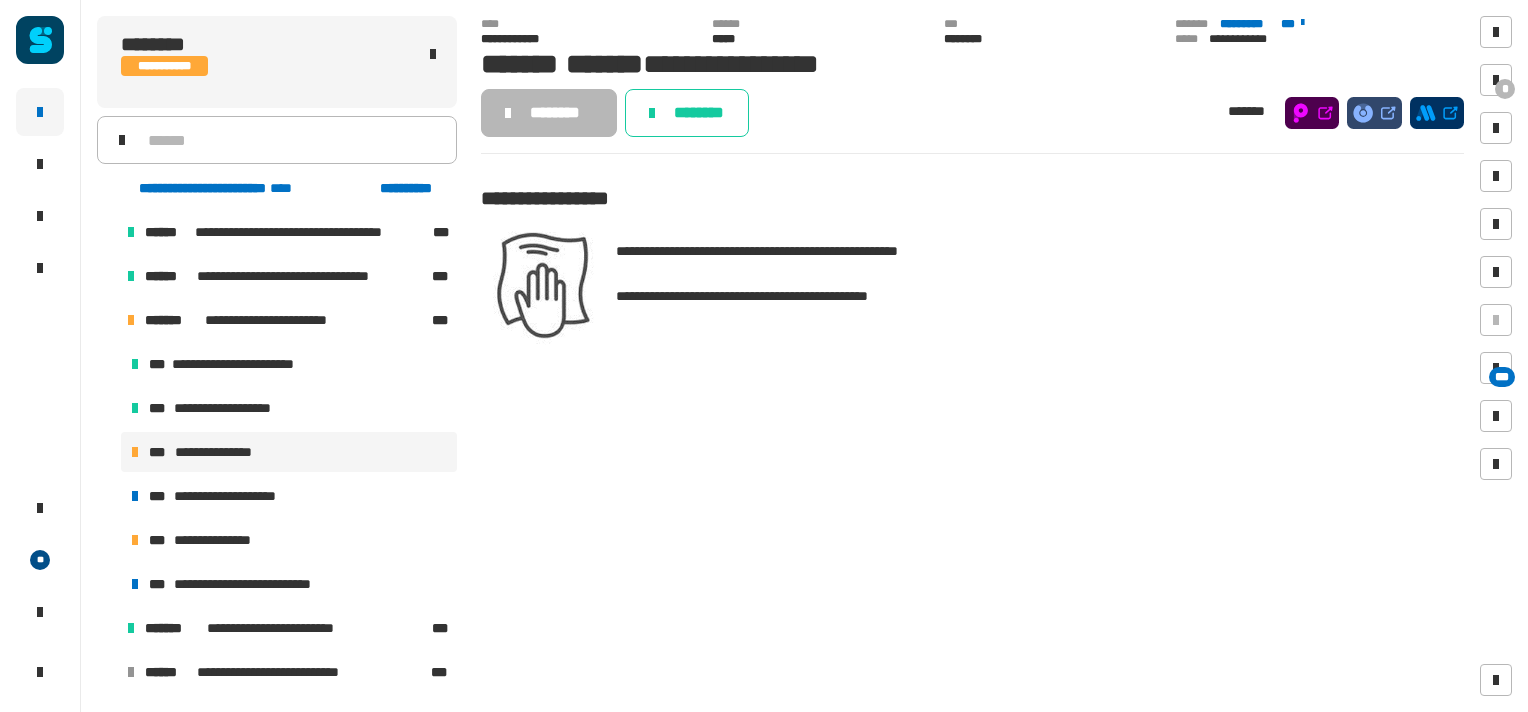 click on "**********" at bounding box center (227, 452) 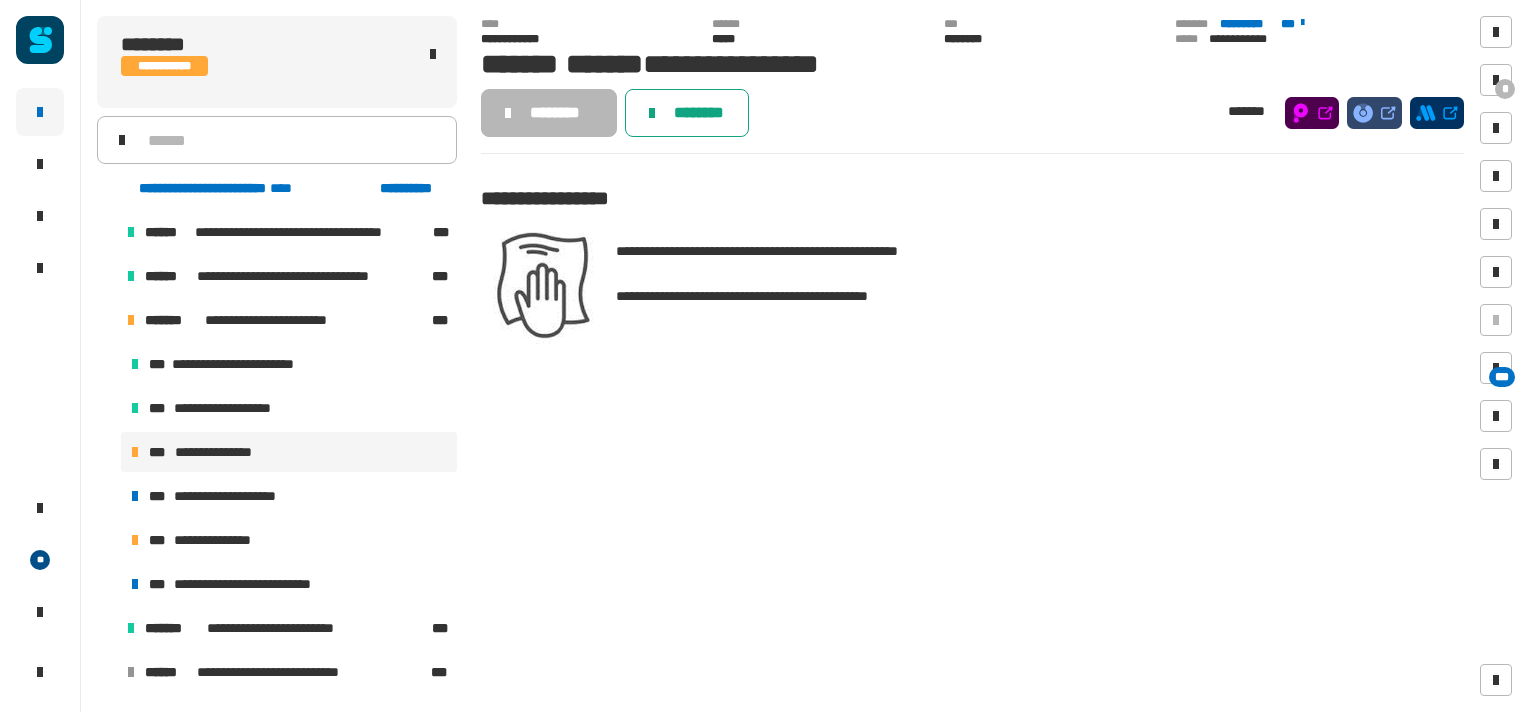 click on "********" 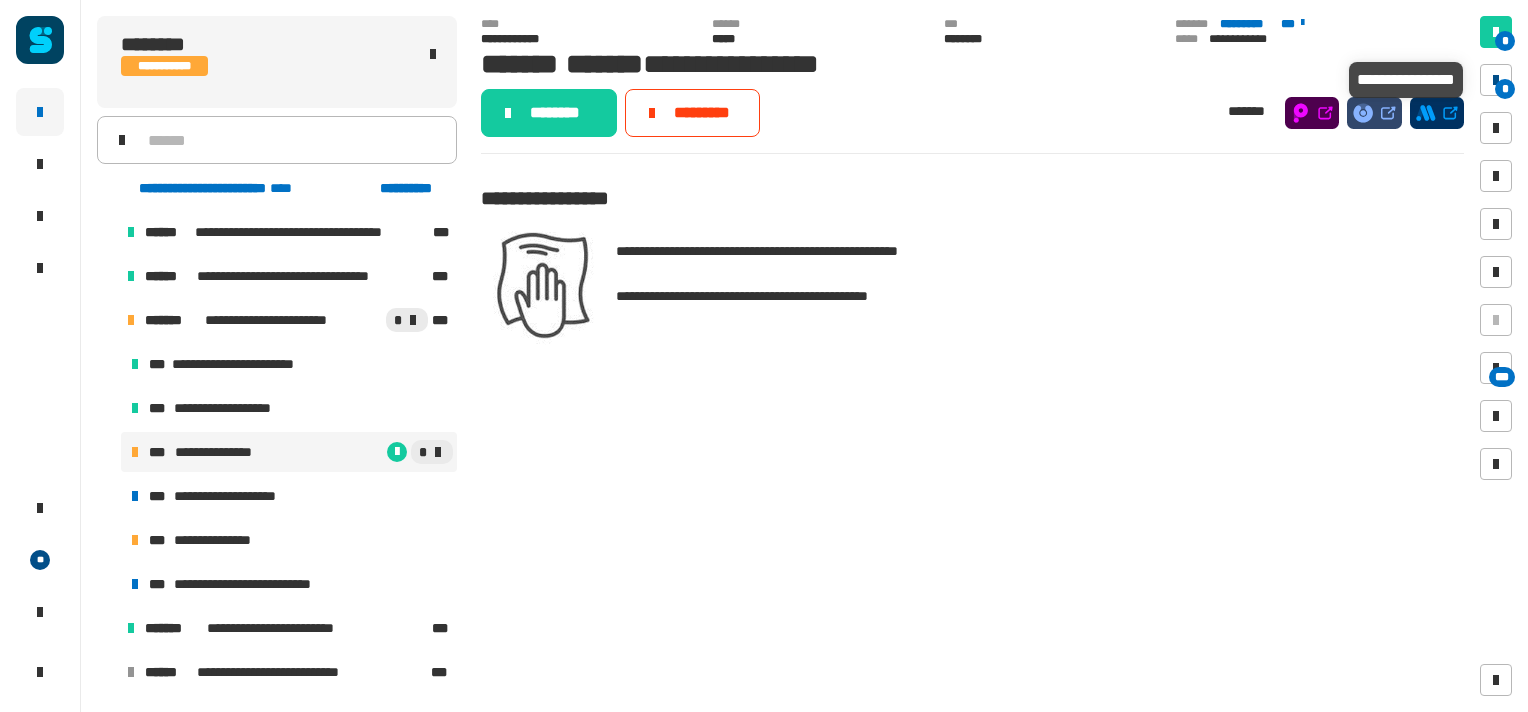 click at bounding box center [1496, 80] 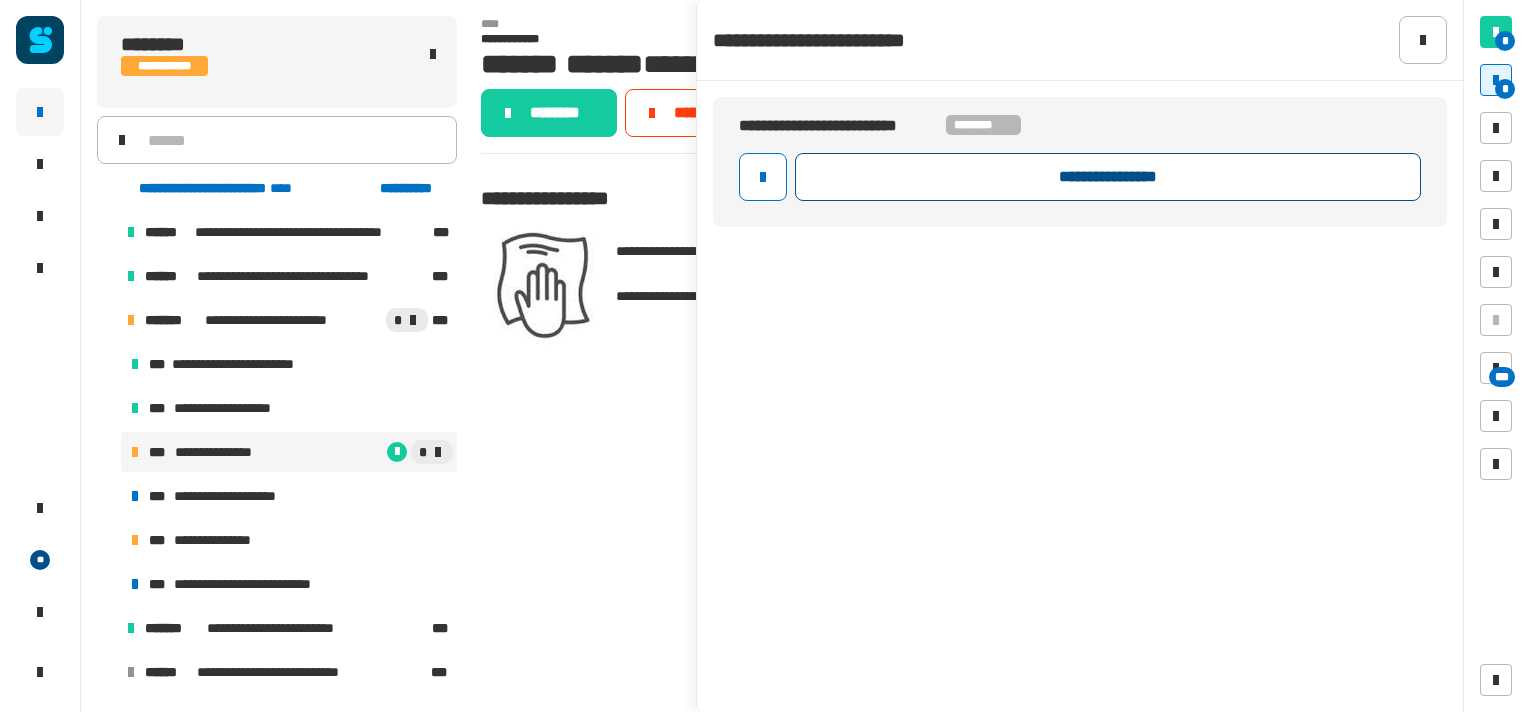 click on "**********" 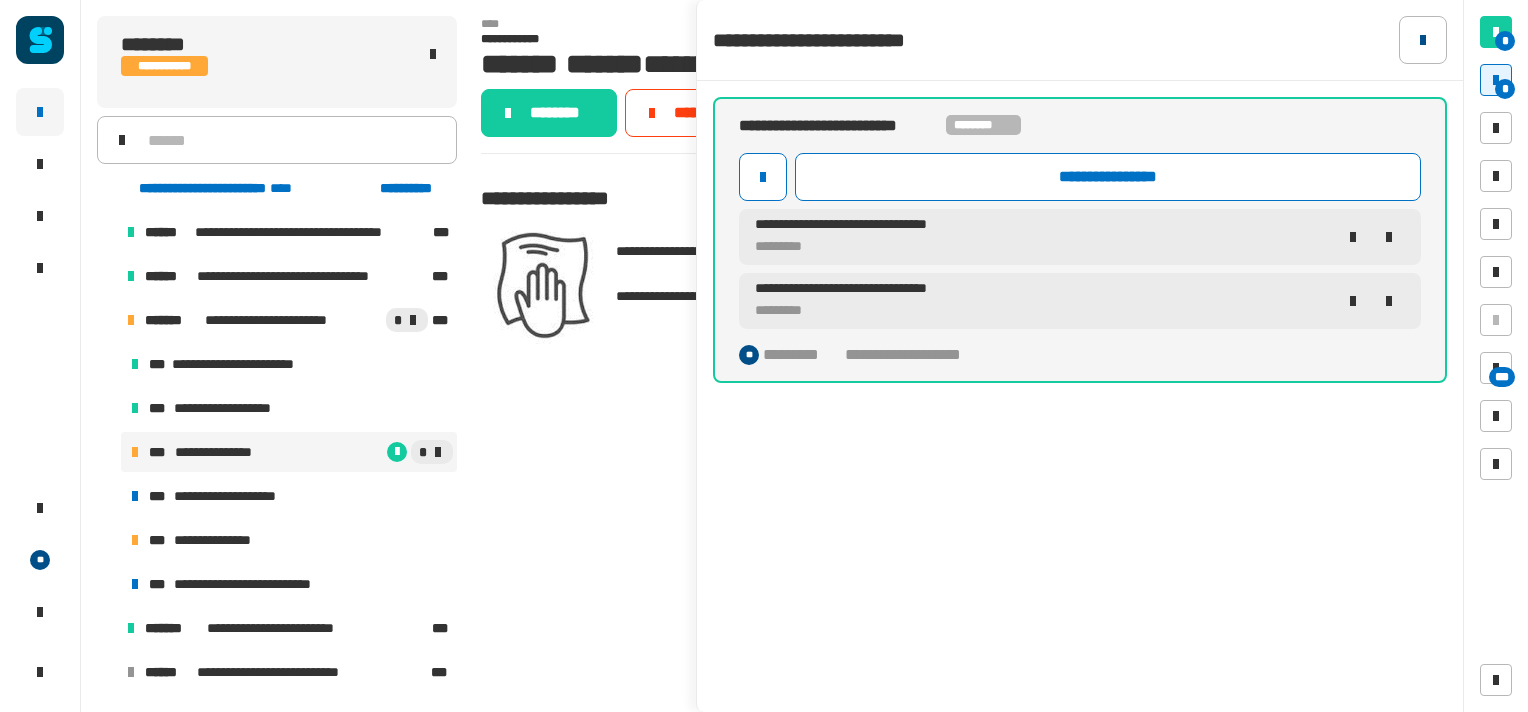 click 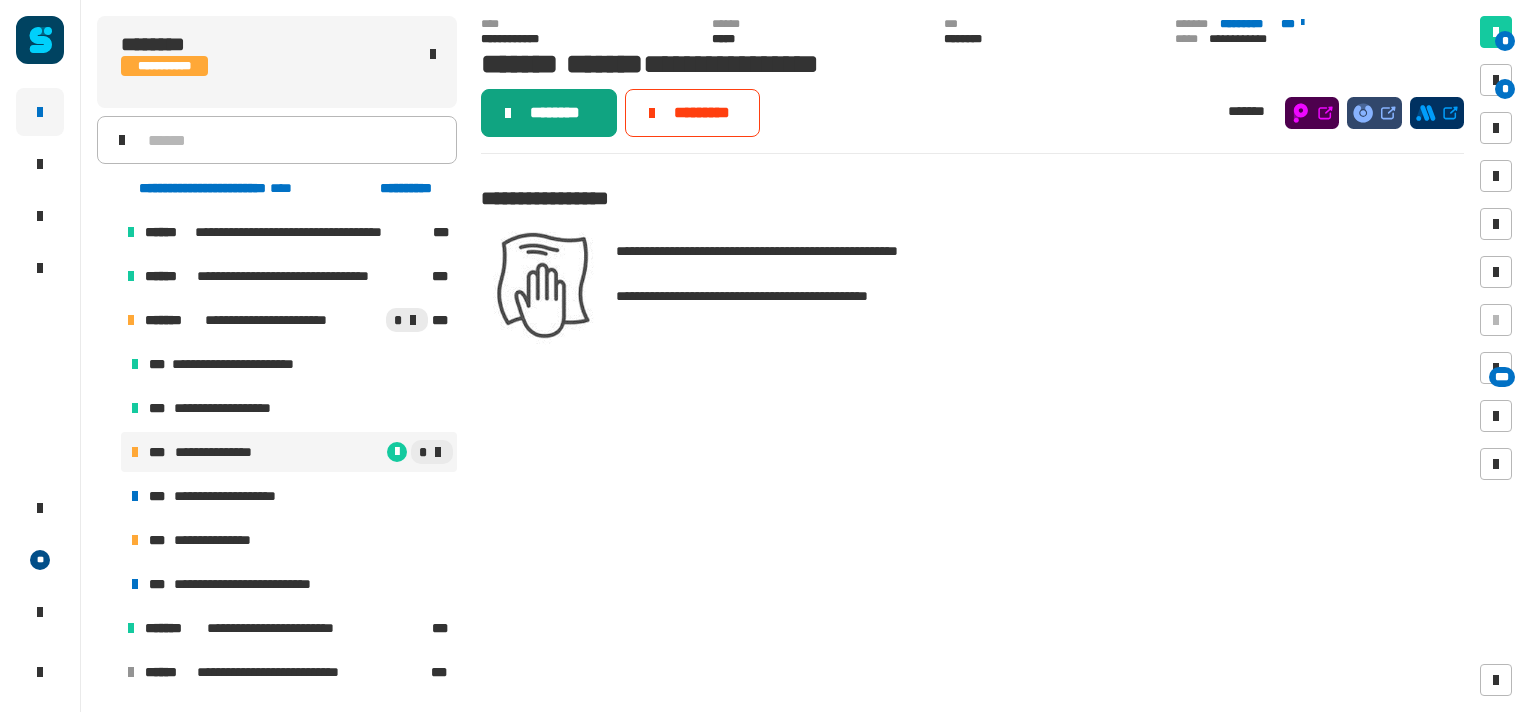 click on "********" 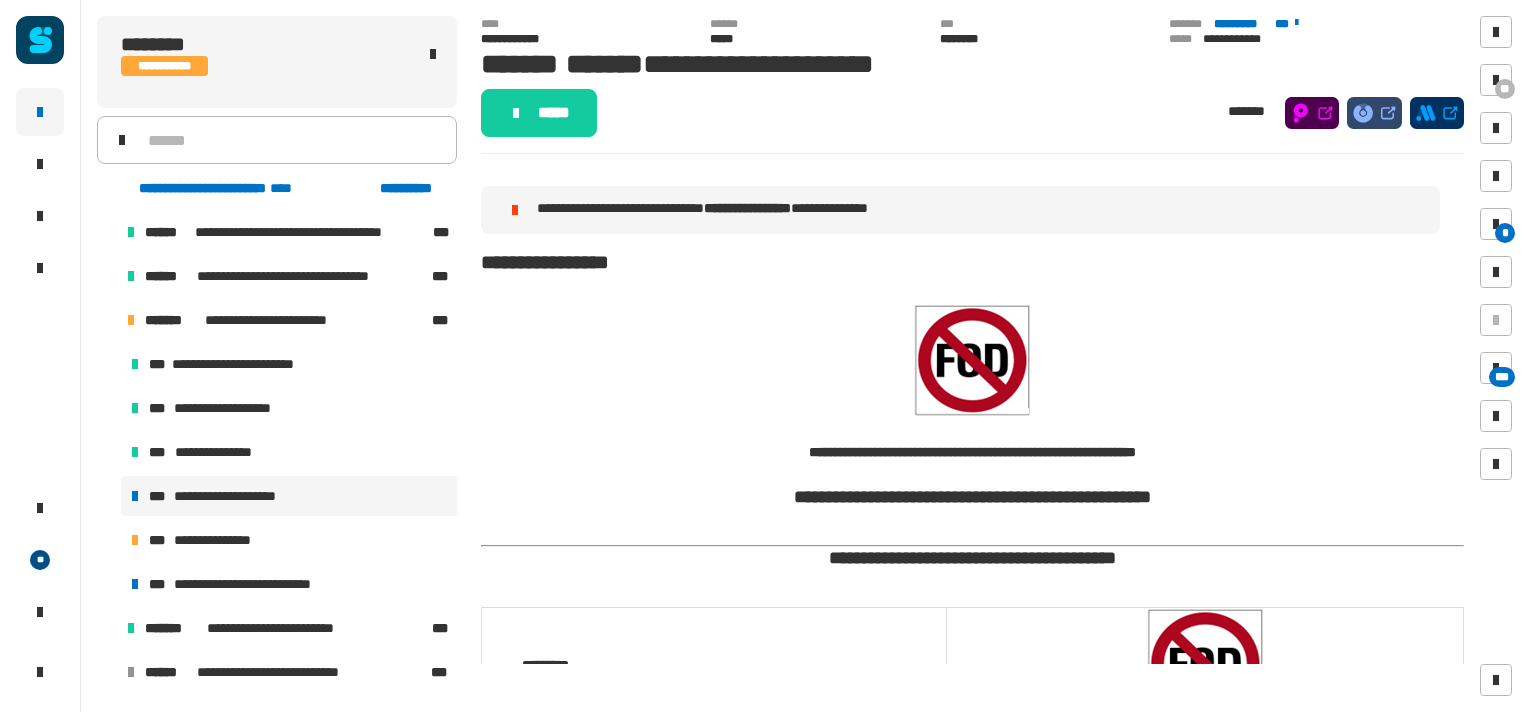 click on "**********" at bounding box center [231, 496] 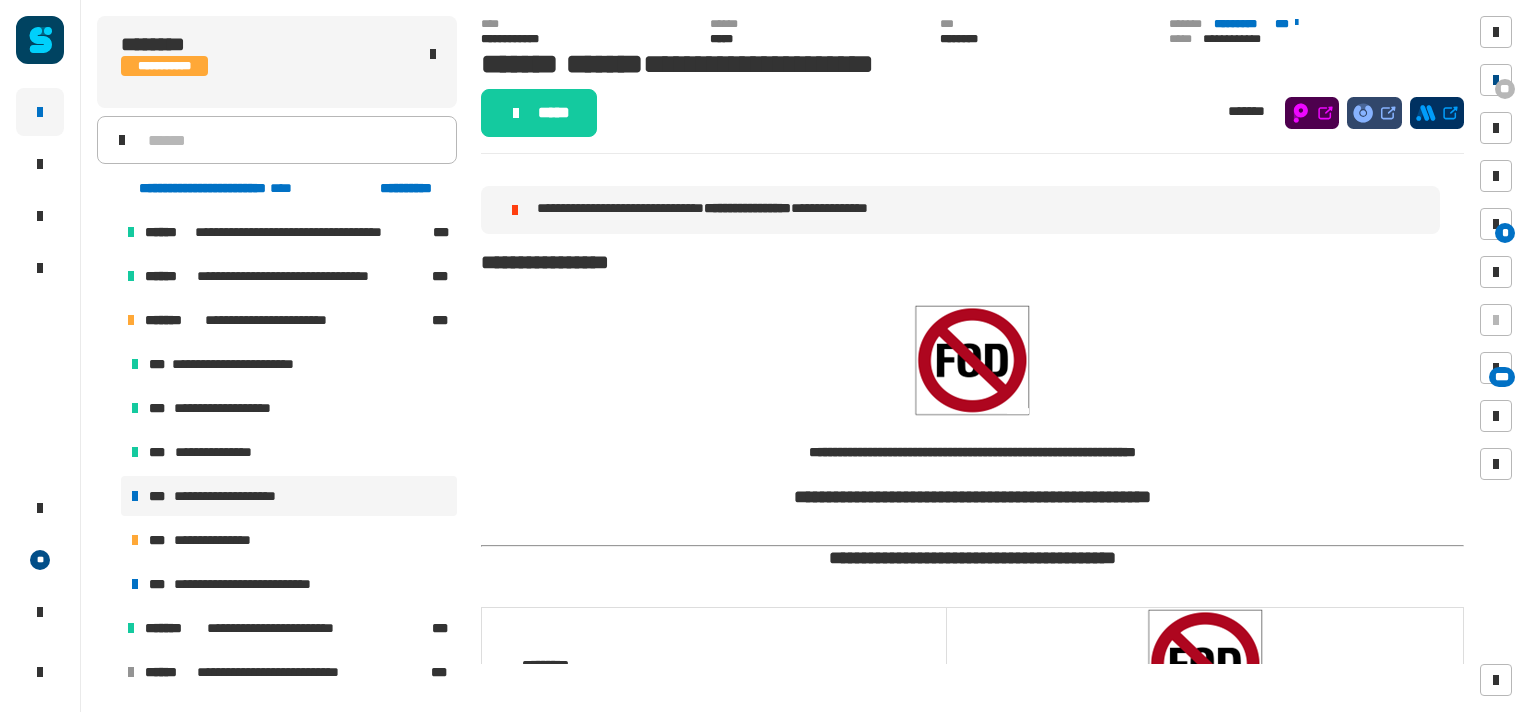 click on "**" at bounding box center [1505, 89] 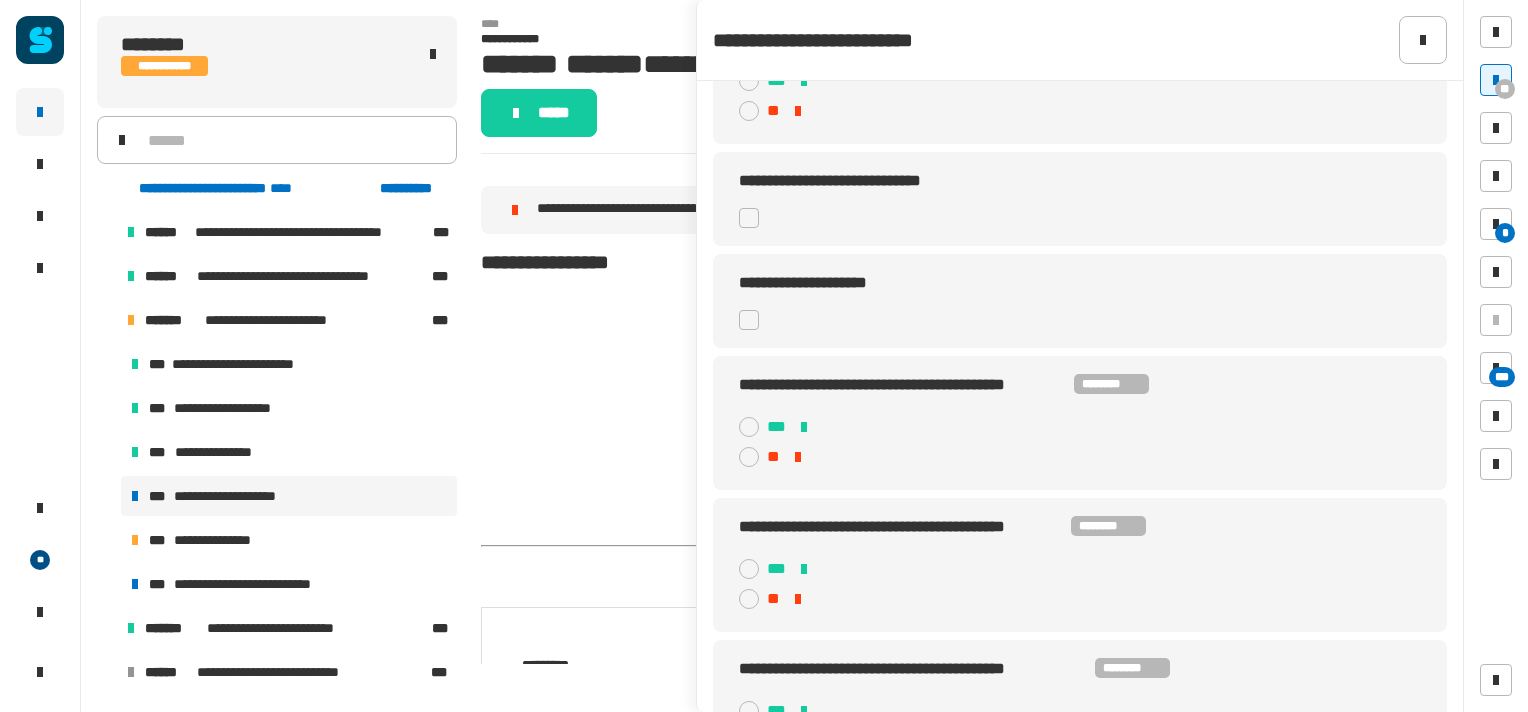scroll, scrollTop: 688, scrollLeft: 0, axis: vertical 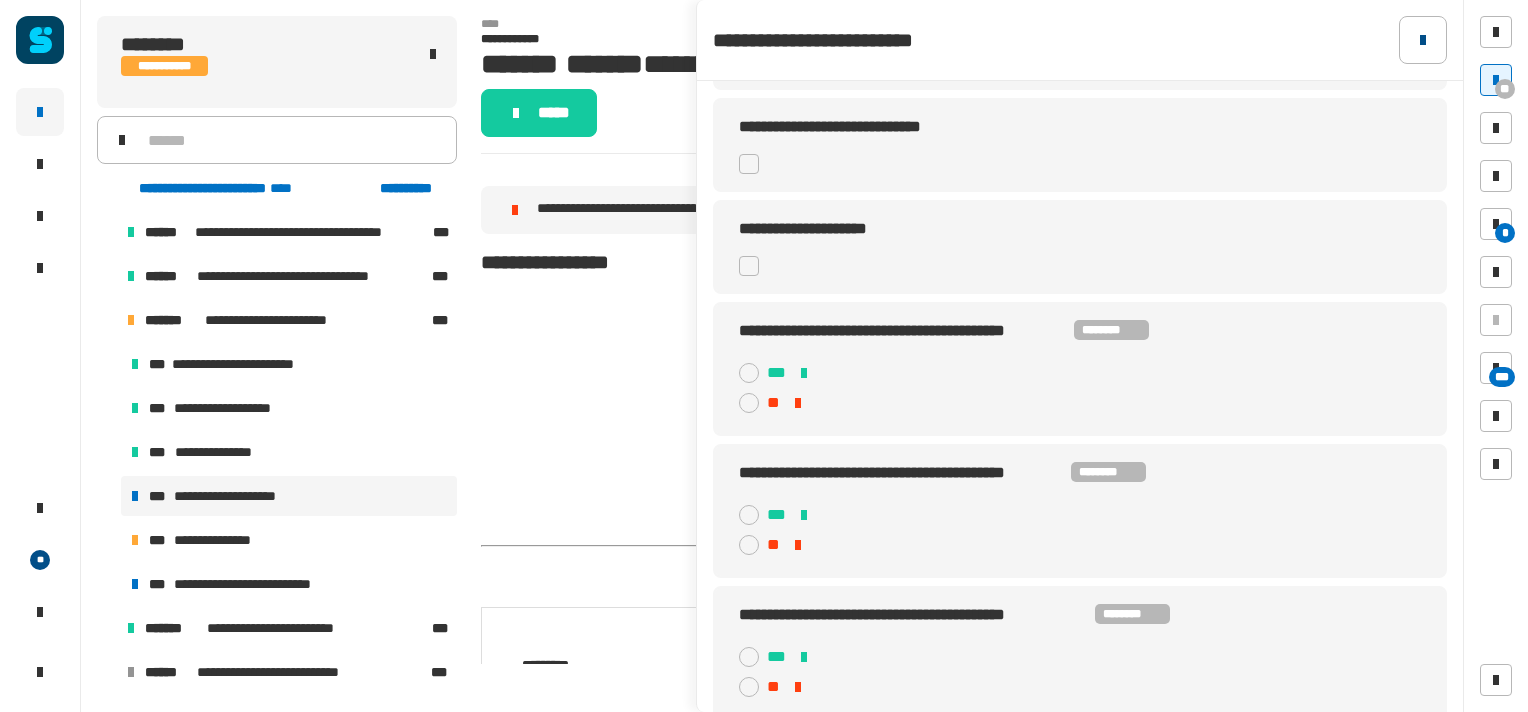click 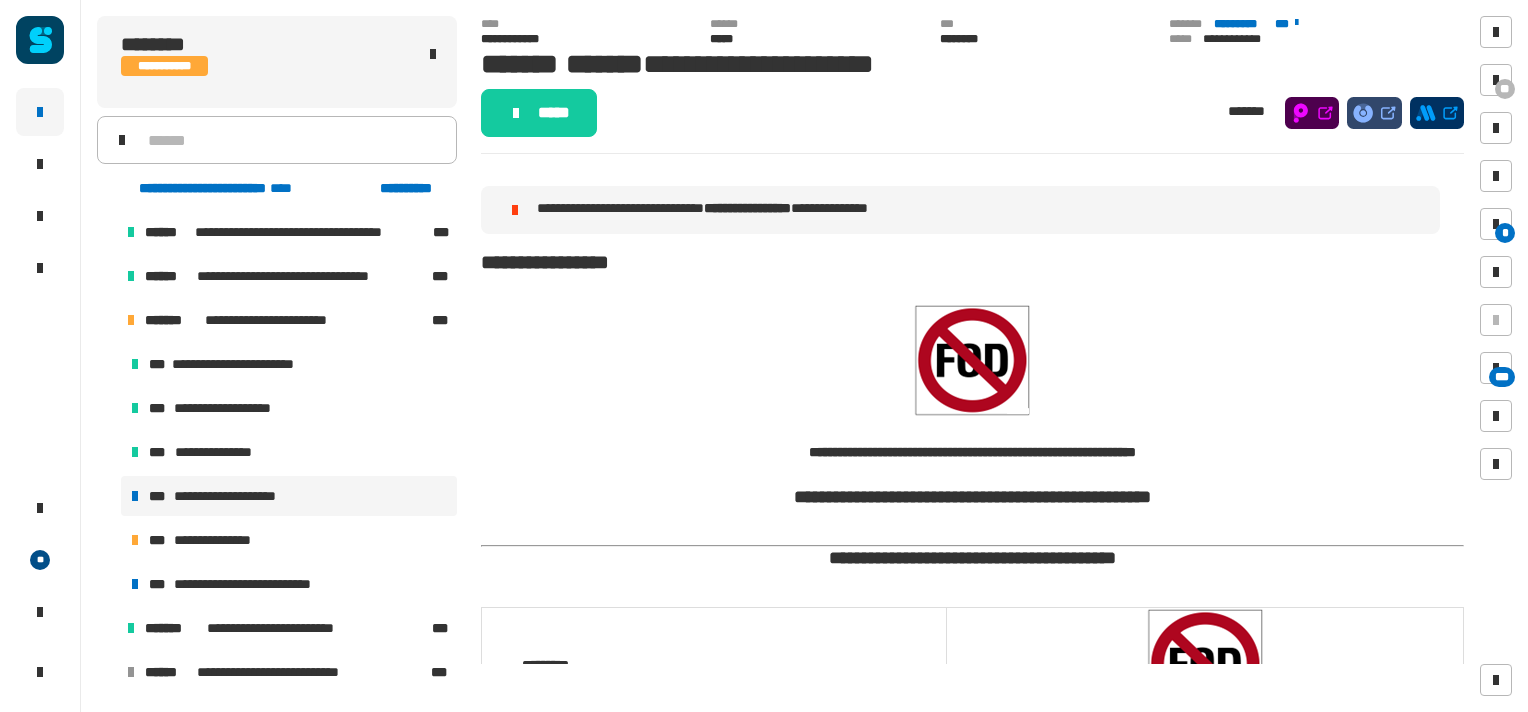 click on "**********" 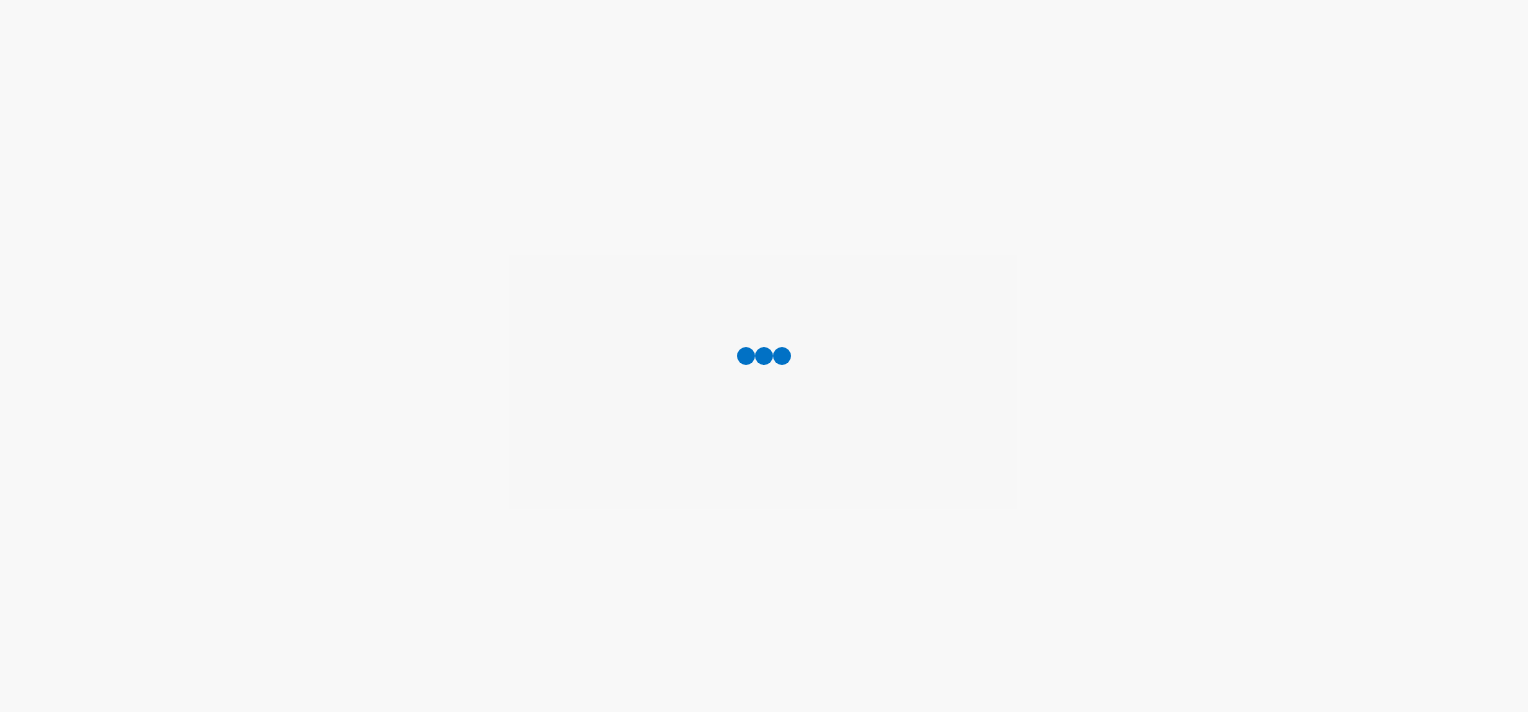 scroll, scrollTop: 0, scrollLeft: 0, axis: both 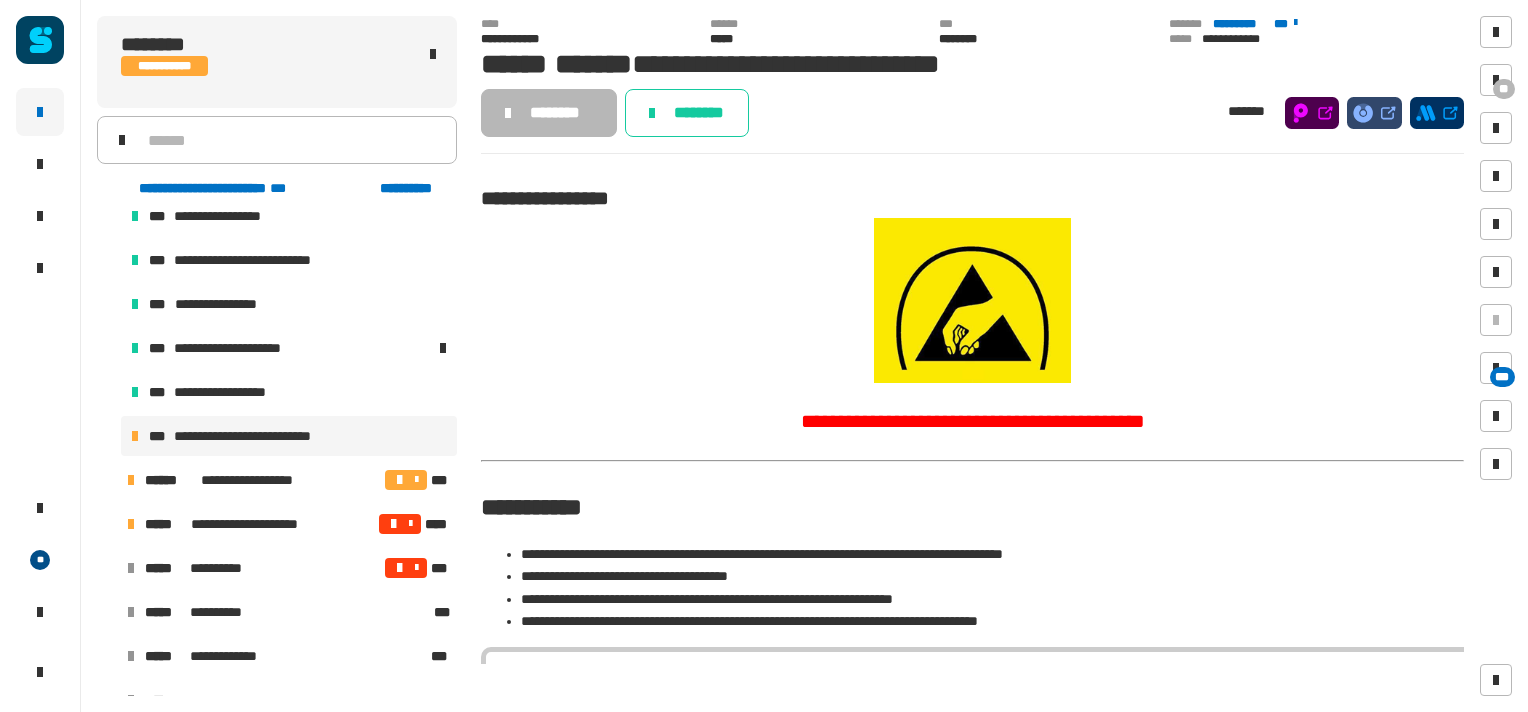 click at bounding box center (107, 480) 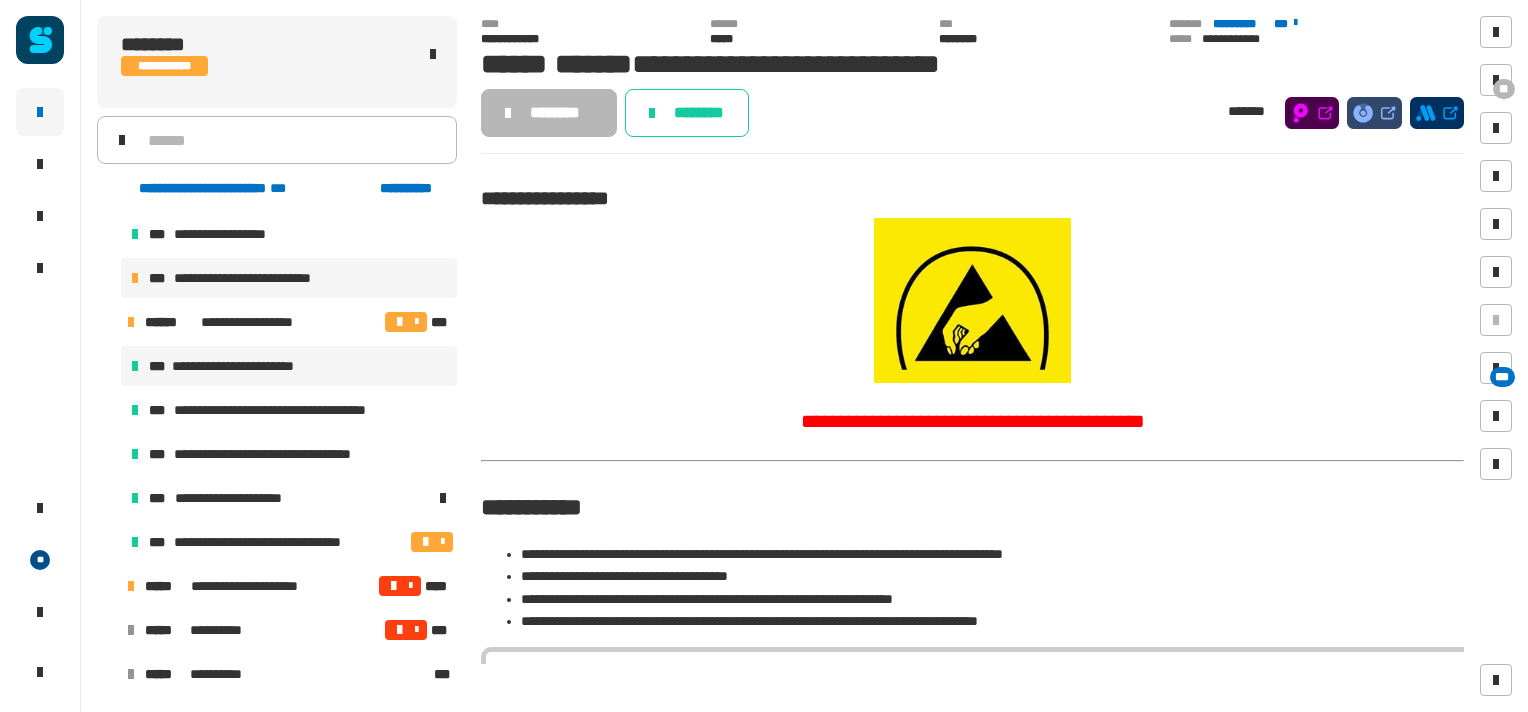 scroll, scrollTop: 440, scrollLeft: 0, axis: vertical 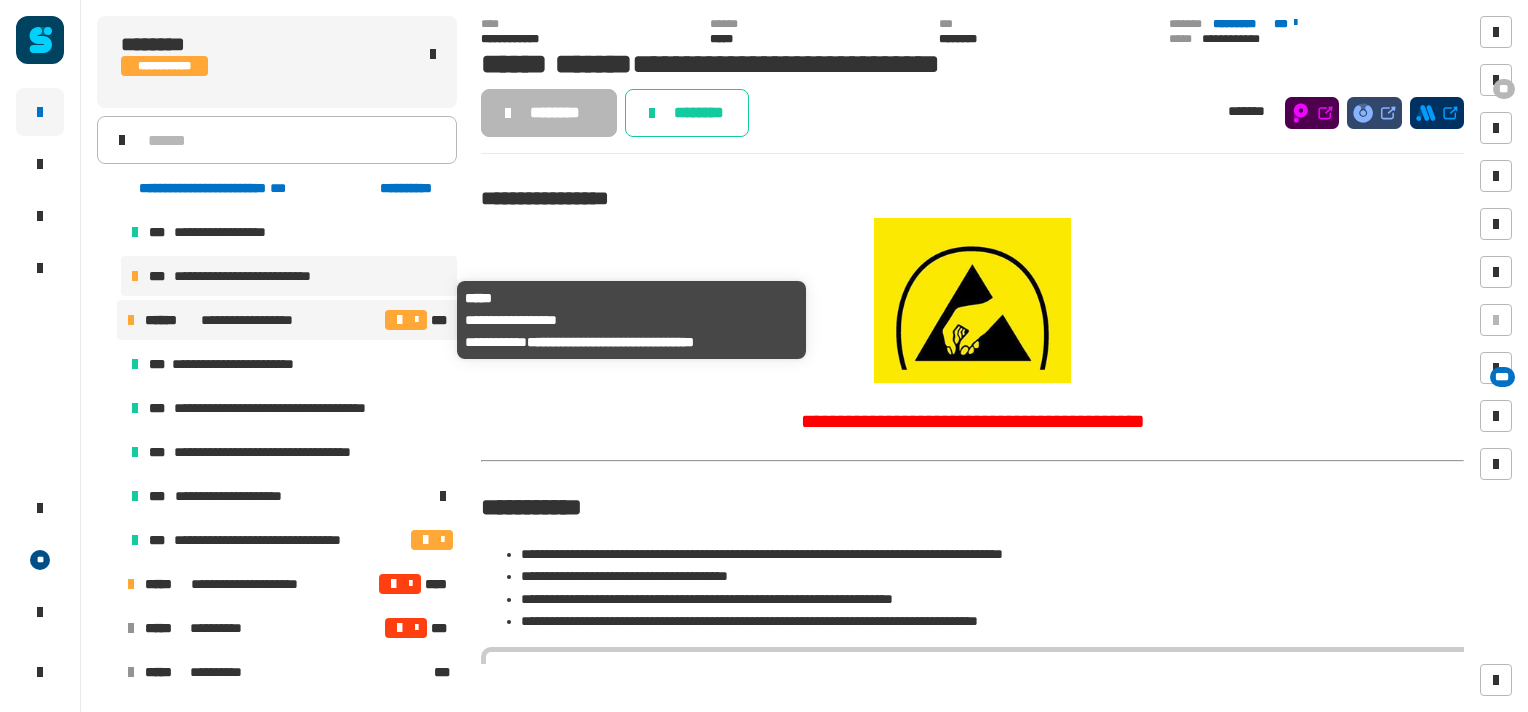 click on "**********" at bounding box center [258, 320] 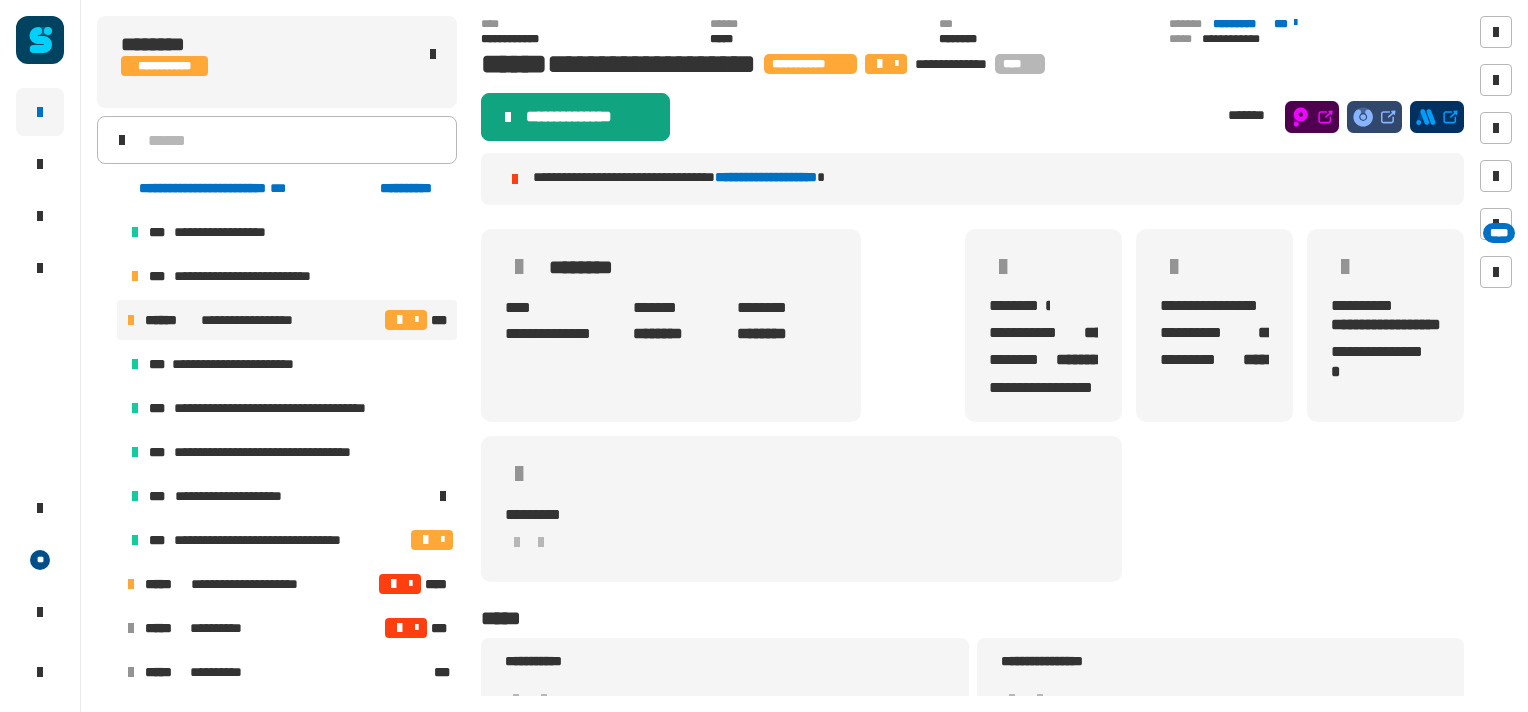 click on "**********" 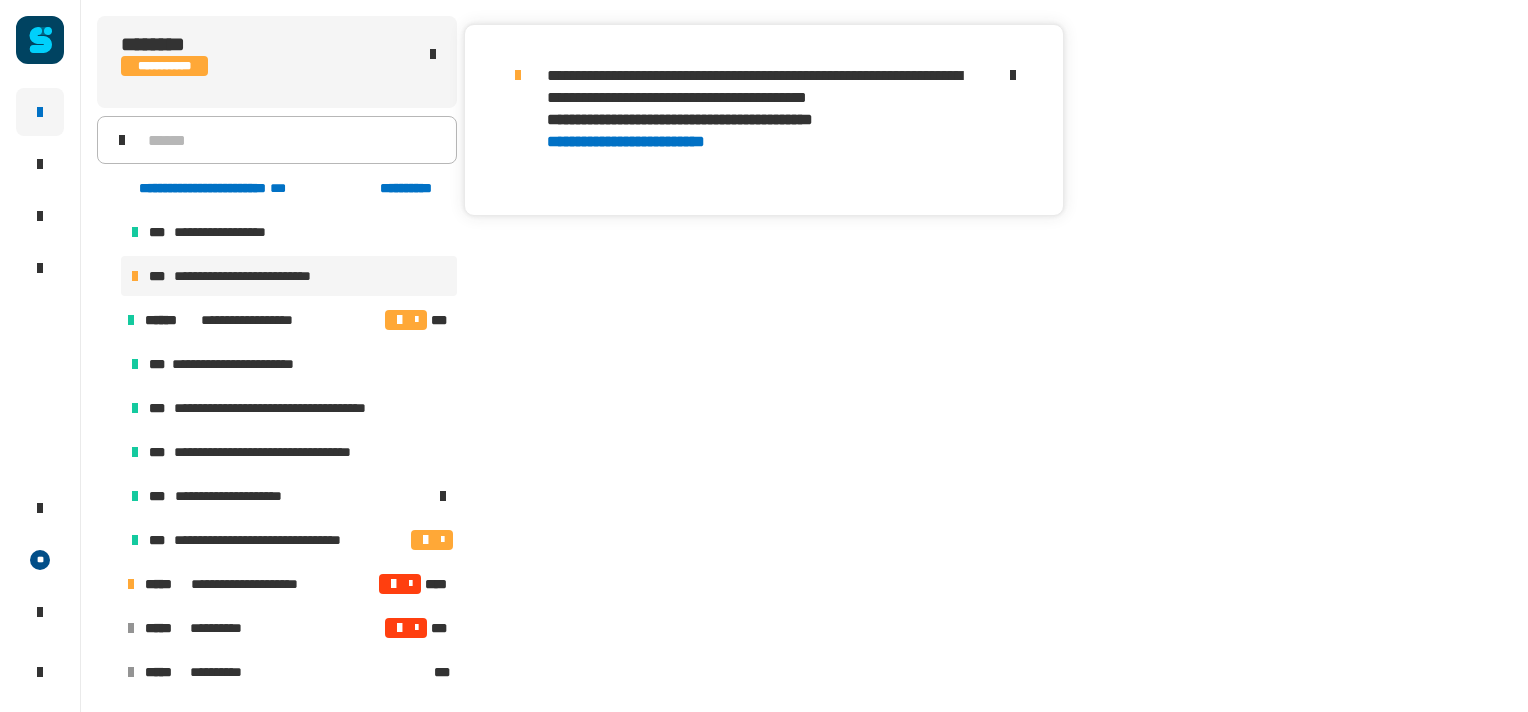 click 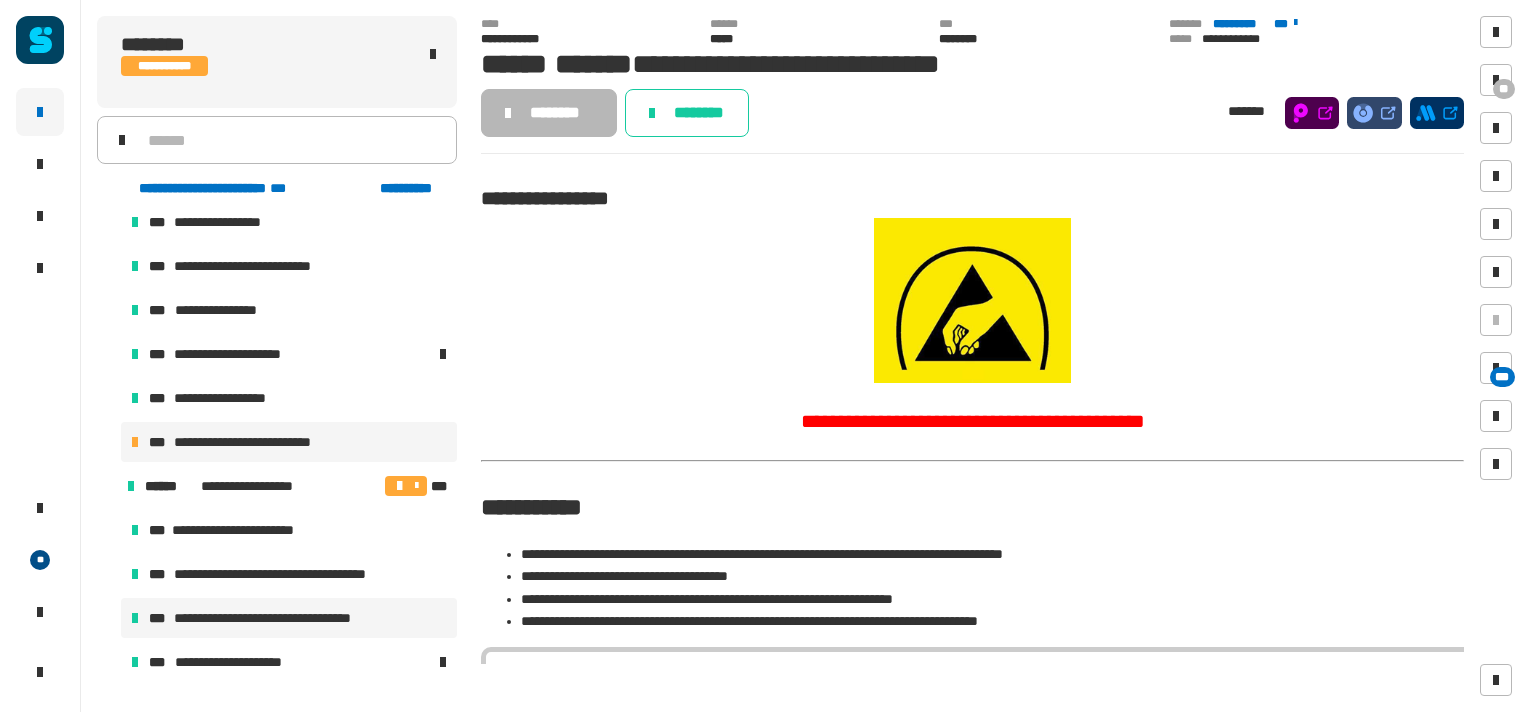 scroll, scrollTop: 272, scrollLeft: 0, axis: vertical 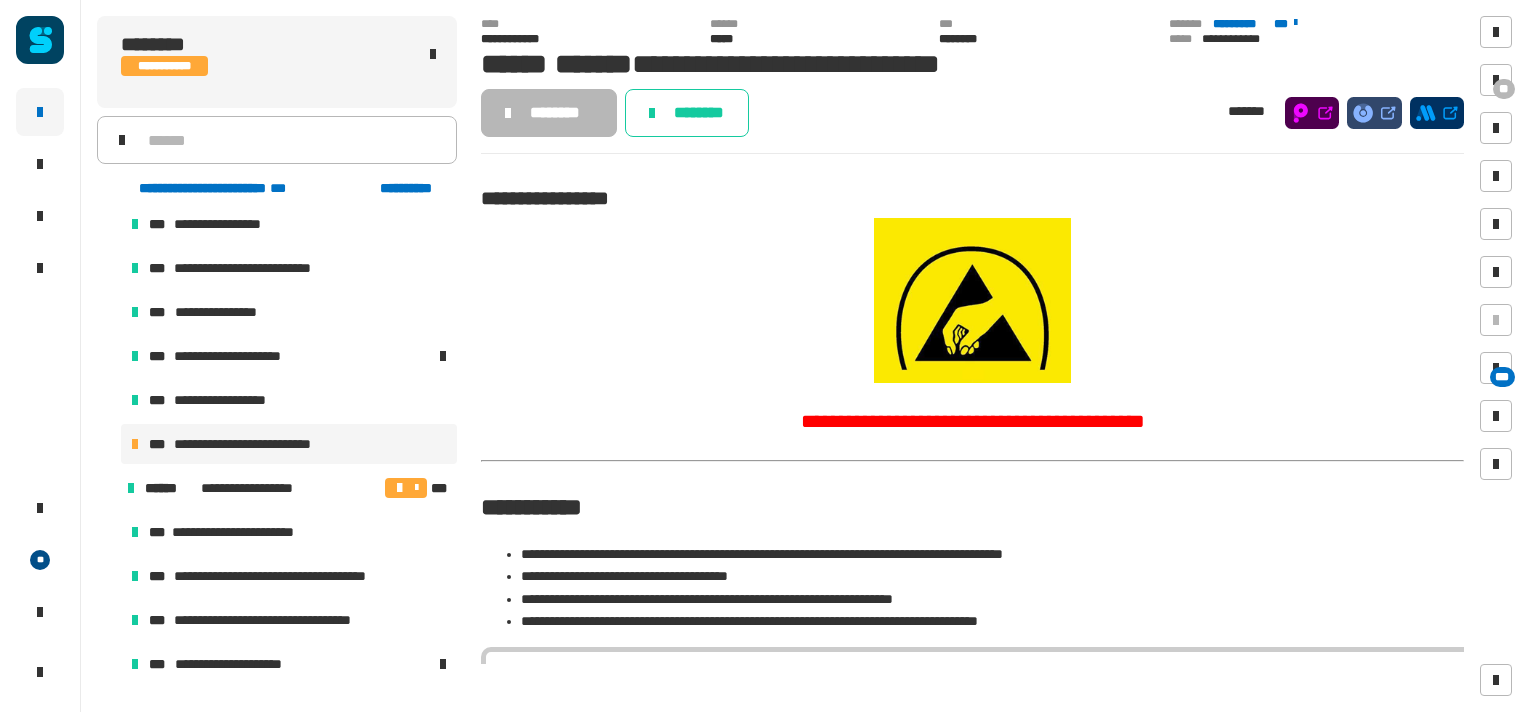 click on "**********" at bounding box center (255, 444) 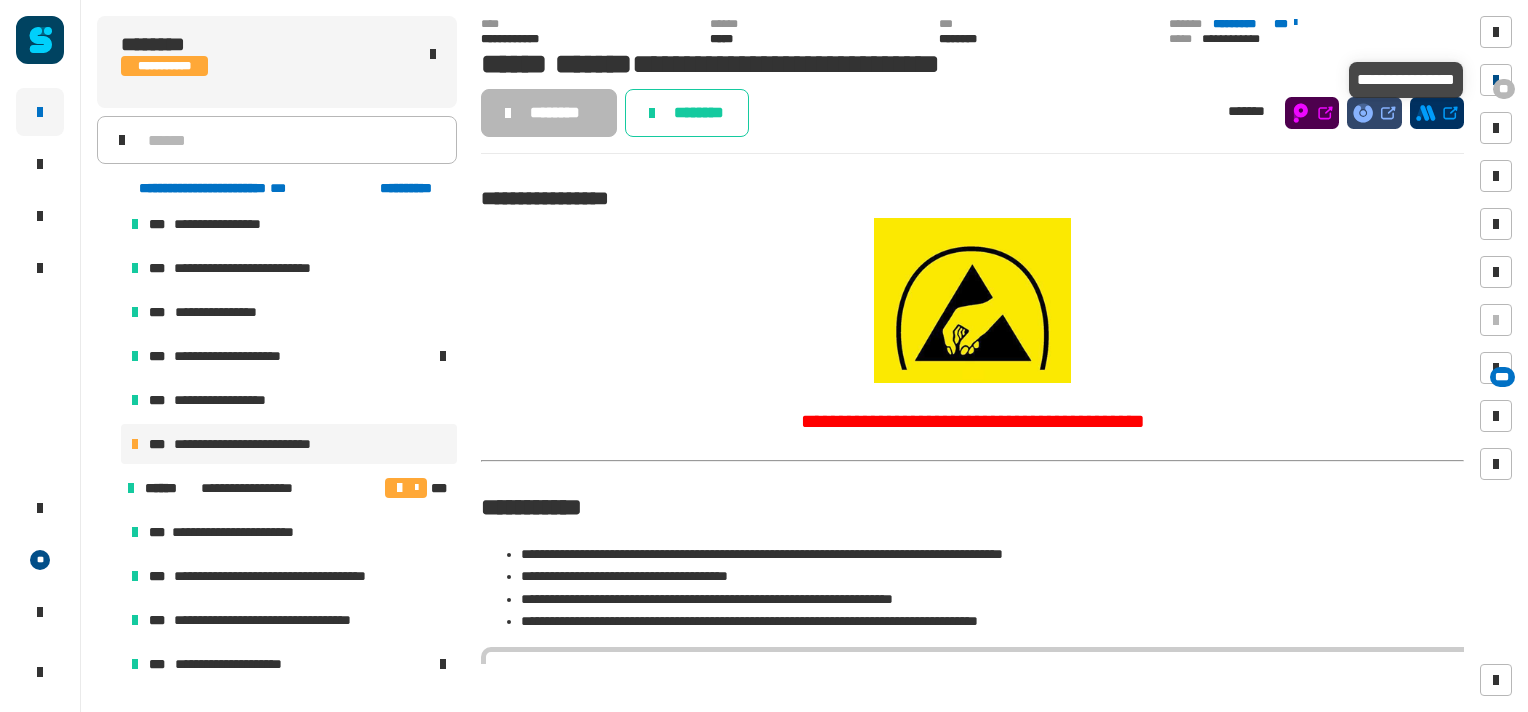 click at bounding box center [1496, 80] 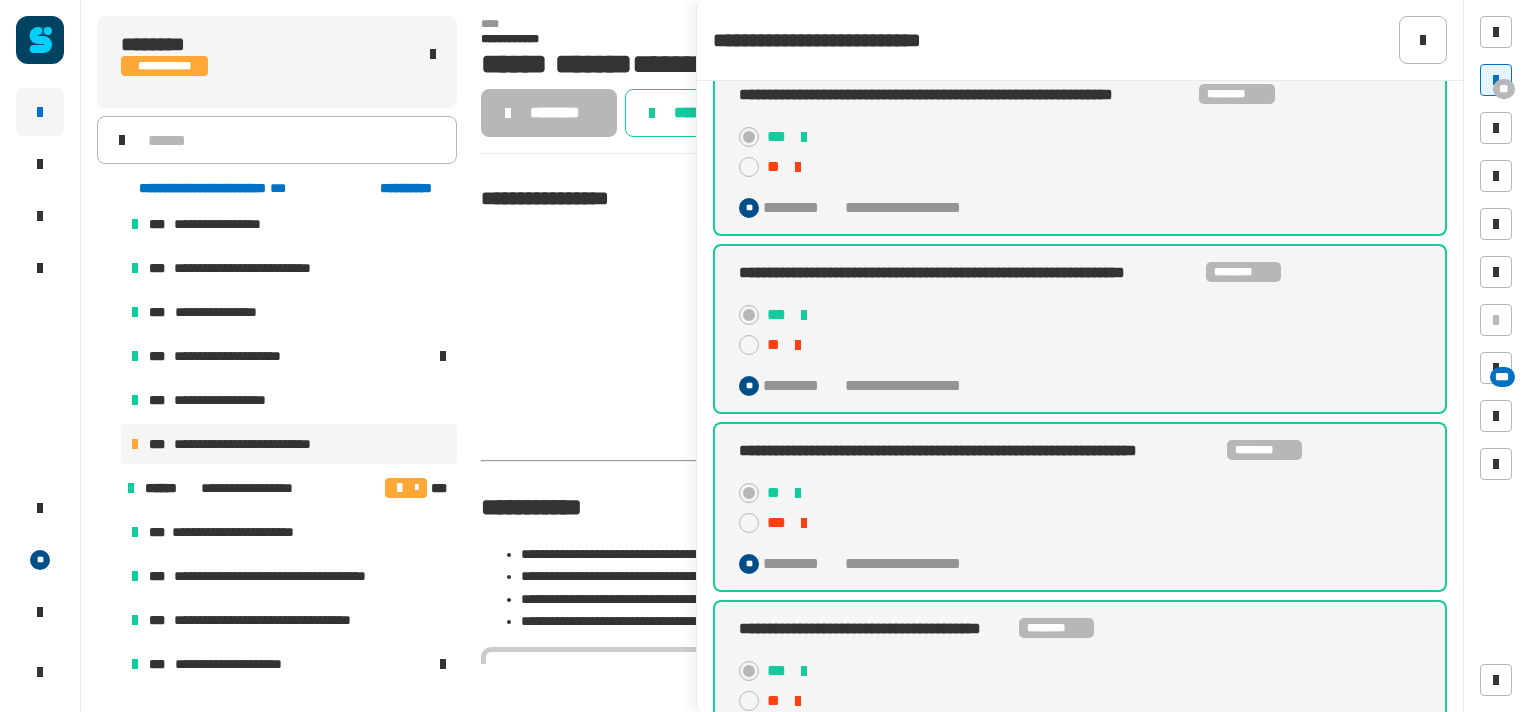 scroll, scrollTop: 2482, scrollLeft: 0, axis: vertical 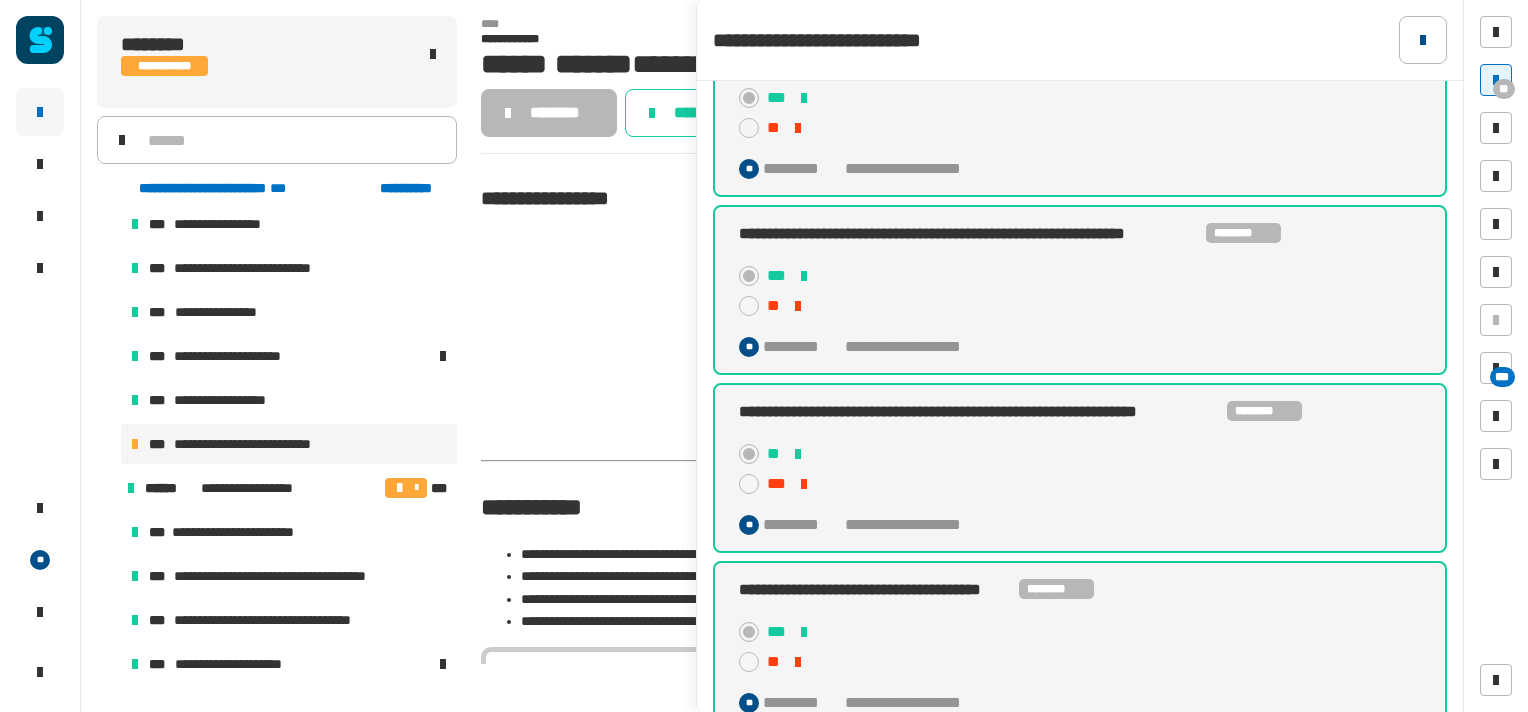 click 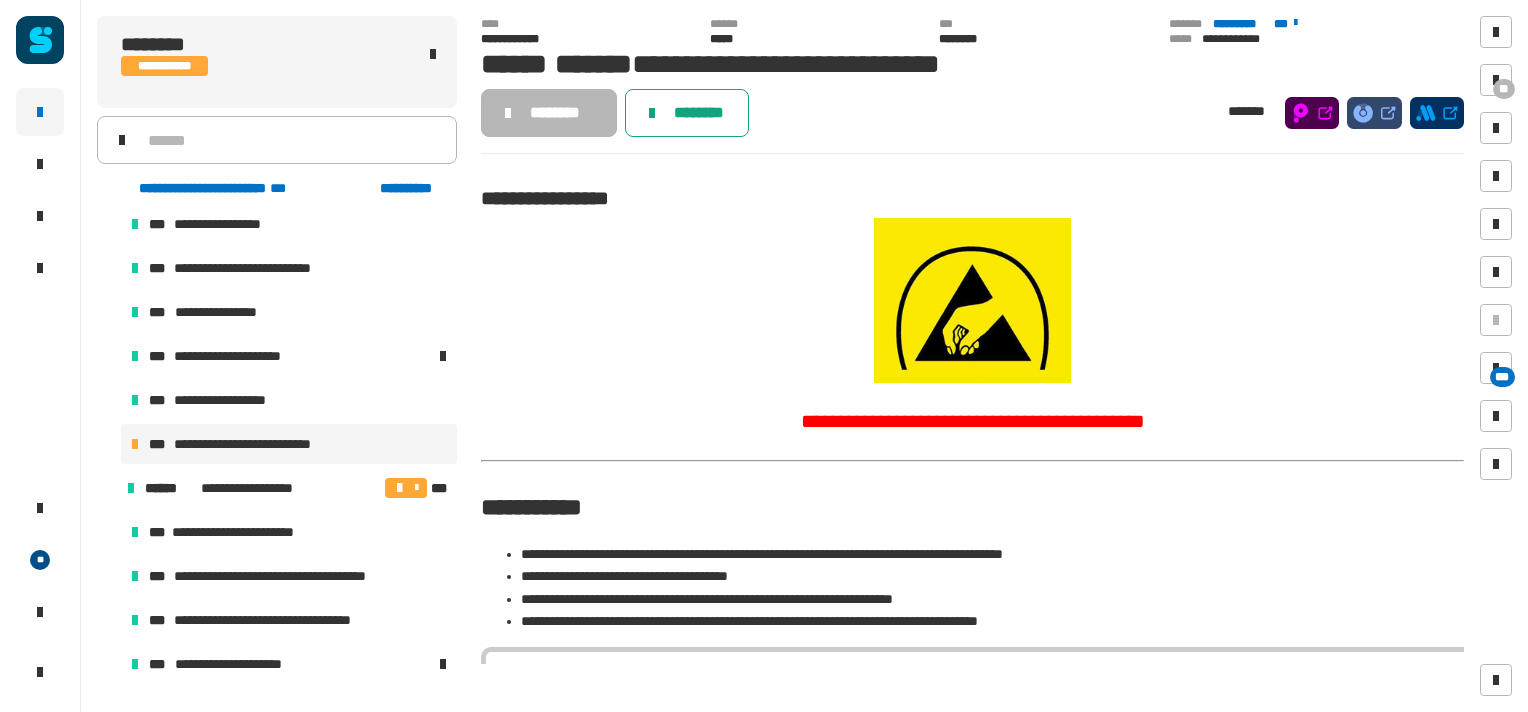 click on "********" 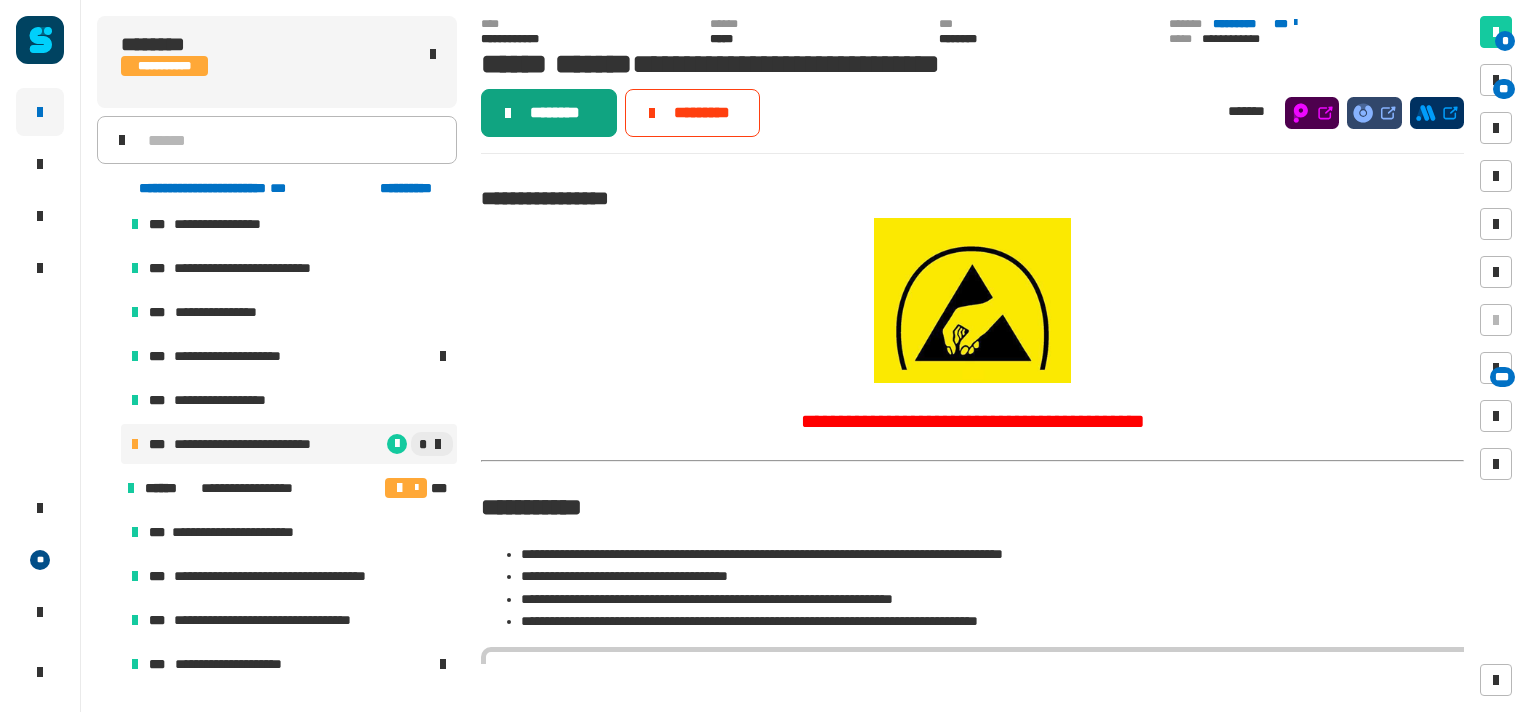 click on "********" 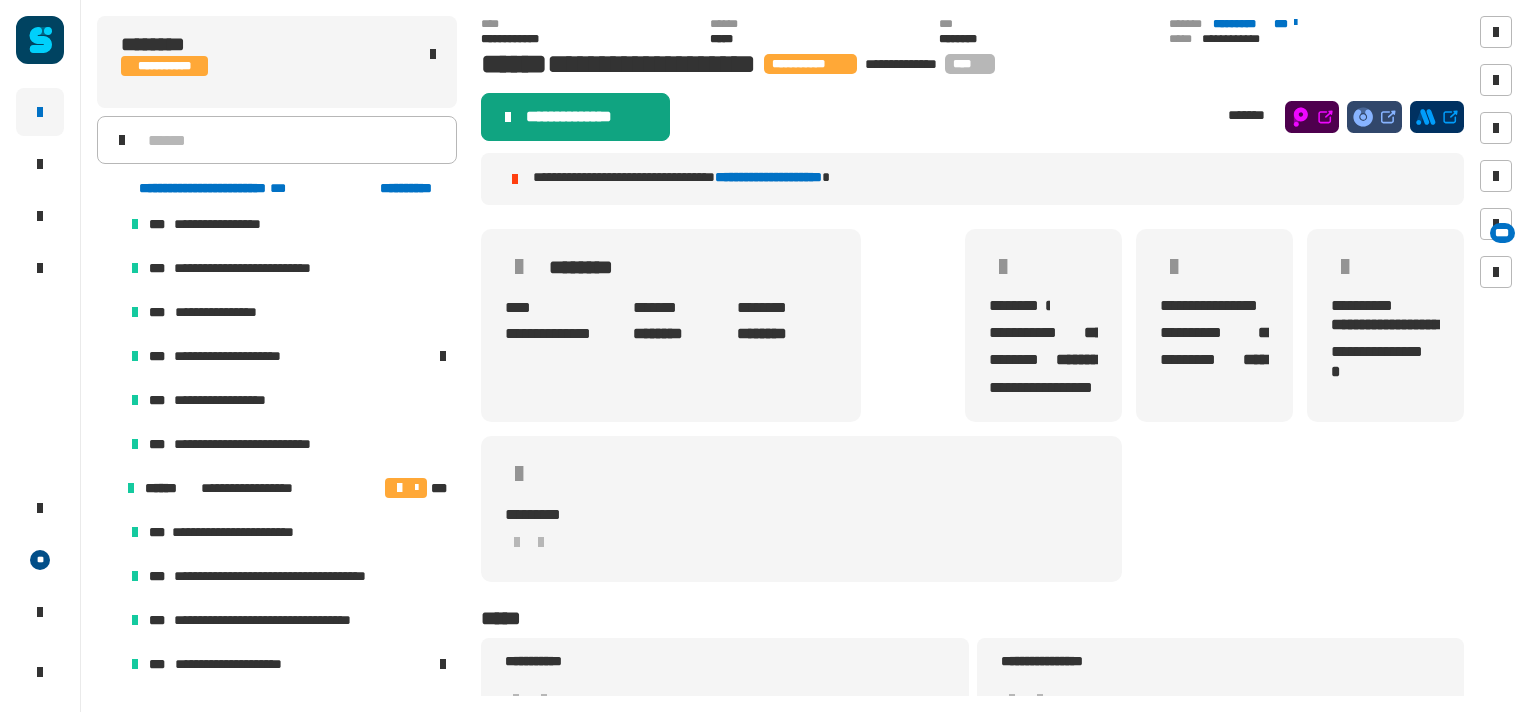 click on "**********" 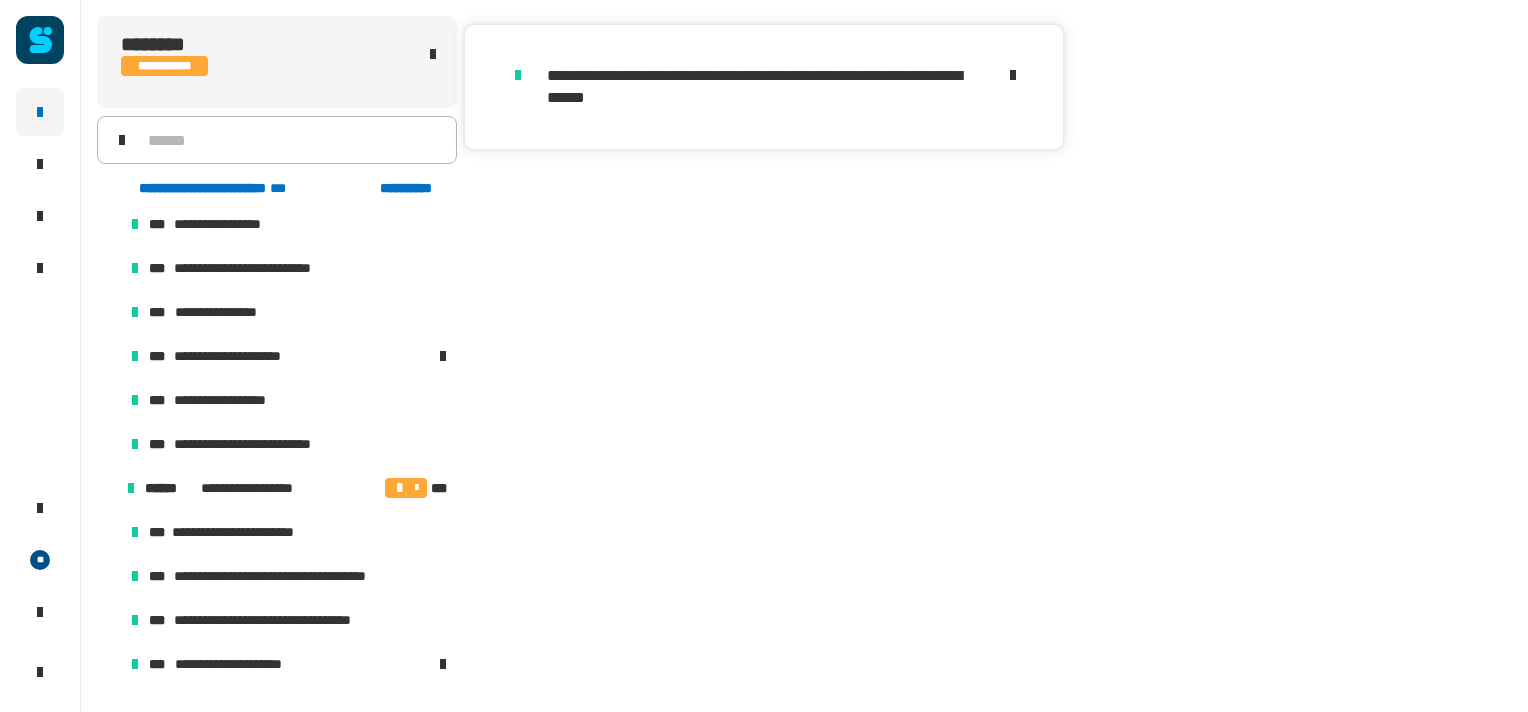 scroll, scrollTop: 616, scrollLeft: 0, axis: vertical 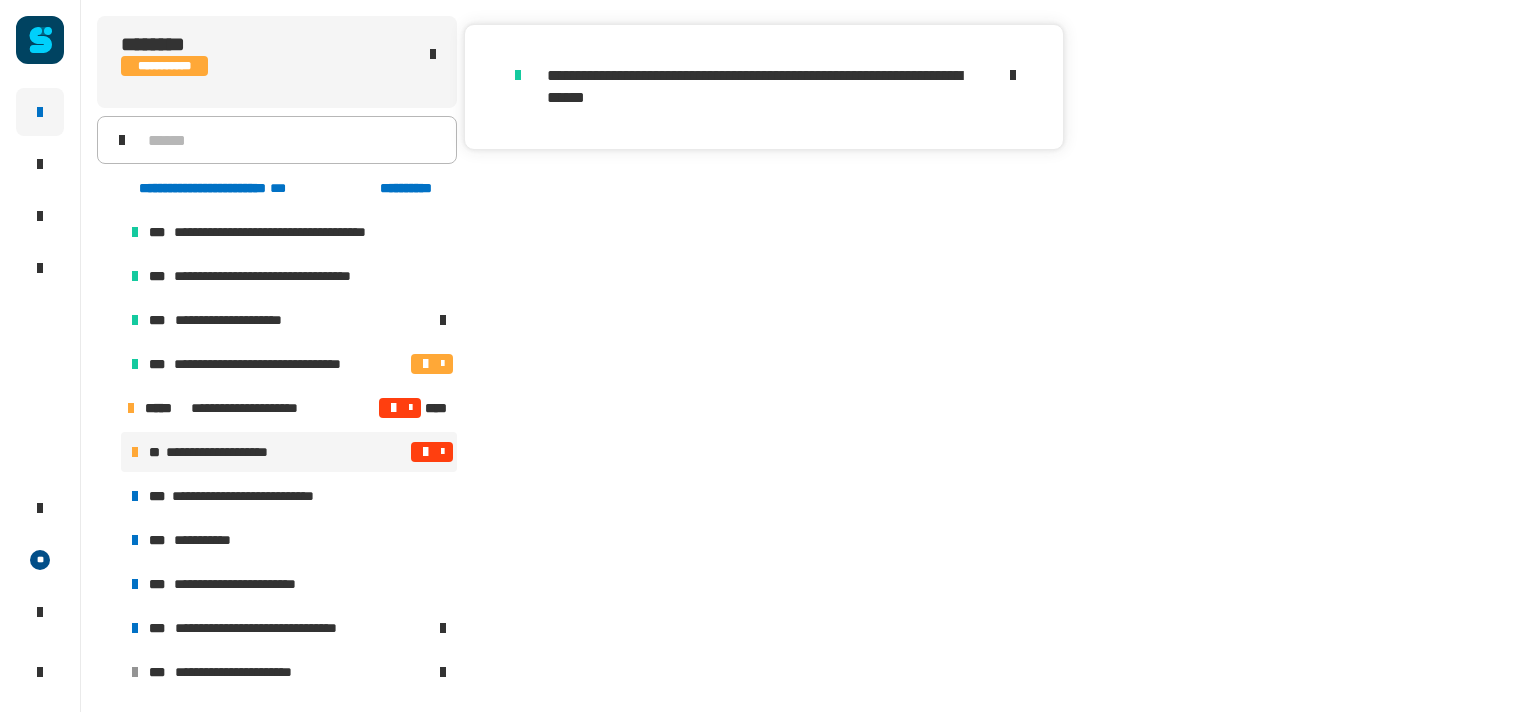 click 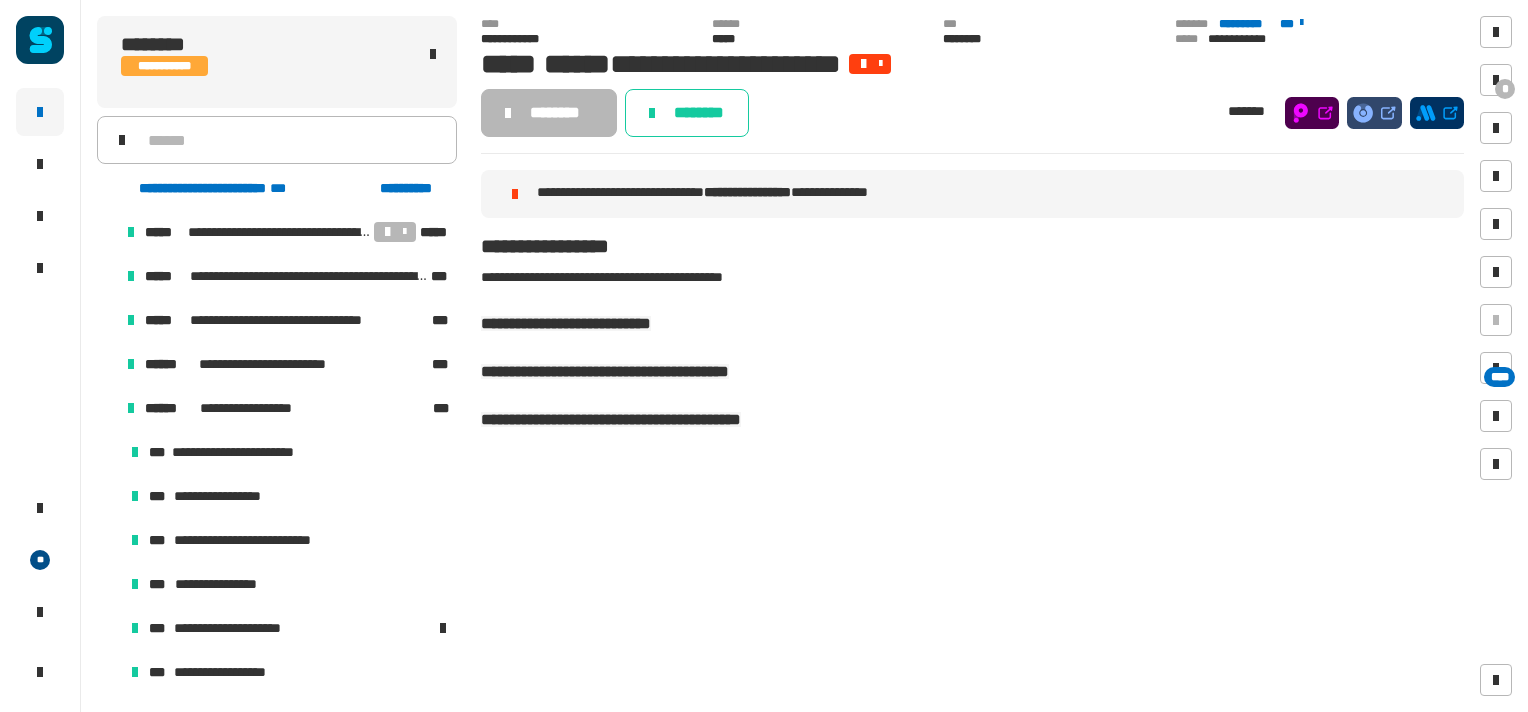 scroll, scrollTop: 0, scrollLeft: 0, axis: both 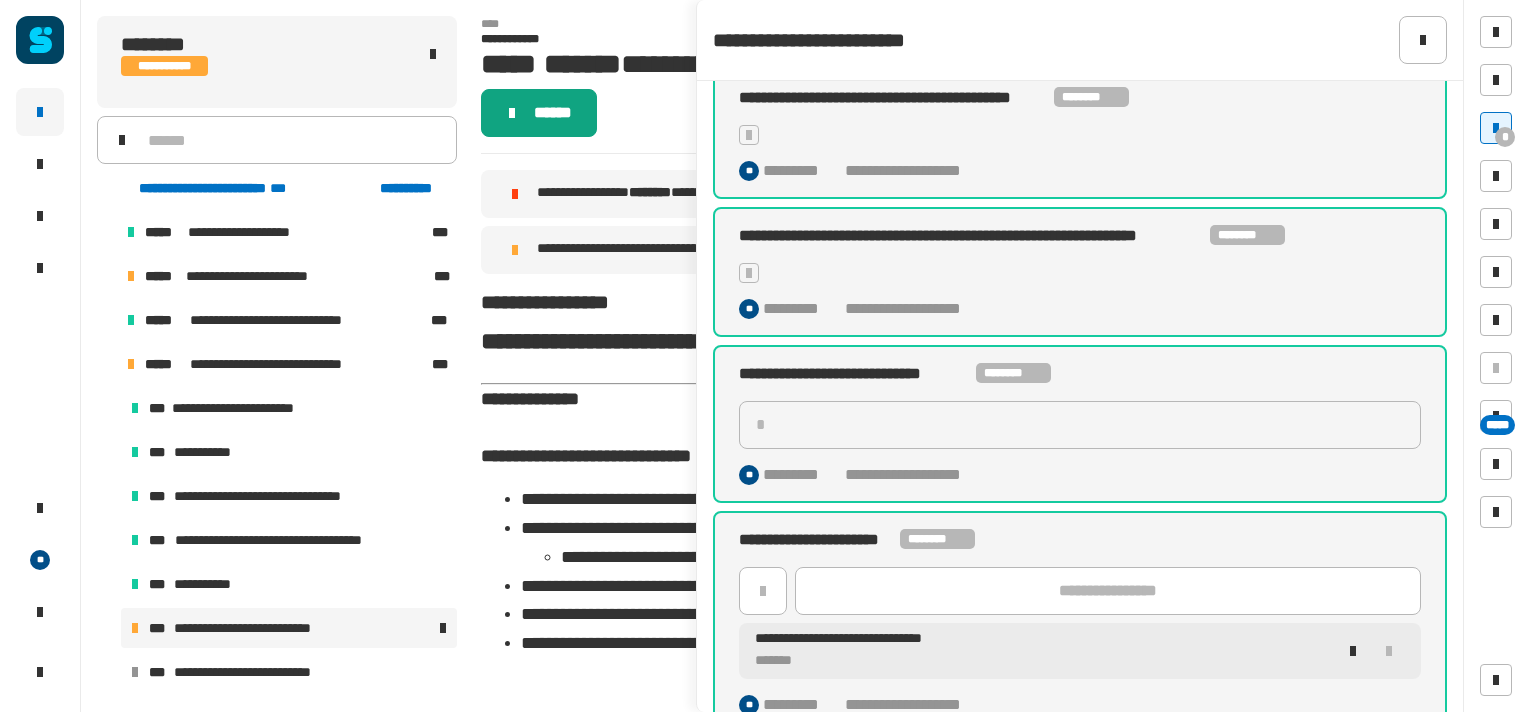 click on "******" 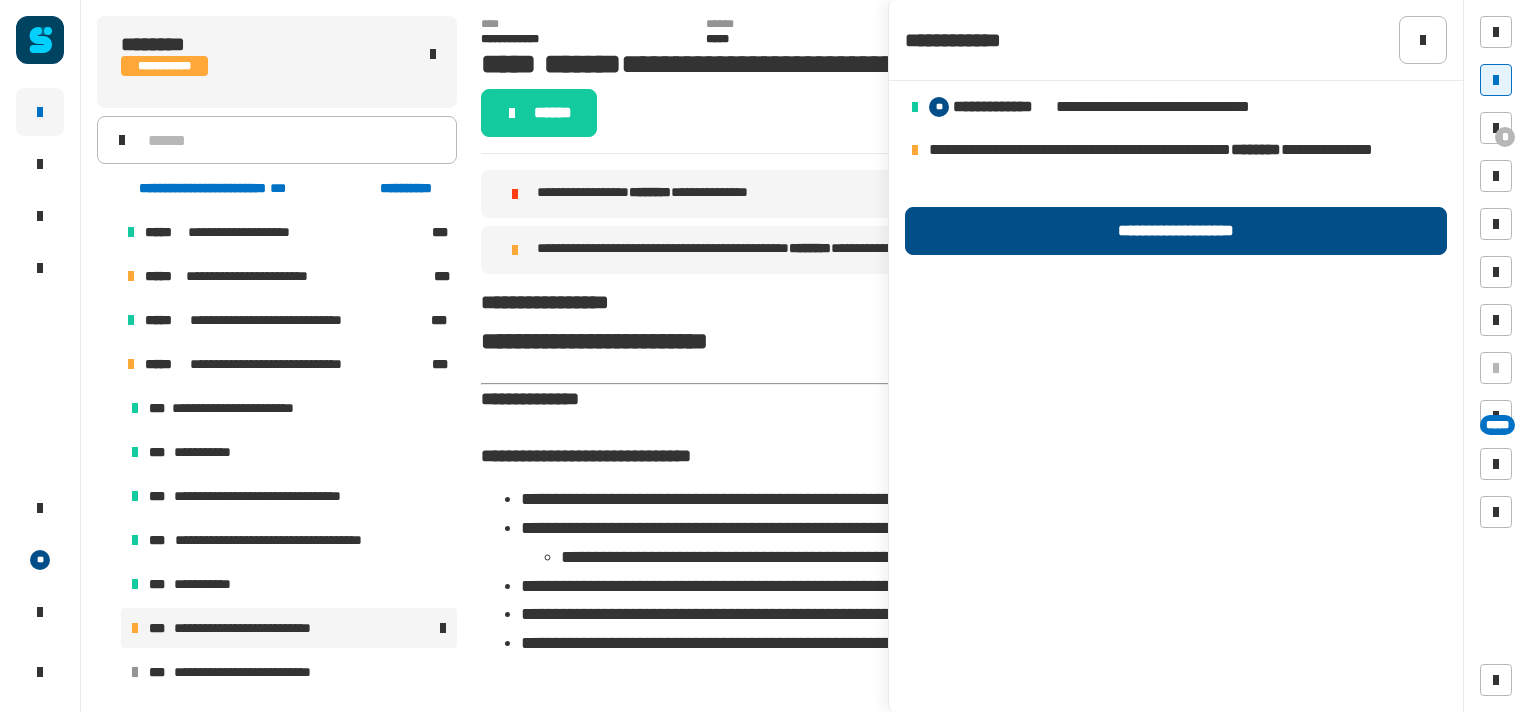 click on "**********" 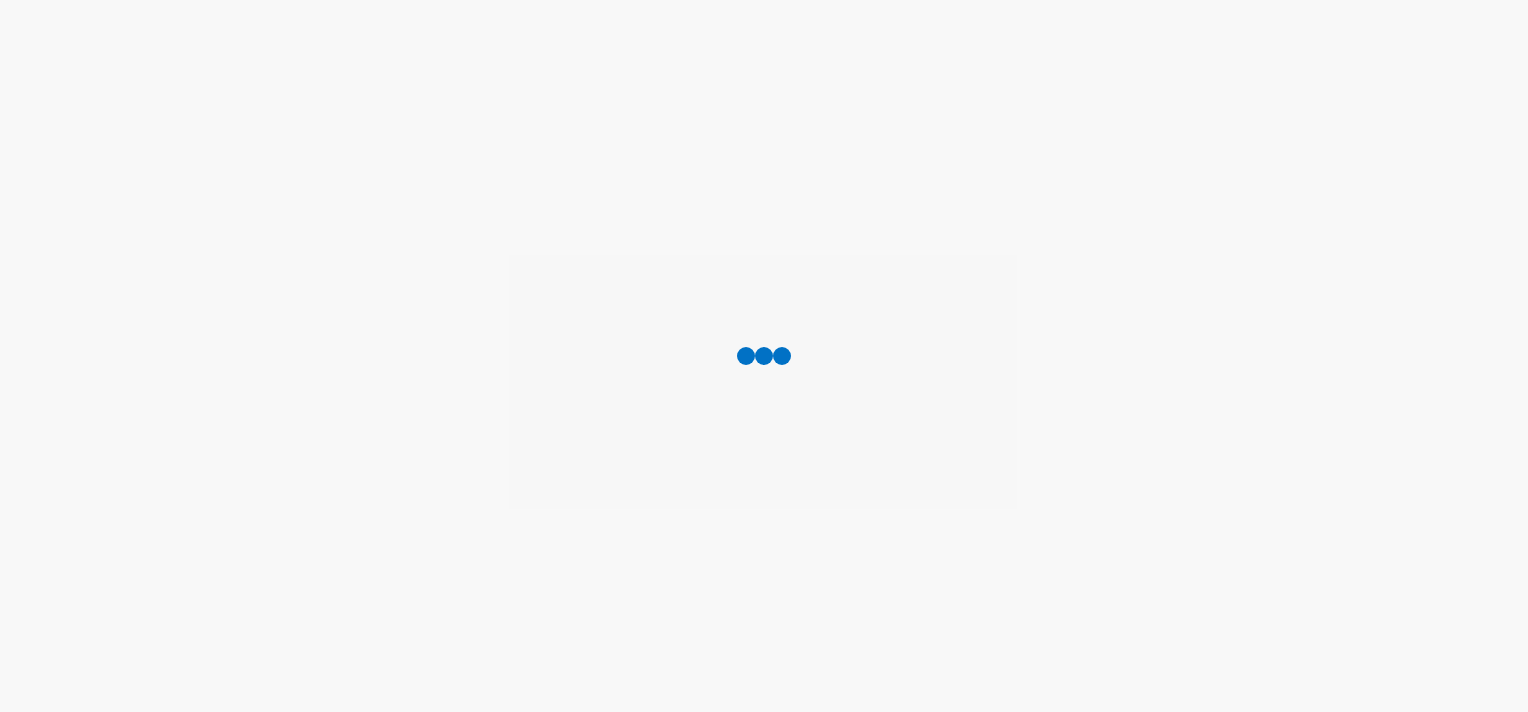scroll, scrollTop: 0, scrollLeft: 0, axis: both 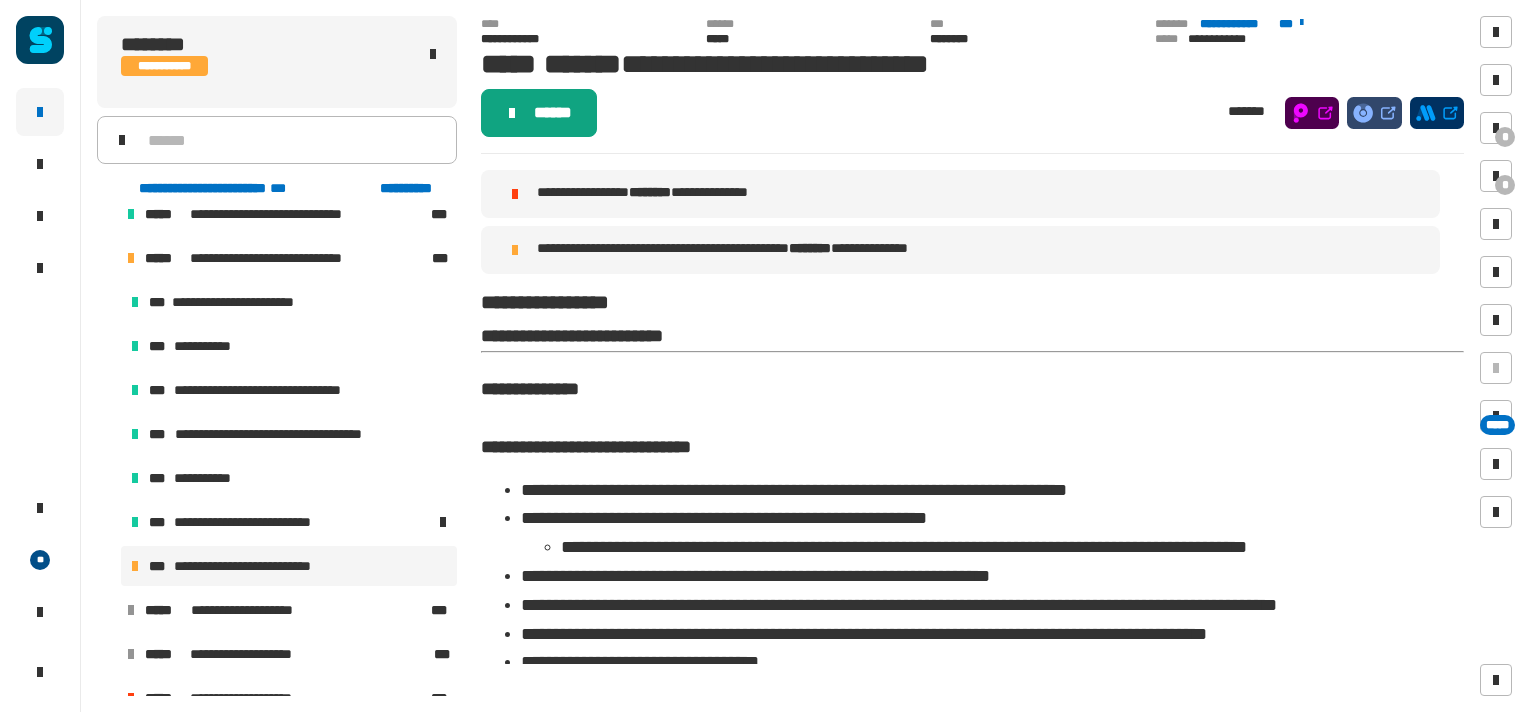 click on "******" 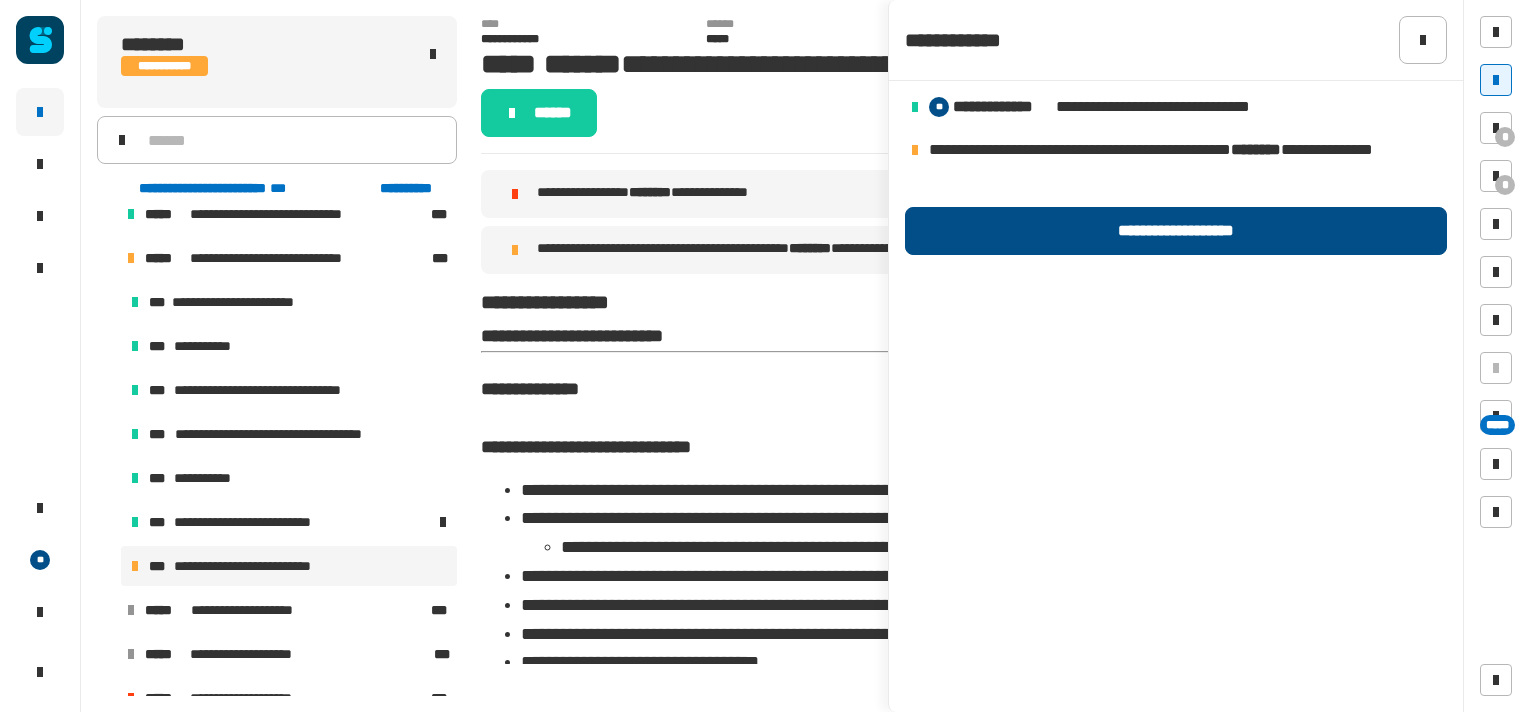 click on "**********" 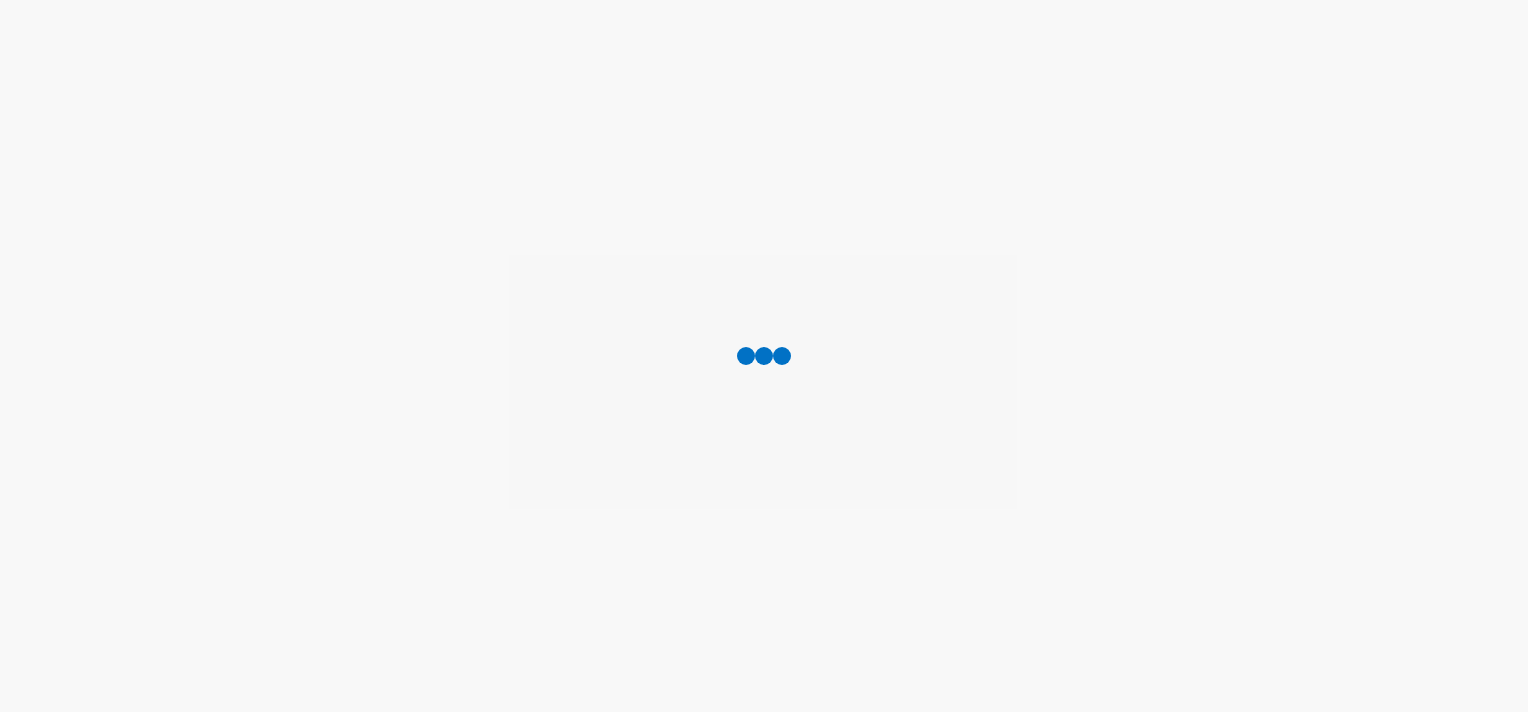 scroll, scrollTop: 0, scrollLeft: 0, axis: both 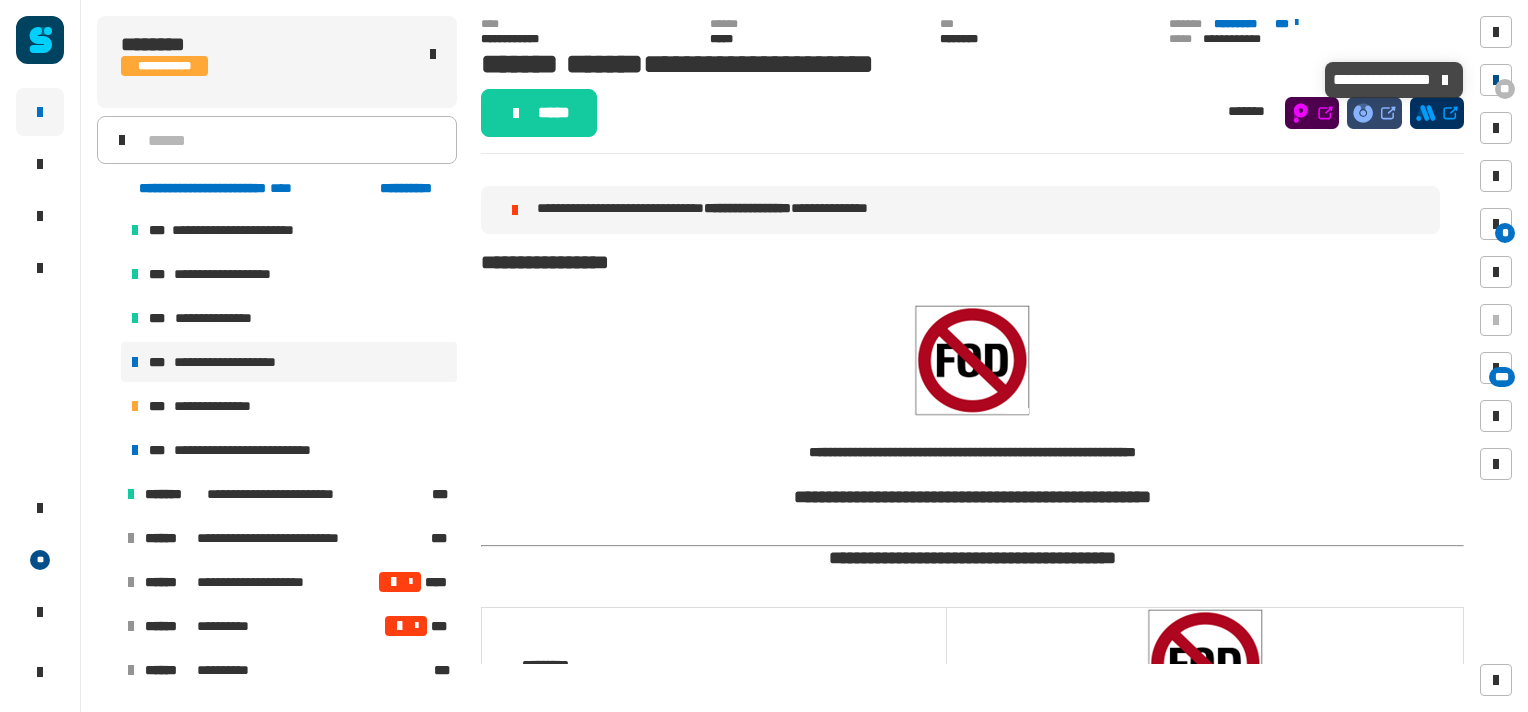 click on "**" at bounding box center (1505, 89) 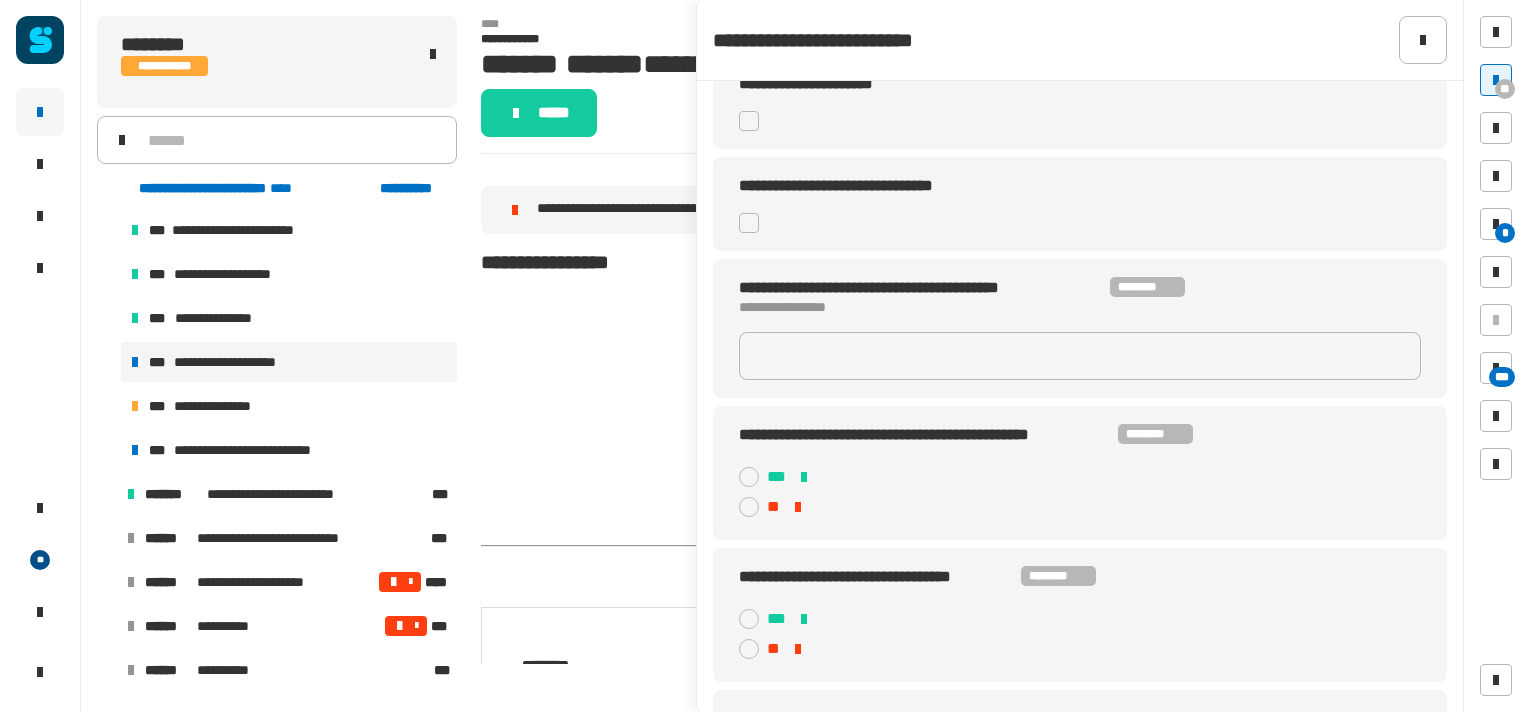 scroll, scrollTop: 143, scrollLeft: 0, axis: vertical 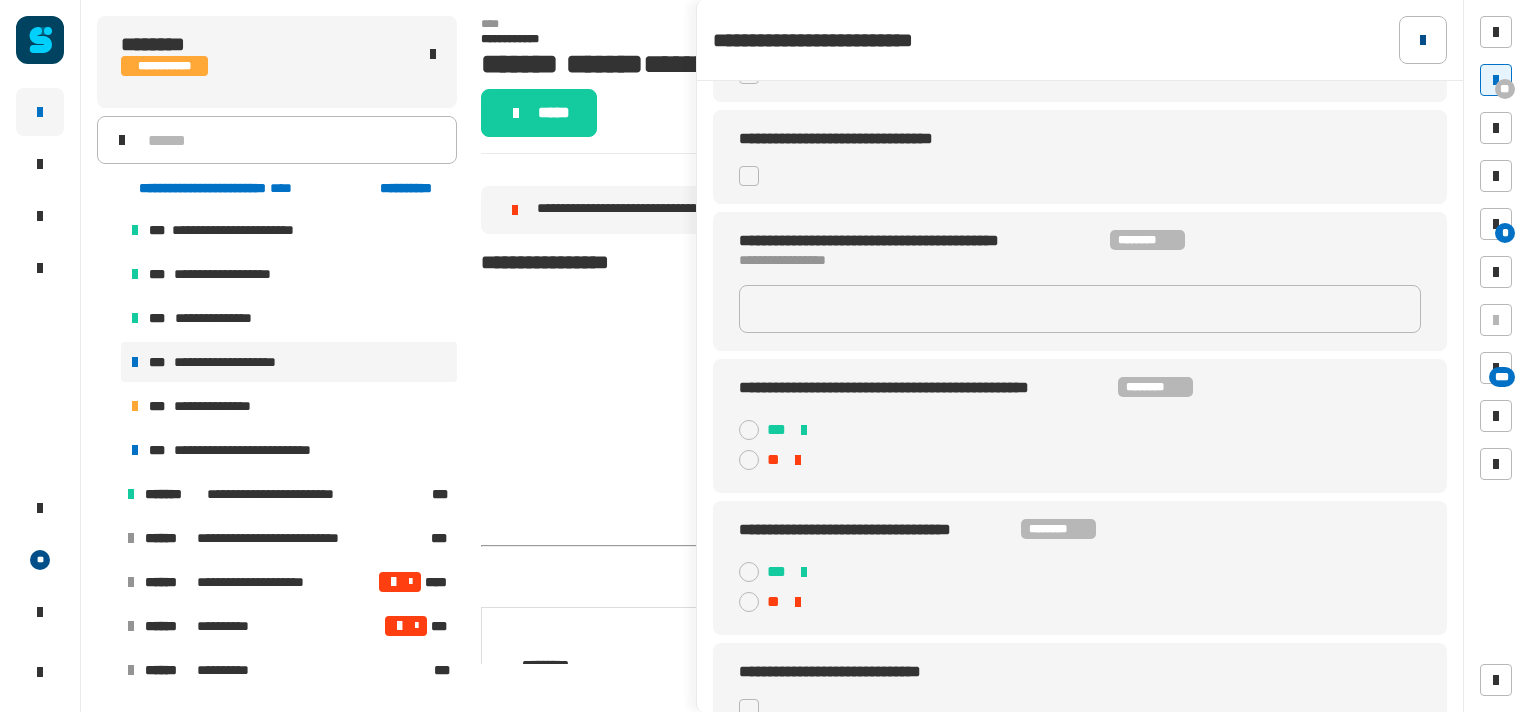 click 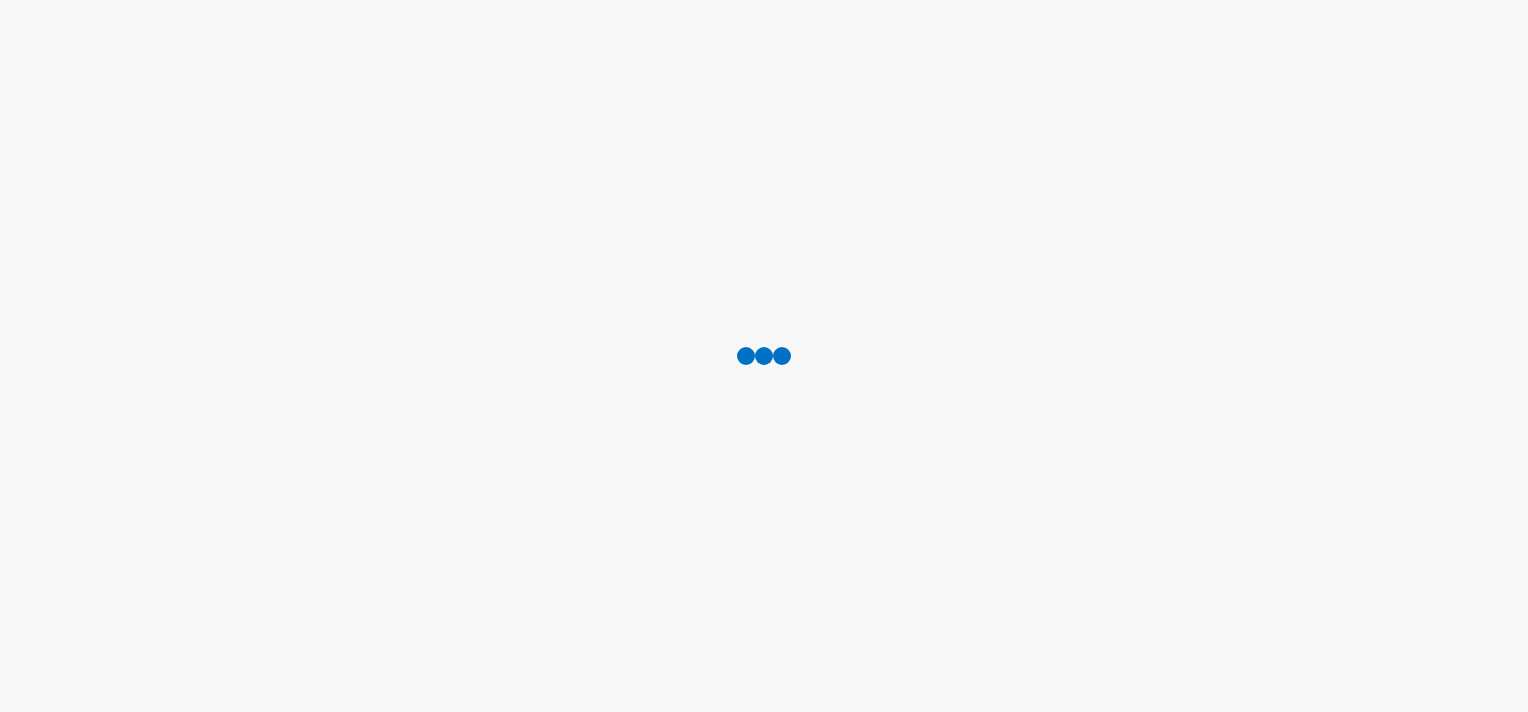 scroll, scrollTop: 0, scrollLeft: 0, axis: both 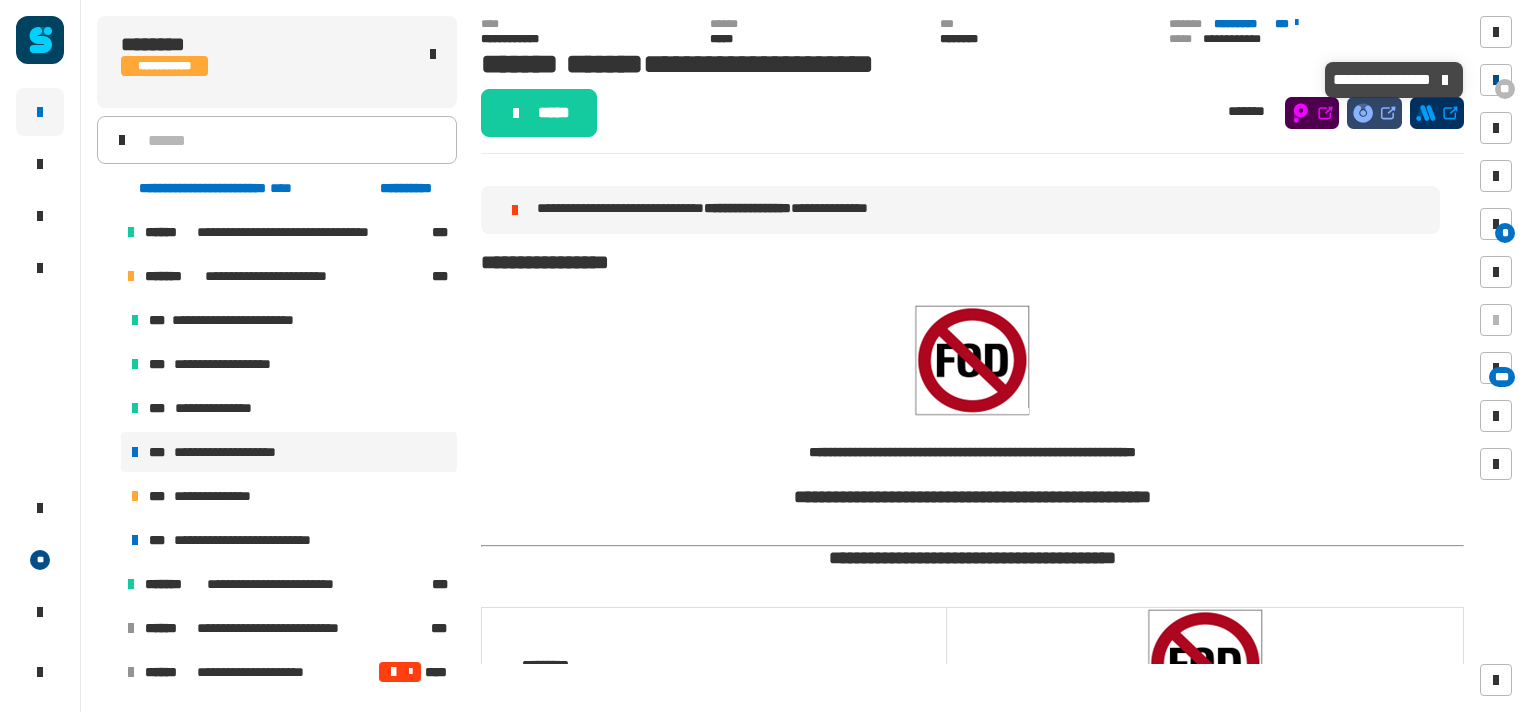 click at bounding box center [1496, 80] 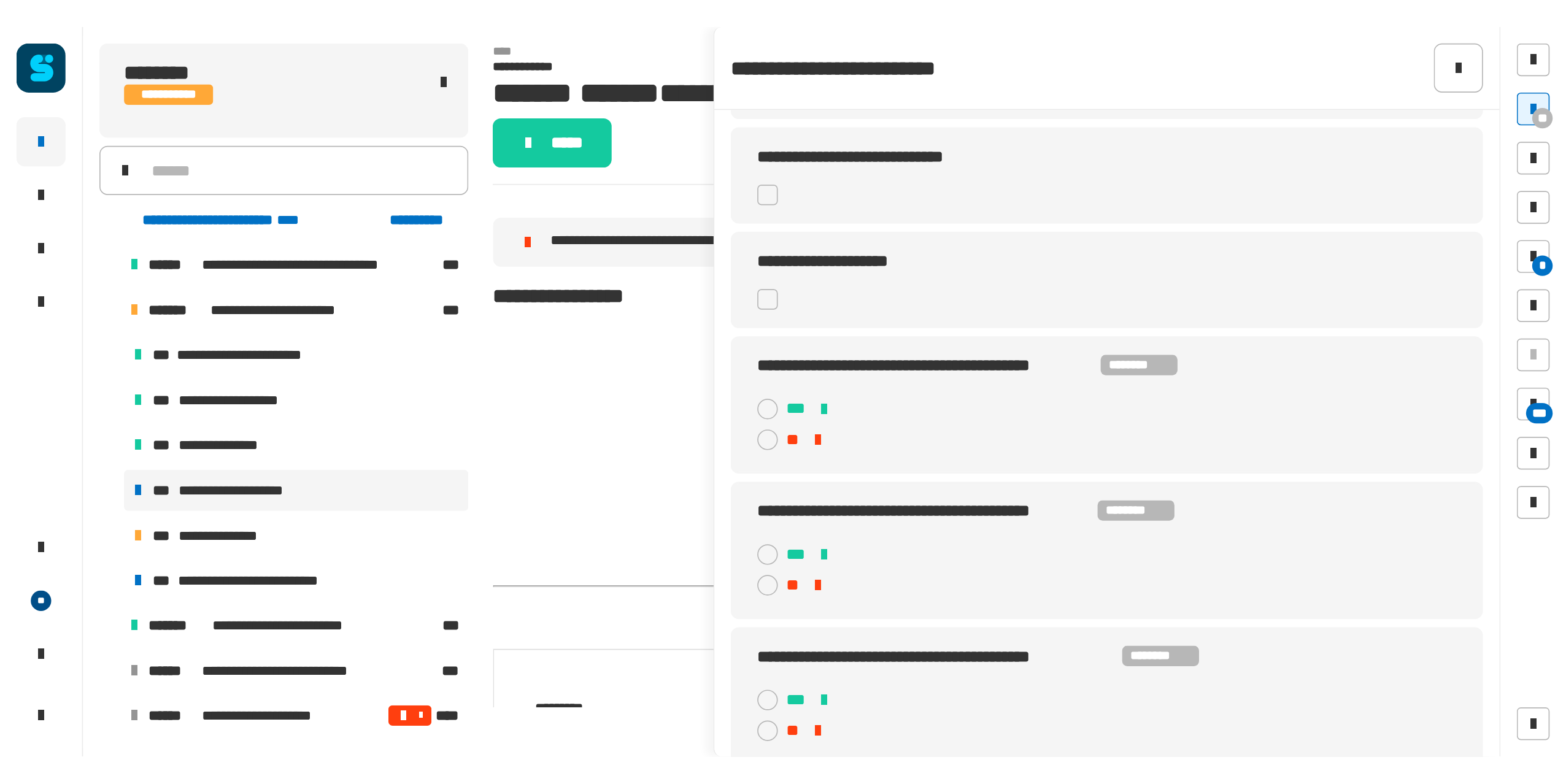 scroll, scrollTop: 66, scrollLeft: 0, axis: vertical 